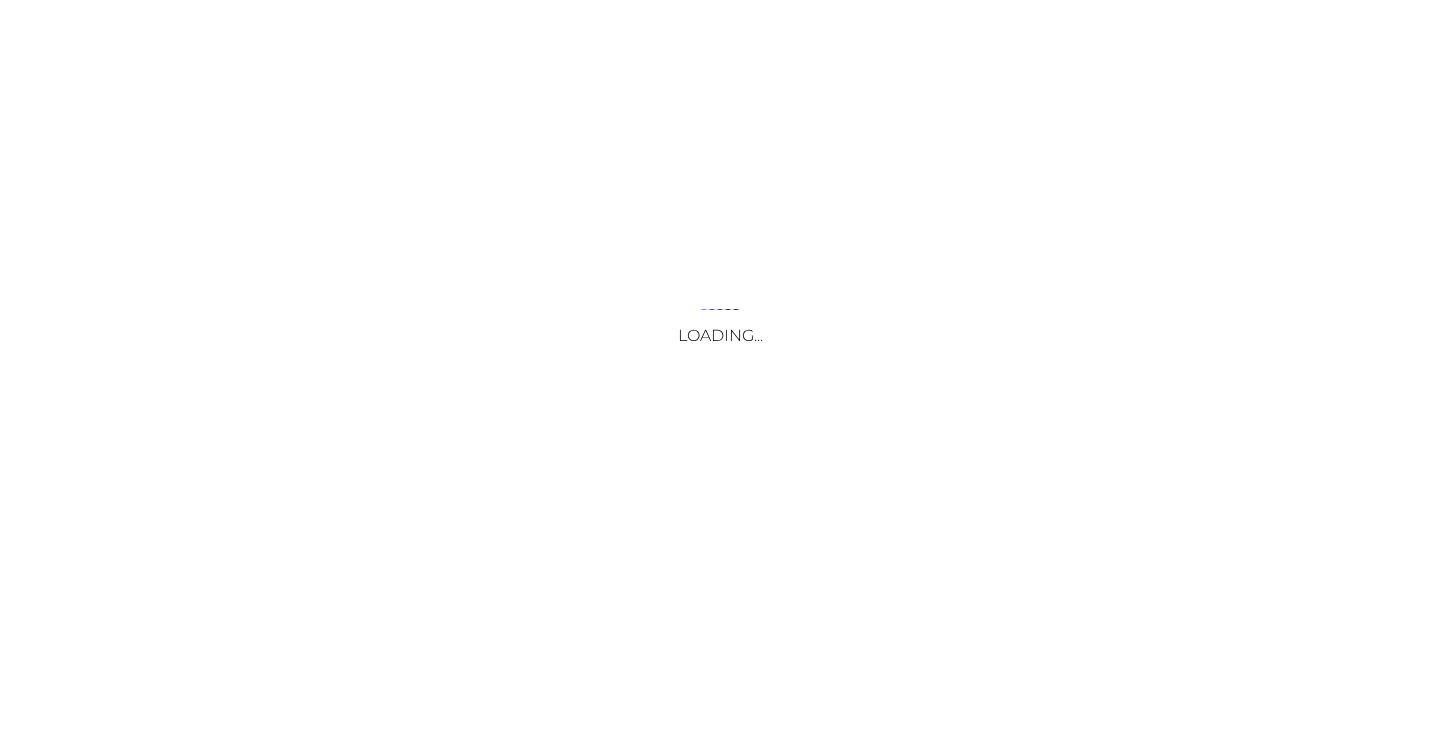scroll, scrollTop: 0, scrollLeft: 0, axis: both 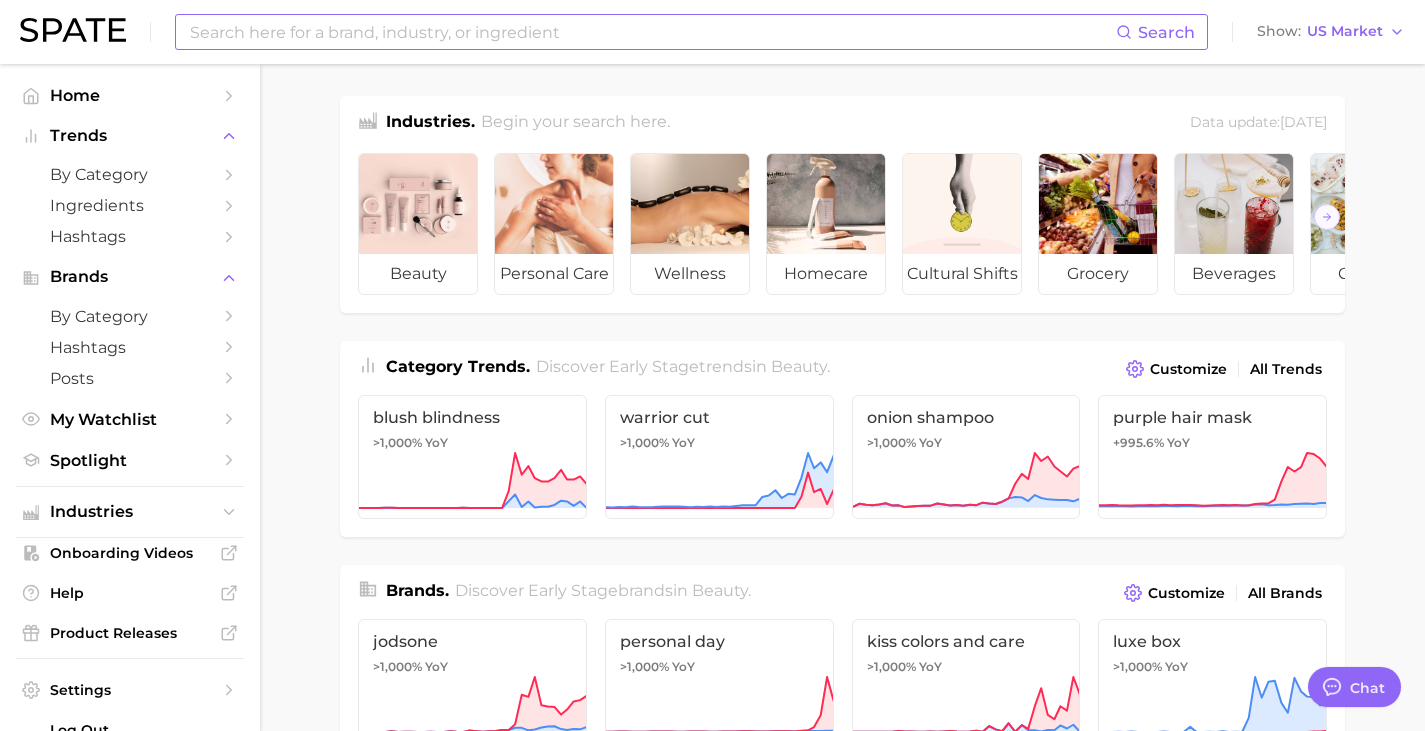 click at bounding box center [652, 32] 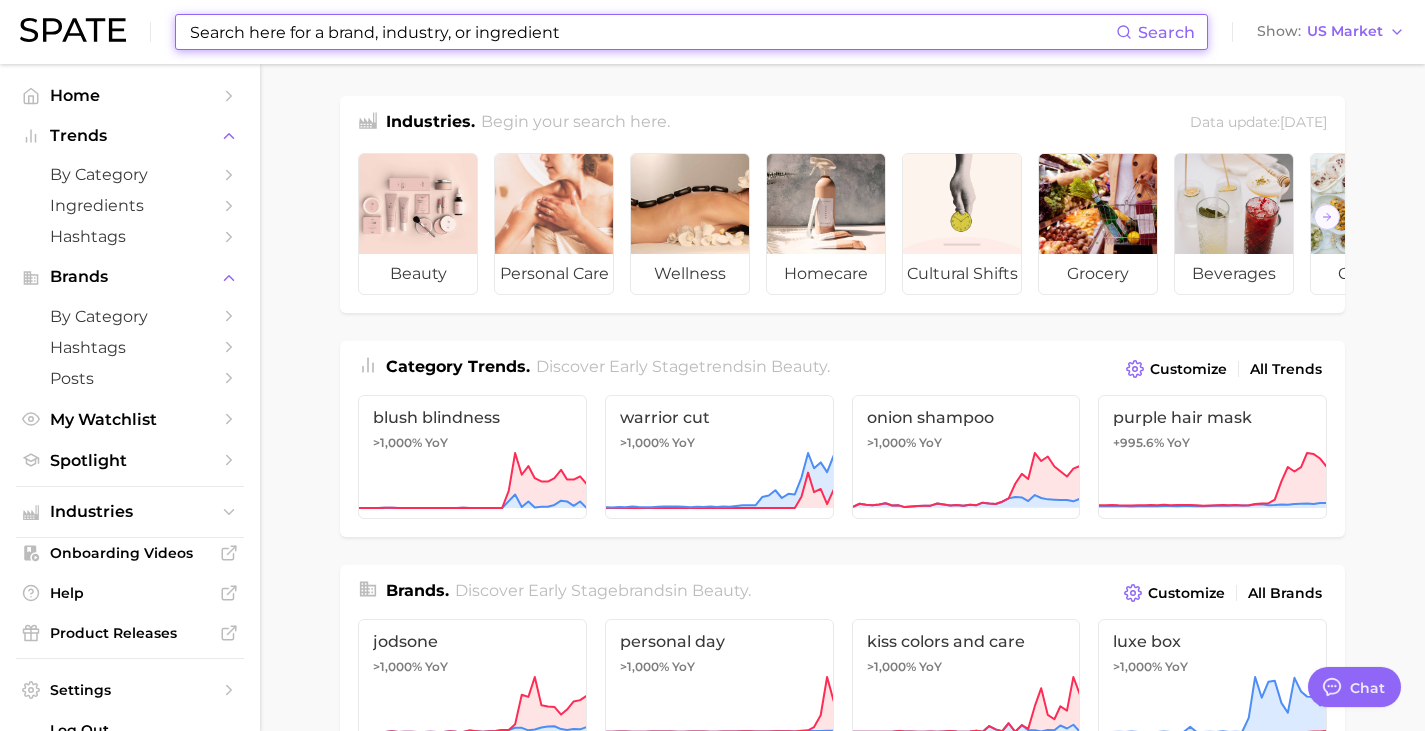 click on "Industries. Begin your search here. Data update:  [DATE] beauty personal care wellness homecare cultural shifts grocery beverages culinary occasions Category Trends . Discover Early Stage  trends  in   beauty . Customize All Trends blush blindness >1,000%   [DEMOGRAPHIC_DATA] warrior cut >1,000%   YoY onion shampoo >1,000%   YoY purple hair mask +995.6%   YoY Brands . Discover Early Stage  brands  in   beauty . Customize All Brands jodsone >1,000%   YoY personal day >1,000%   YoY kiss colors and care >1,000%   YoY luxe box >1,000%   YoY My Watchlist. Quick access to your lists. New Watchlist All Watchlists Supplements Primal Harvest and Competitors RT Sexual Wellness Glamnetic Goli Digestive Supplements [MEDICAL_DATA] Supplements Hairbrushes Menstrual Products Popcorn Holistic VMS Sugar Every Man Jack Oral Care New Watchlist New Watchlist New Watchlist Press On Nails Spotlight. Spate's latest reports. All Spotlights Spate Monthly TikTok Brands Tracker [DATE] REPLAY: New Wave of K-Beauty [DATE] Send Suggestion" at bounding box center (842, 844) 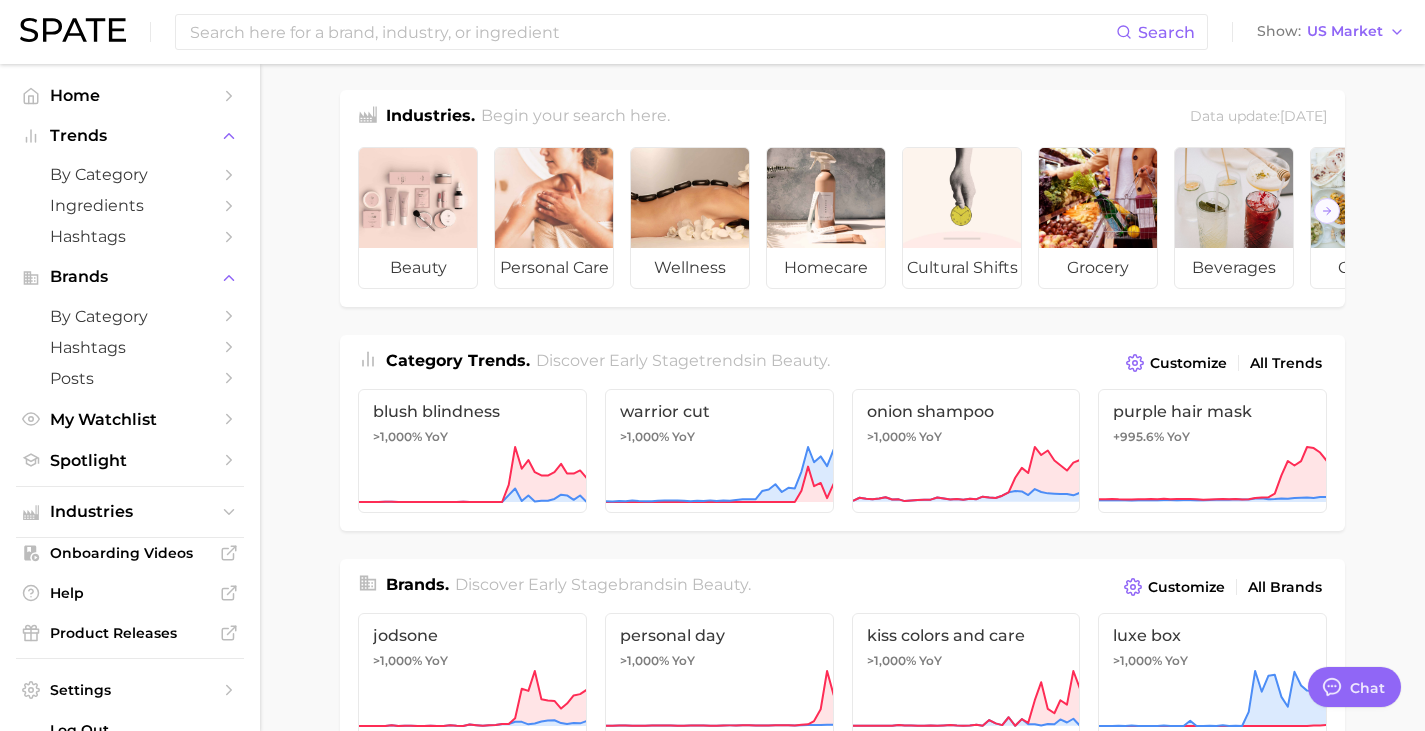 scroll, scrollTop: 0, scrollLeft: 0, axis: both 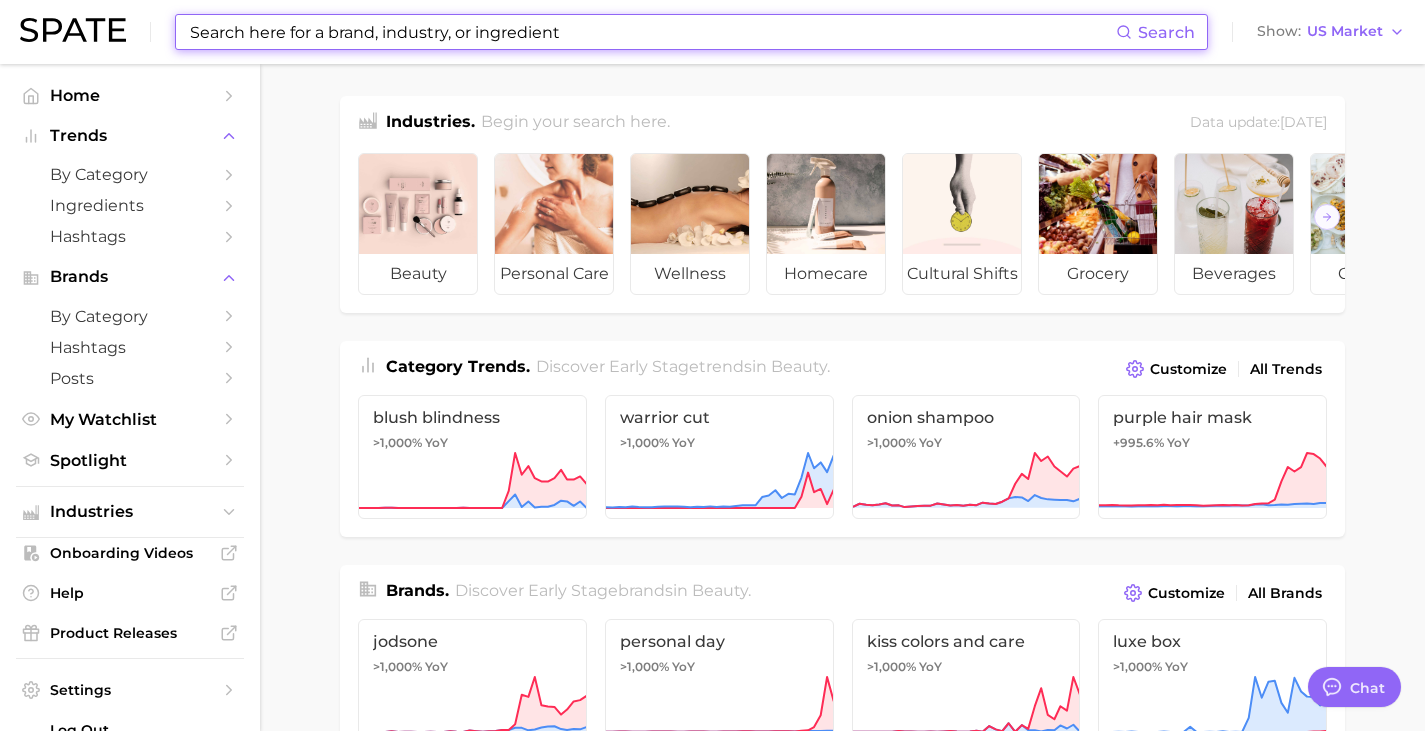 click at bounding box center [652, 32] 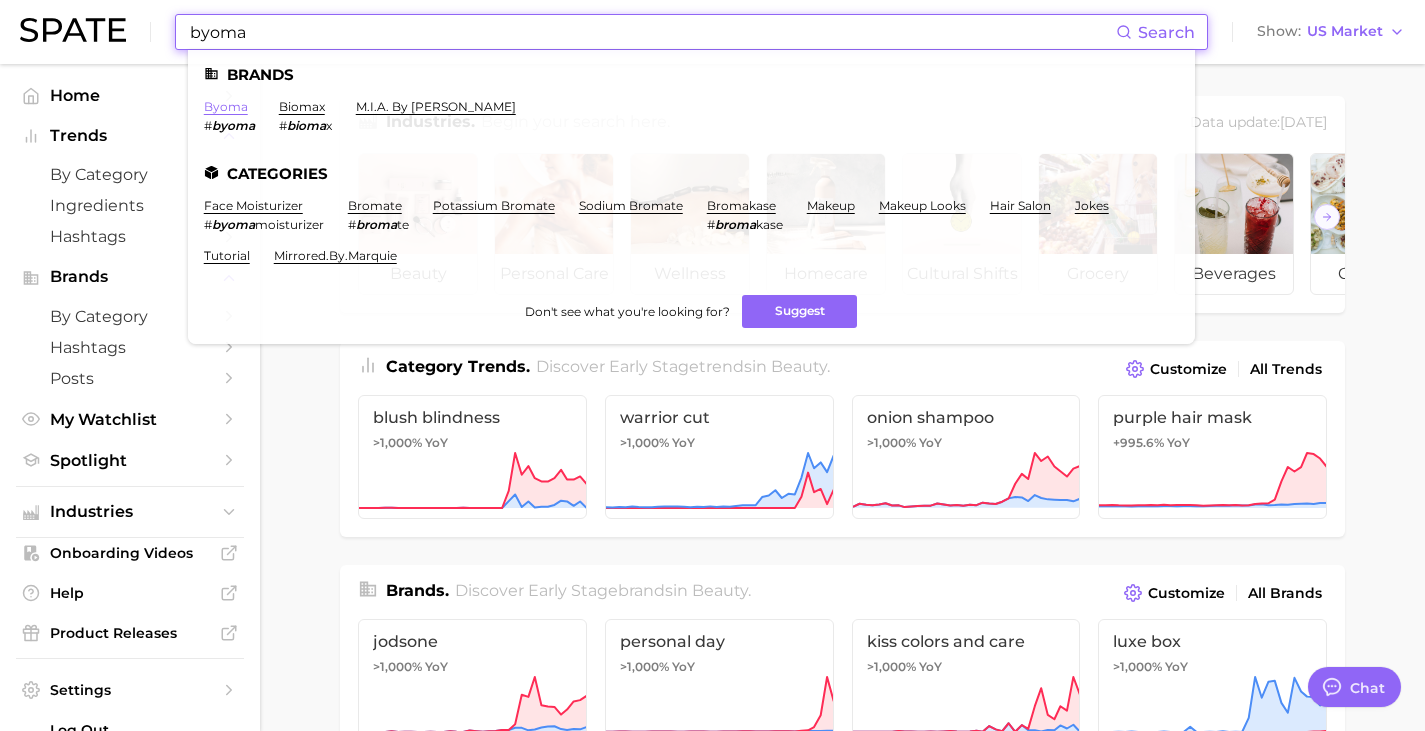 type on "byoma" 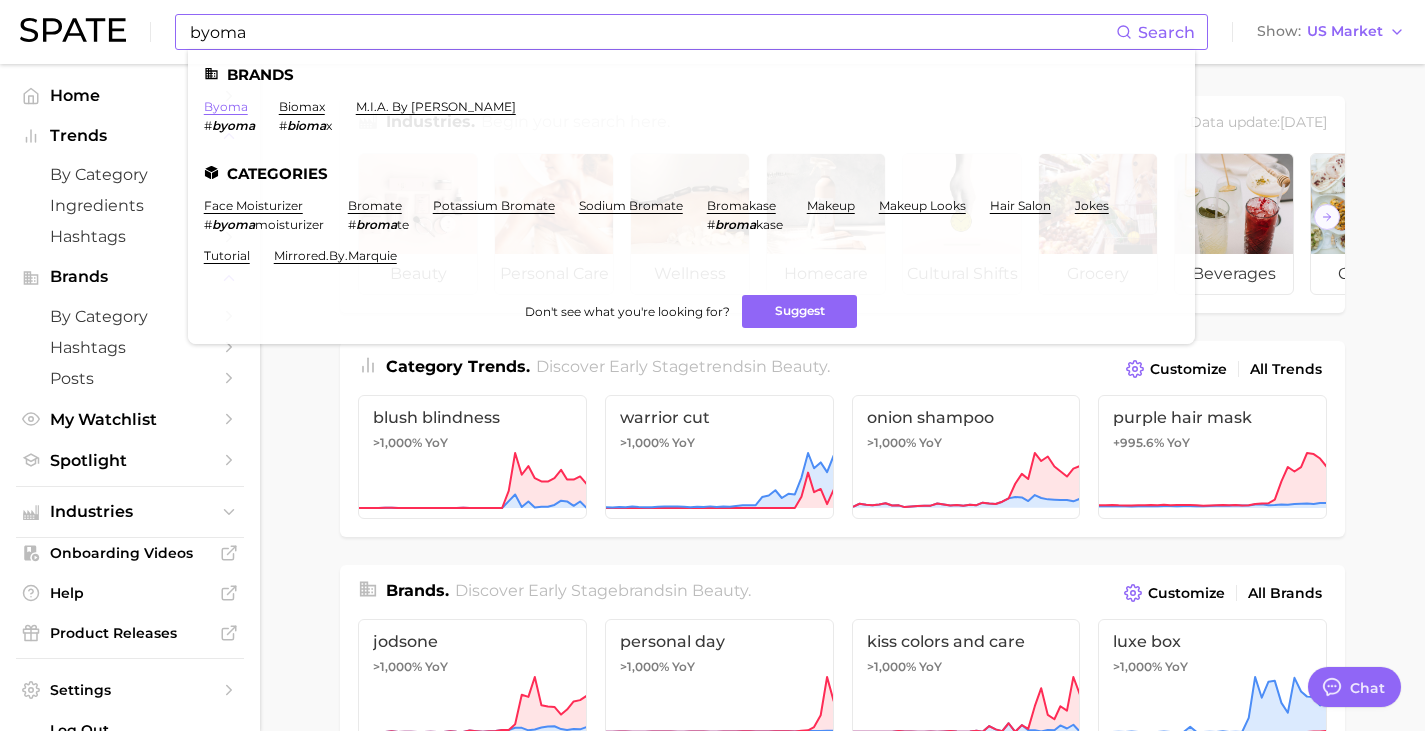 click on "byoma" at bounding box center (226, 106) 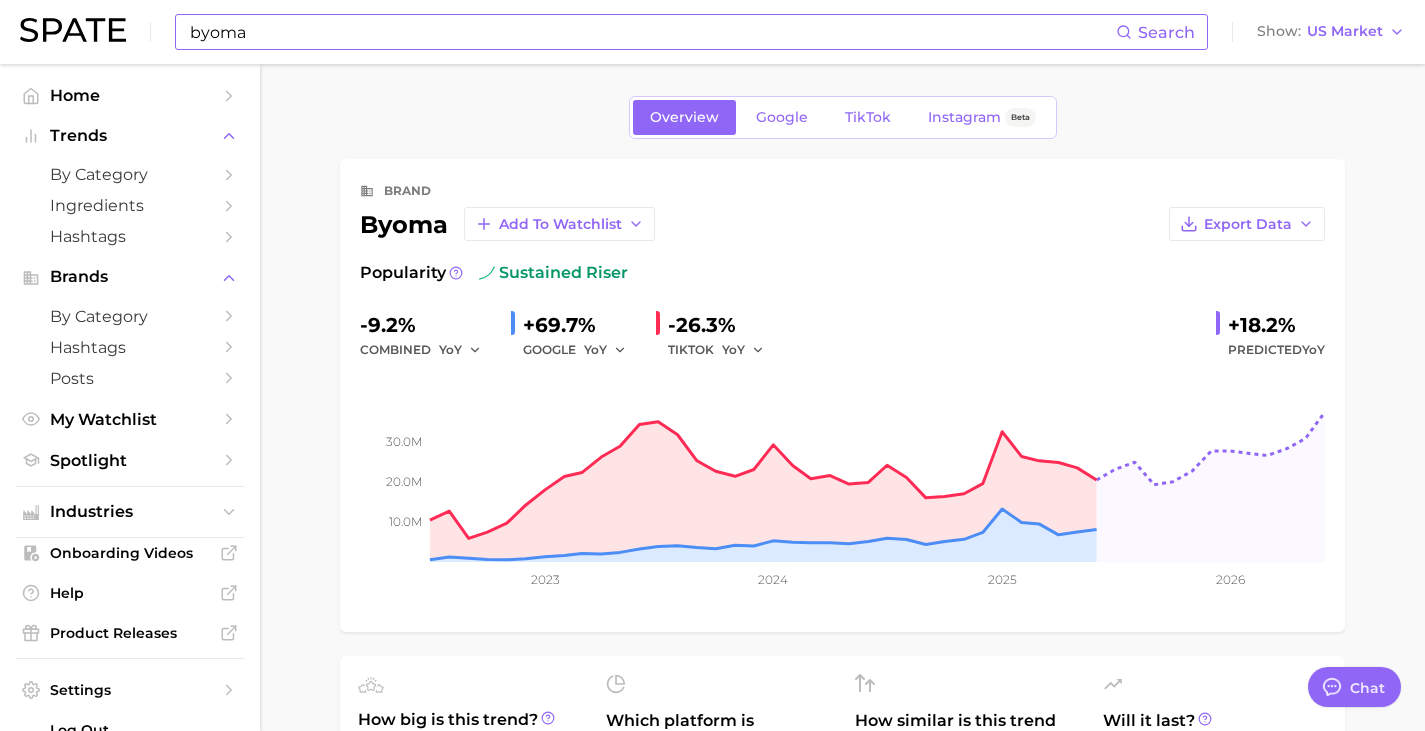 click on "byoma" at bounding box center [652, 32] 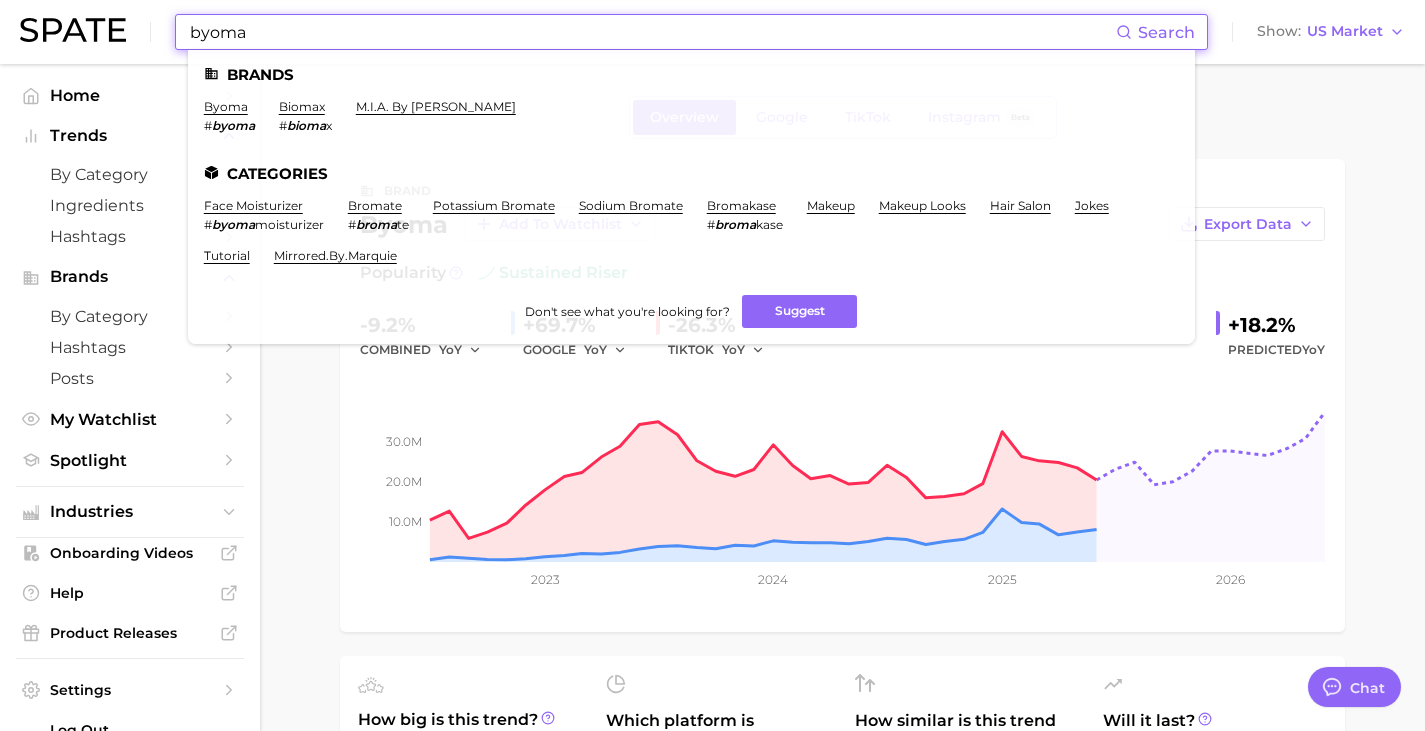 type on "x" 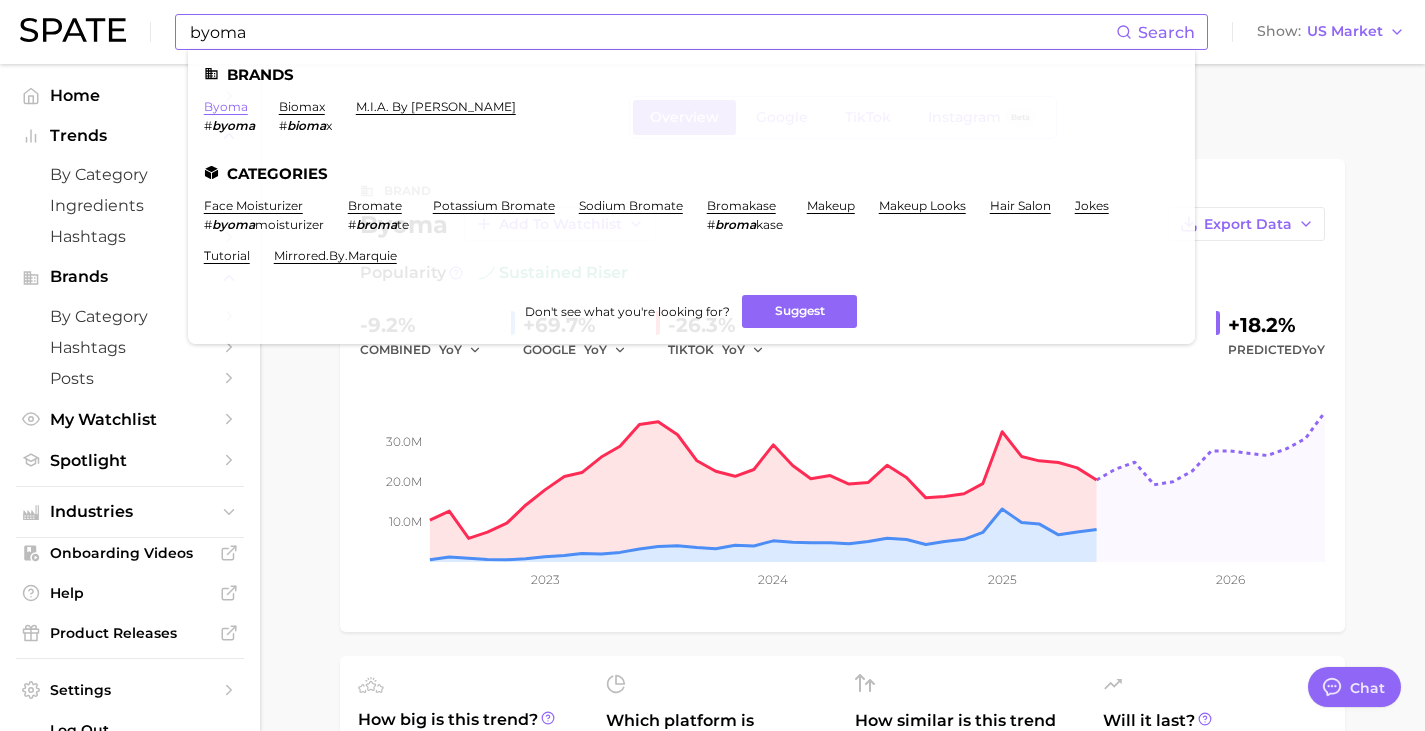 click on "byoma" at bounding box center (226, 106) 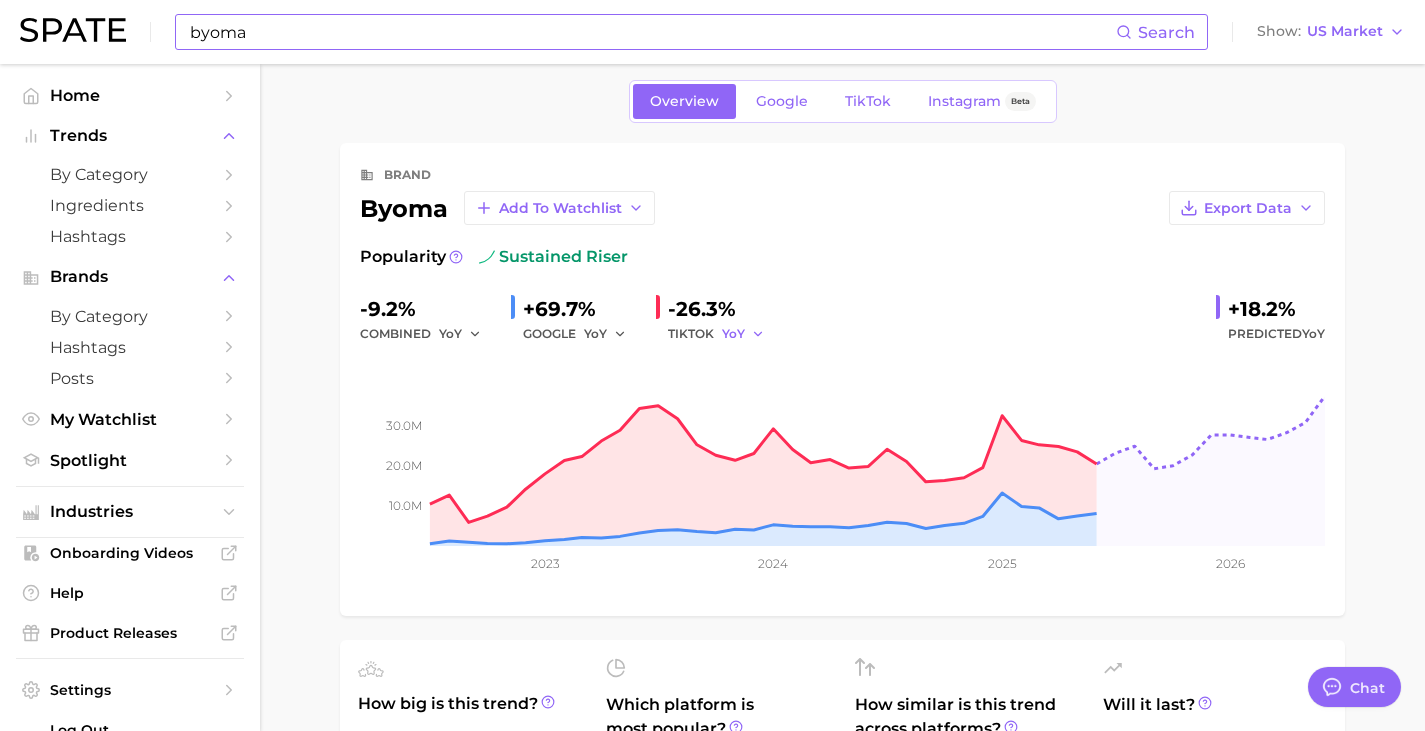scroll, scrollTop: 0, scrollLeft: 0, axis: both 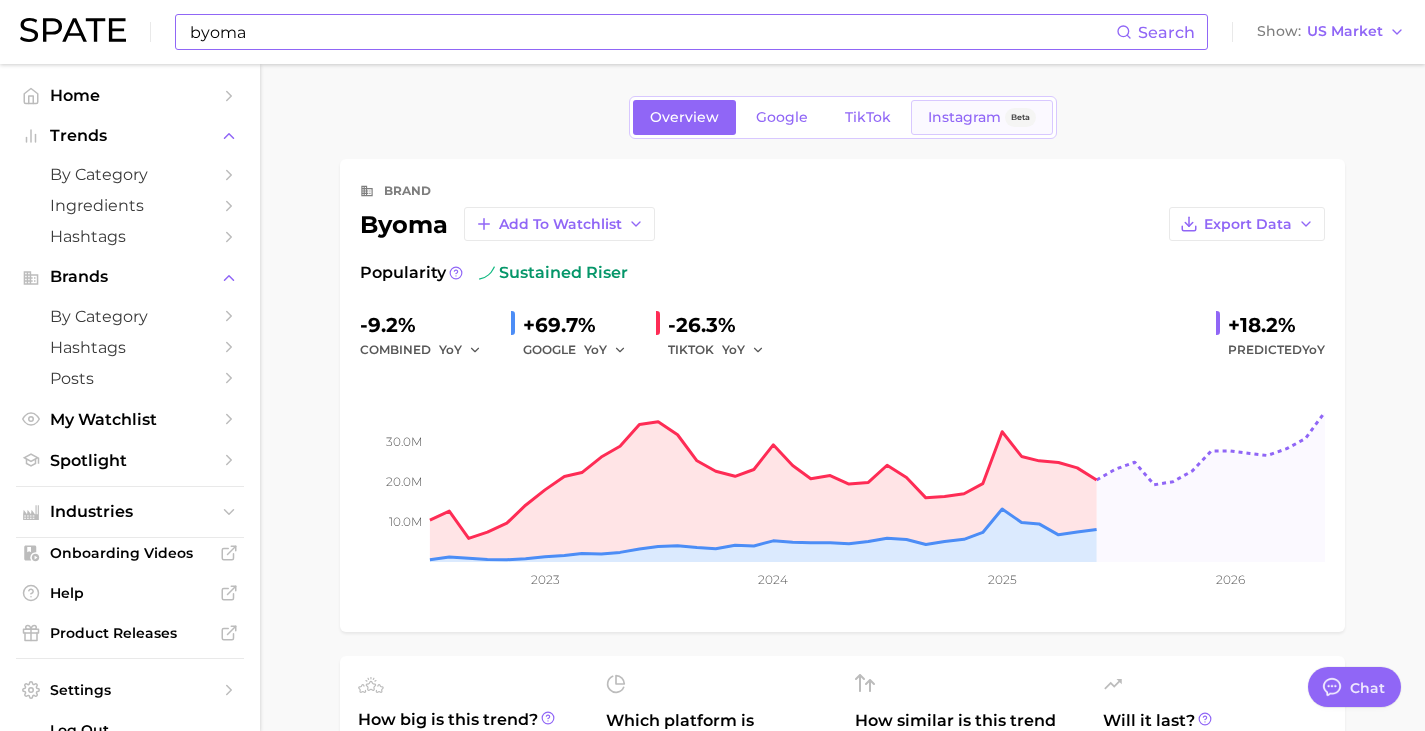 click on "Instagram" at bounding box center [964, 117] 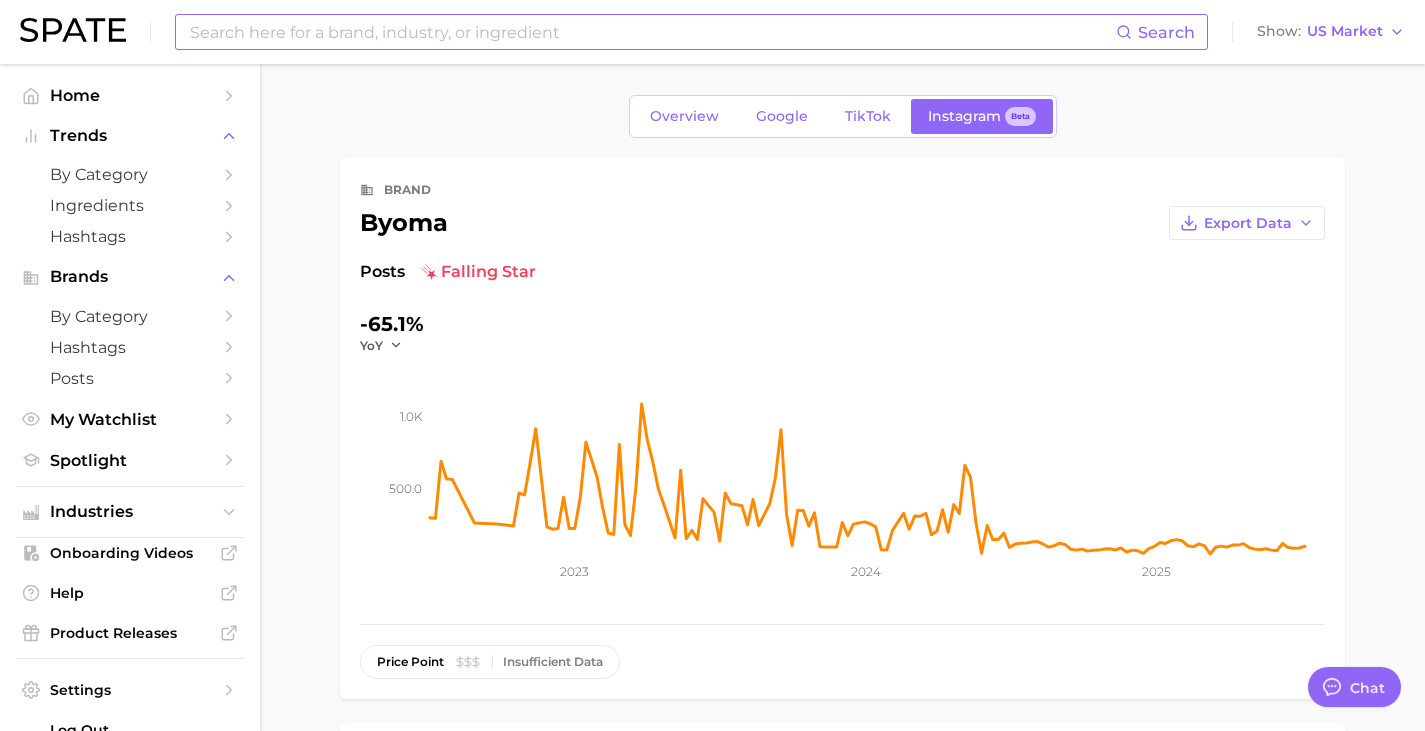 scroll, scrollTop: 0, scrollLeft: 0, axis: both 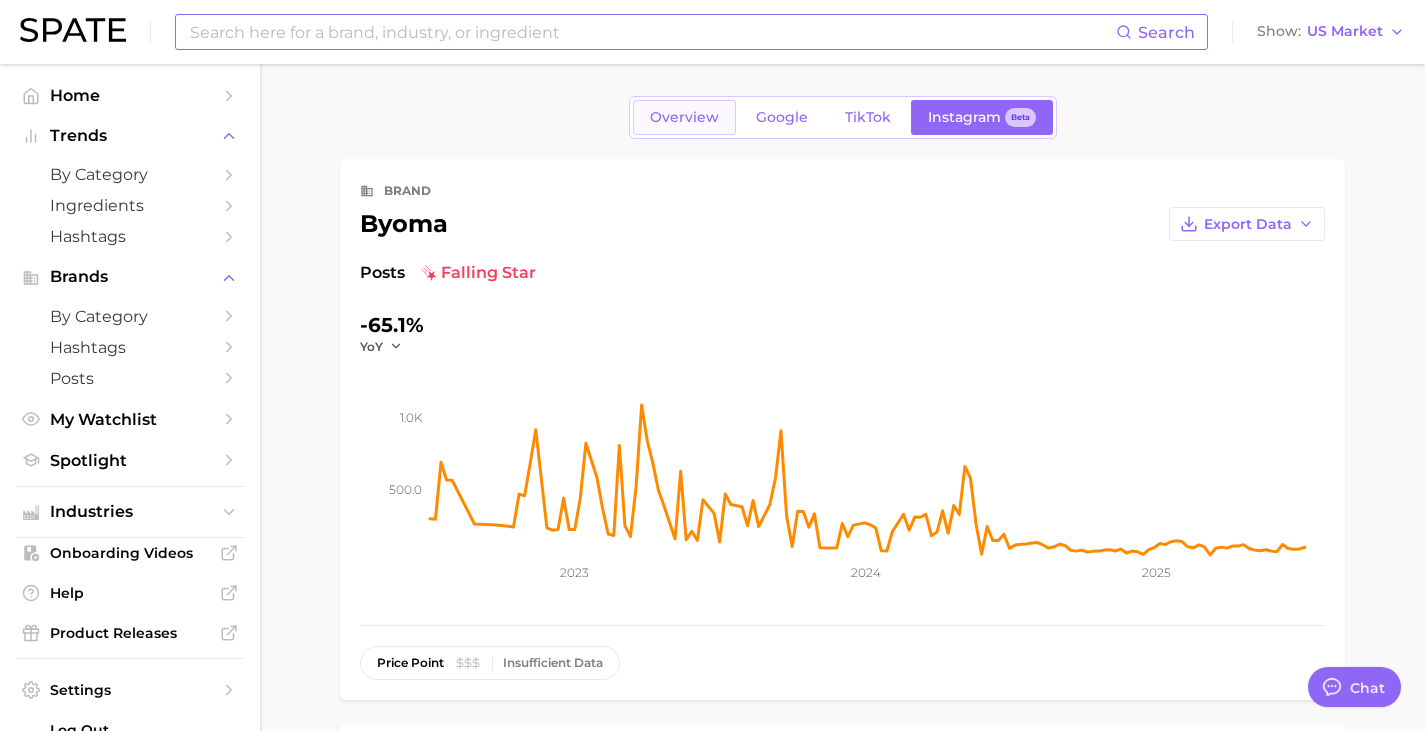 click on "Overview" at bounding box center [684, 117] 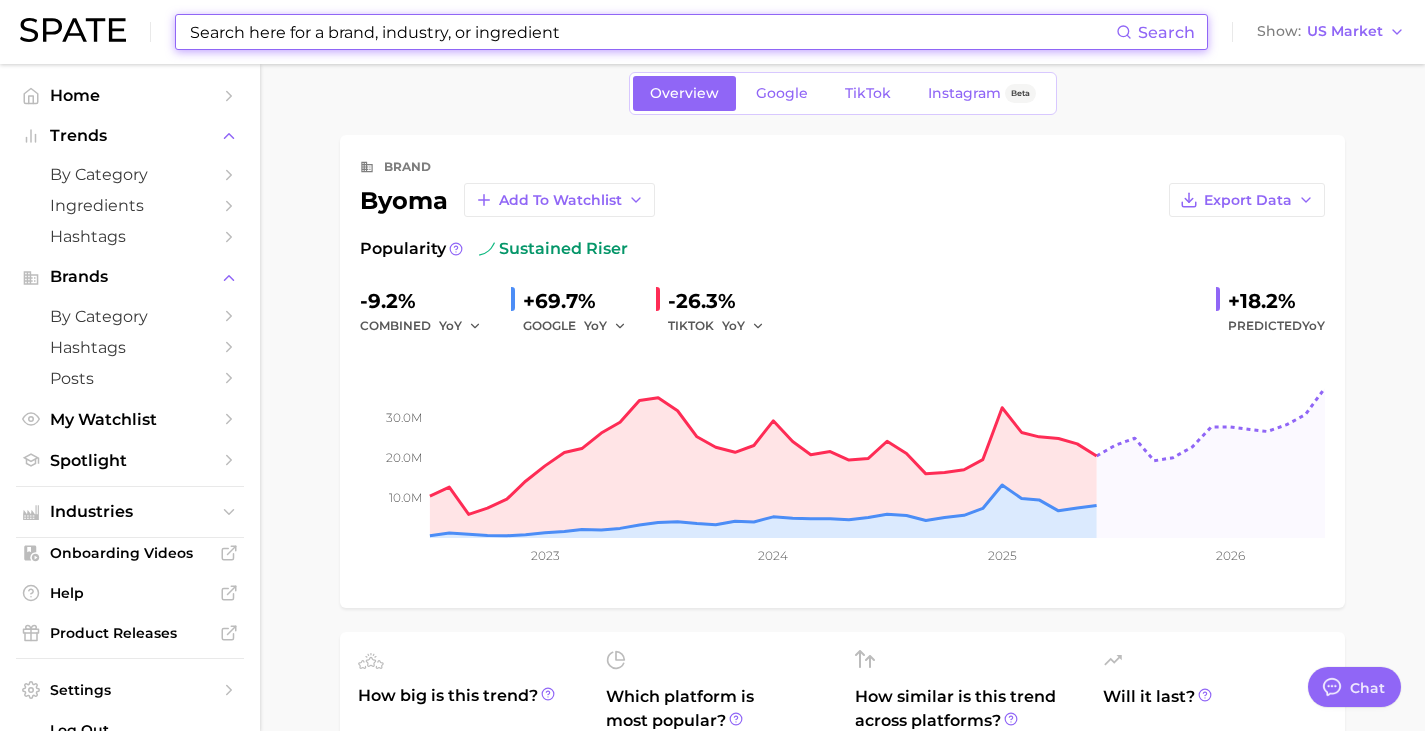 scroll, scrollTop: 29, scrollLeft: 0, axis: vertical 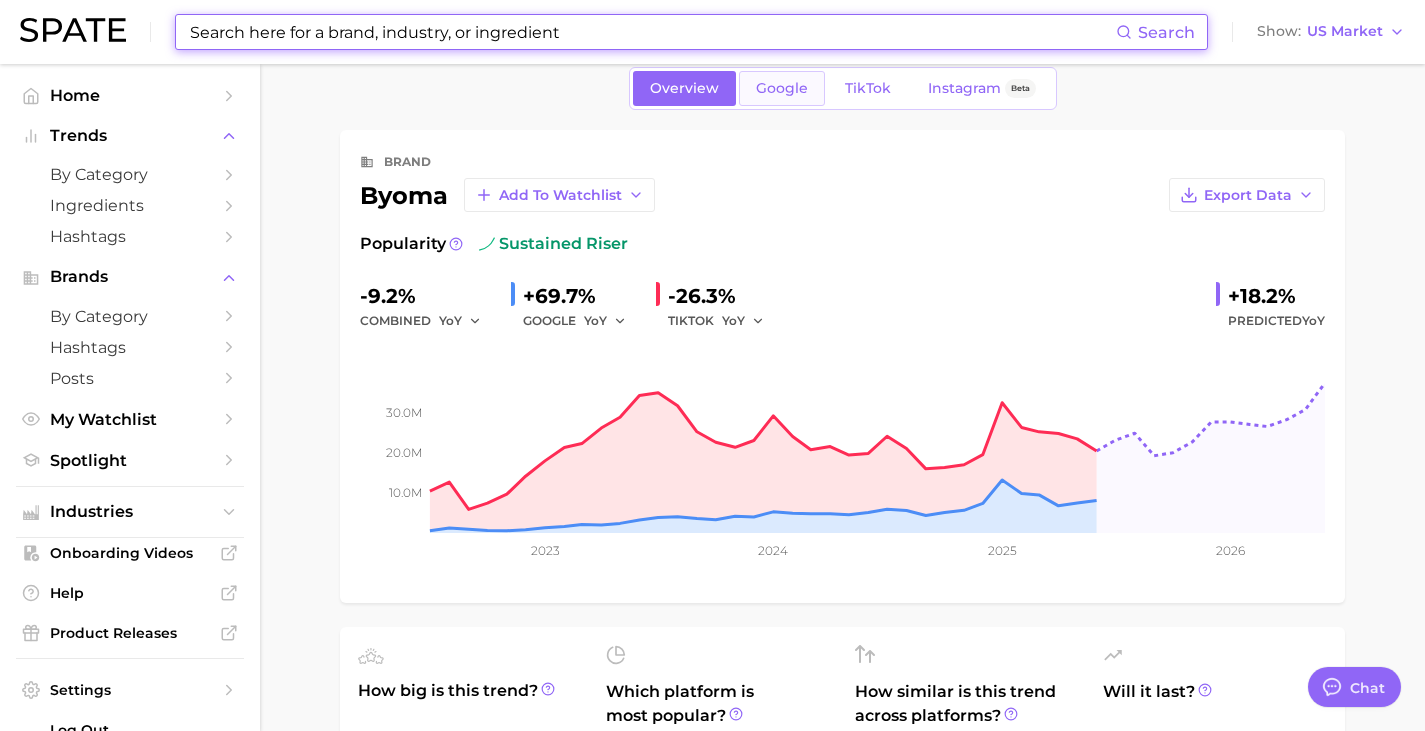 click on "Google" at bounding box center [782, 88] 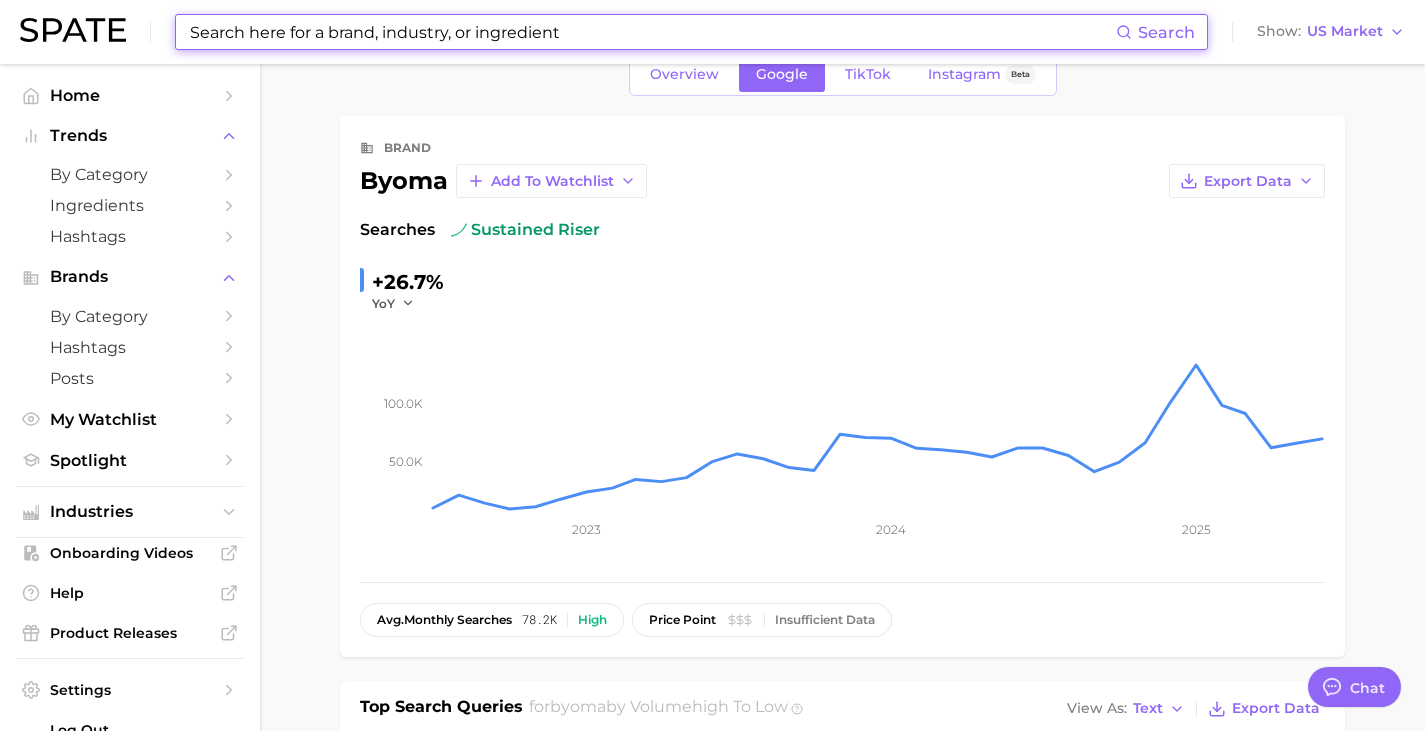 scroll, scrollTop: 44, scrollLeft: 0, axis: vertical 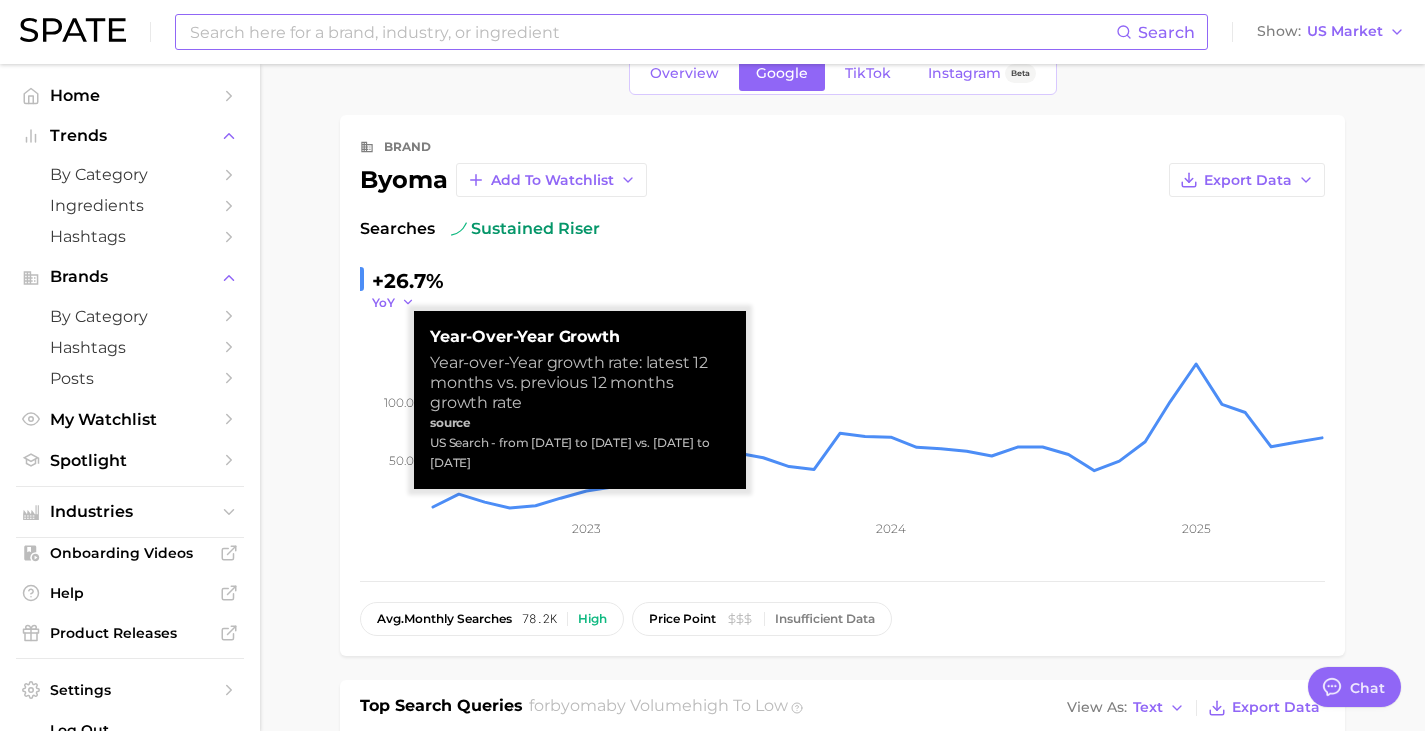 click 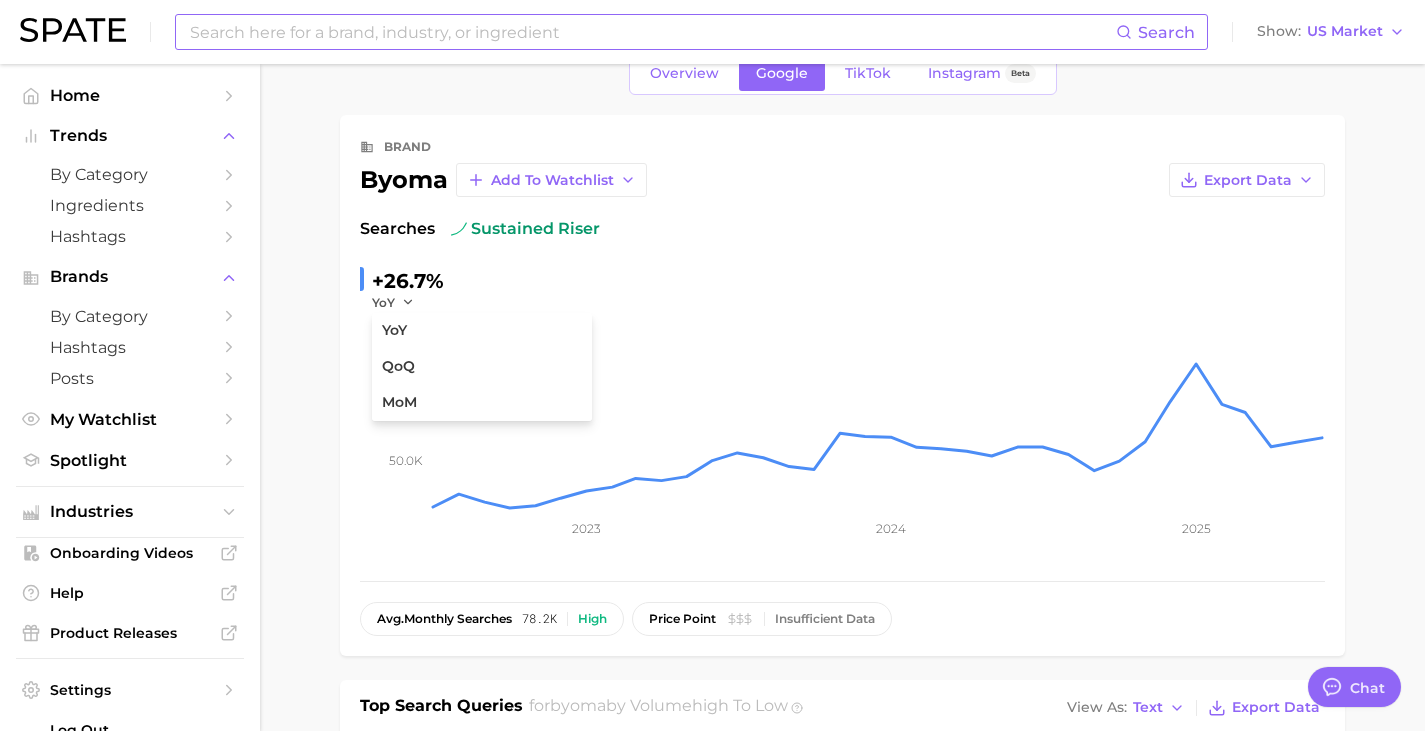 click on "brand byoma Add to Watchlist Export Data" at bounding box center (842, 166) 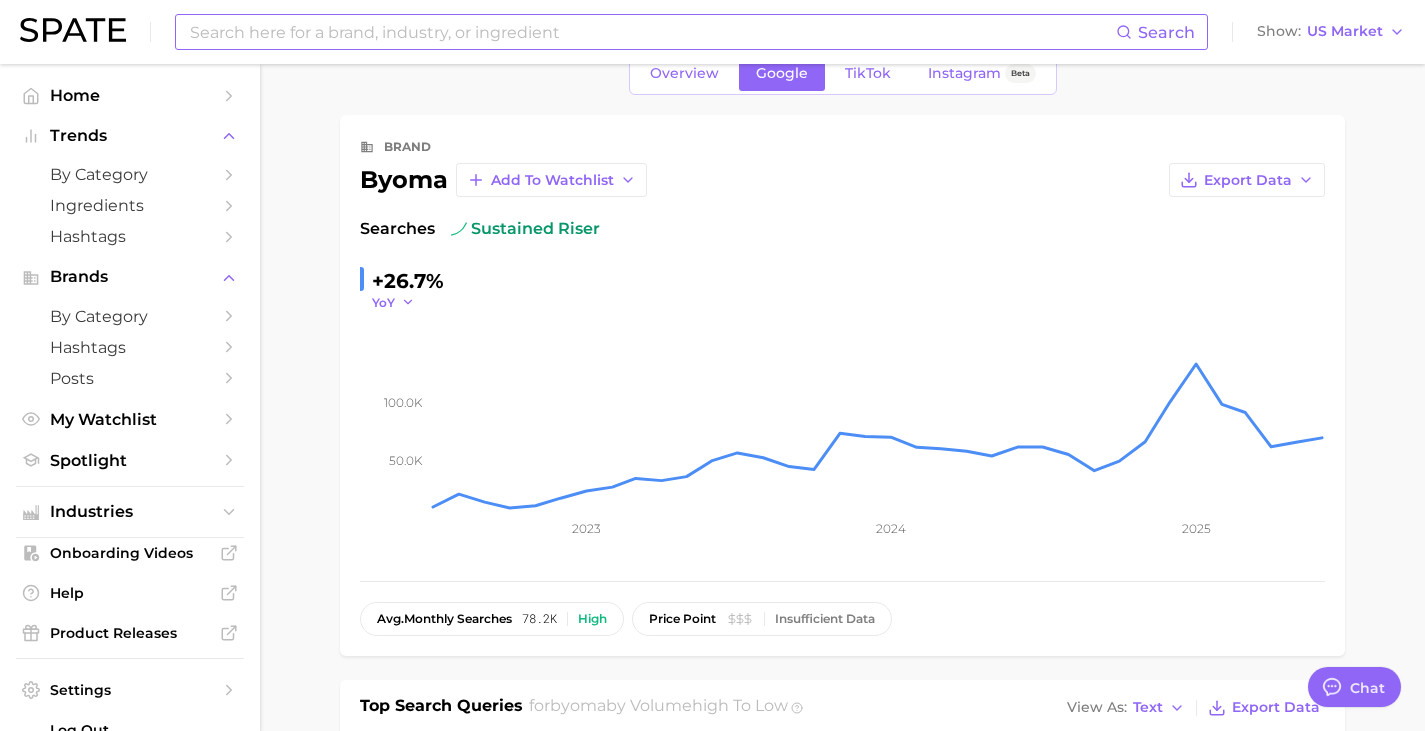 click on "YoY" at bounding box center (393, 302) 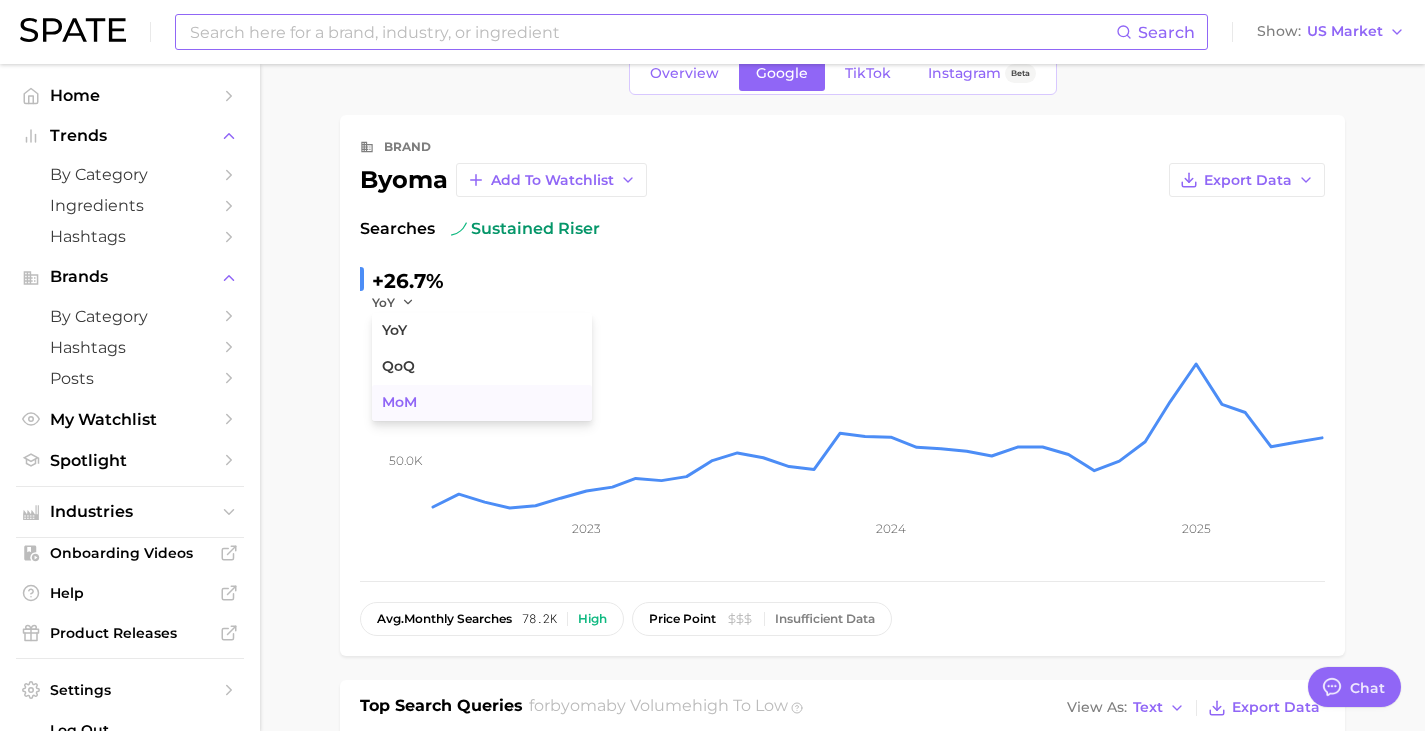 click on "MoM" at bounding box center (399, 402) 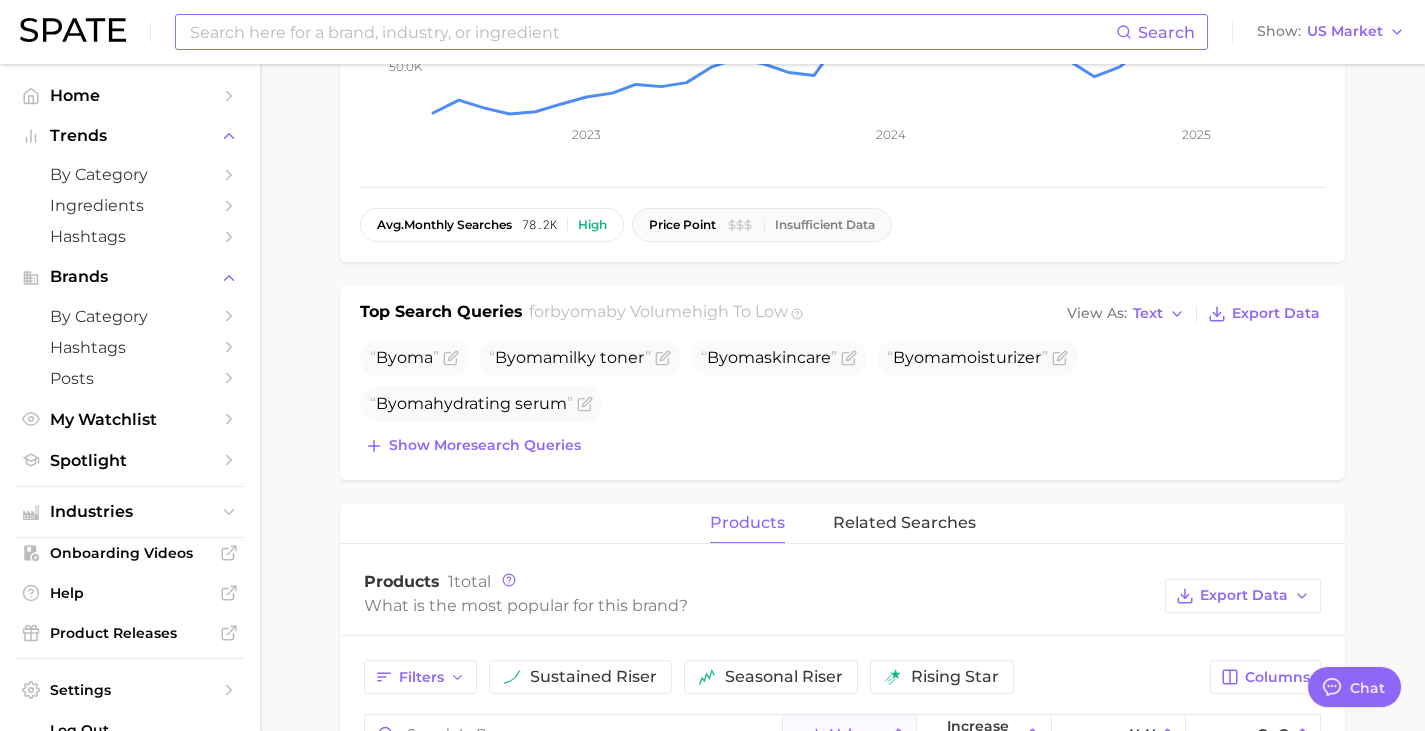 scroll, scrollTop: 447, scrollLeft: 0, axis: vertical 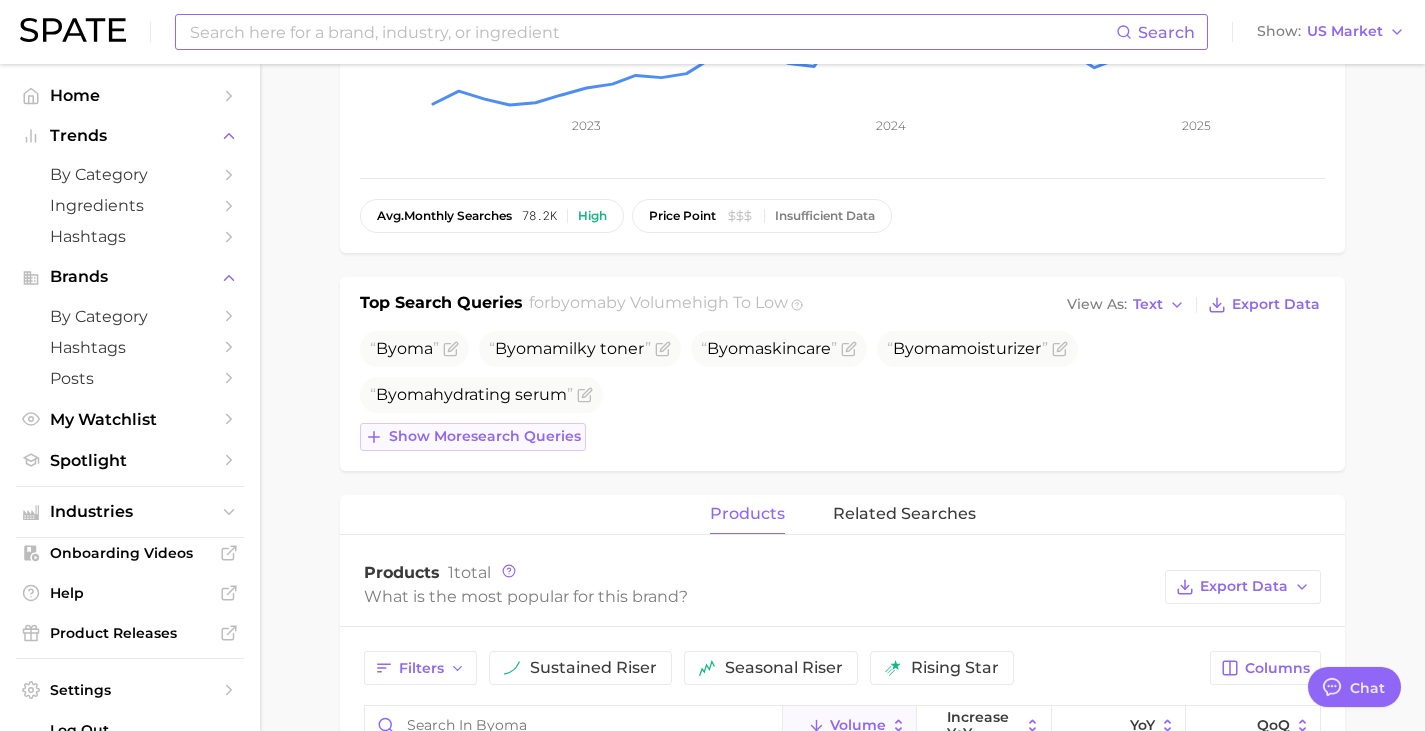 click on "Show more  search queries" at bounding box center (485, 436) 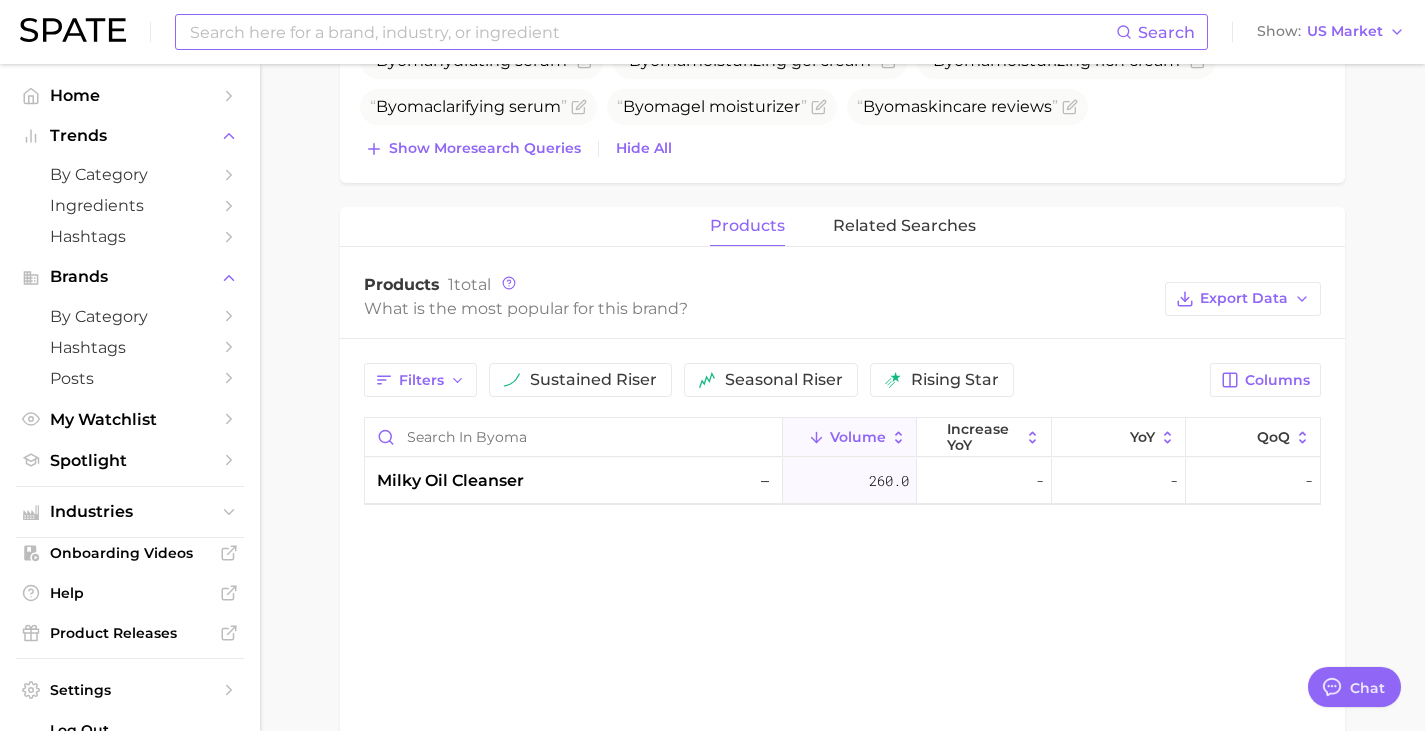 scroll, scrollTop: 782, scrollLeft: 0, axis: vertical 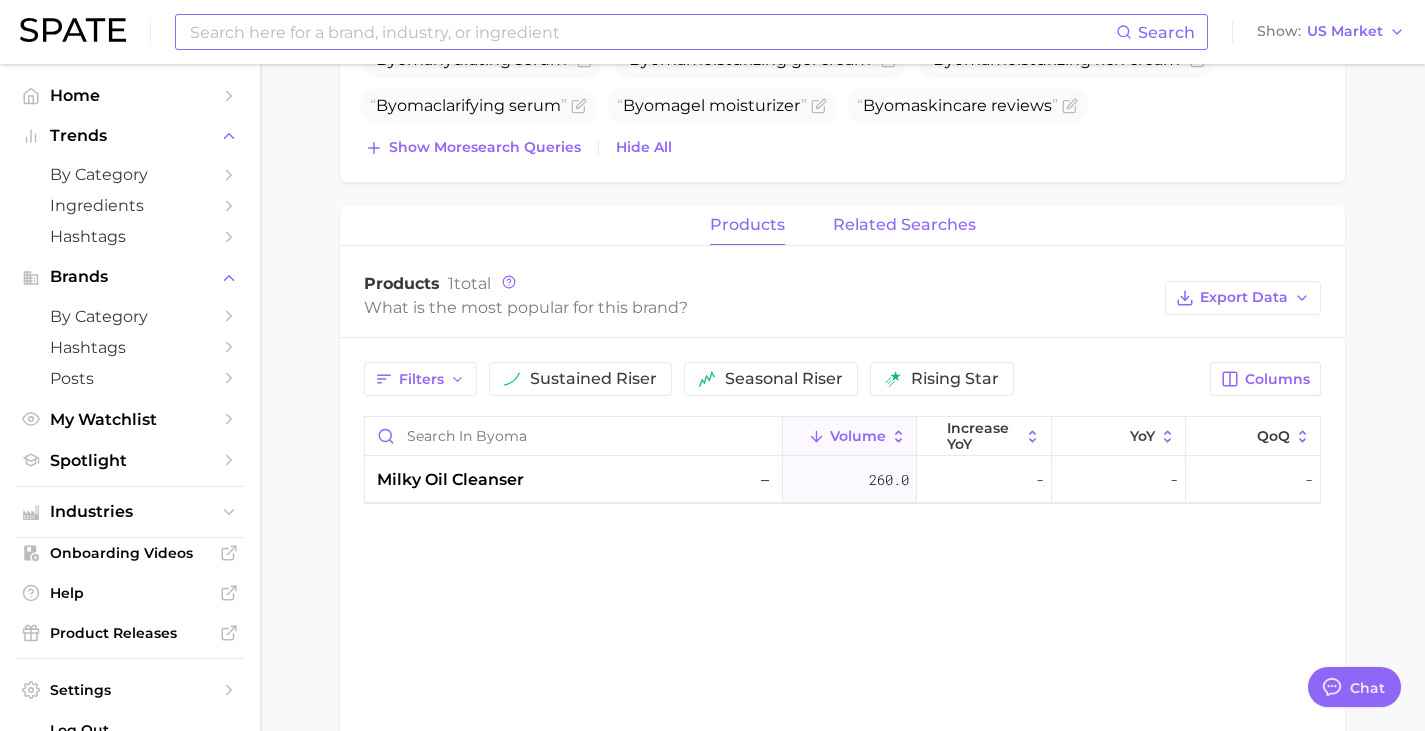 click on "related searches" at bounding box center (904, 225) 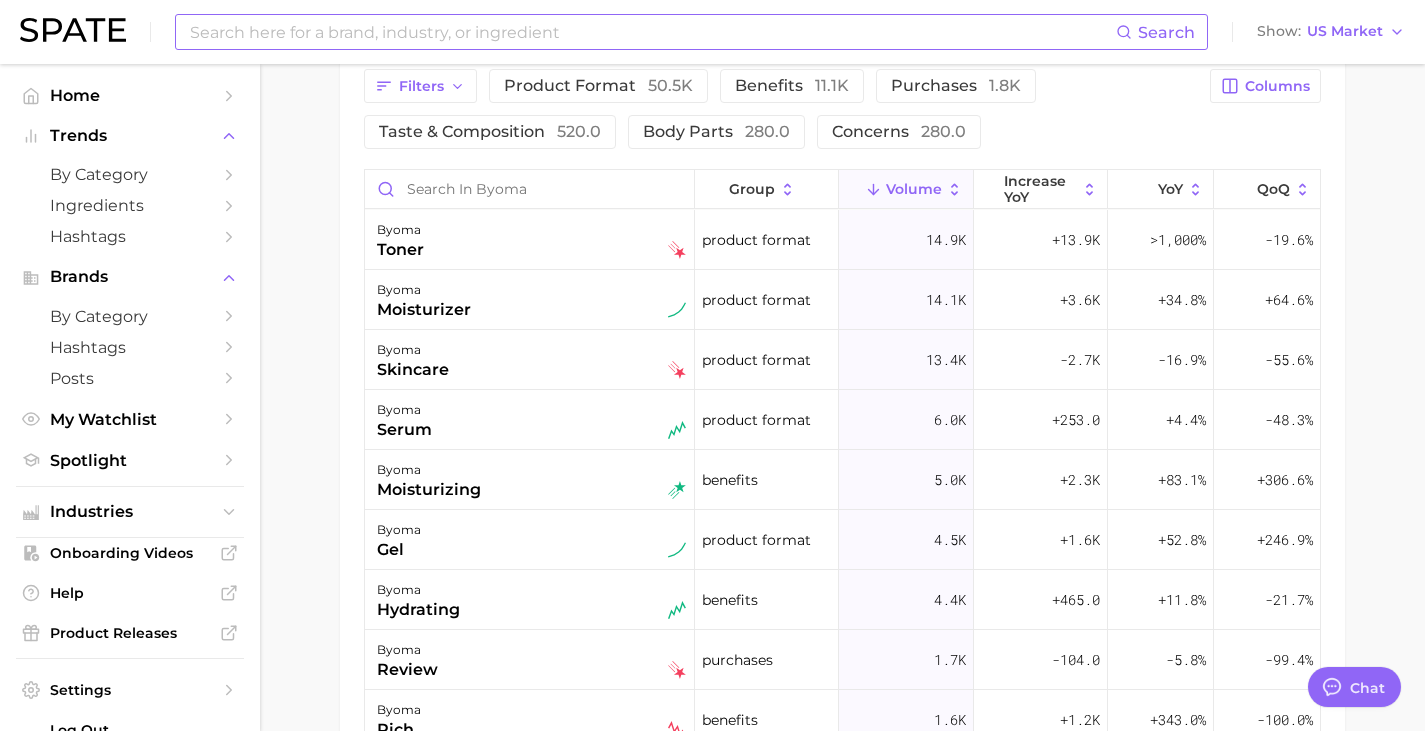 scroll, scrollTop: 1084, scrollLeft: 0, axis: vertical 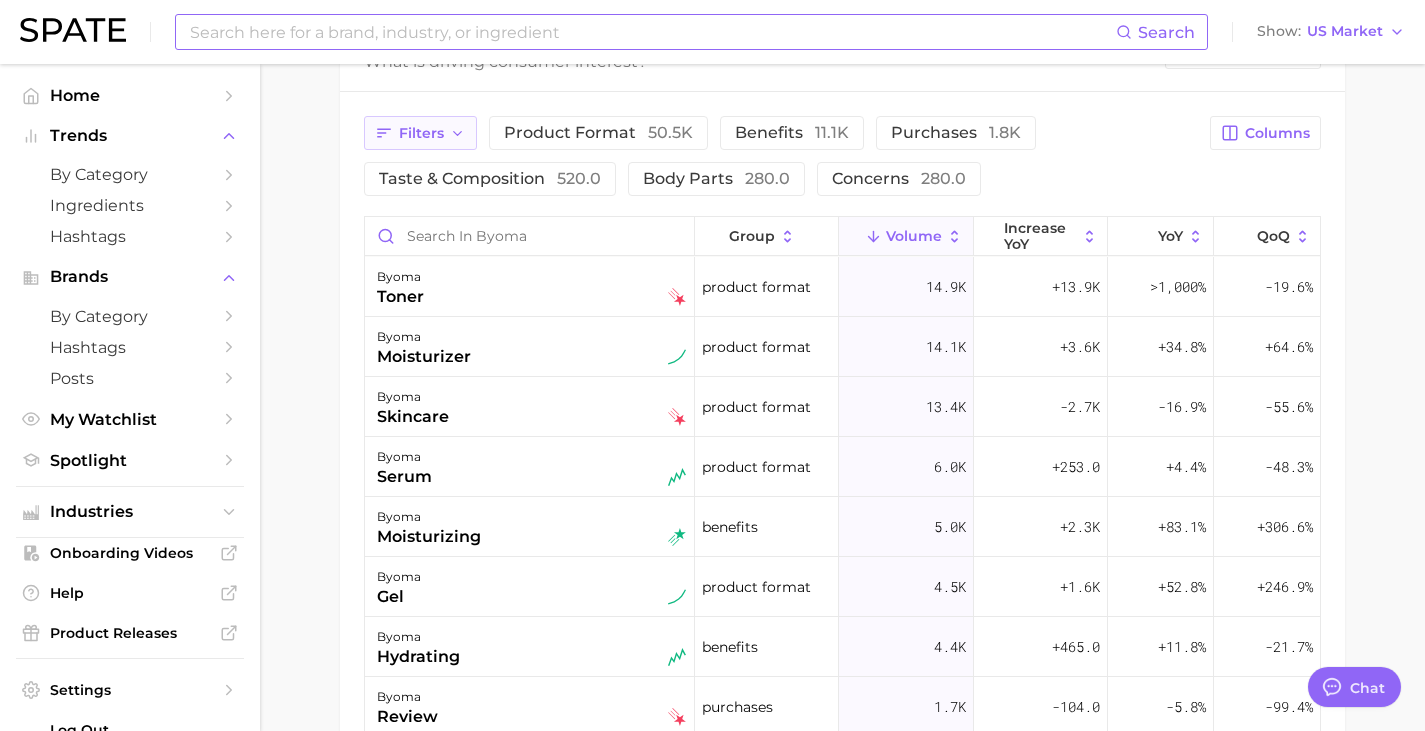 click on "Filters" at bounding box center (421, 133) 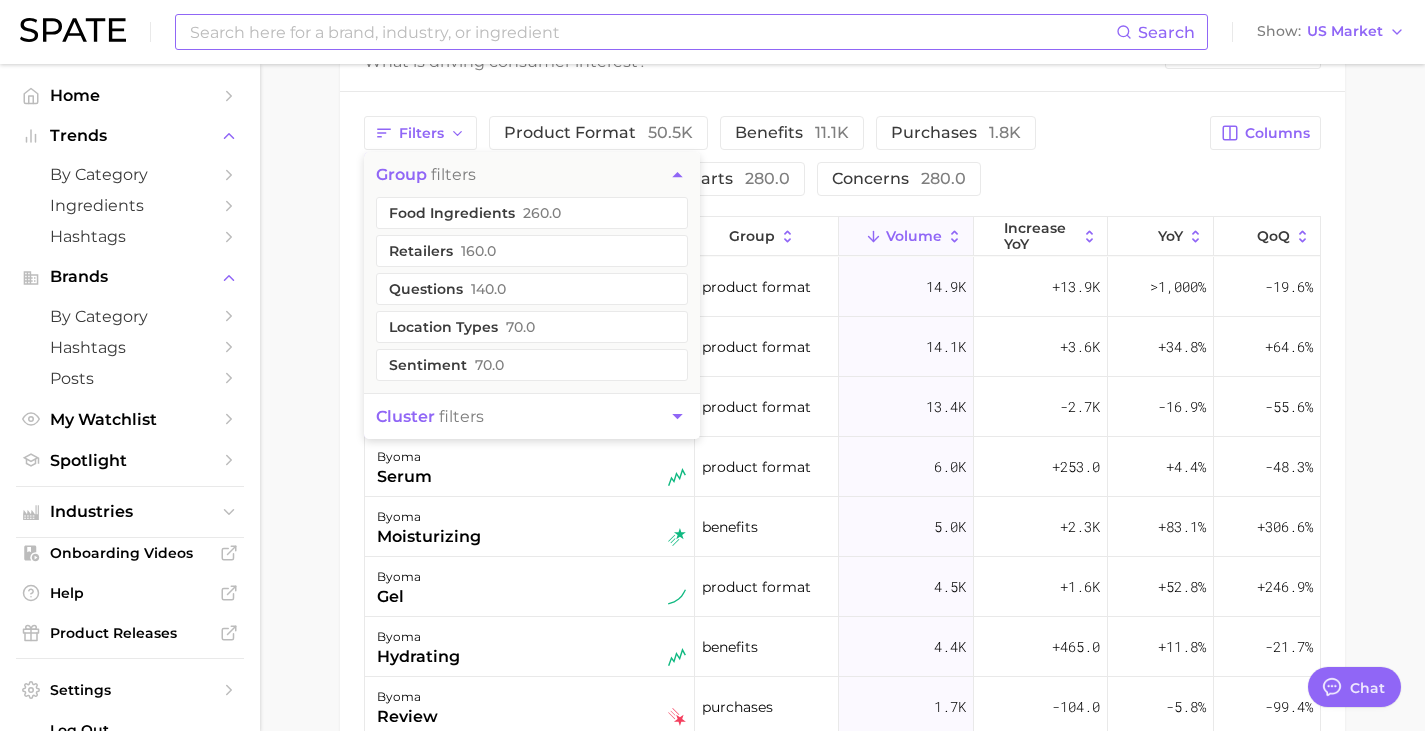 scroll, scrollTop: 1015, scrollLeft: 0, axis: vertical 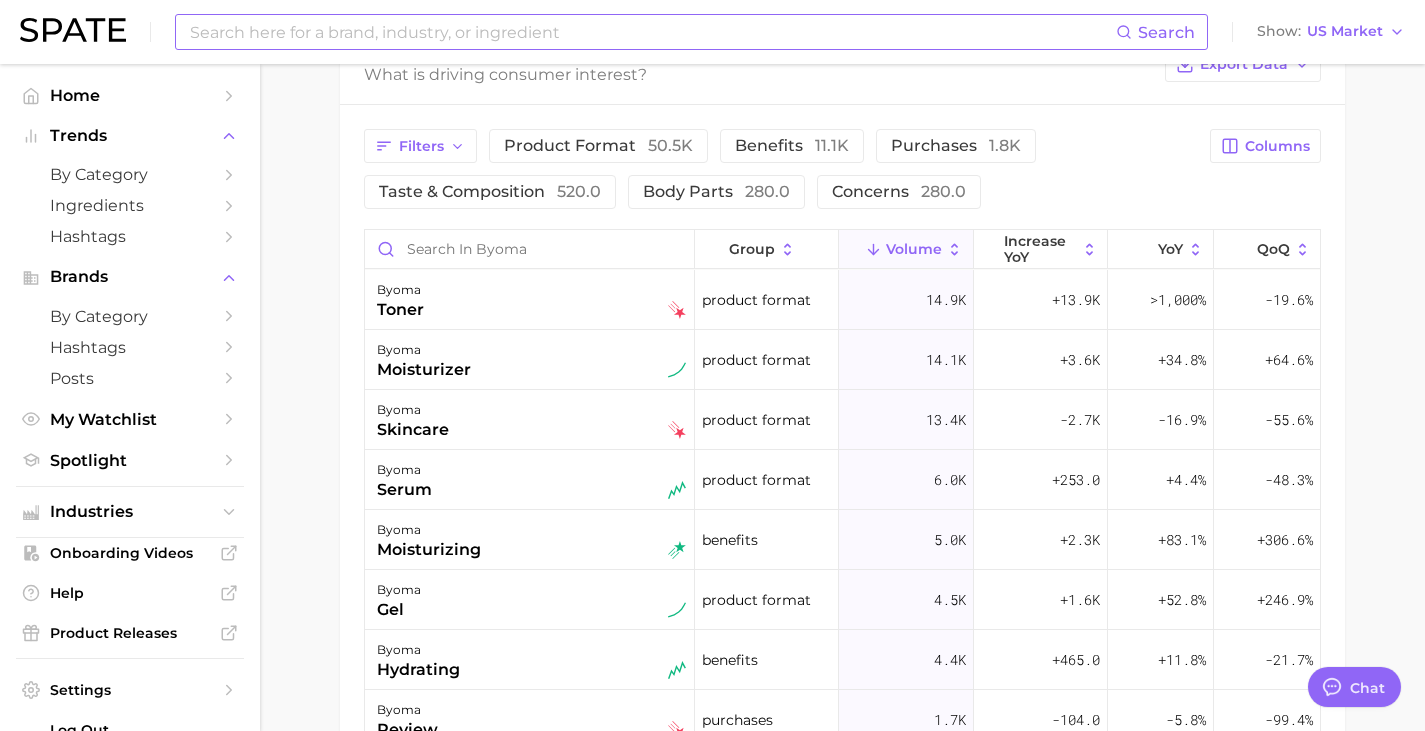 click on "Filters product format   50.5k benefits   11.1k purchases   1.8k taste & composition   520.0 body parts   280.0 concerns   280.0" at bounding box center (781, 169) 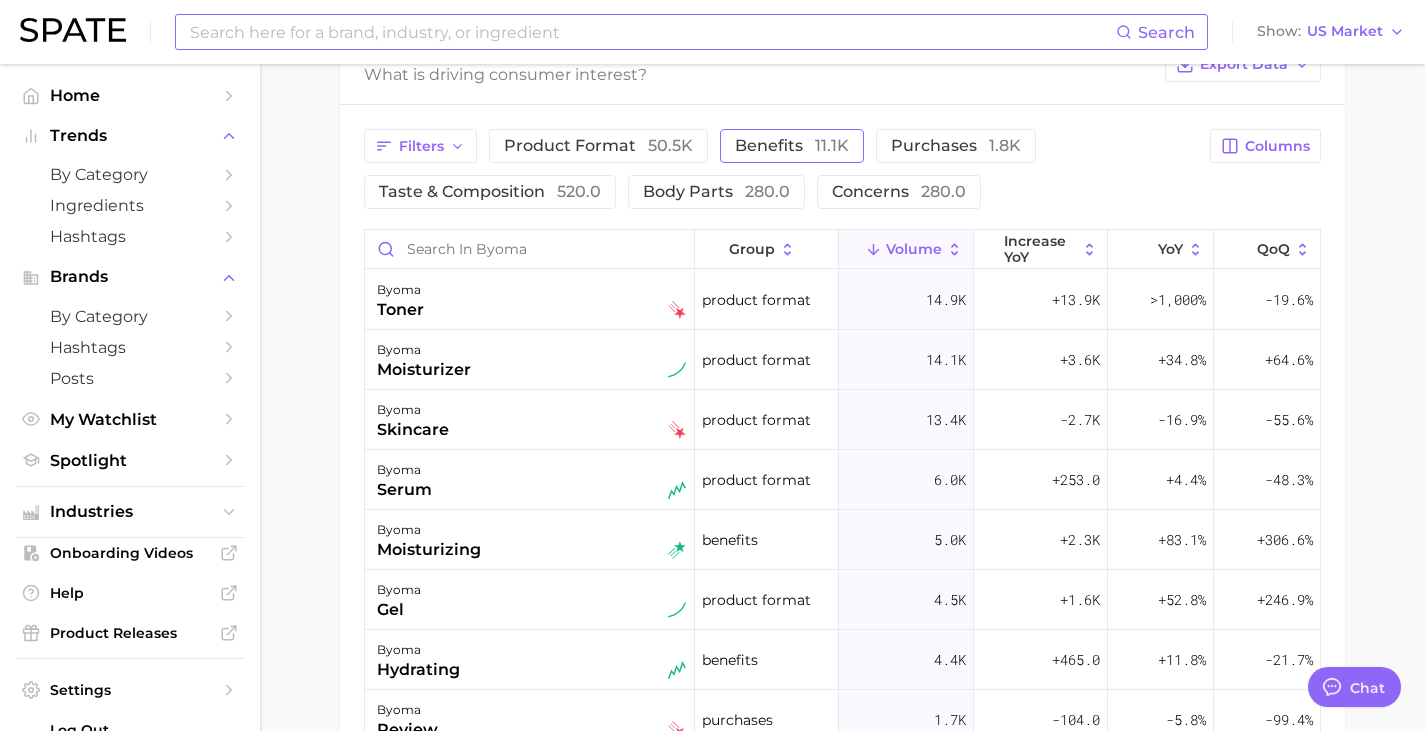 click on "benefits   11.1k" at bounding box center (792, 145) 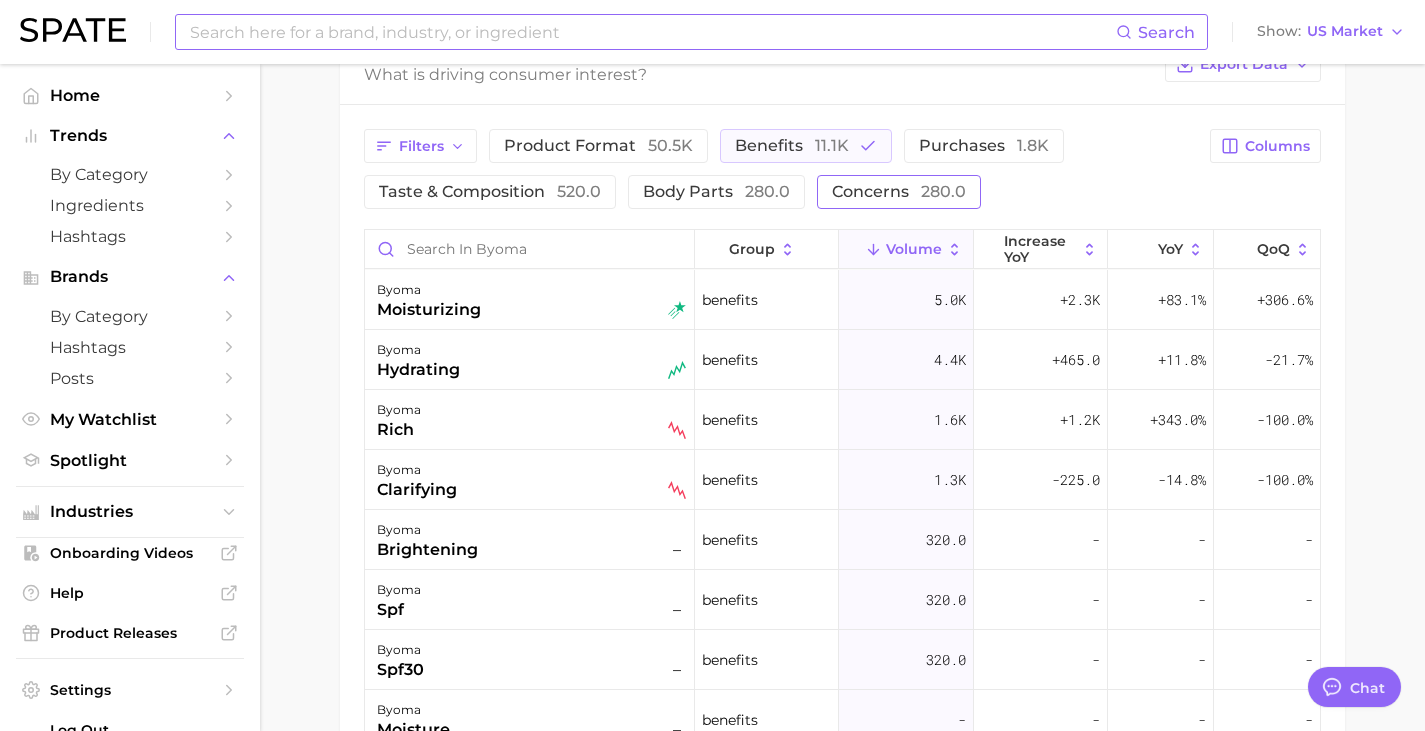 click on "concerns   280.0" at bounding box center (899, 191) 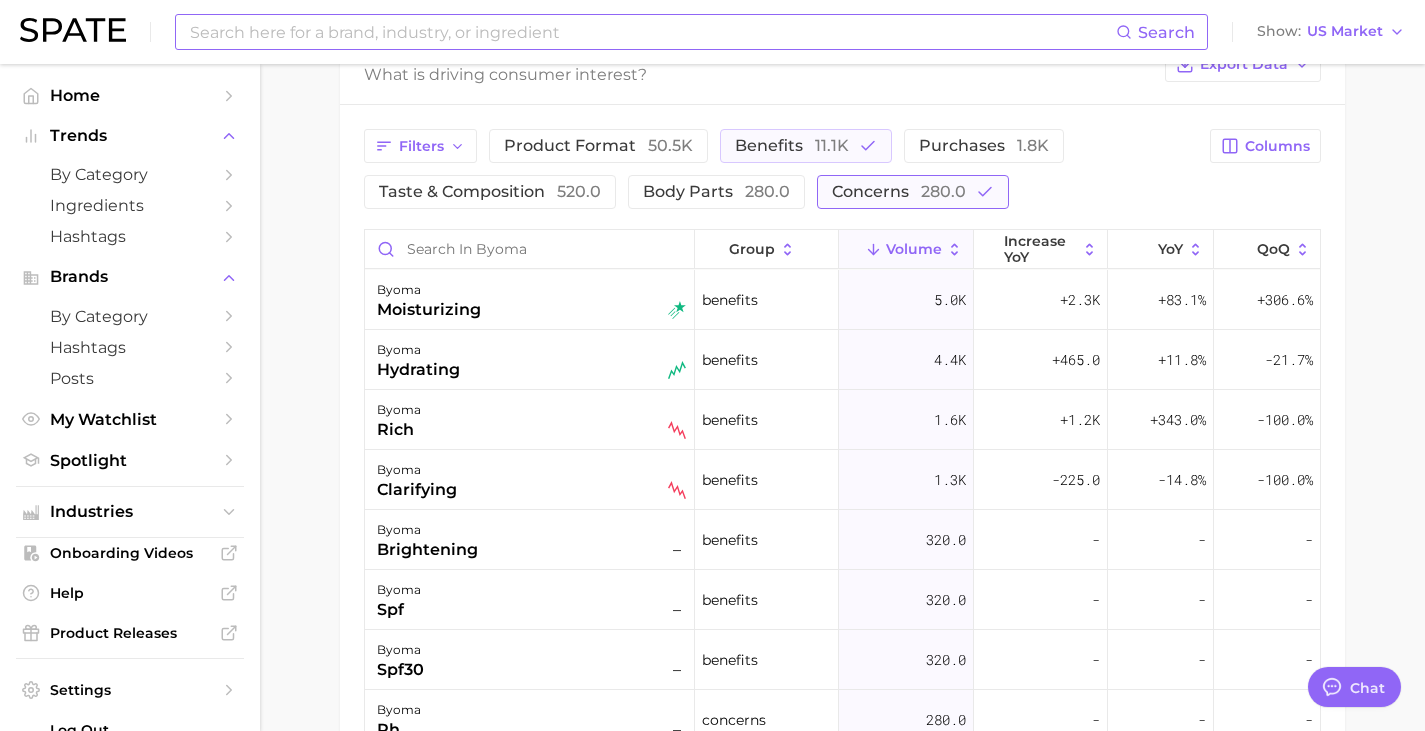 click on "concerns   280.0" at bounding box center [899, 191] 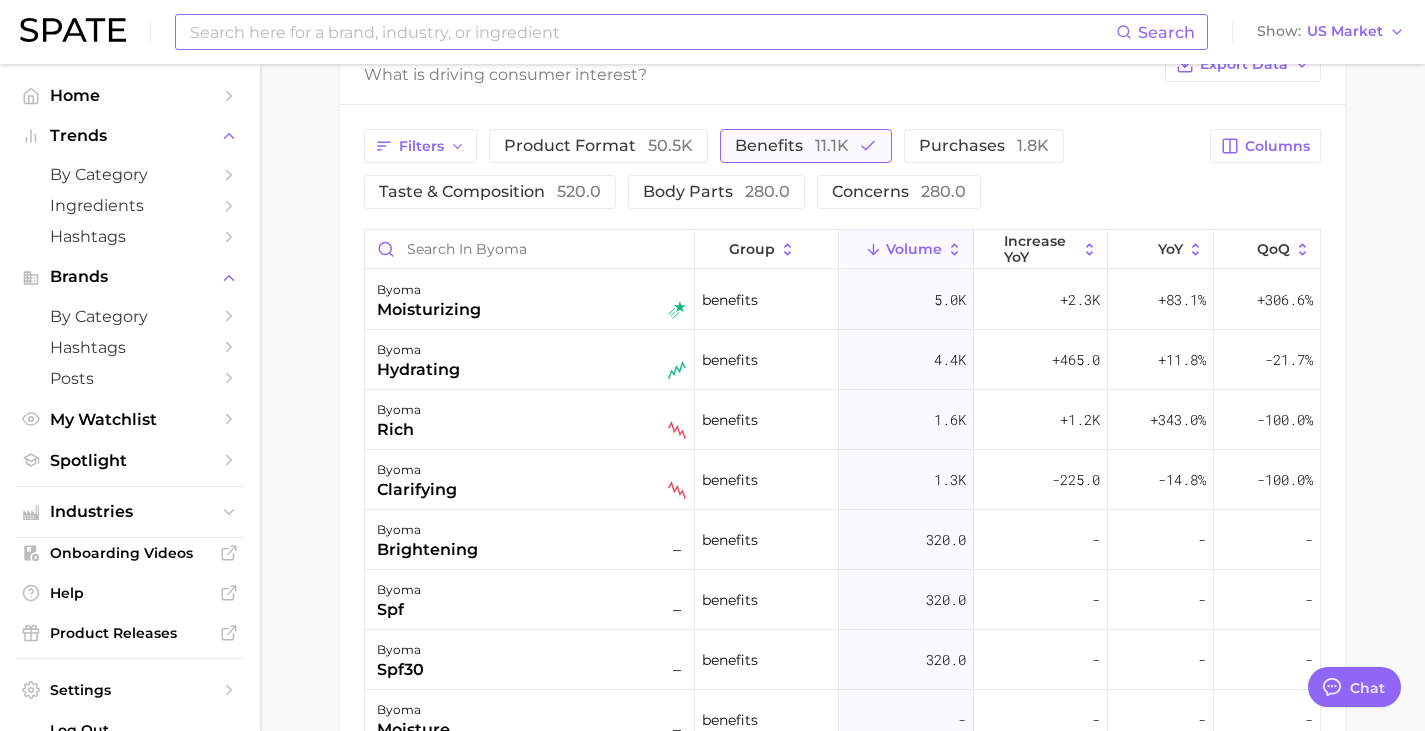 click on "benefits   11.1k" at bounding box center [792, 145] 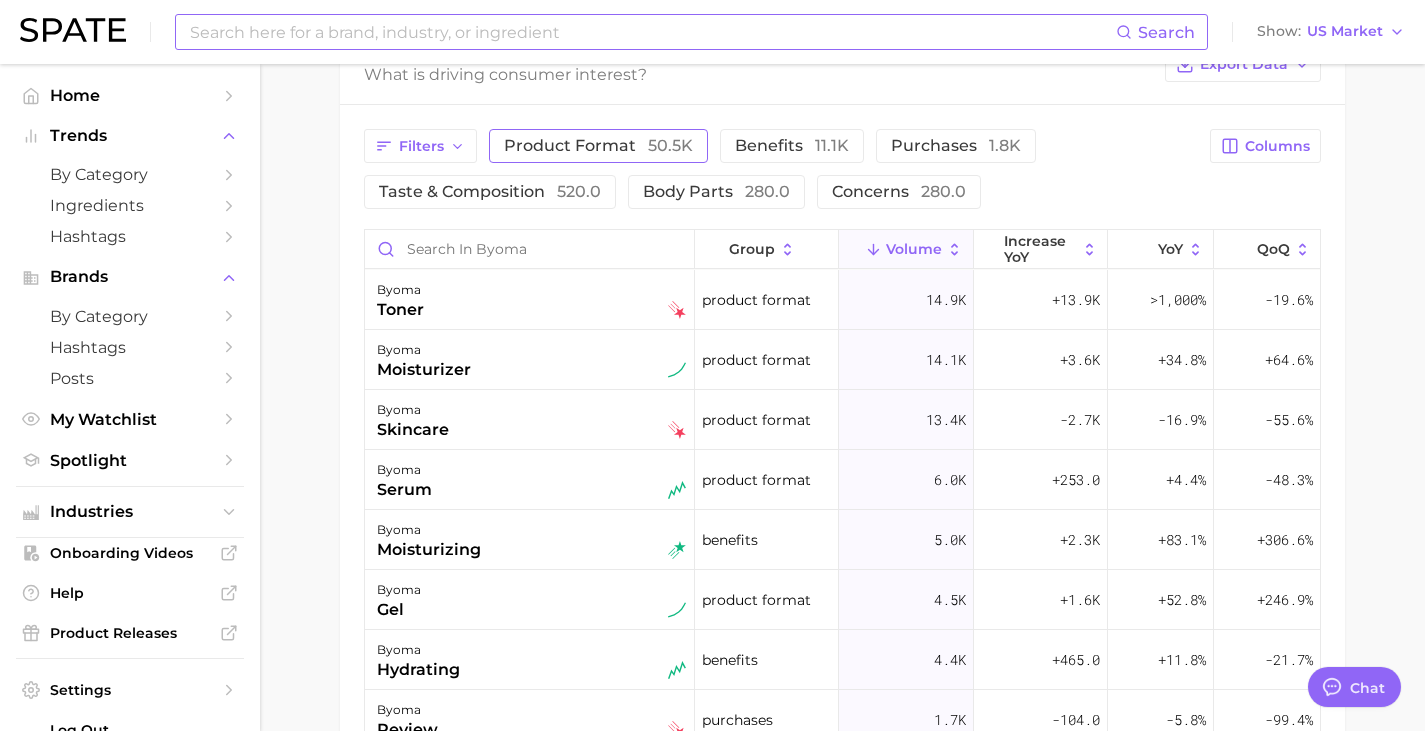 click on "product format   50.5k" at bounding box center (598, 145) 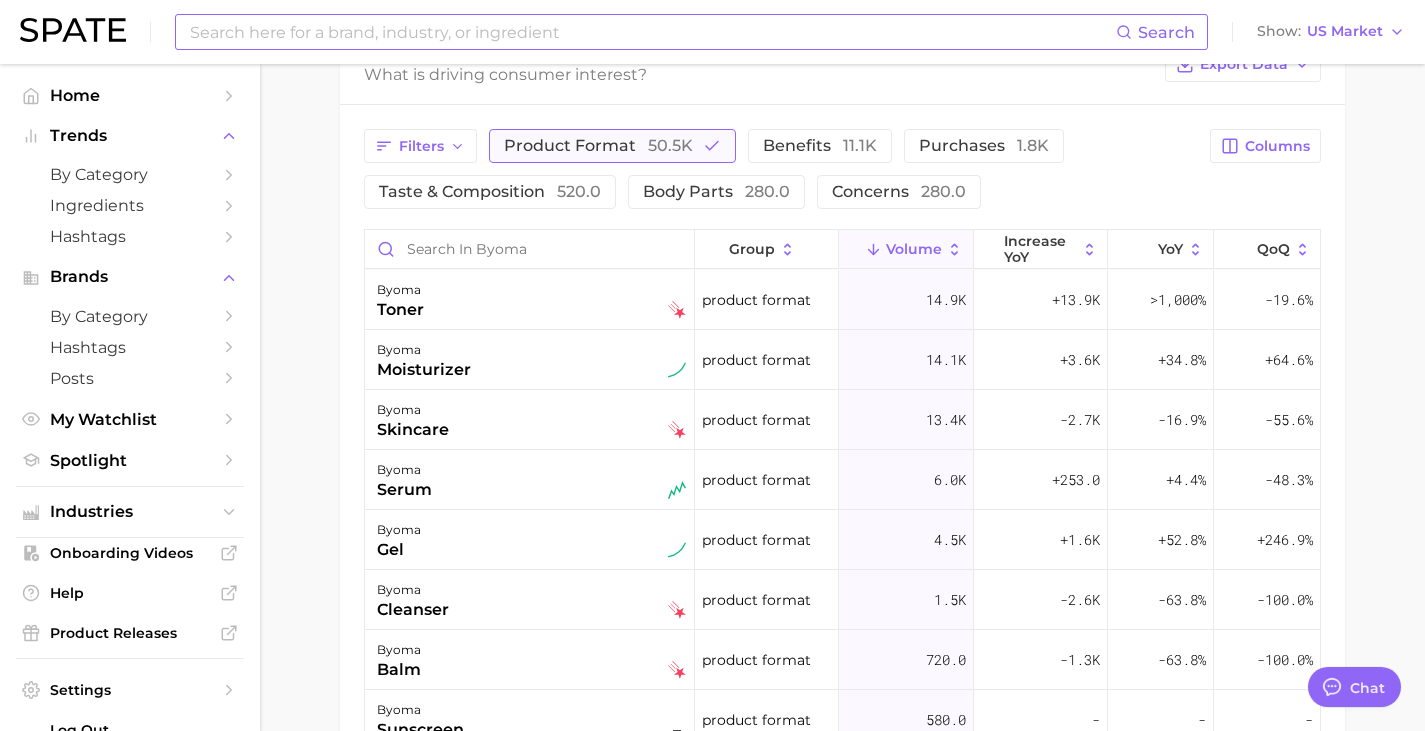 click on "product format   50.5k" at bounding box center [612, 146] 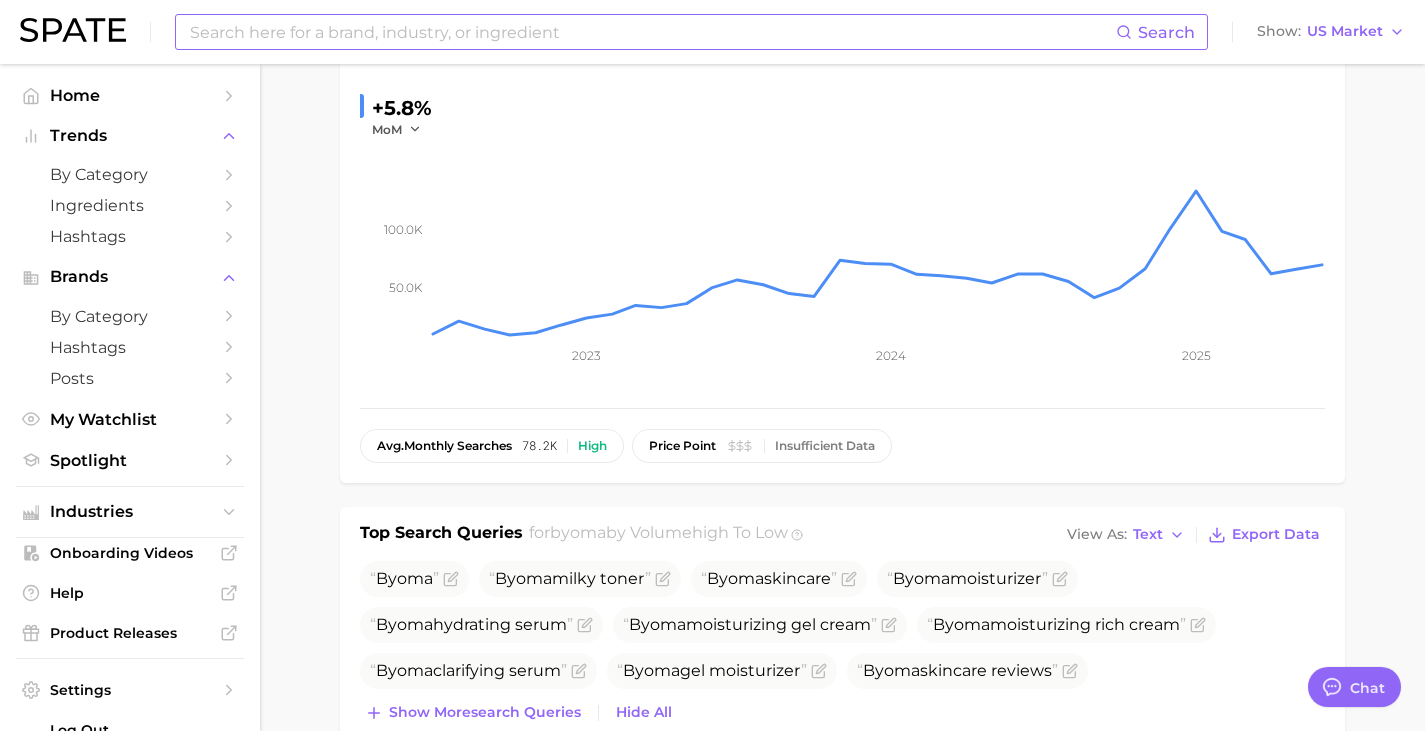 scroll, scrollTop: 0, scrollLeft: 0, axis: both 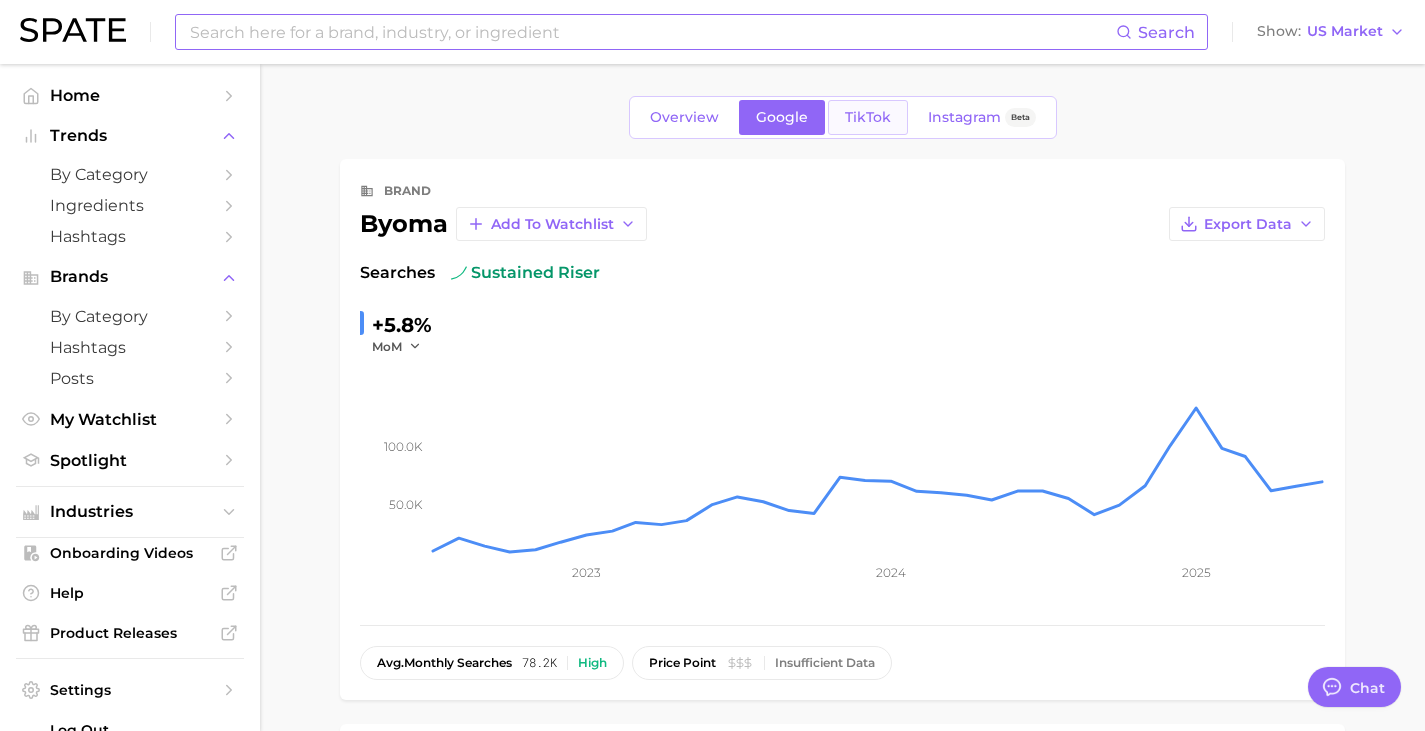 click on "TikTok" at bounding box center (868, 117) 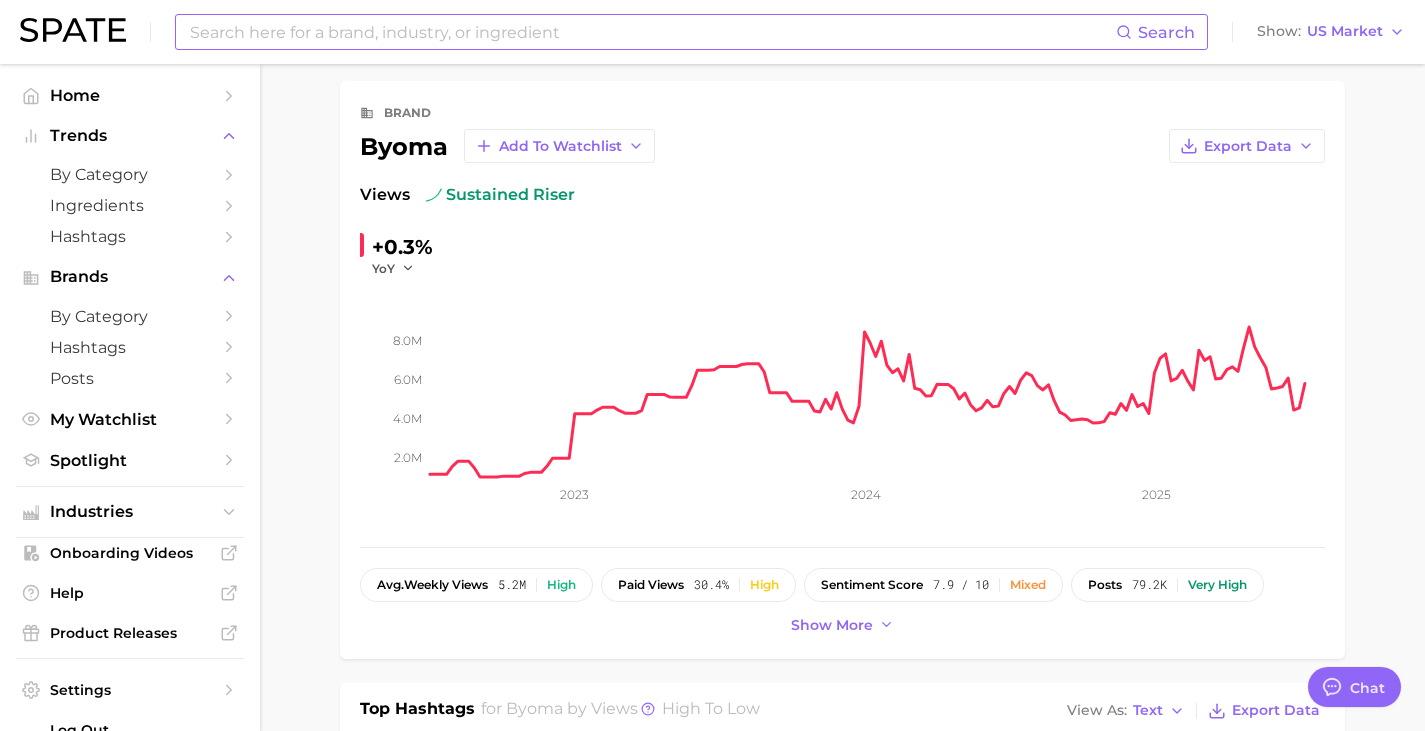 scroll, scrollTop: 79, scrollLeft: 0, axis: vertical 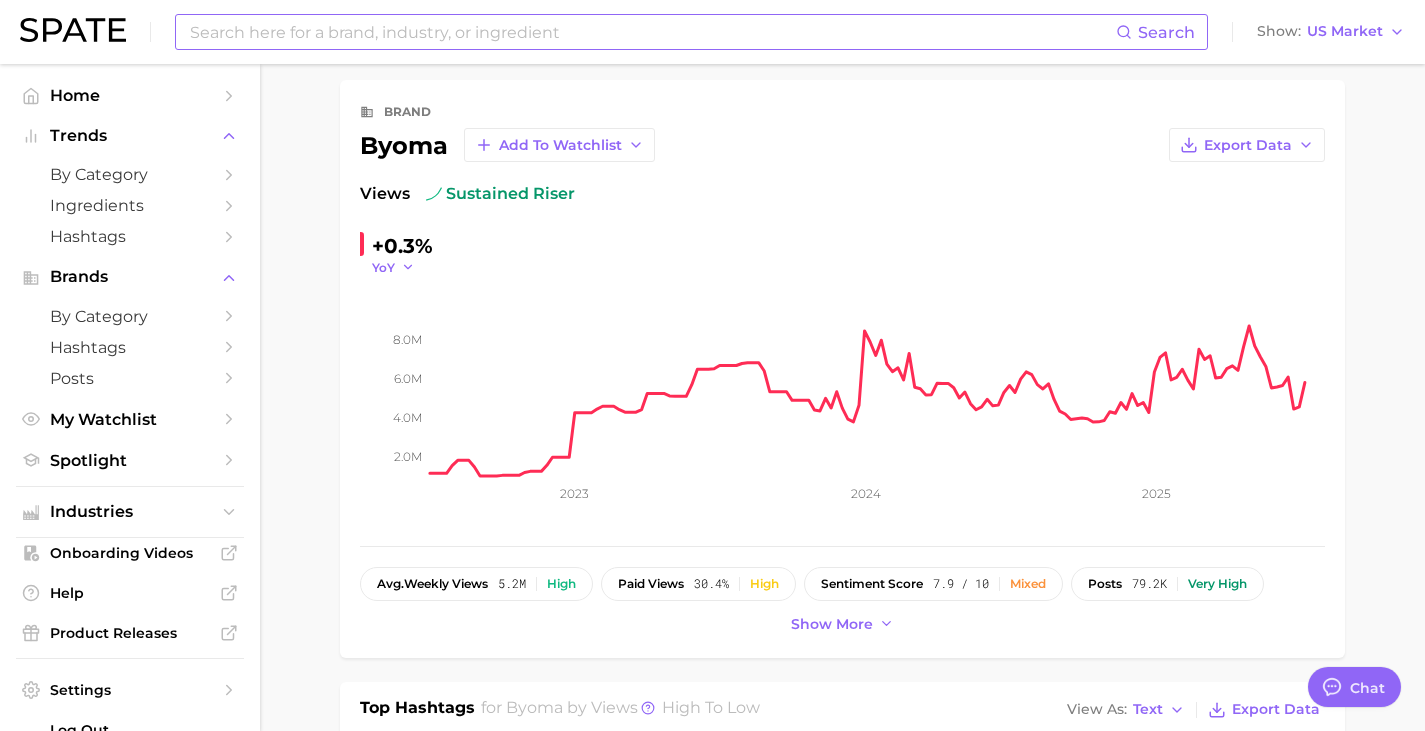 click on "YoY" at bounding box center [393, 267] 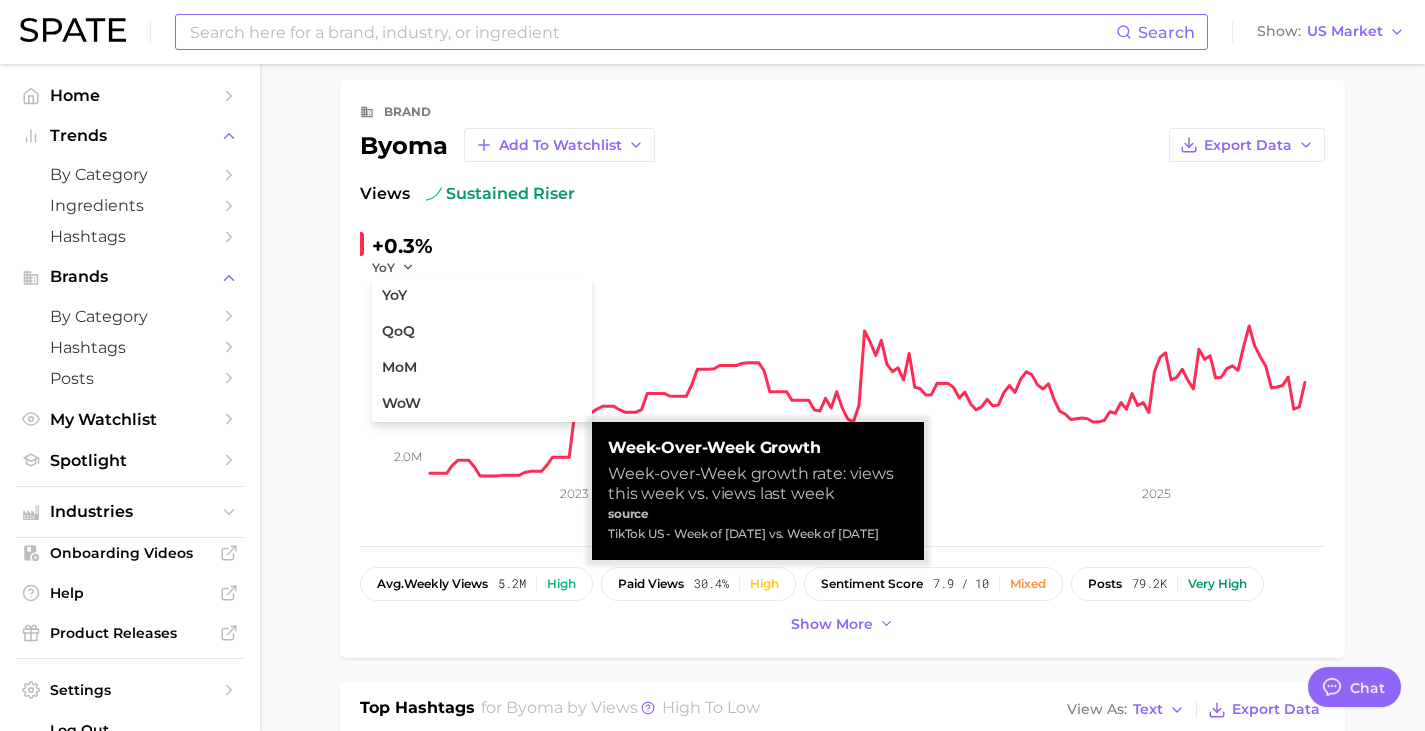 click on "Overview Google TikTok Instagram Beta brand byoma Add to Watchlist Export Data Views sustained riser +0.3% YoY YoY QoQ MoM WoW 2.0m 4.0m 6.0m 8.0m 2023 2024 2025 avg.  weekly views 5.2m High paid views 30.4% High sentiment score 7.9 / 10 Mixed posts 79.2k Very high engagement 5.1% Medium TikTok shop 7.4% Medium price point Insufficient Data Show more Top Hashtags for   byoma   by Views   high to low View As Text Export Data # byoma # byoma skincare # byoma partner # byoma skin # byoma milkytoner Show more  hashtags Top Posts for  byoma Export Data Views: [DATE] - [DATE] Positive 14 Mixed 6 Negative 0 Columns view post on TikTok 8 paid Views 931.0k view post on TikTok 9 paid Views 739.2k view post on TikTok 6 new paid Views 565.5k view post on TikTok 9 new paid Views 216.2k view post on TikTok 9 new paid Views 125.2k Show more posts related hashtags creators Related Hashtags 5099  total What are consumers viewing alongside  byoma ? Export Data Filters creator content   2.4m routines   2.2m product format   1.6m" at bounding box center (842, 1276) 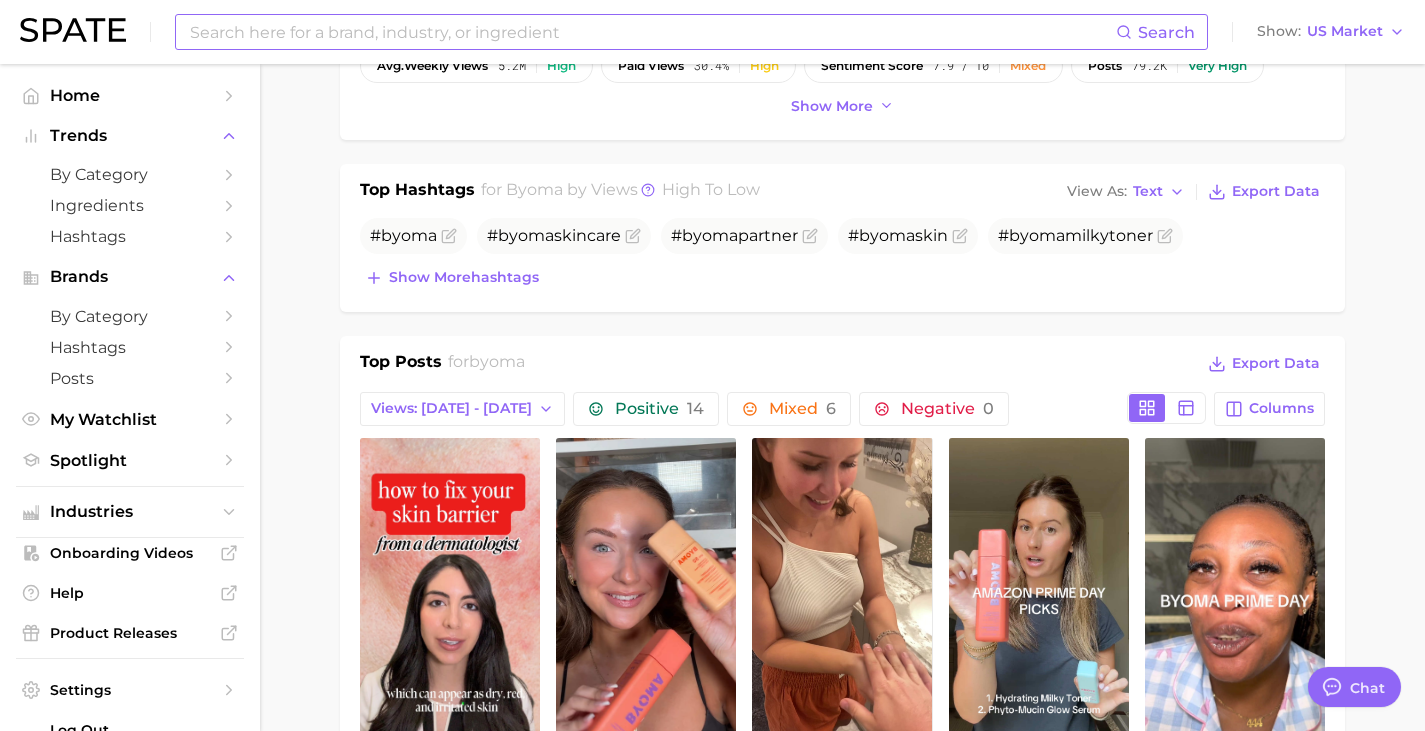 scroll, scrollTop: 598, scrollLeft: 0, axis: vertical 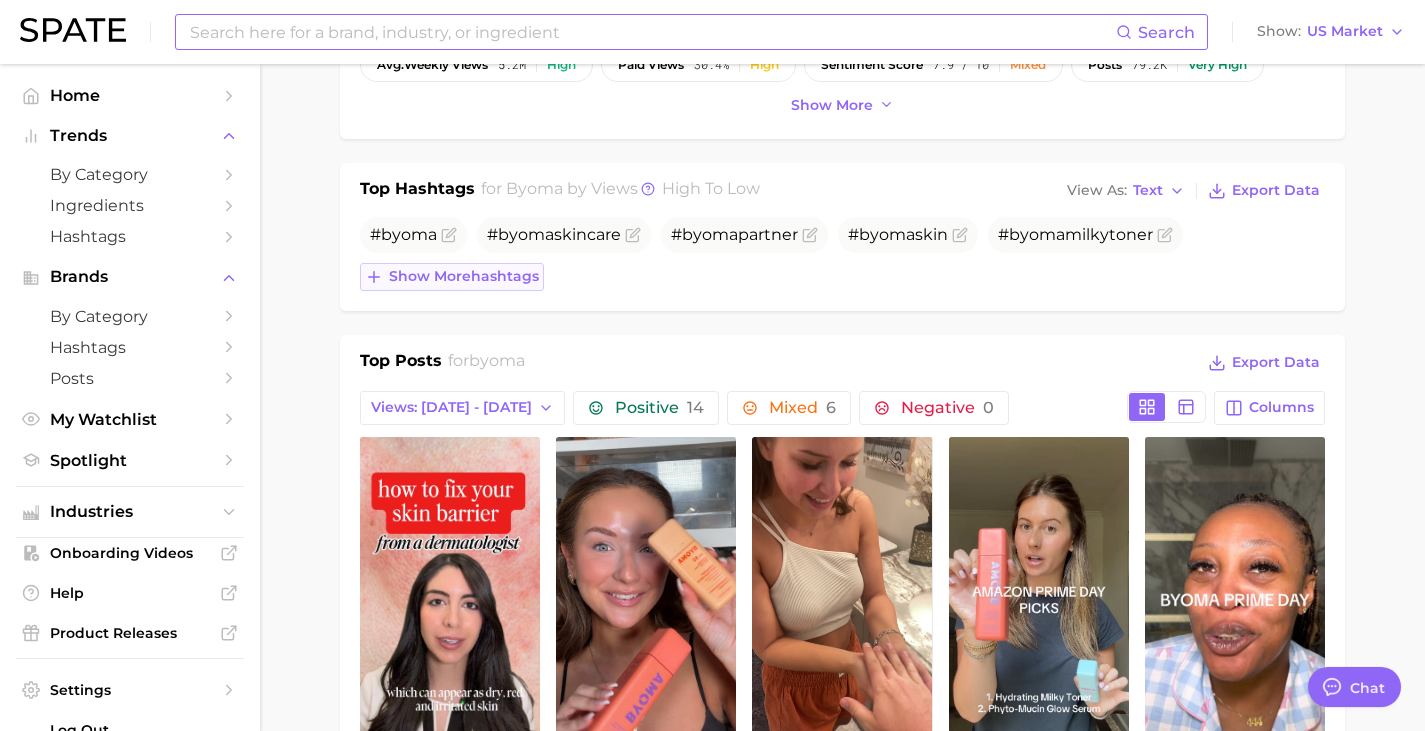 click on "Show more  hashtags" at bounding box center [464, 276] 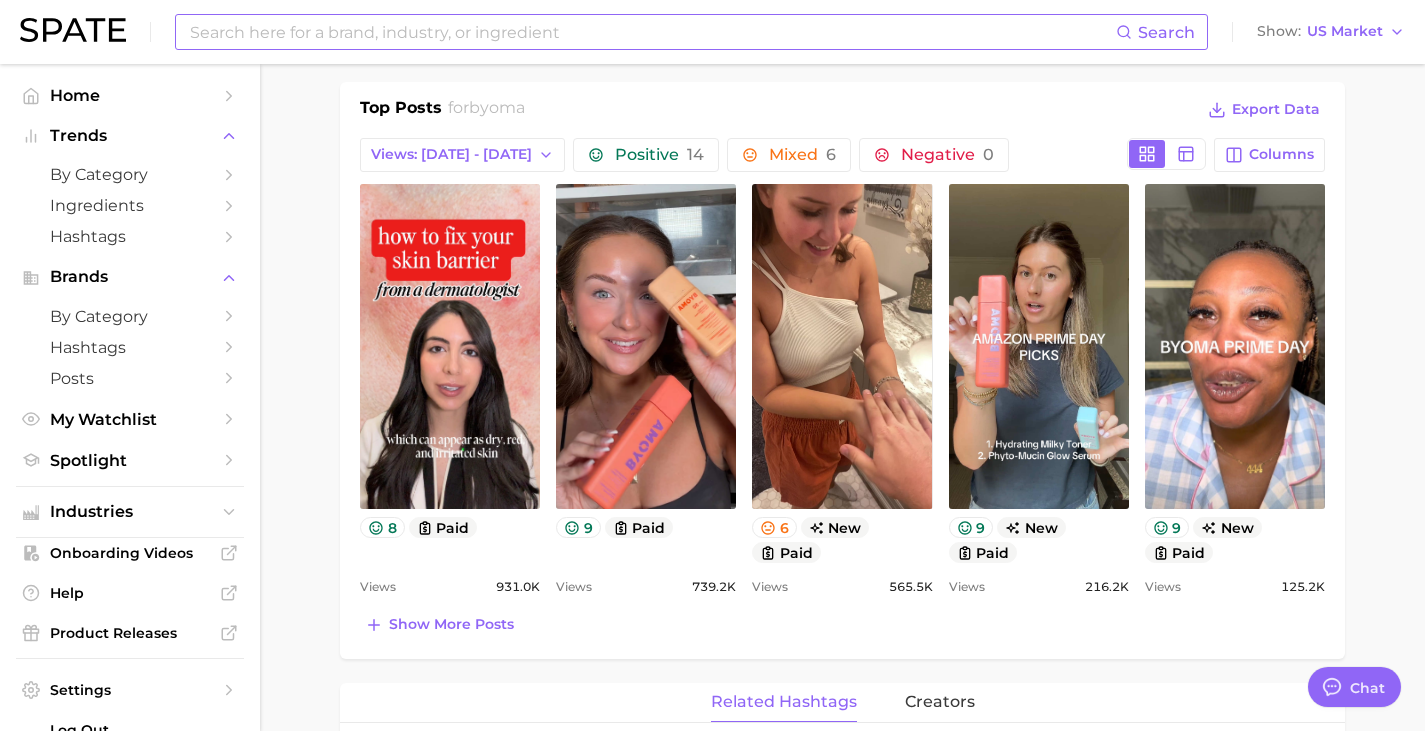 scroll, scrollTop: 896, scrollLeft: 0, axis: vertical 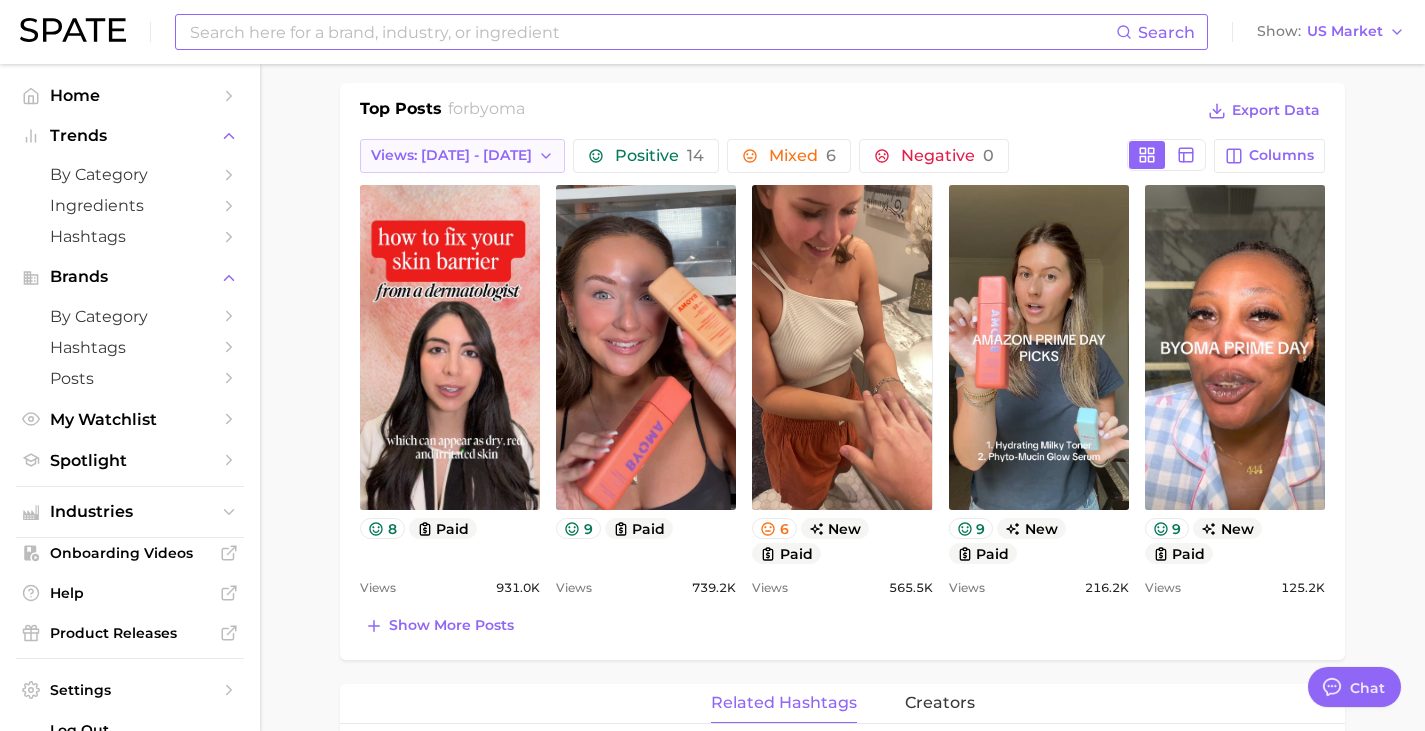 click on "Views: [DATE] - [DATE]" at bounding box center (451, 155) 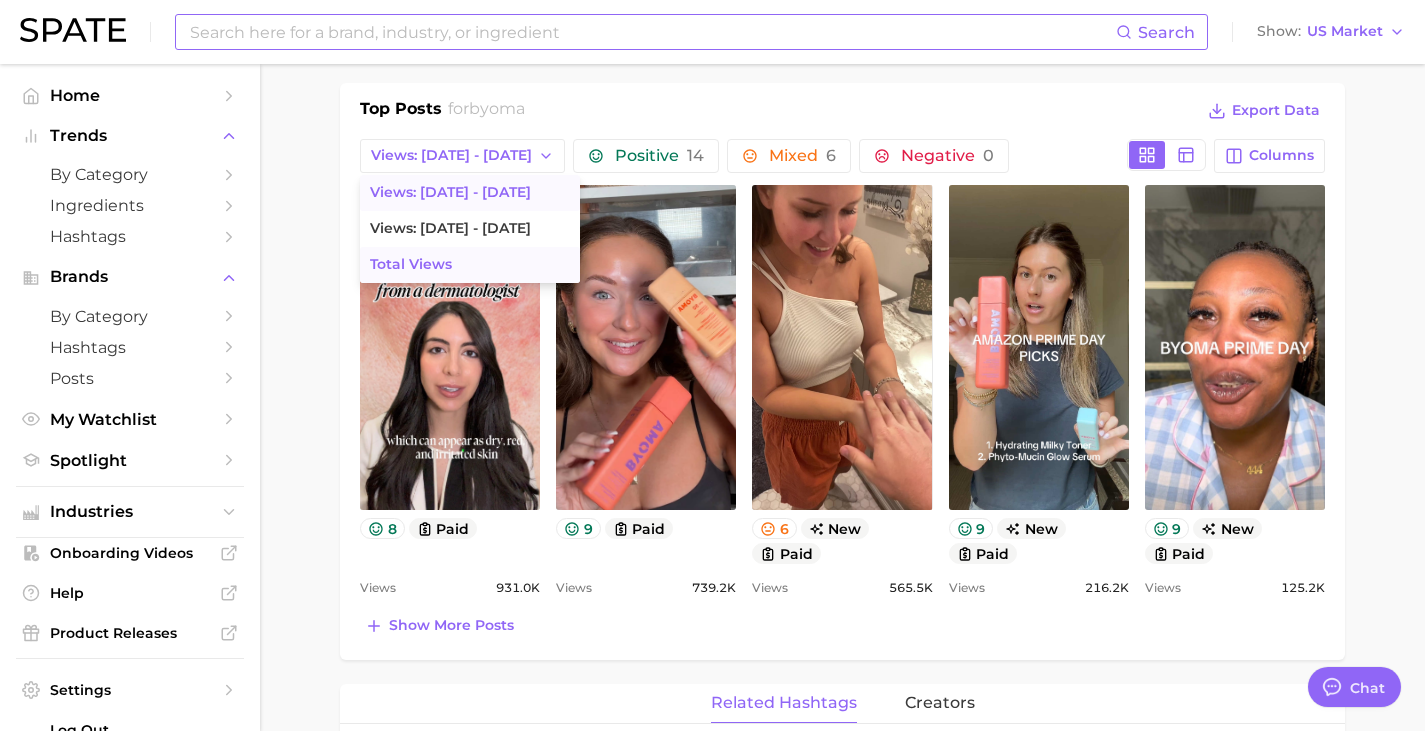 click on "Total Views" at bounding box center [411, 264] 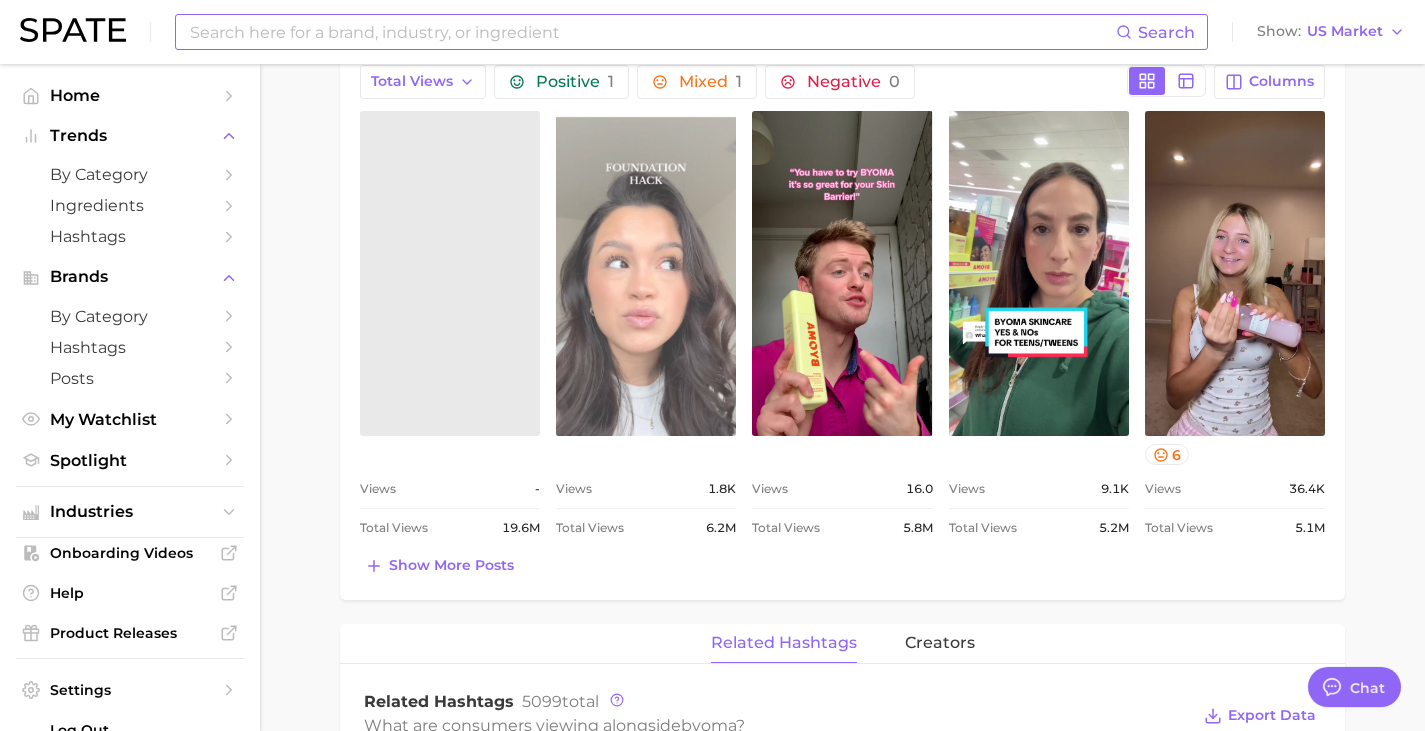 scroll, scrollTop: 982, scrollLeft: 0, axis: vertical 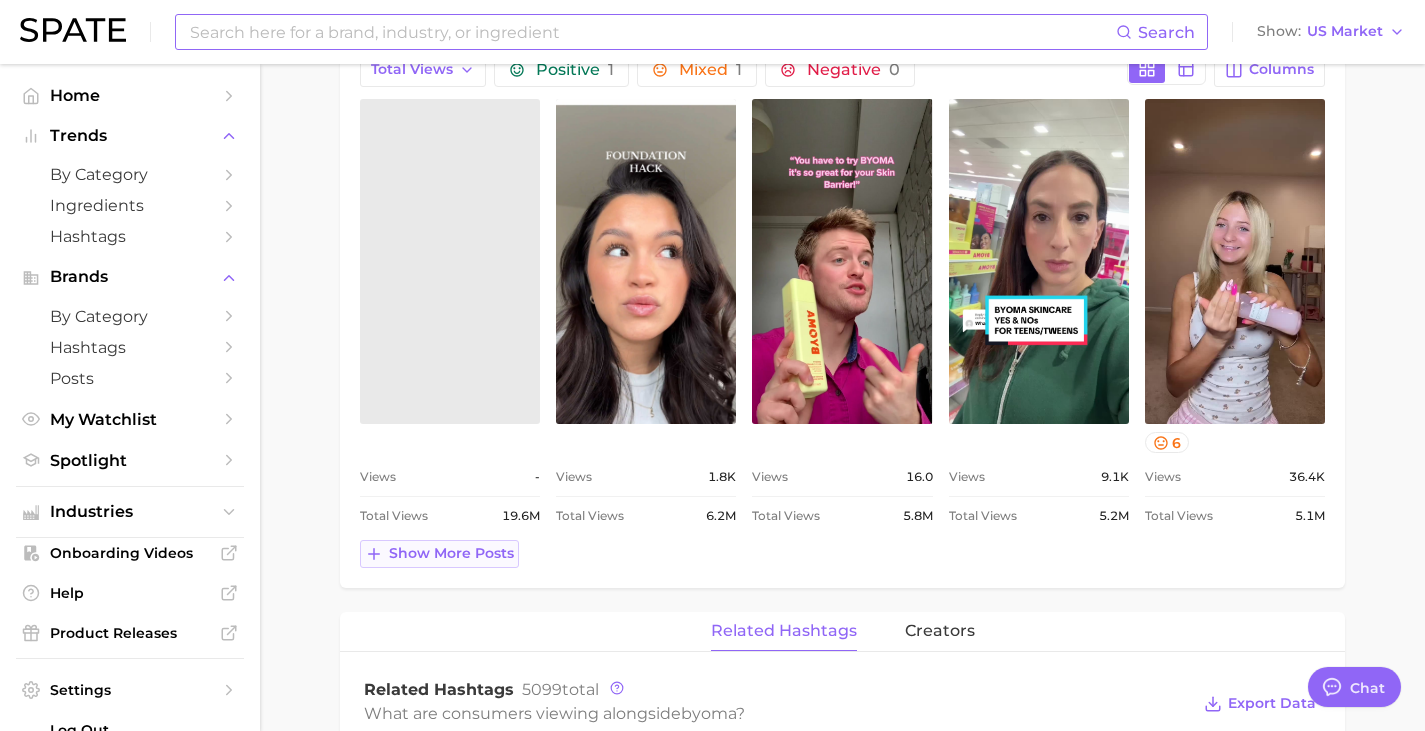 click on "Show more posts" at bounding box center (439, 554) 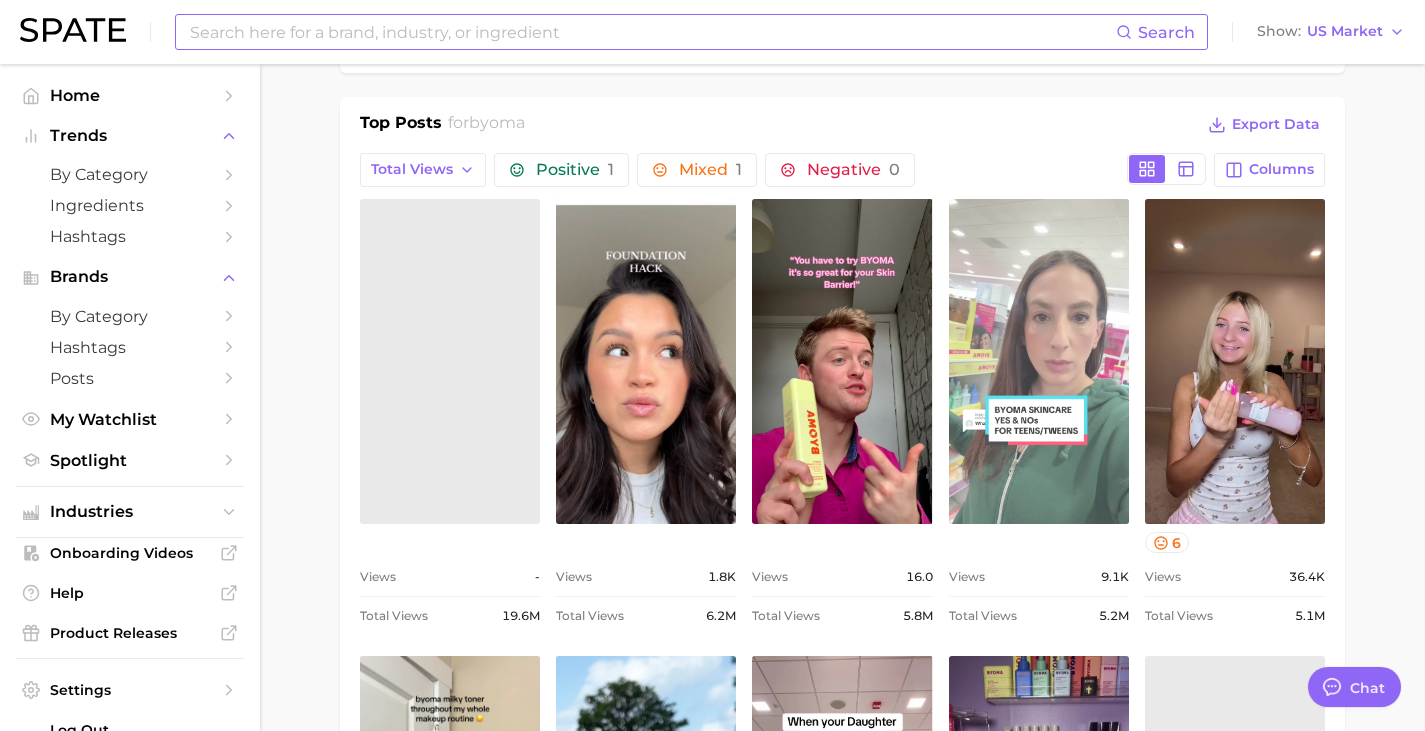 scroll, scrollTop: 883, scrollLeft: 0, axis: vertical 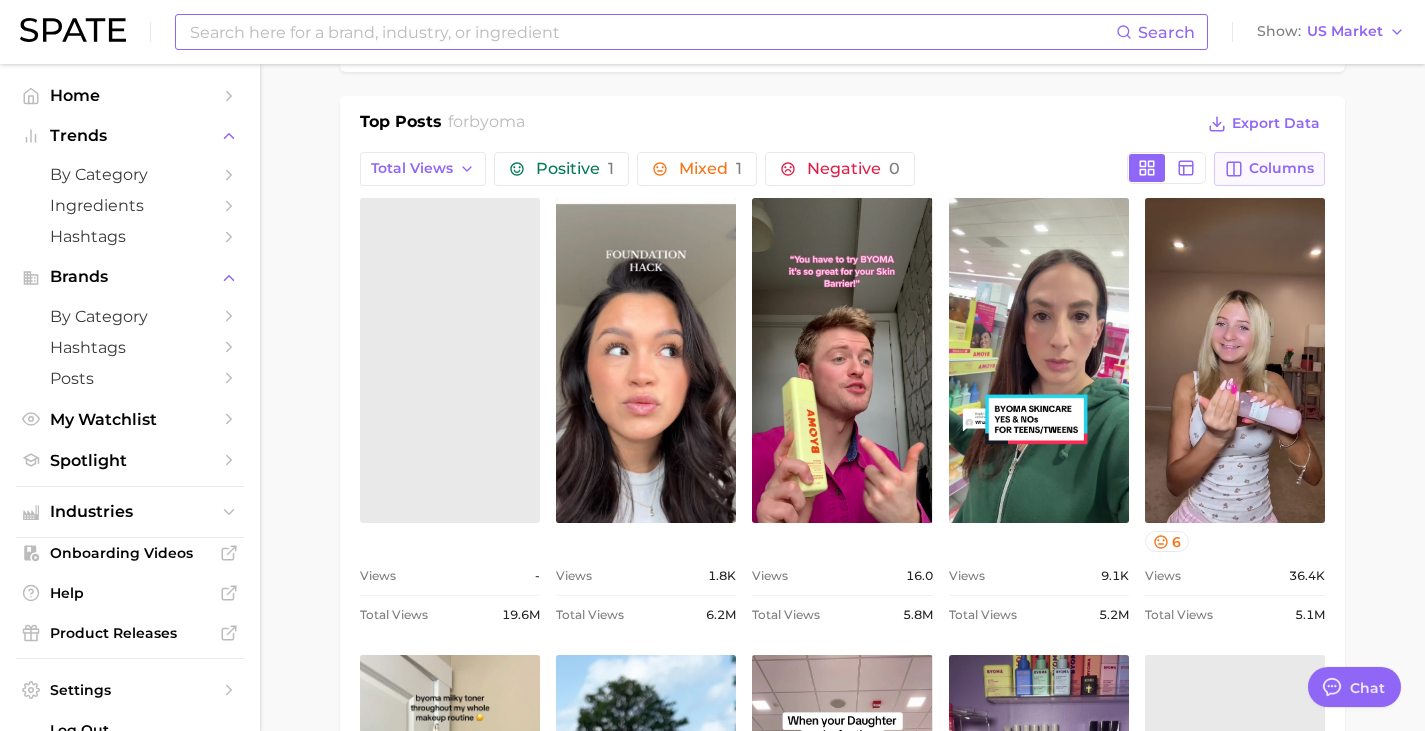 click 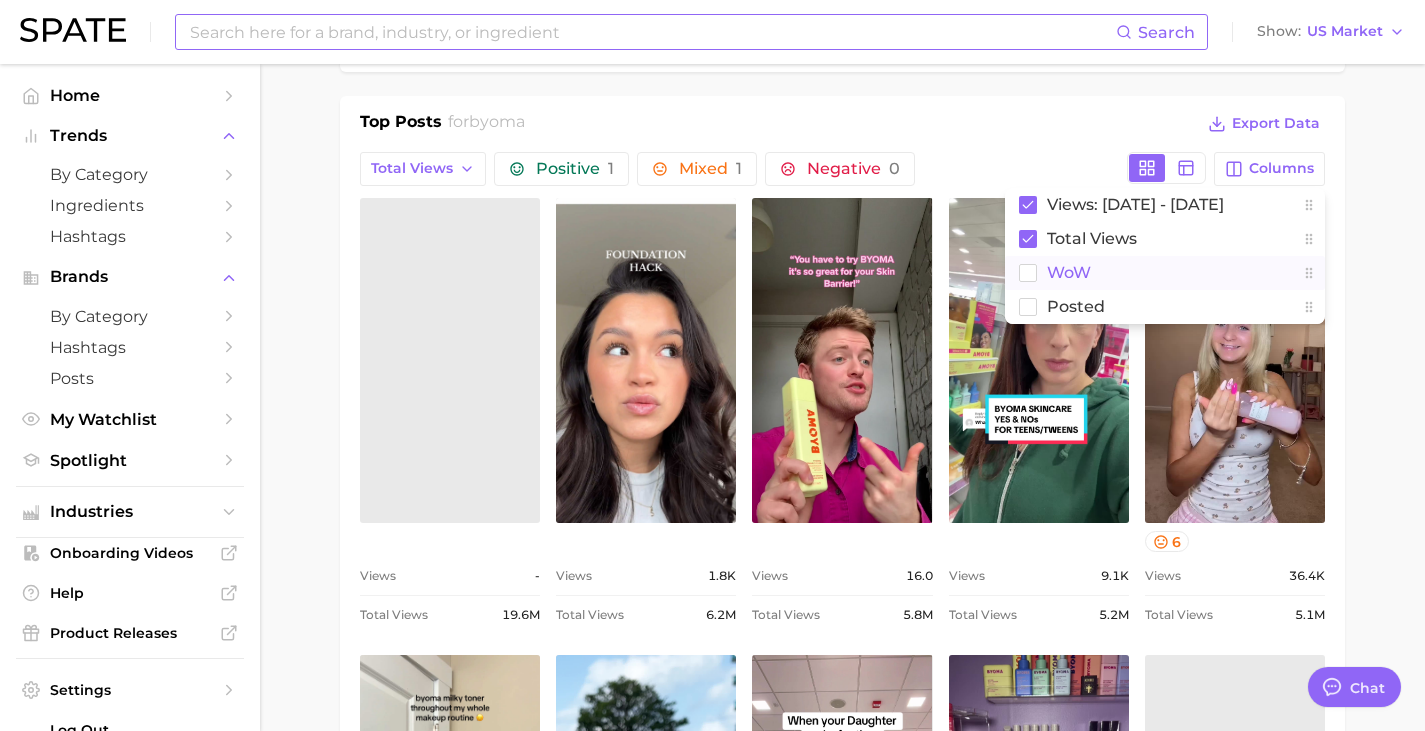 click on "WoW" at bounding box center [1069, 272] 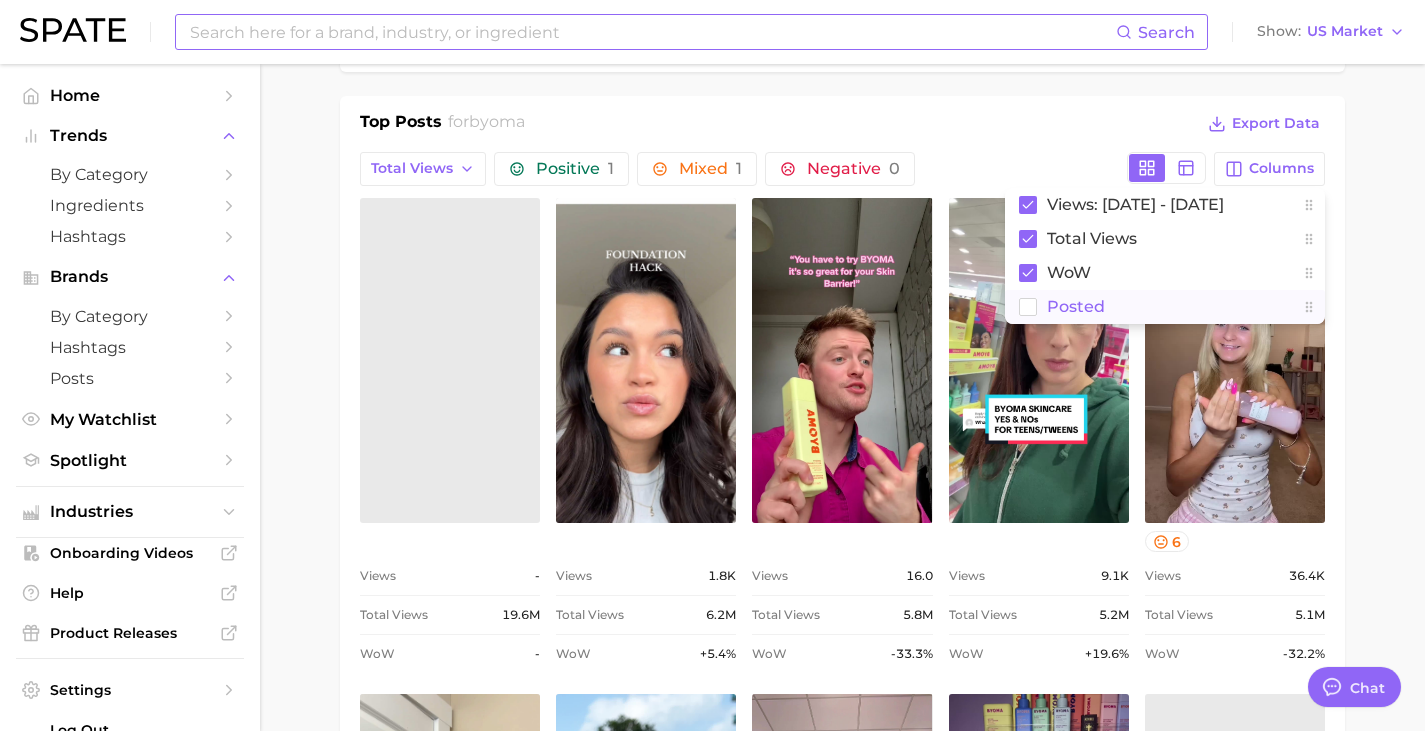 click on "Posted" at bounding box center (1076, 306) 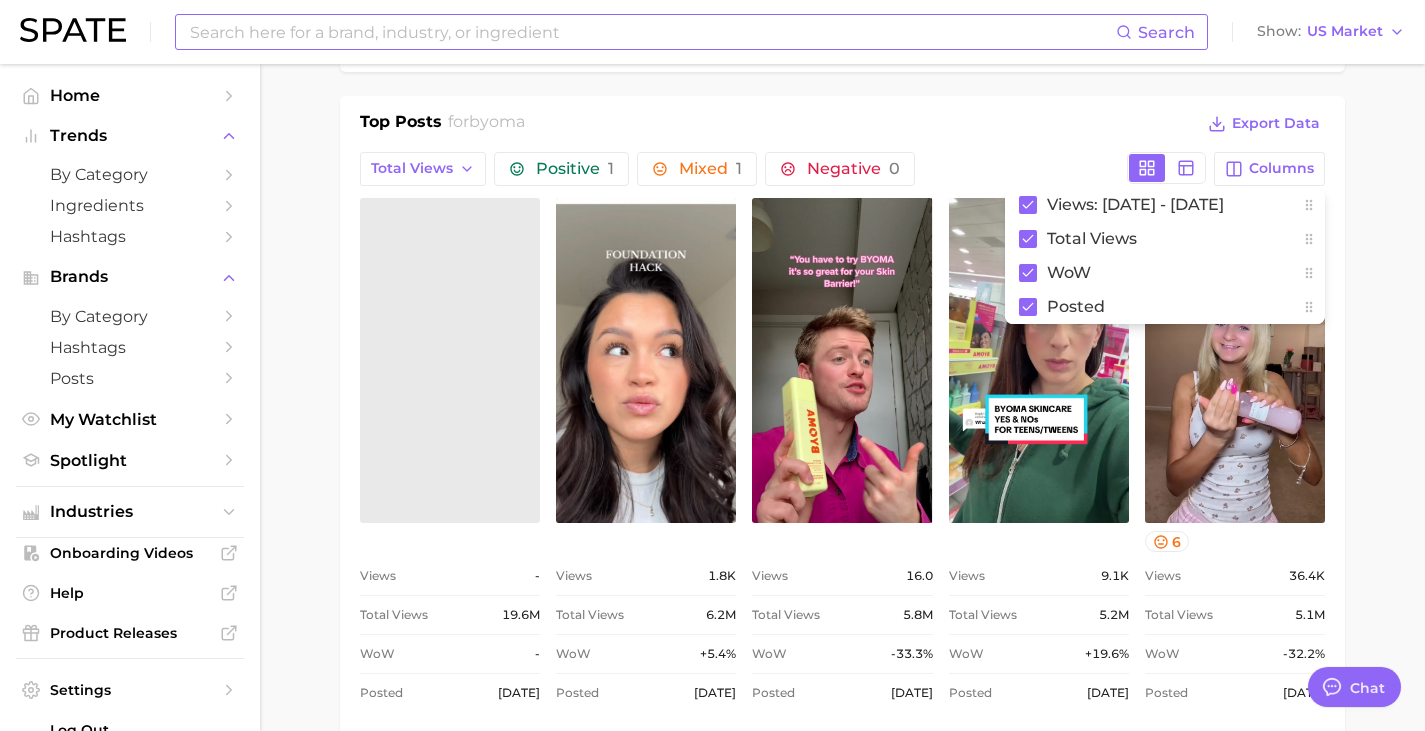 click on "Overview Google TikTok Instagram Beta brand byoma Add to Watchlist Export Data Views sustained riser +0.3% YoY 2.0m 4.0m 6.0m 8.0m 2023 2024 2025 avg.  weekly views 5.2m High paid views 30.4% High sentiment score 7.9 / 10 Mixed posts 79.2k Very high engagement 5.1% Medium TikTok shop 7.4% Medium price point Insufficient Data Show more Top Hashtags for   byoma   by Views   high to low View As Text Export Data # byoma # byoma skincare # byoma partner # byoma skin # byoma milkytoner #phytomucin # byoma 4betterskin # byoma hydratingserum # byoma milkyoilcleanser Show more  hashtags Hide All Top Posts for  byoma Export Data Total Views Positive 1 Mixed 1 Negative 0 Columns Views: [DATE] - [DATE] Total Views WoW Posted Views - Total Views 19.6m WoW - Posted [DATE] view post on TikTok Views 1.8k Total Views 6.2m WoW +5.4% Posted [DATE] view post on TikTok Views 16.0 Total Views 5.8m WoW -33.3% Posted [DATE] view post on TikTok Views 9.1k Total Views 5.2m WoW +19.6% Posted [DATE] view post on TikTok 6 Views 36.4k 5.1m" at bounding box center (842, 809) 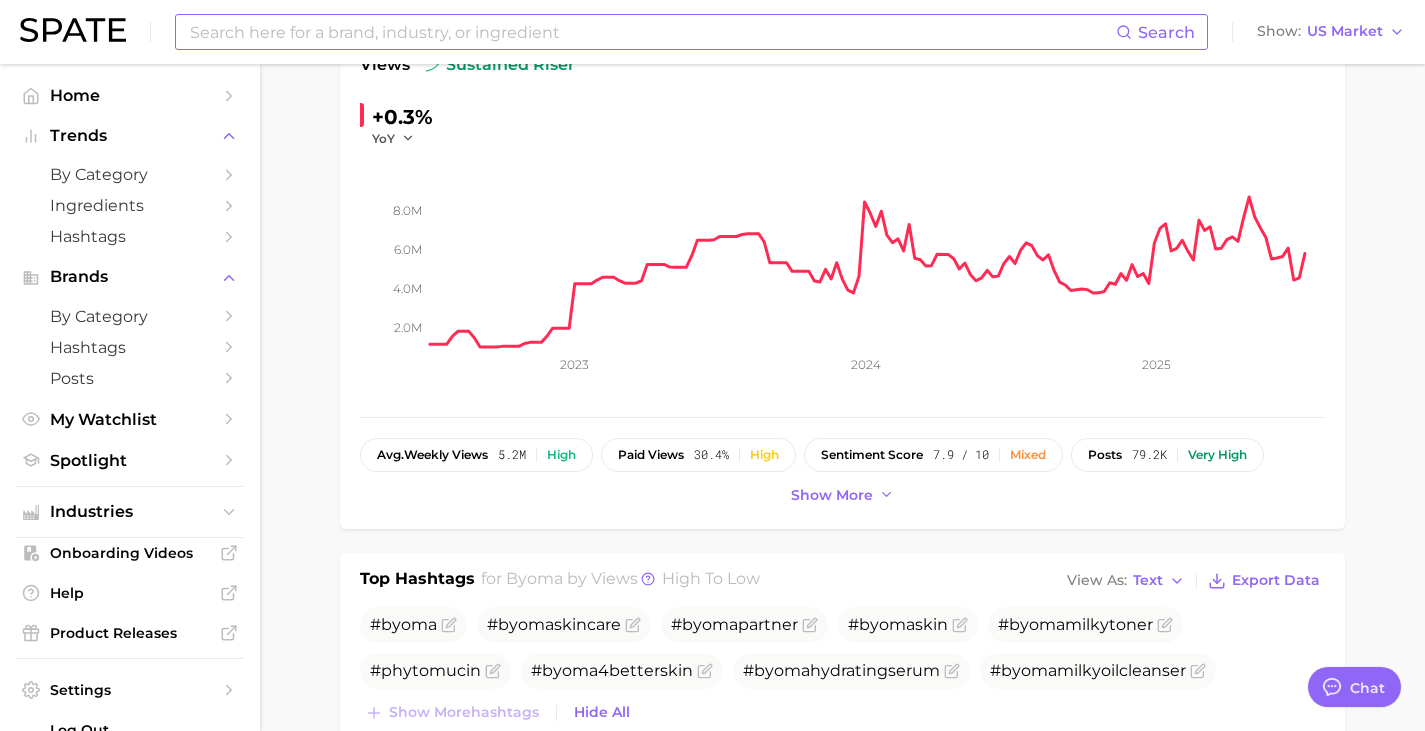scroll, scrollTop: 135, scrollLeft: 0, axis: vertical 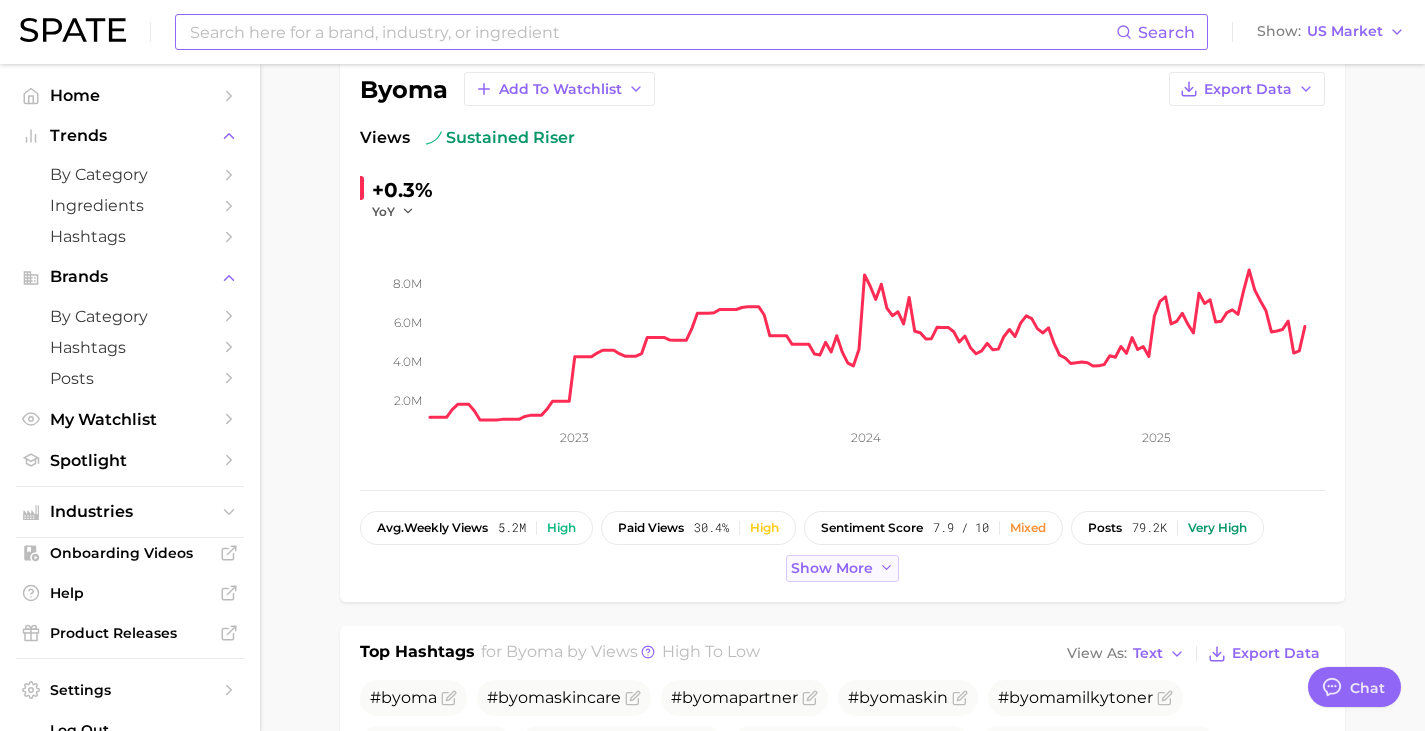 click on "Show more" at bounding box center (832, 568) 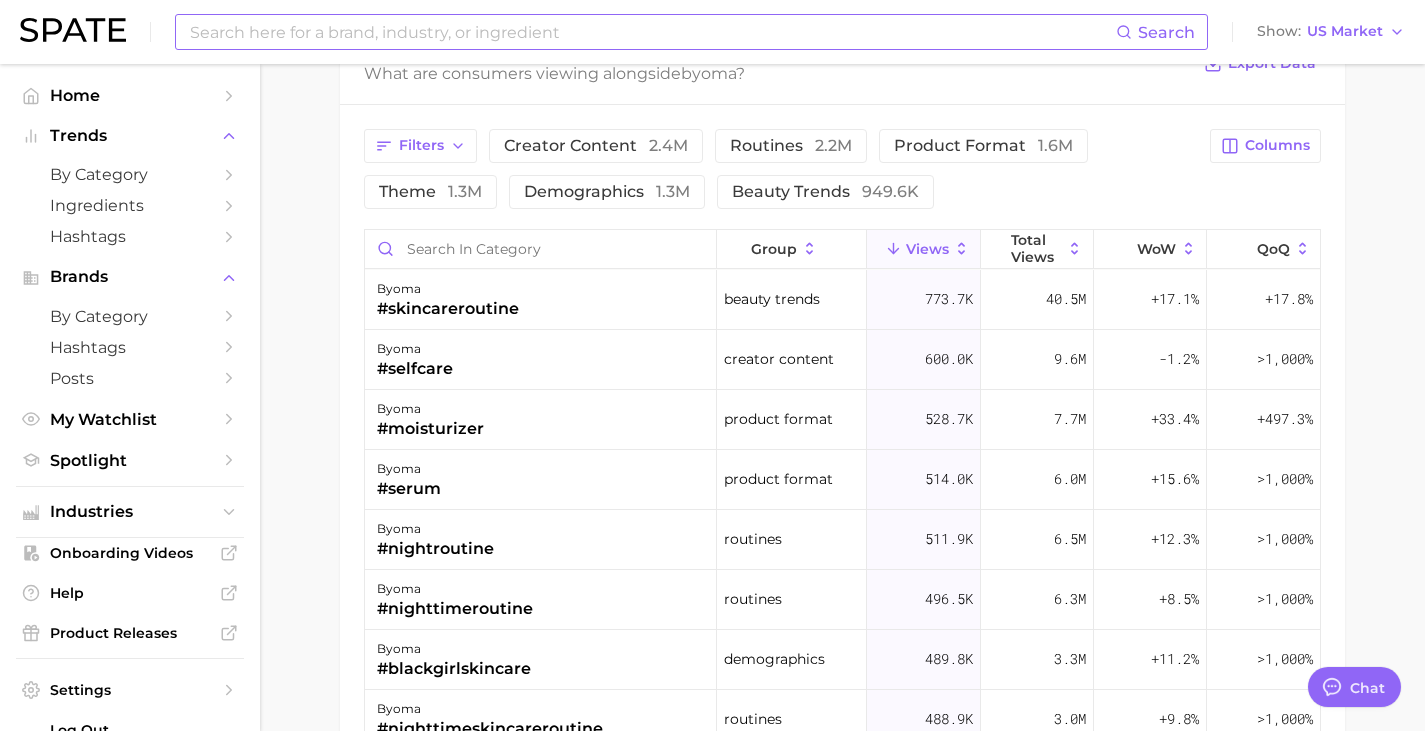 scroll, scrollTop: 2282, scrollLeft: 0, axis: vertical 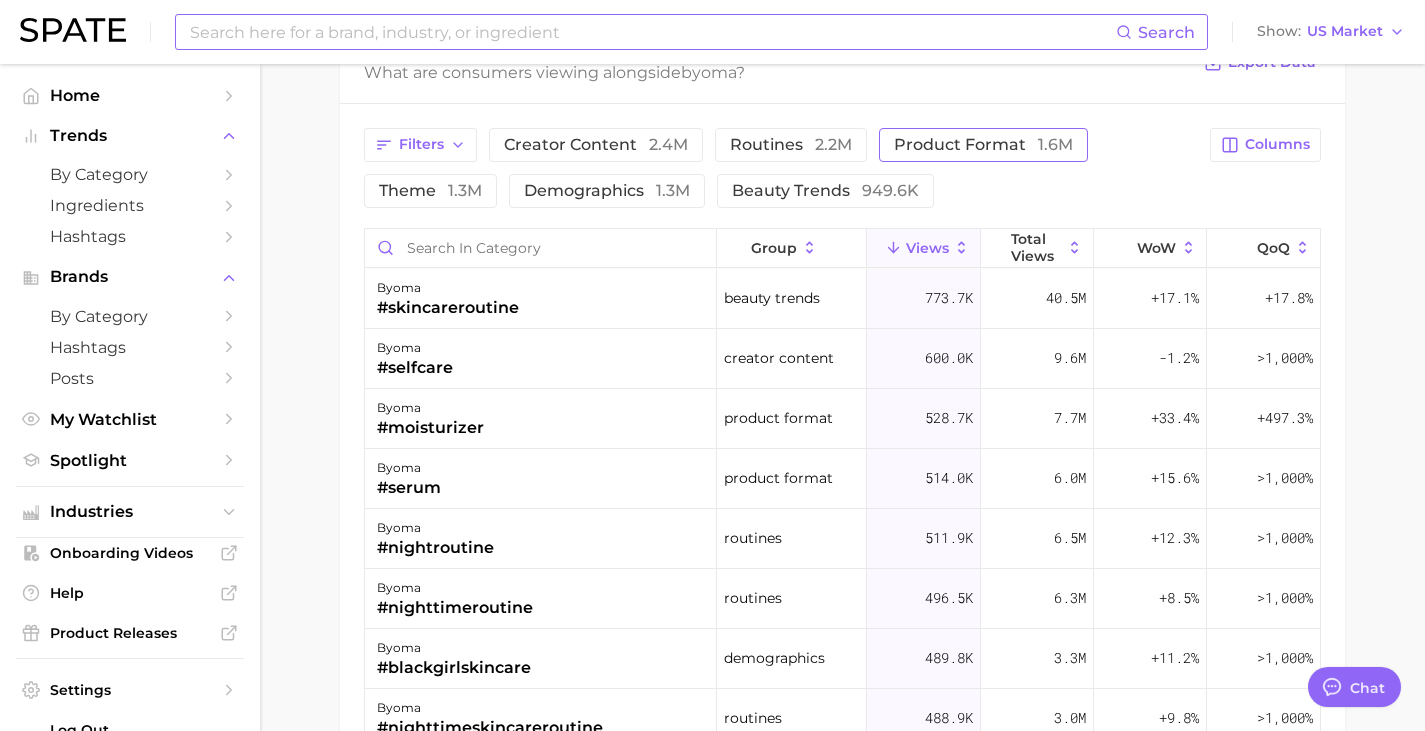 click on "product format   1.6m" at bounding box center (983, 145) 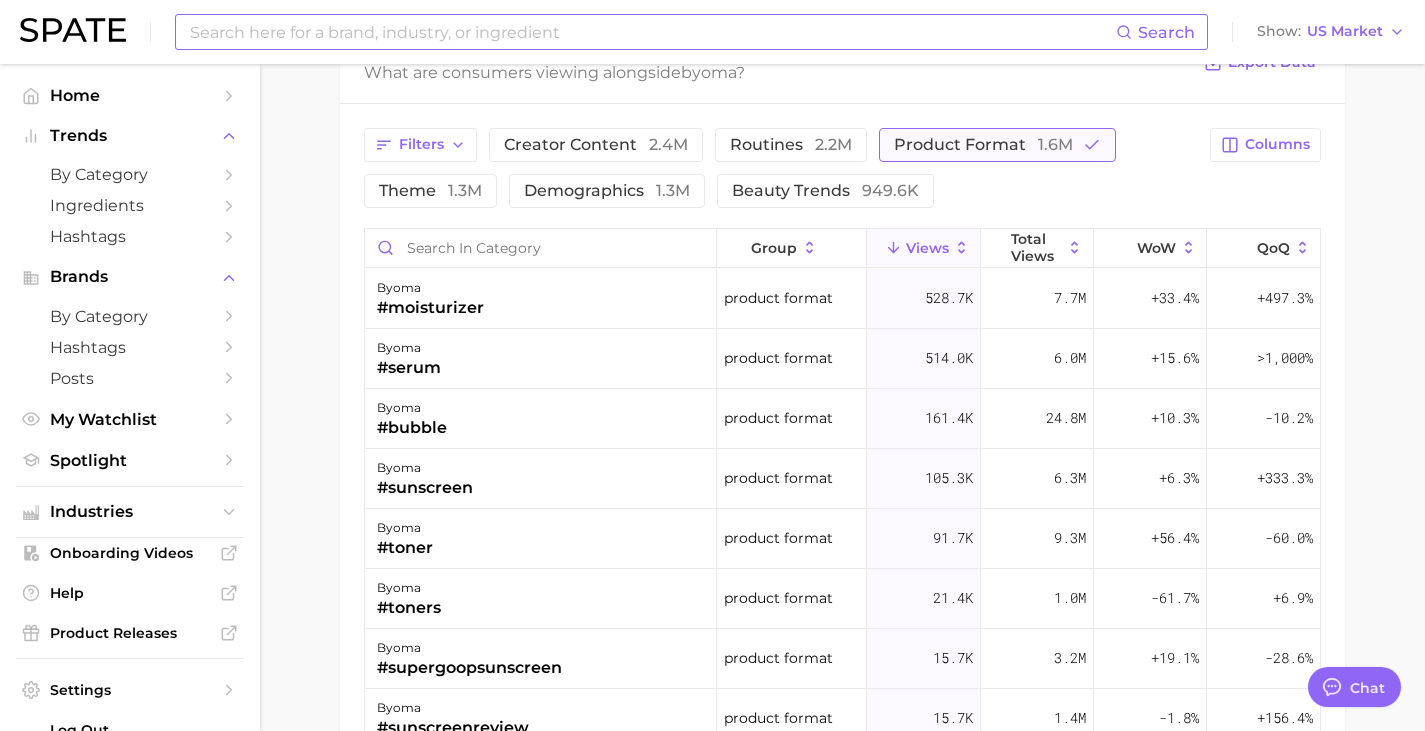click on "product format   1.6m" at bounding box center [997, 145] 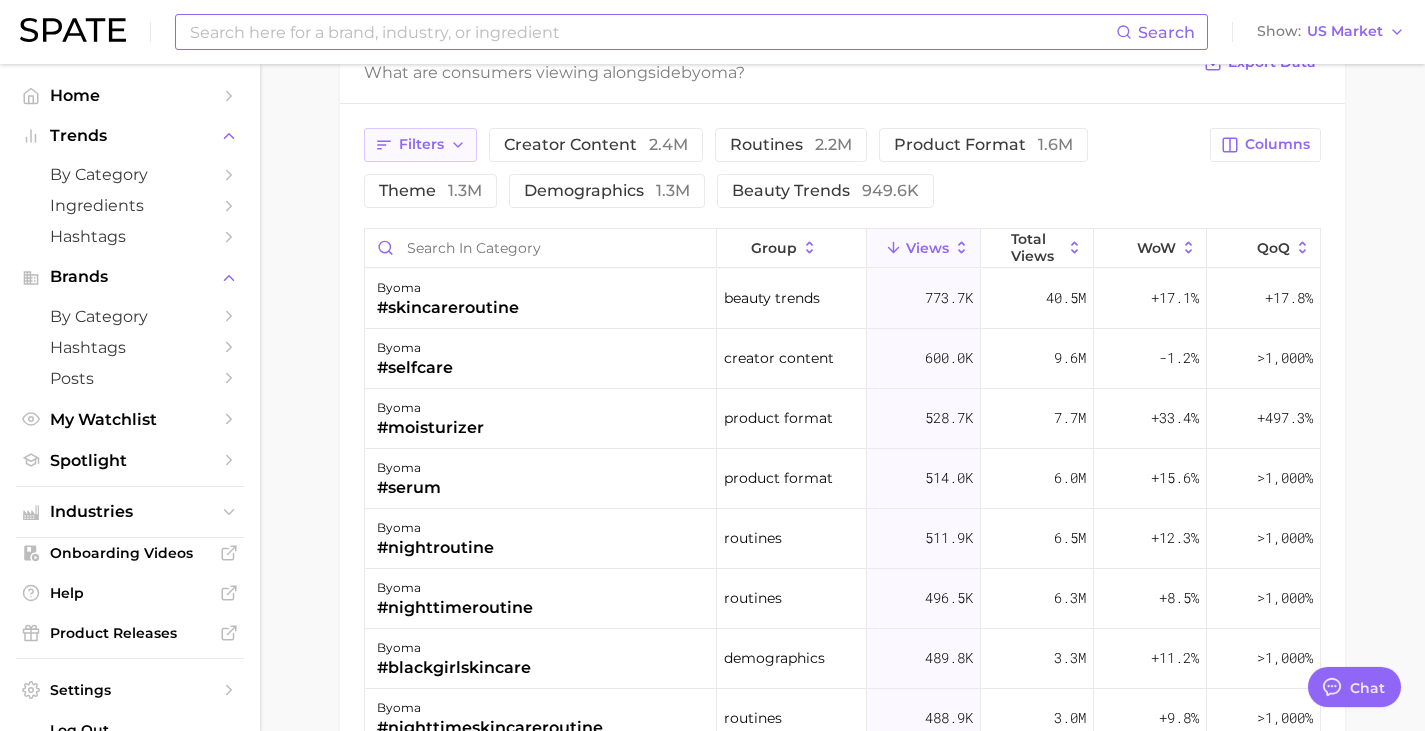 click on "Filters" at bounding box center [421, 144] 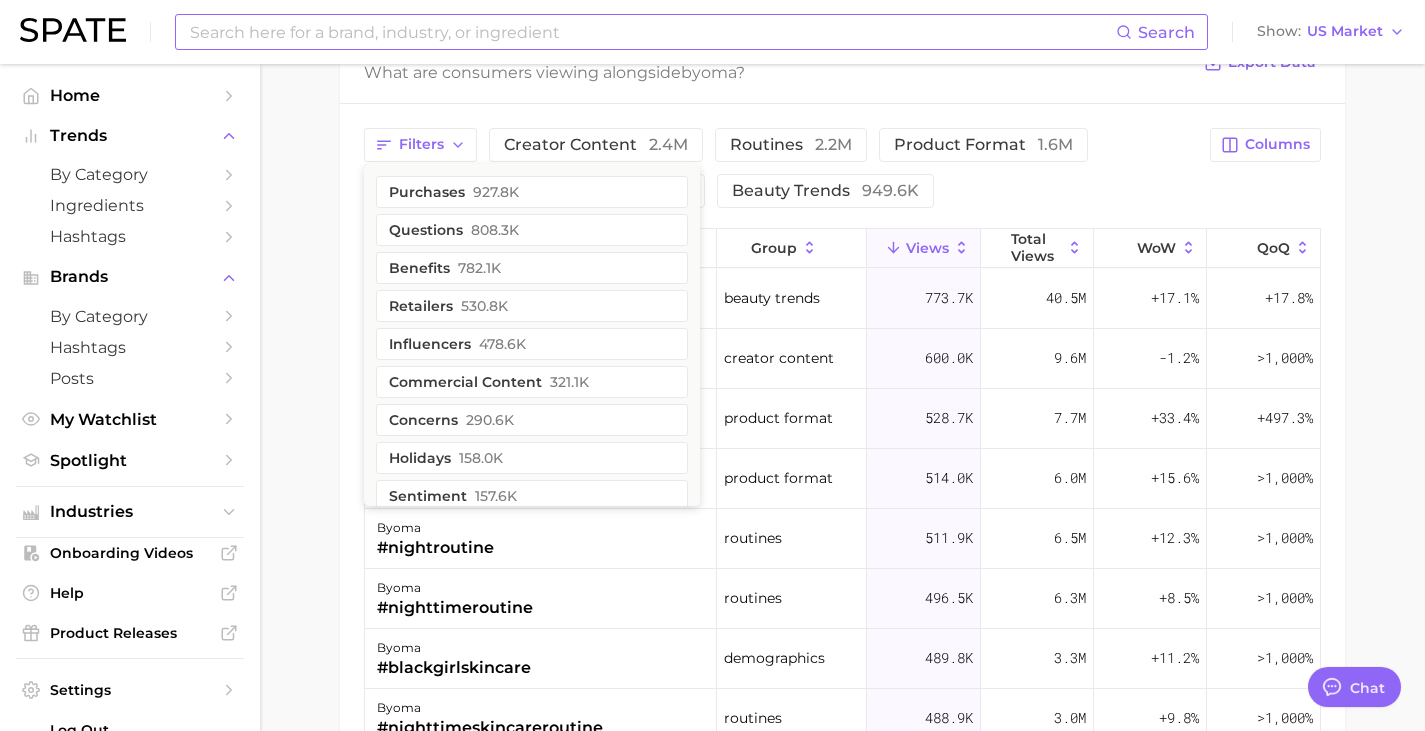 click on "Related Hashtags 5099  total What are consumers viewing alongside  byoma ? Export Data" at bounding box center [842, 63] 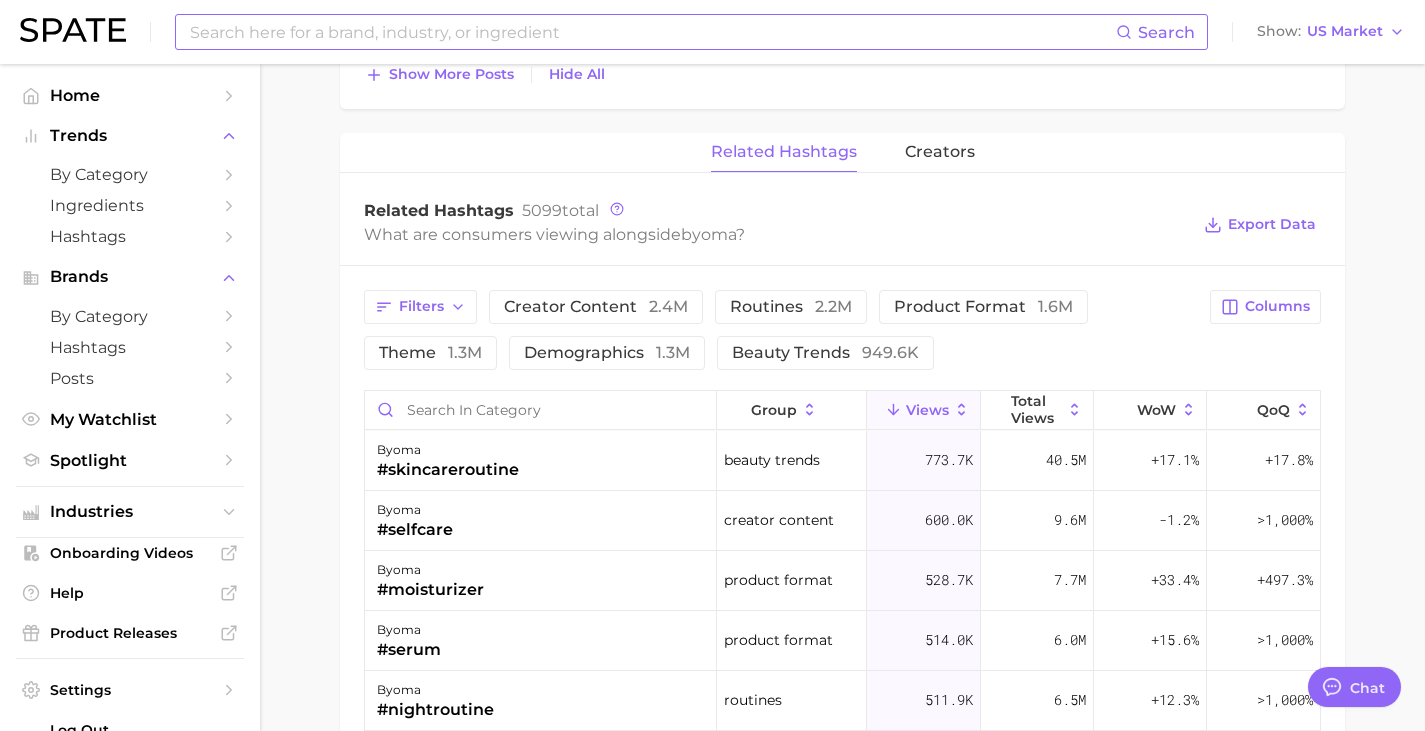 scroll, scrollTop: 2121, scrollLeft: 0, axis: vertical 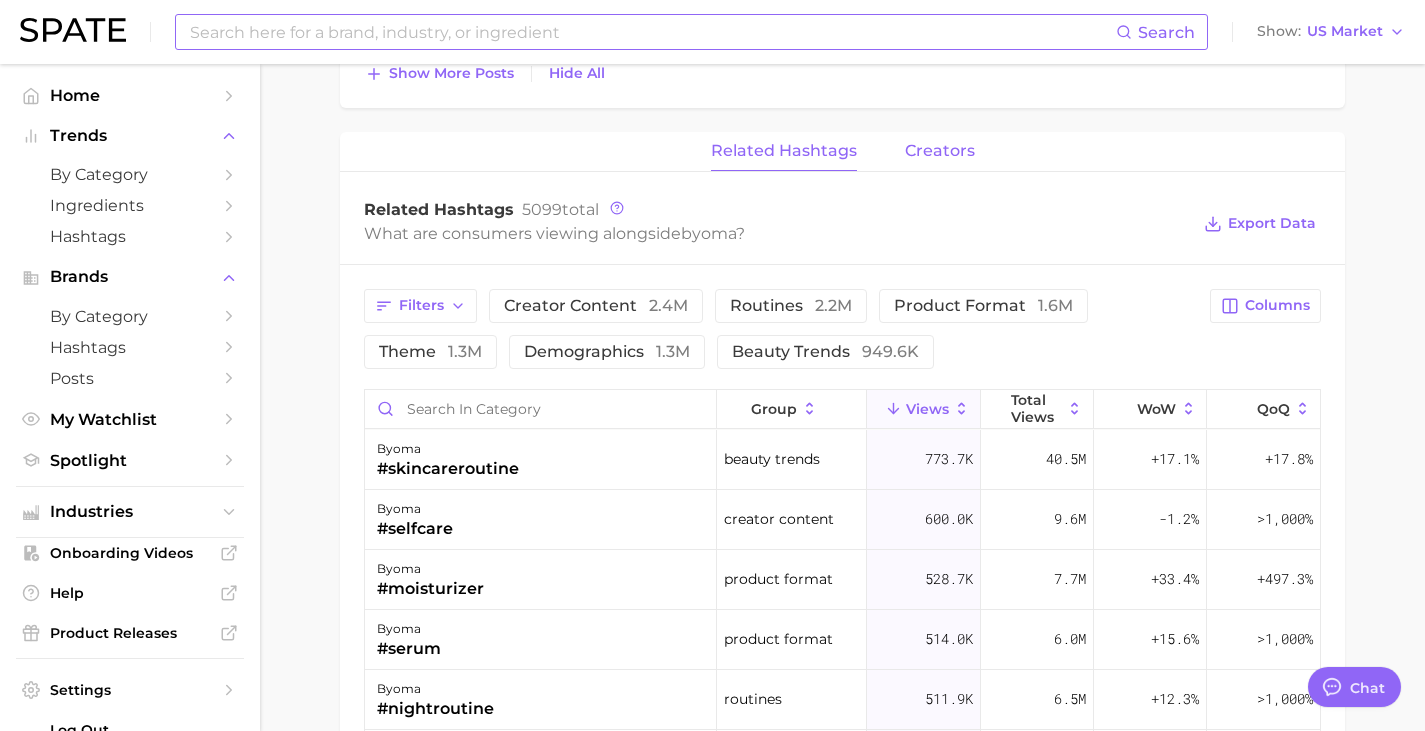 click on "creators" at bounding box center (940, 151) 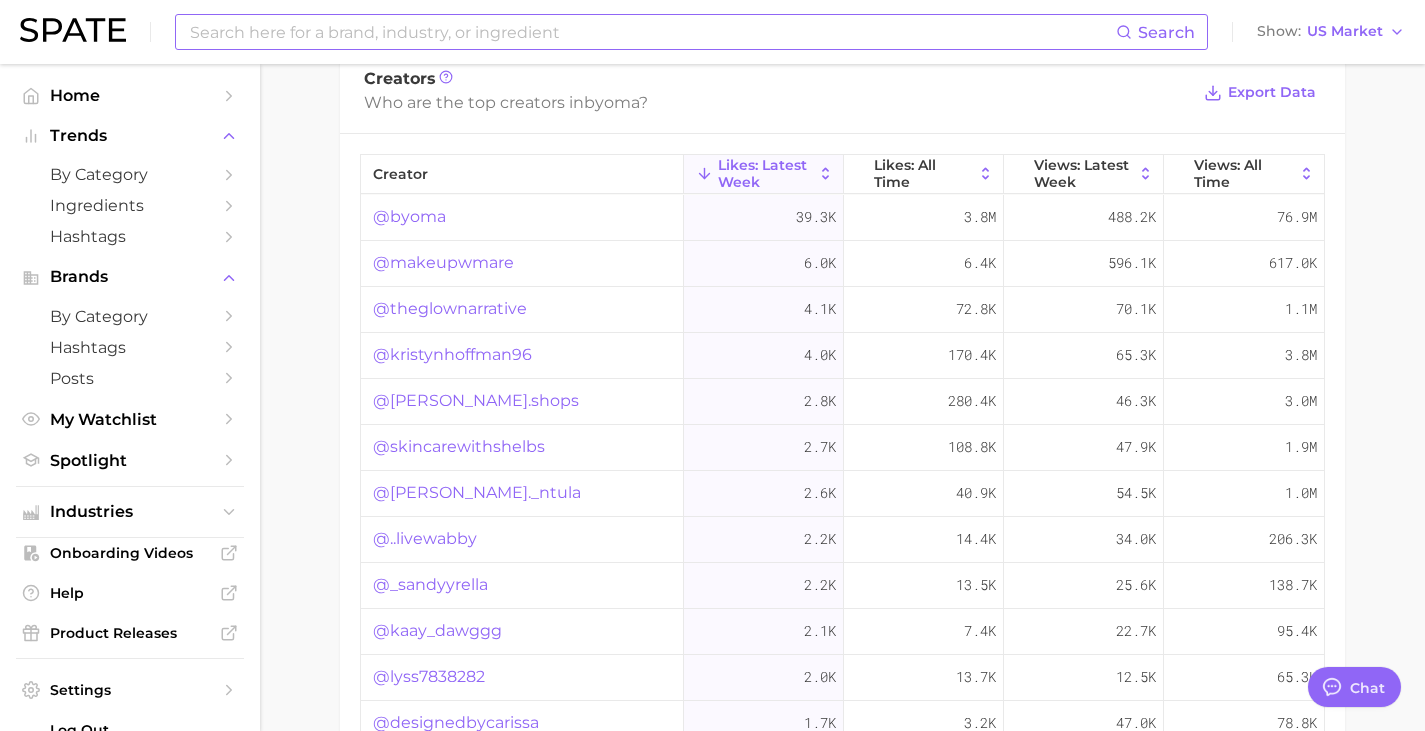 scroll, scrollTop: 2253, scrollLeft: 0, axis: vertical 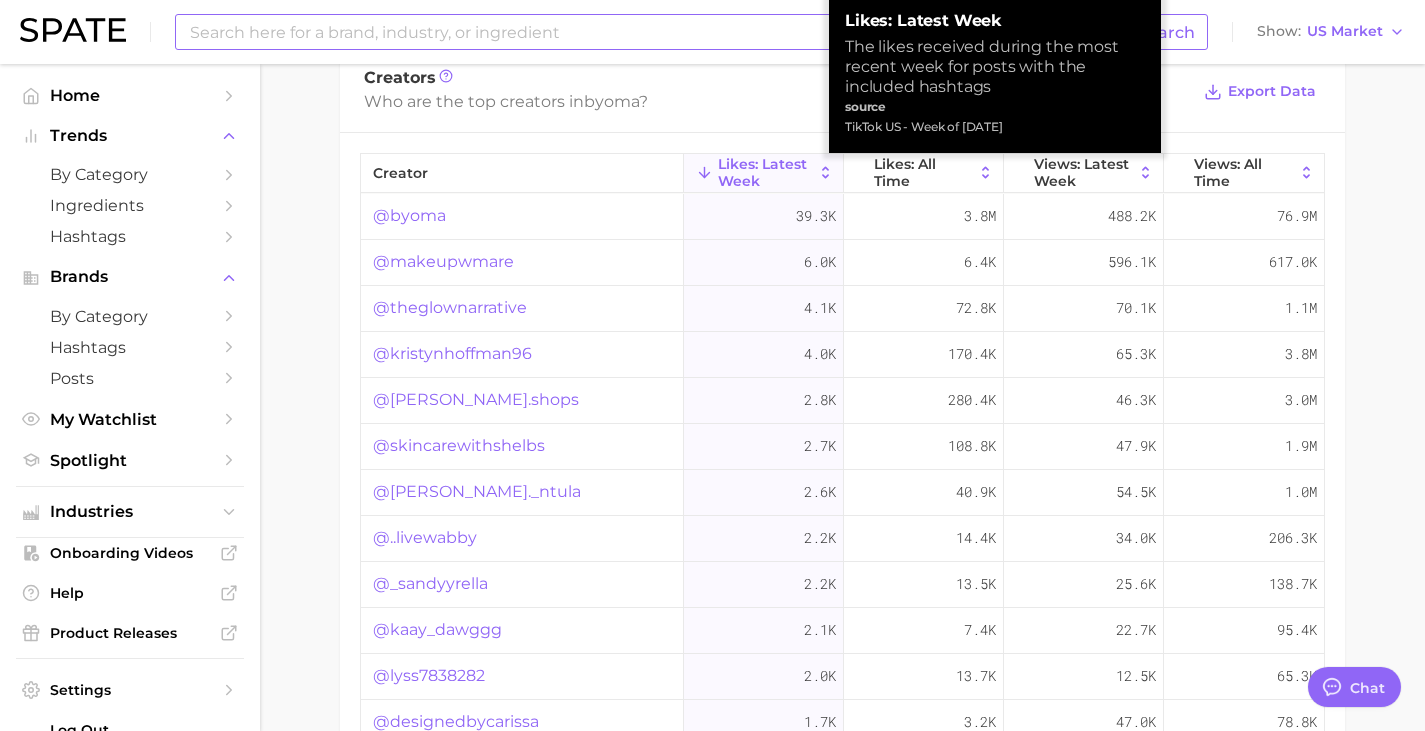 click on "Likes: Latest Week" at bounding box center [764, 173] 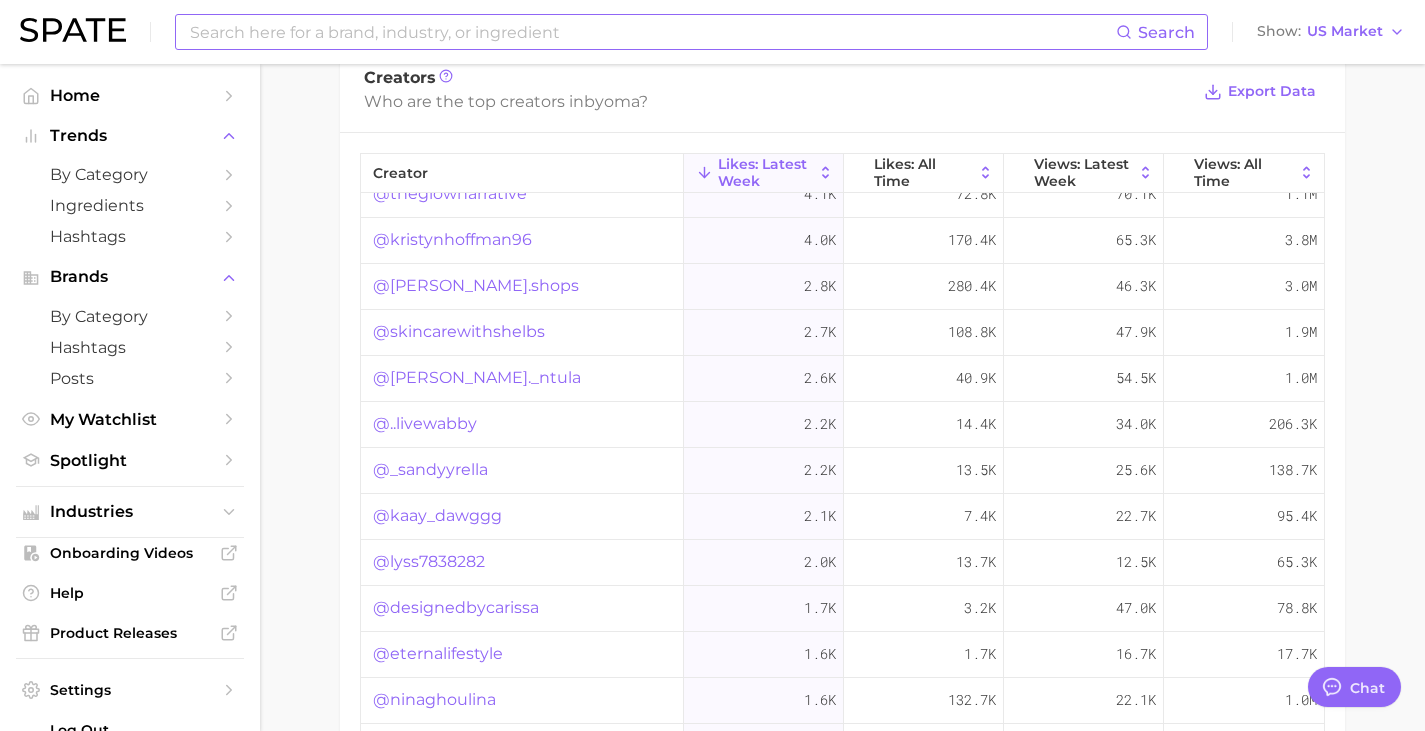scroll, scrollTop: 0, scrollLeft: 0, axis: both 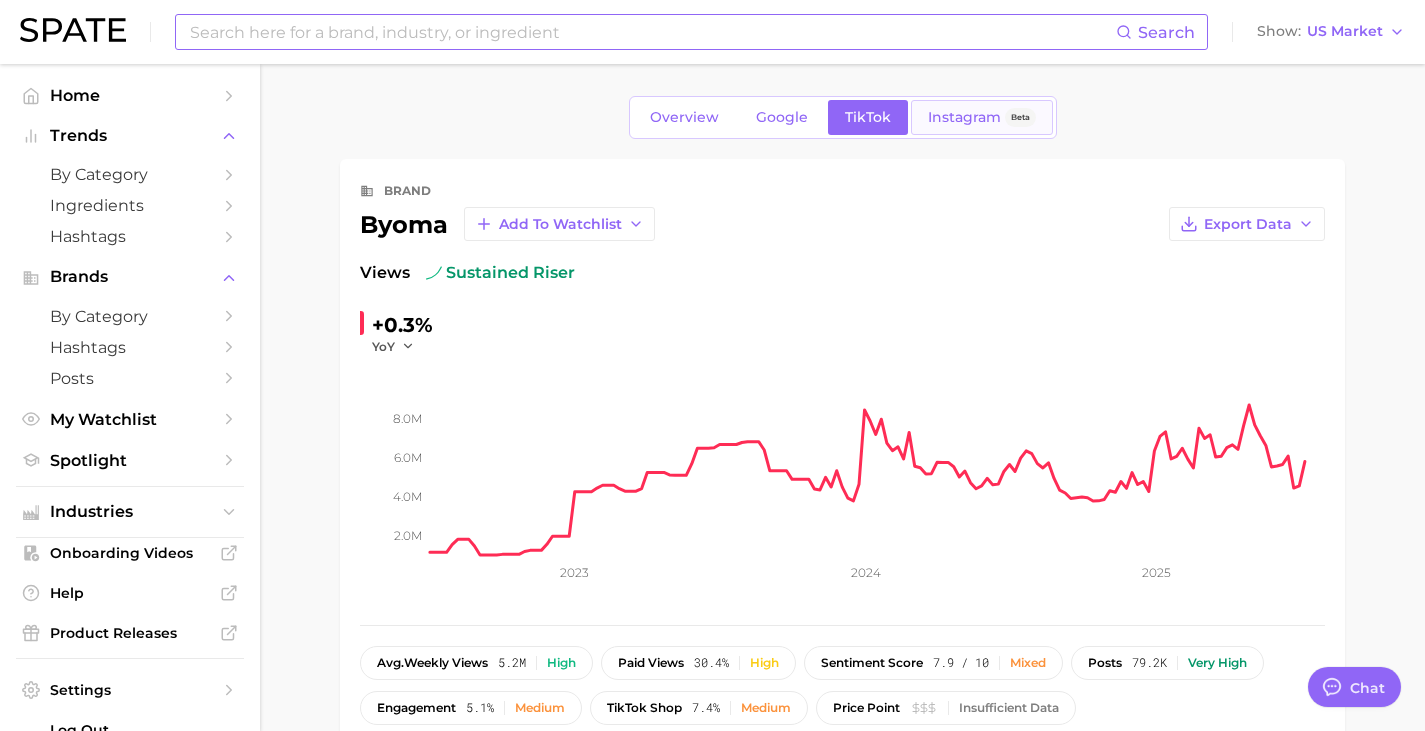 click on "Instagram" at bounding box center [964, 117] 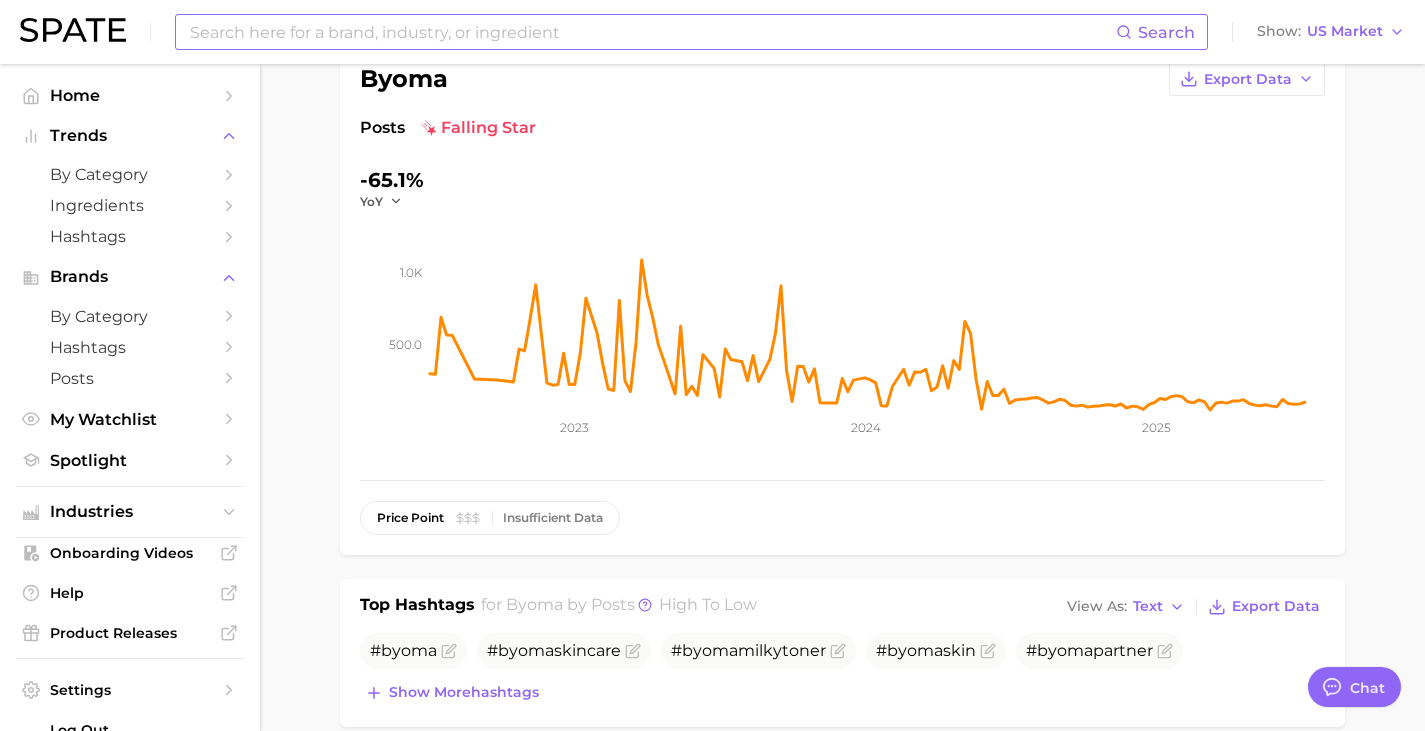 scroll, scrollTop: 141, scrollLeft: 0, axis: vertical 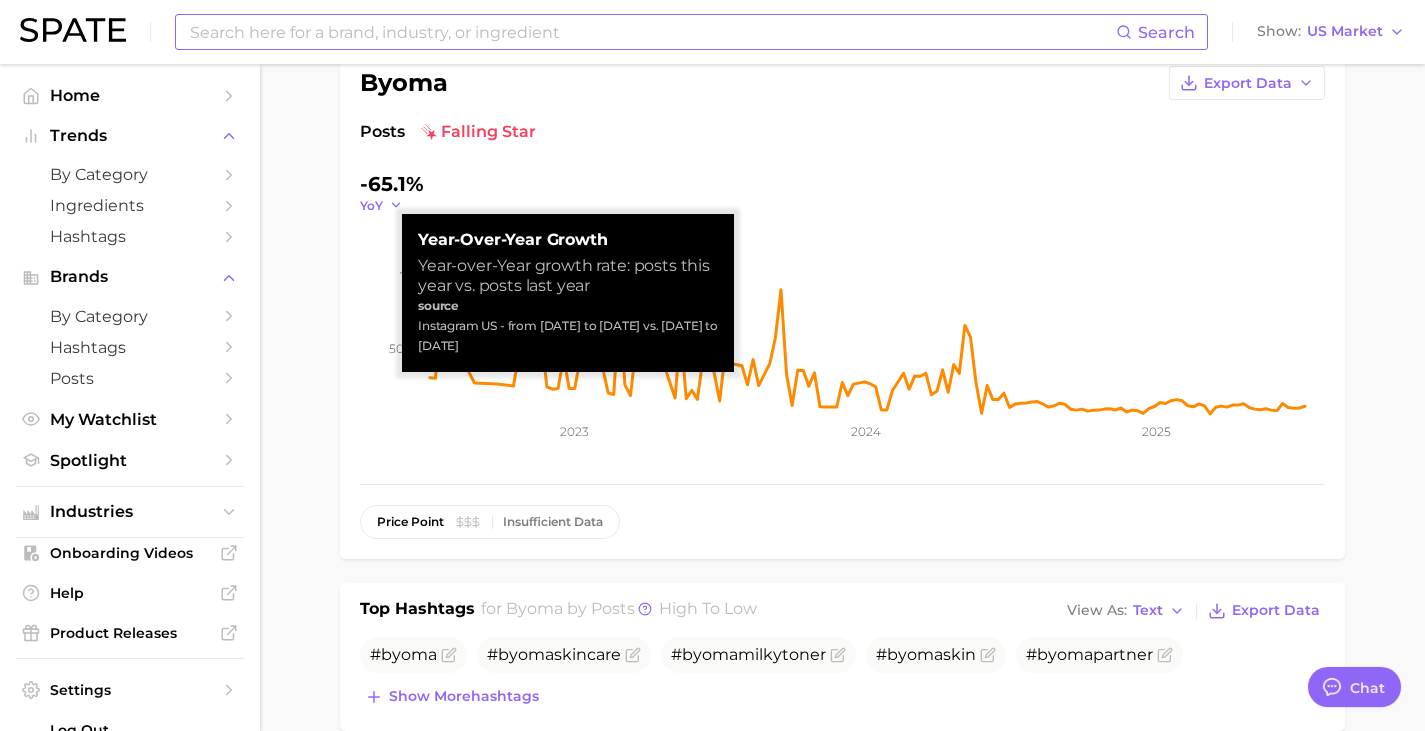 click on "YoY" at bounding box center [371, 205] 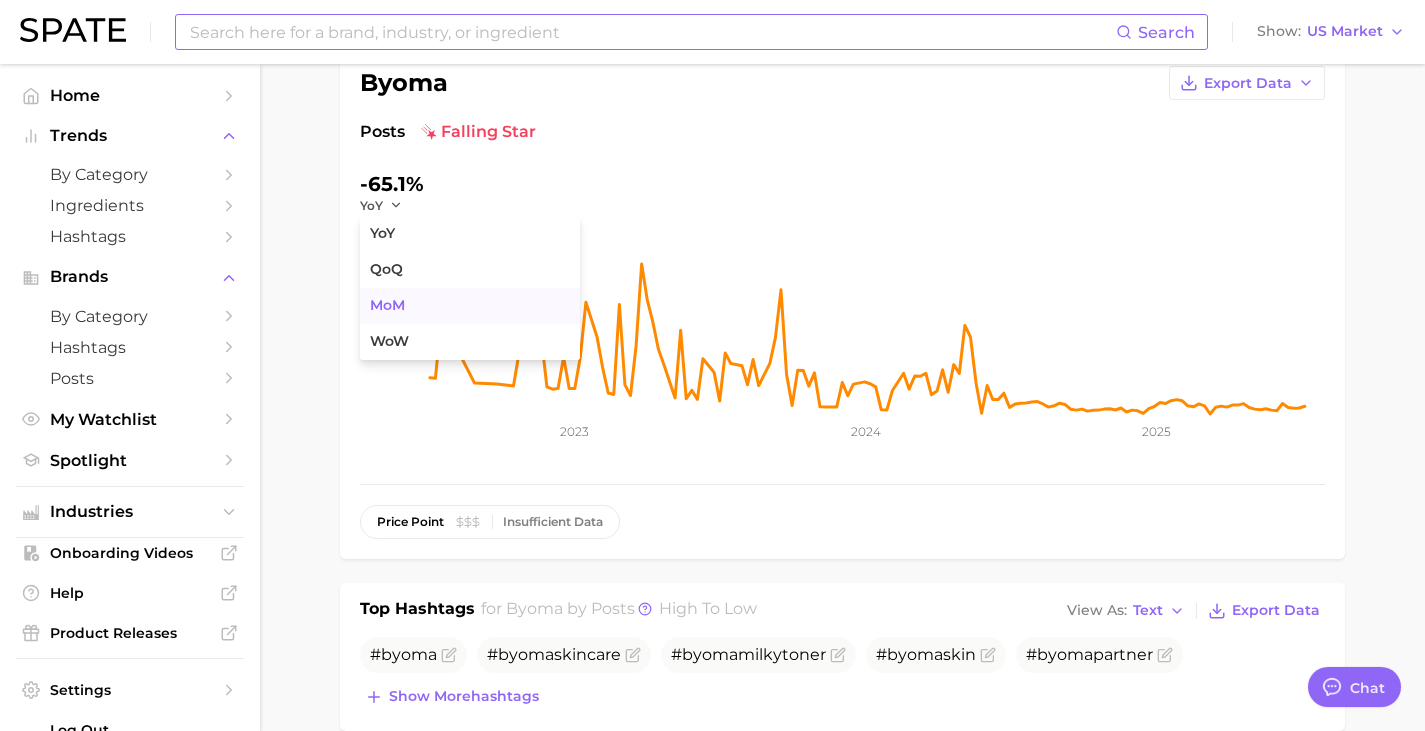 click on "MoM" at bounding box center [470, 306] 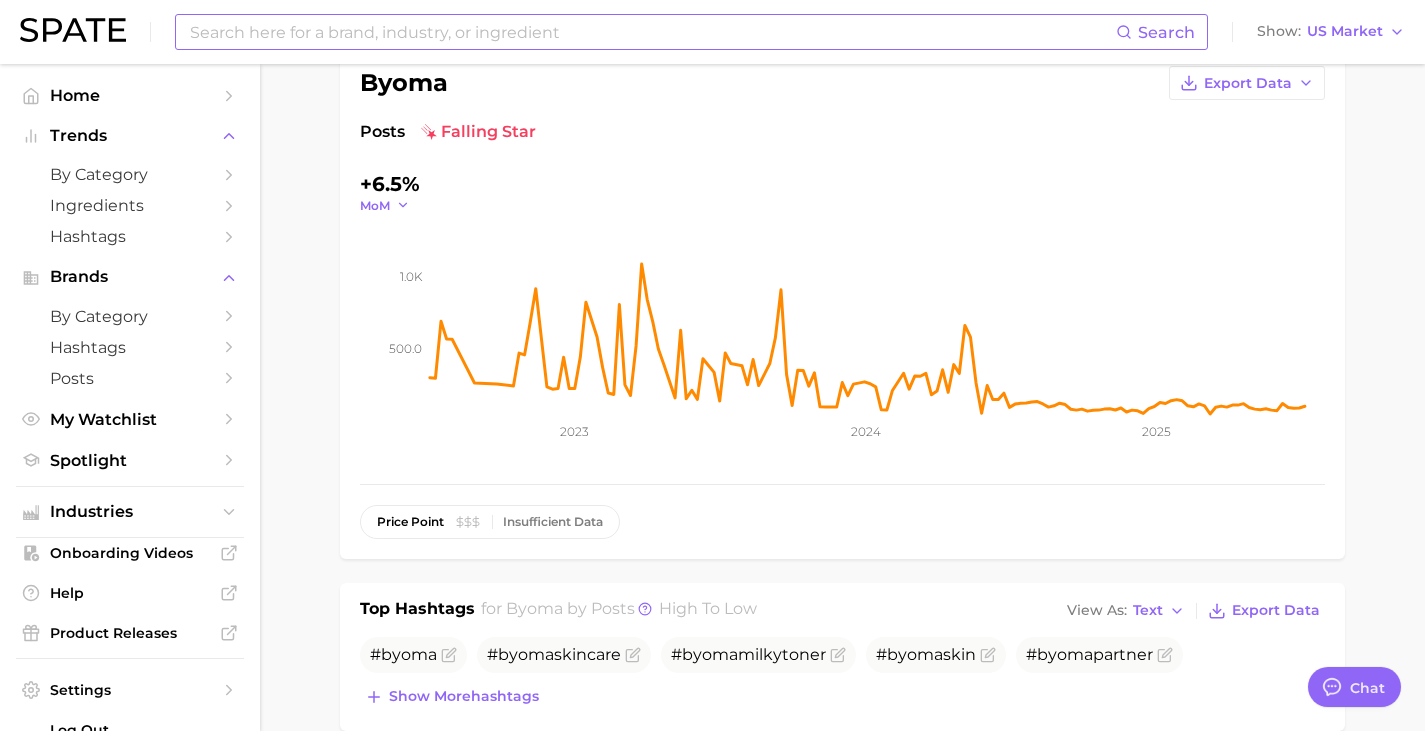 click 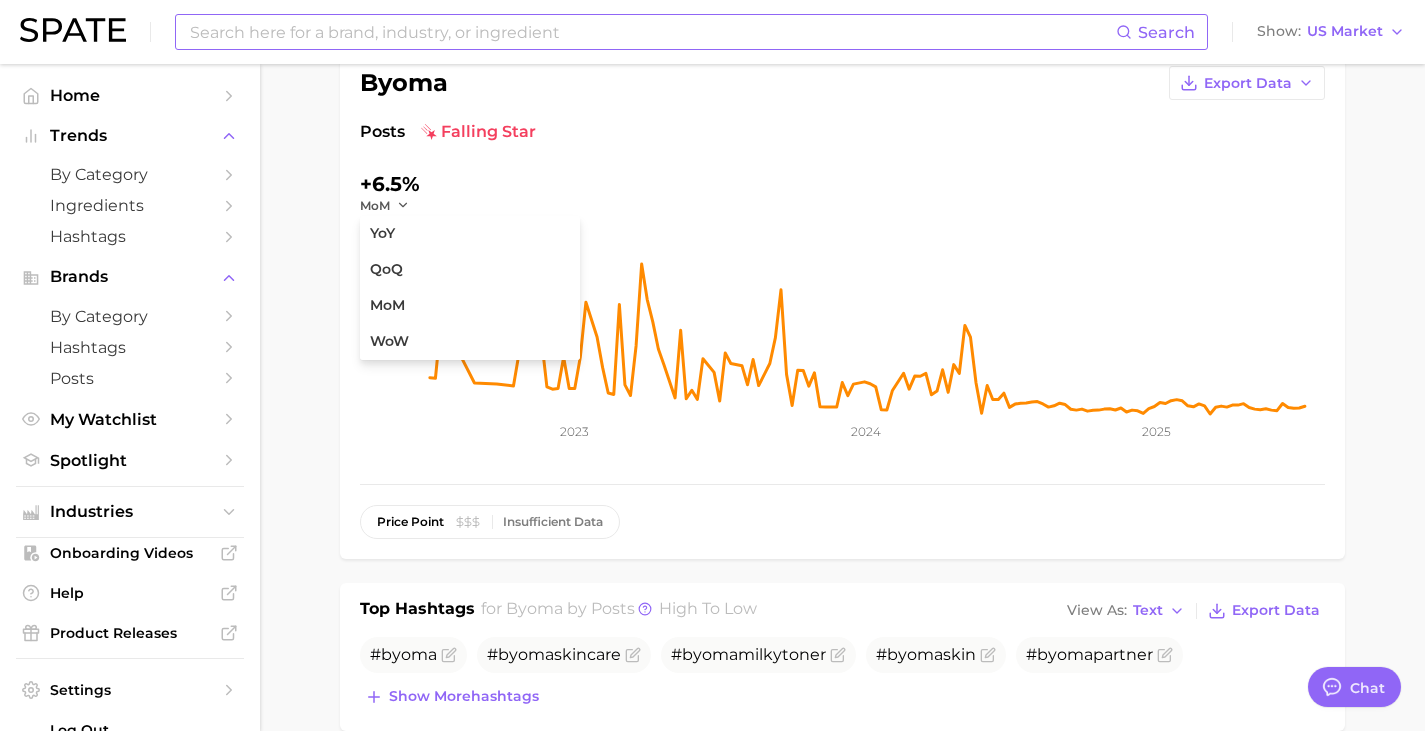 click on "+6.5% MoM YoY QoQ MoM WoW 500.0 1.0k 2023 2024 2025" at bounding box center (842, 316) 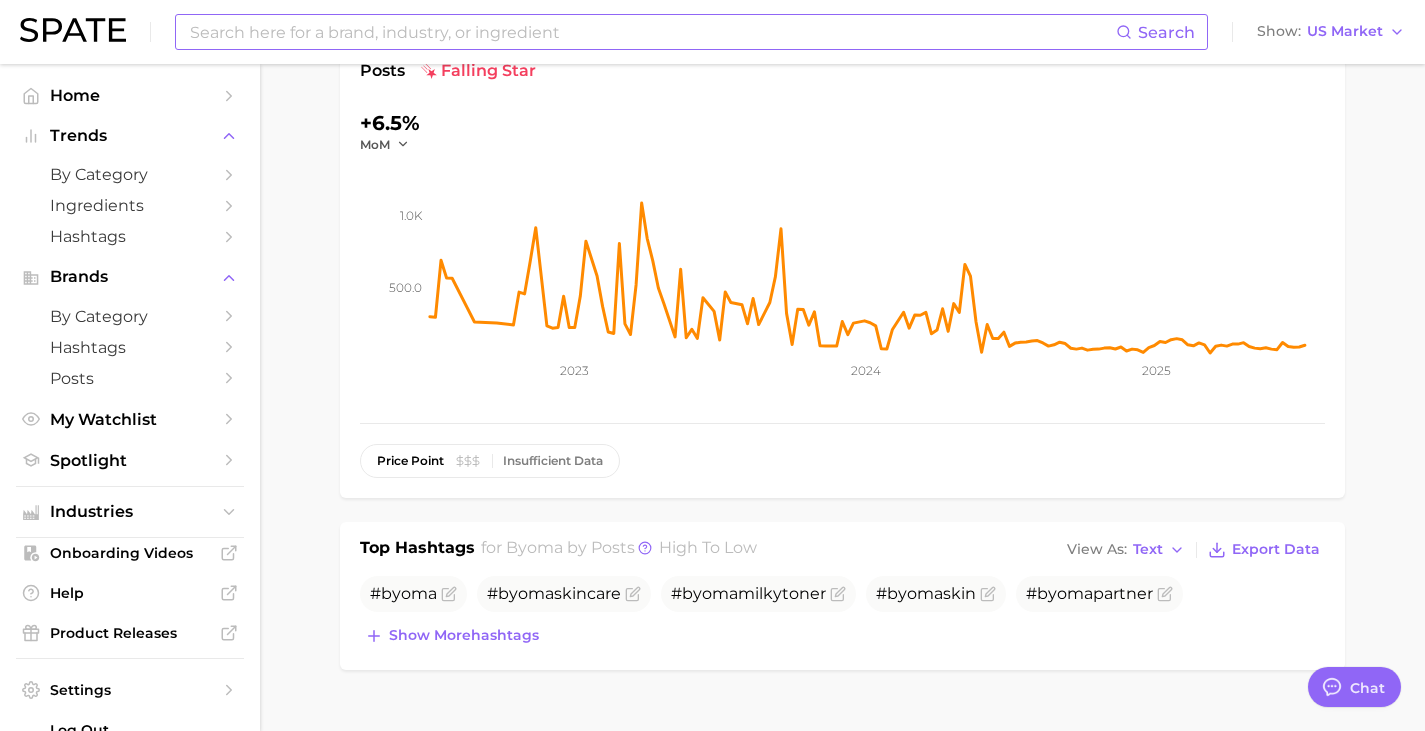 scroll, scrollTop: 241, scrollLeft: 0, axis: vertical 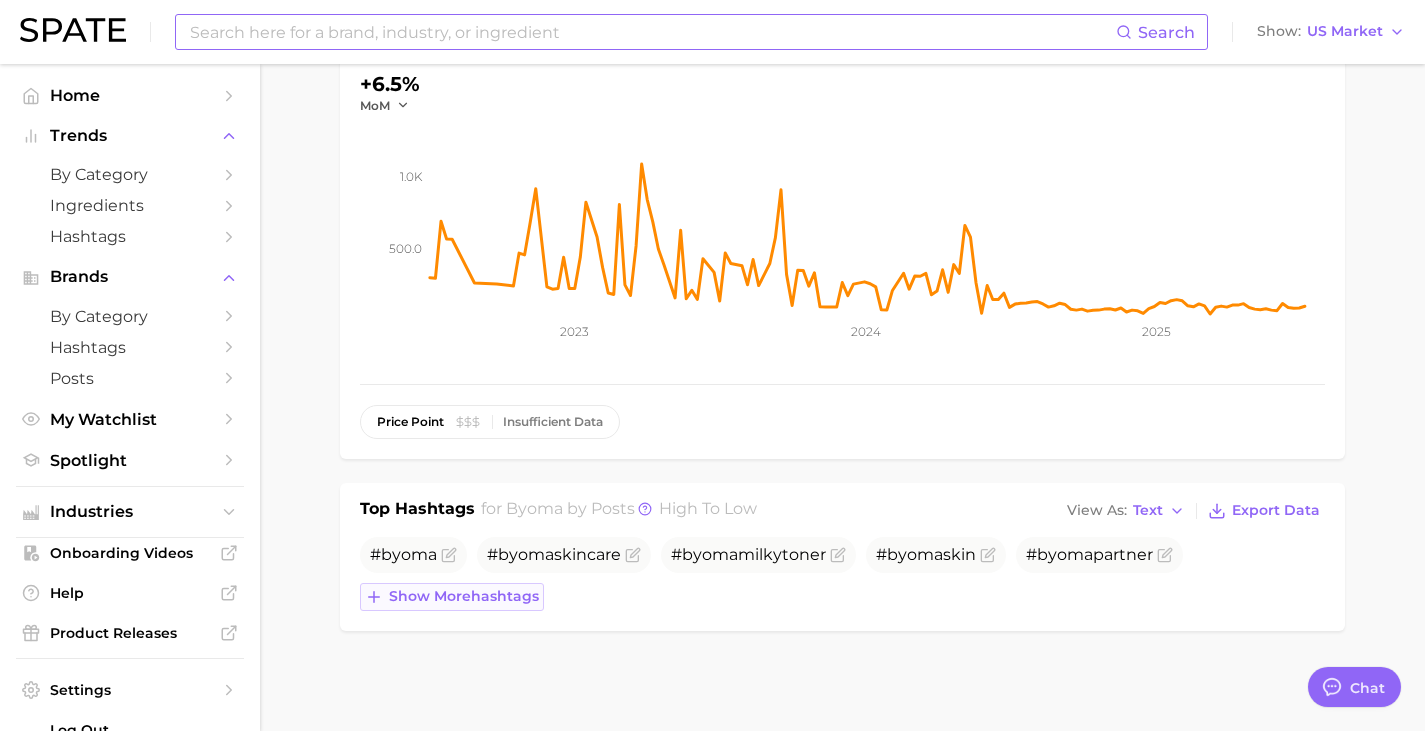 click on "Show more  hashtags" at bounding box center (464, 596) 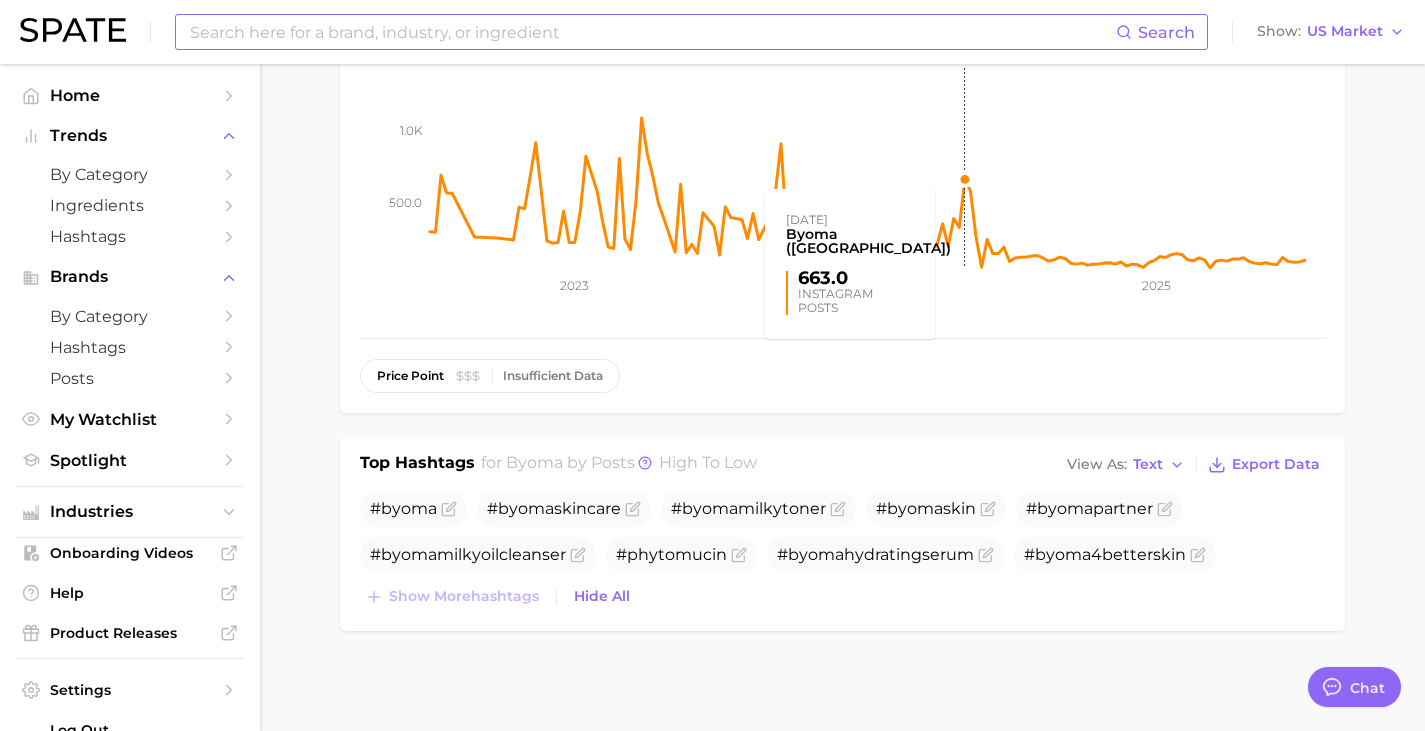 scroll, scrollTop: 0, scrollLeft: 0, axis: both 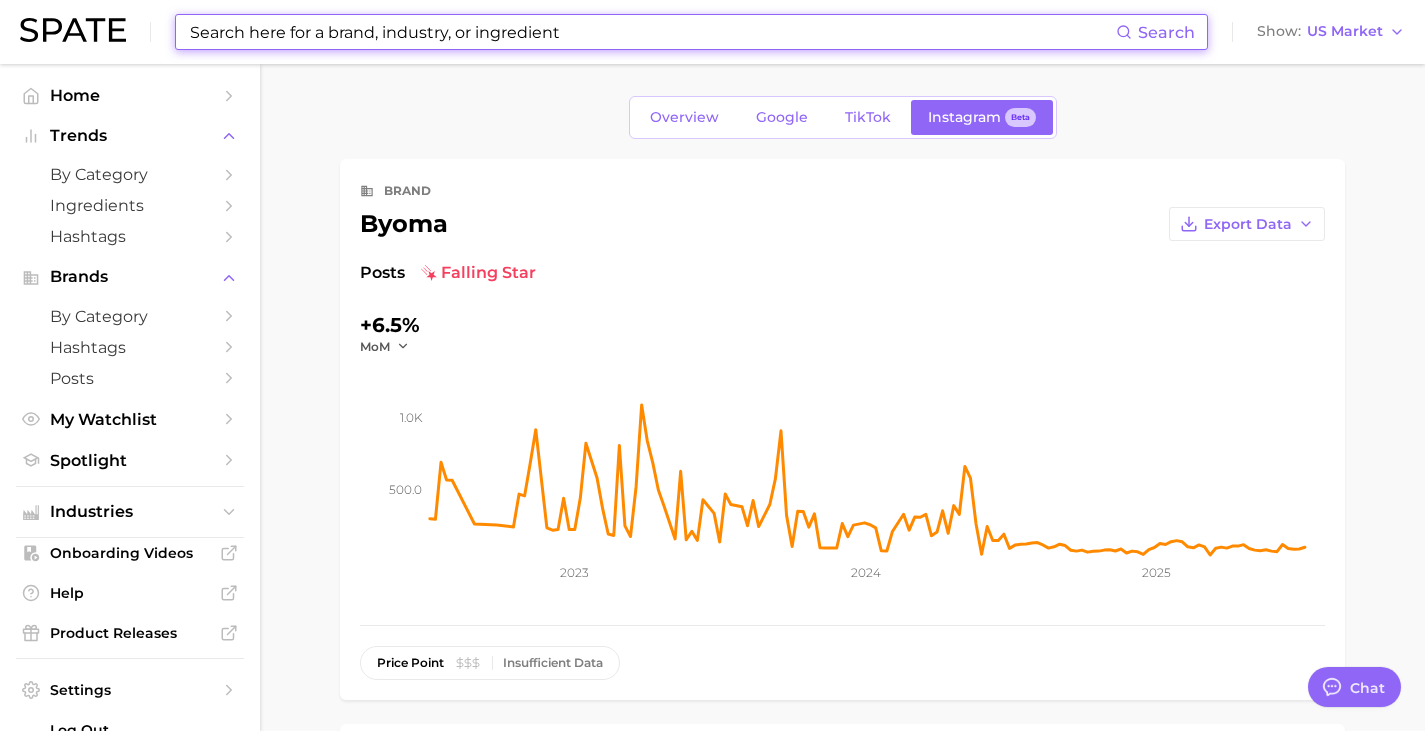 click at bounding box center [652, 32] 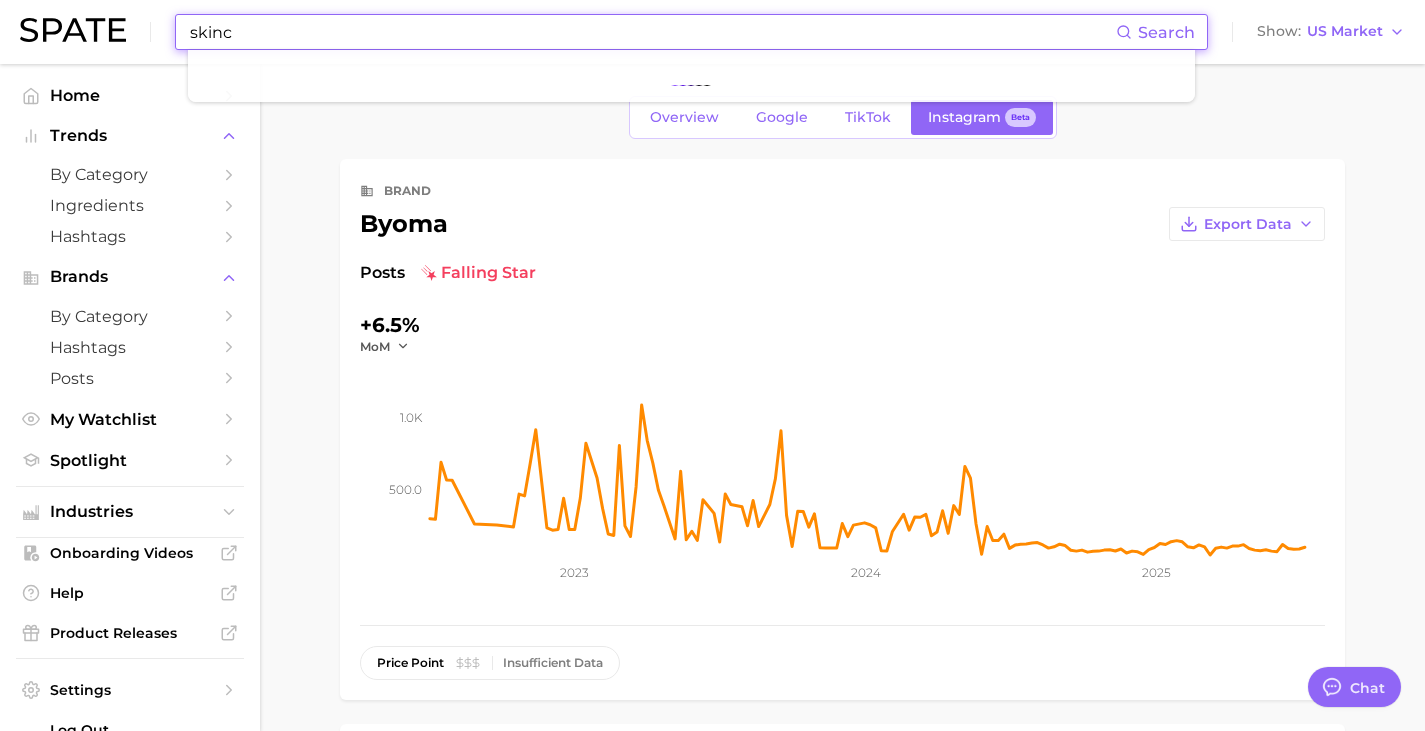type on "skinca" 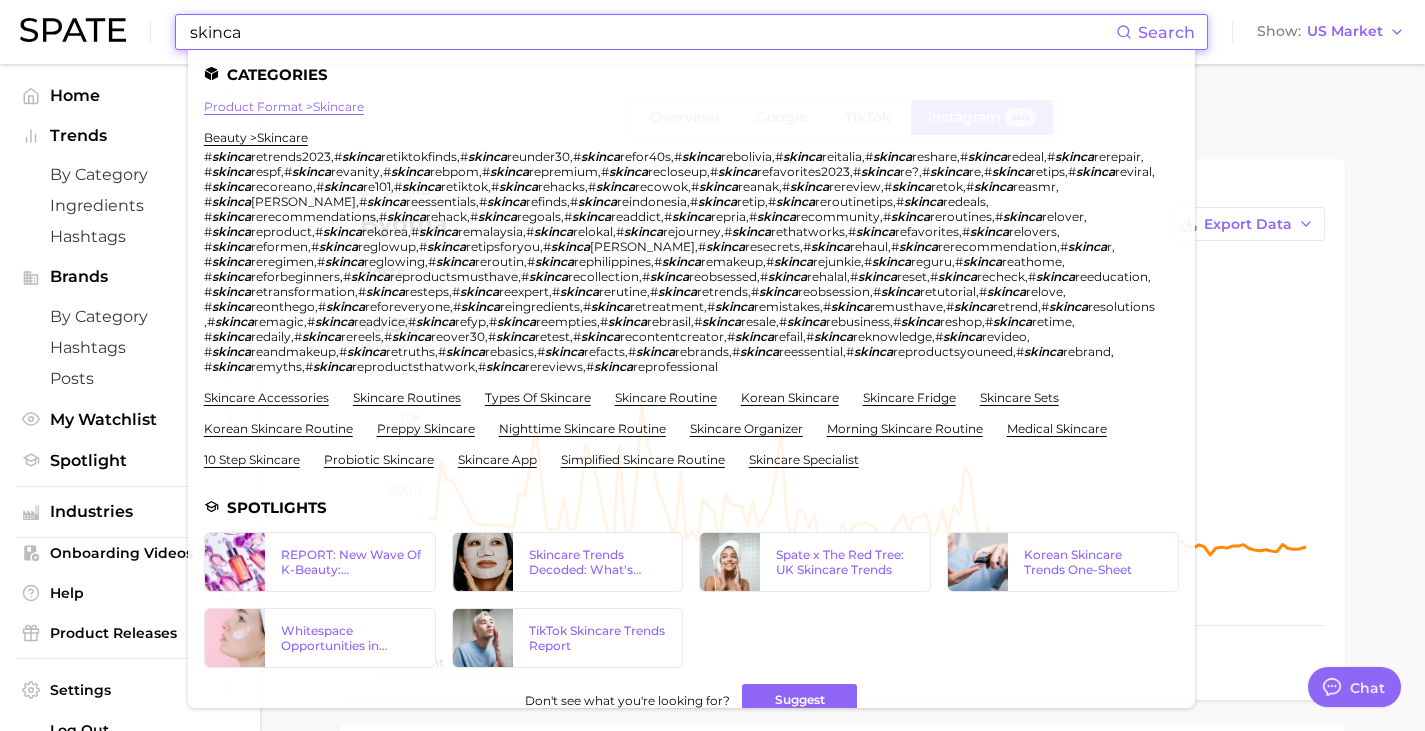 click on "product format >  skincare" at bounding box center [284, 106] 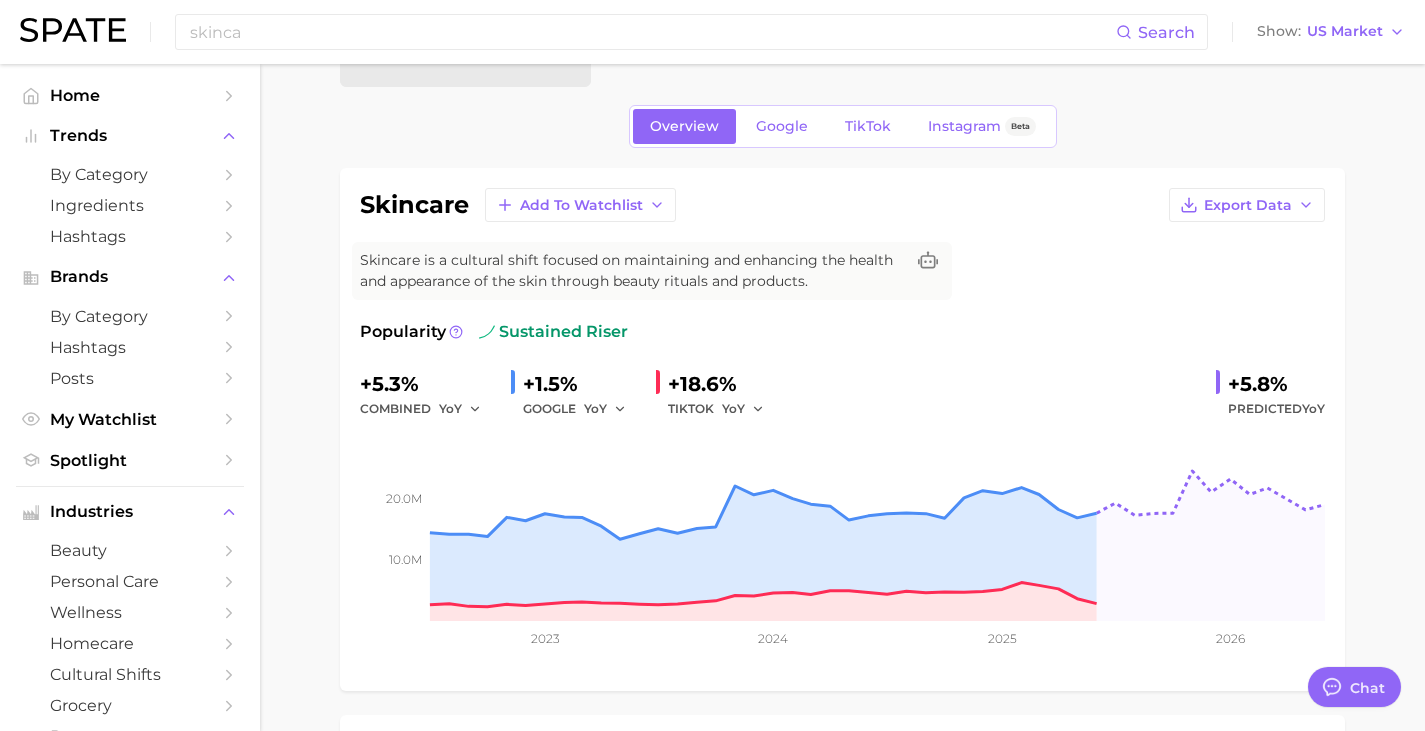 scroll, scrollTop: 6, scrollLeft: 0, axis: vertical 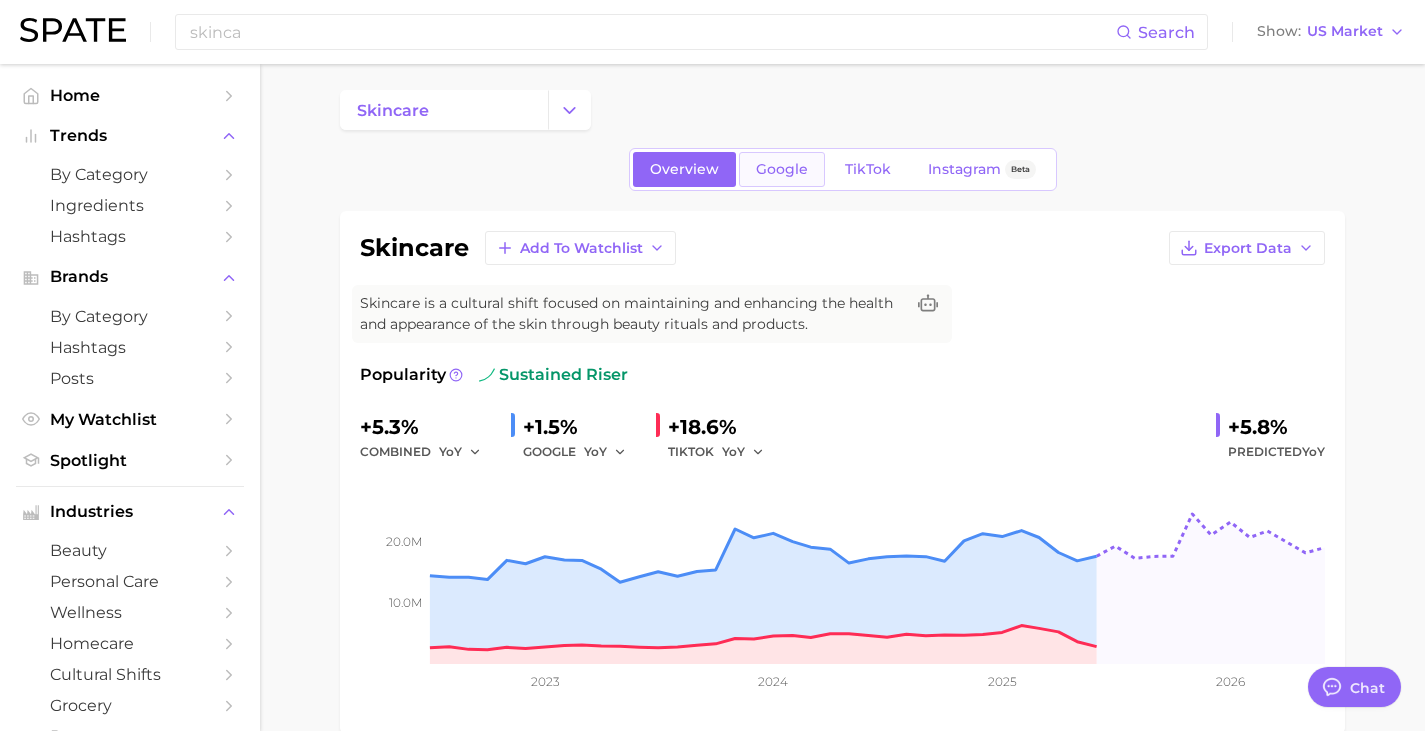 click on "Google" at bounding box center [782, 169] 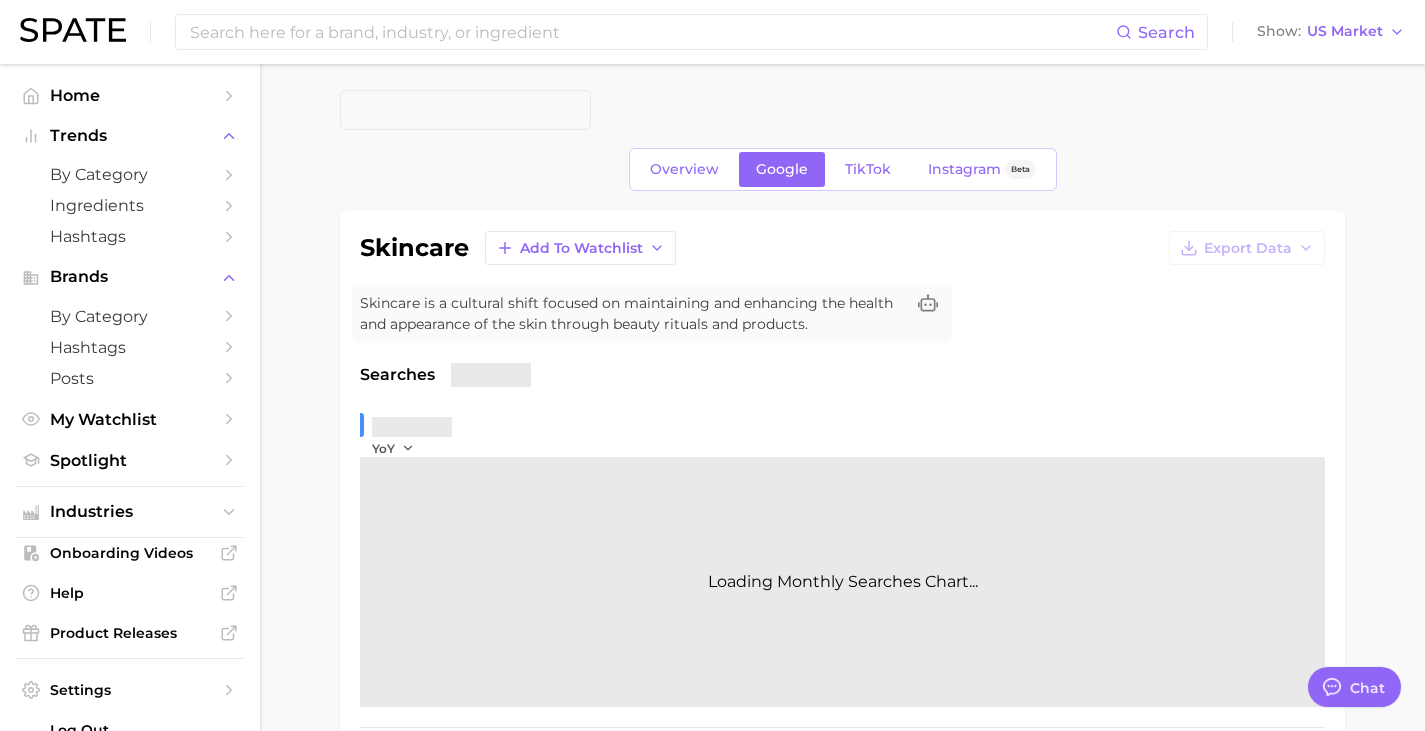 scroll, scrollTop: 0, scrollLeft: 0, axis: both 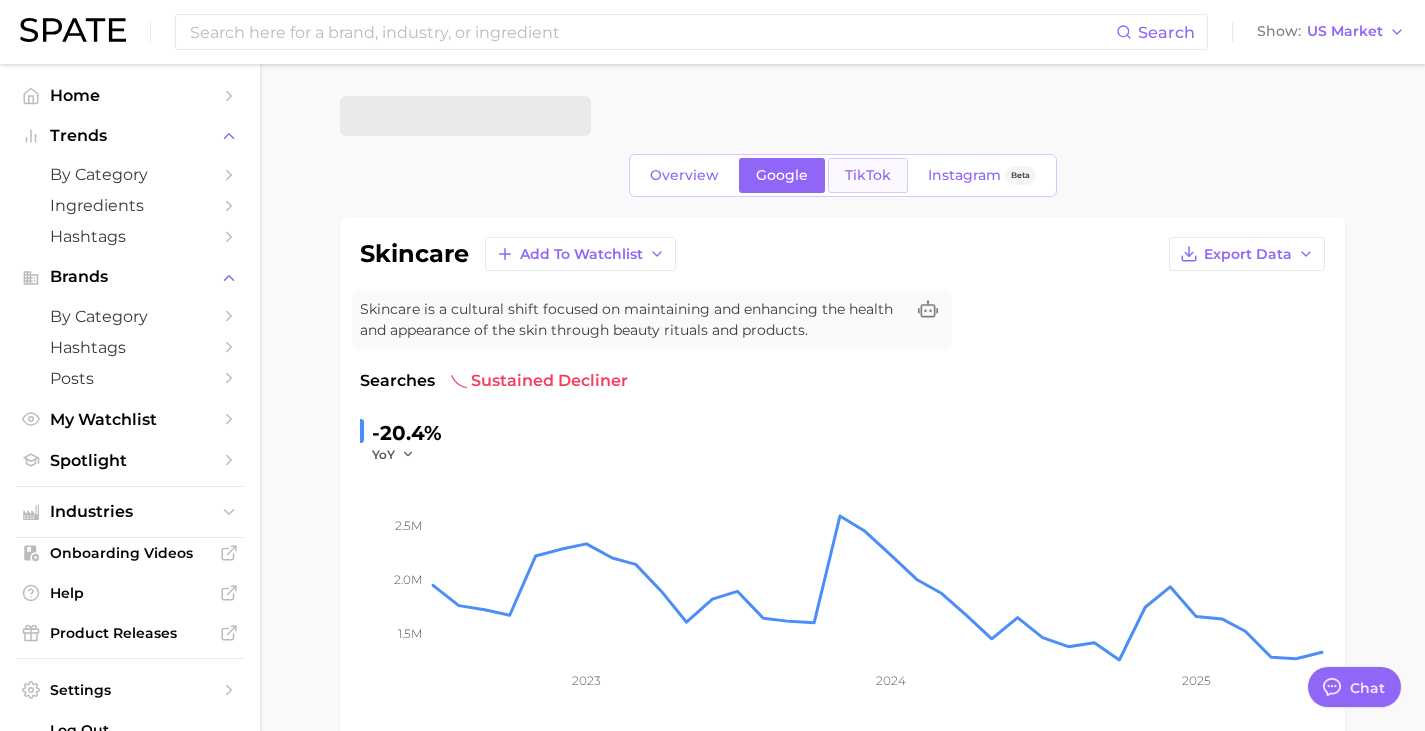 click on "TikTok" at bounding box center (868, 175) 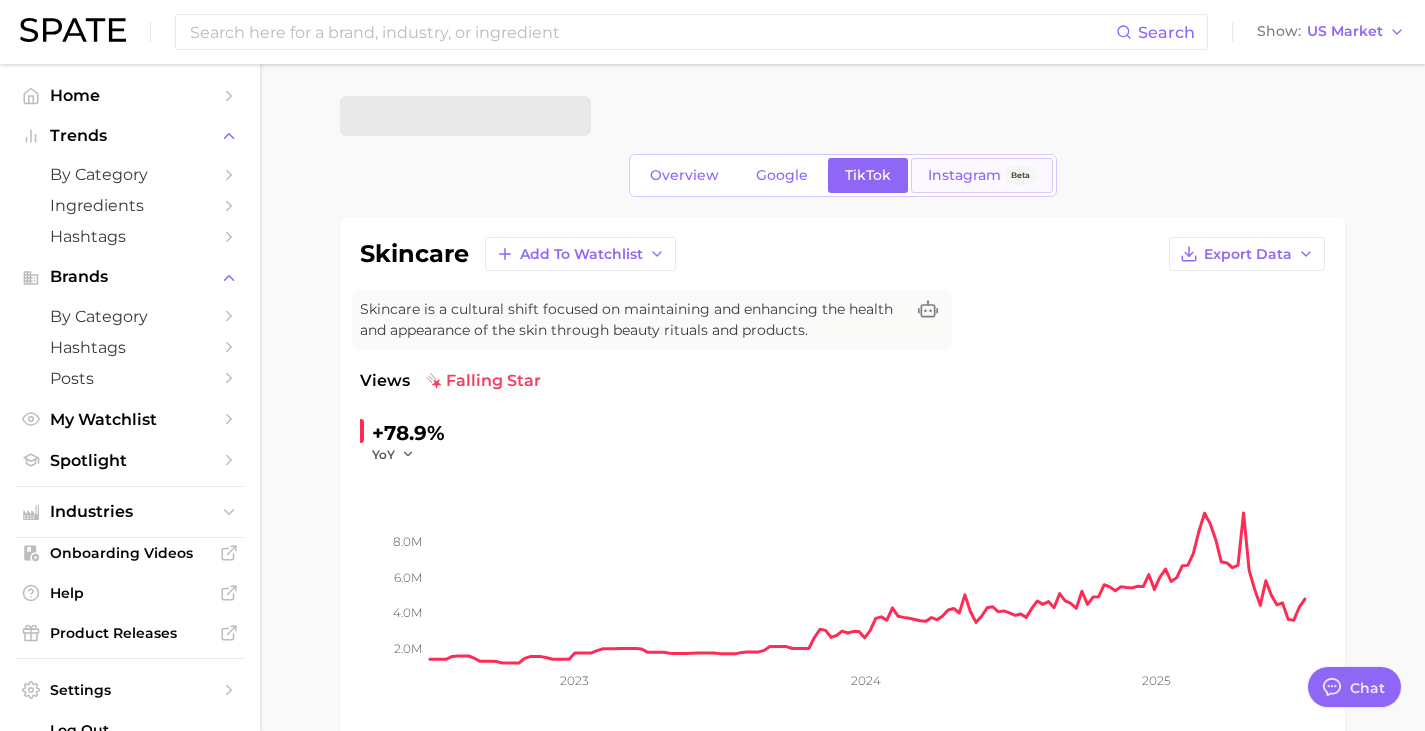 scroll, scrollTop: 0, scrollLeft: 0, axis: both 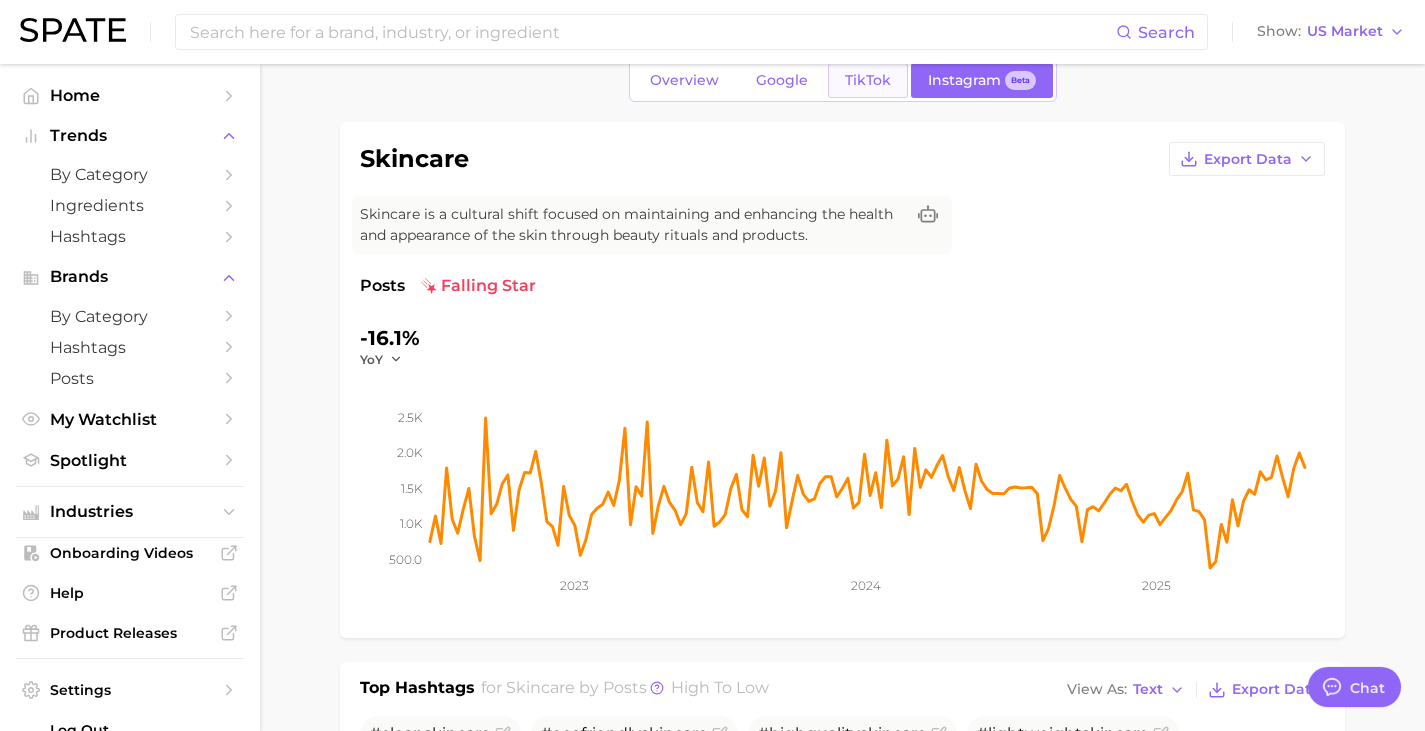 click on "TikTok" at bounding box center (868, 80) 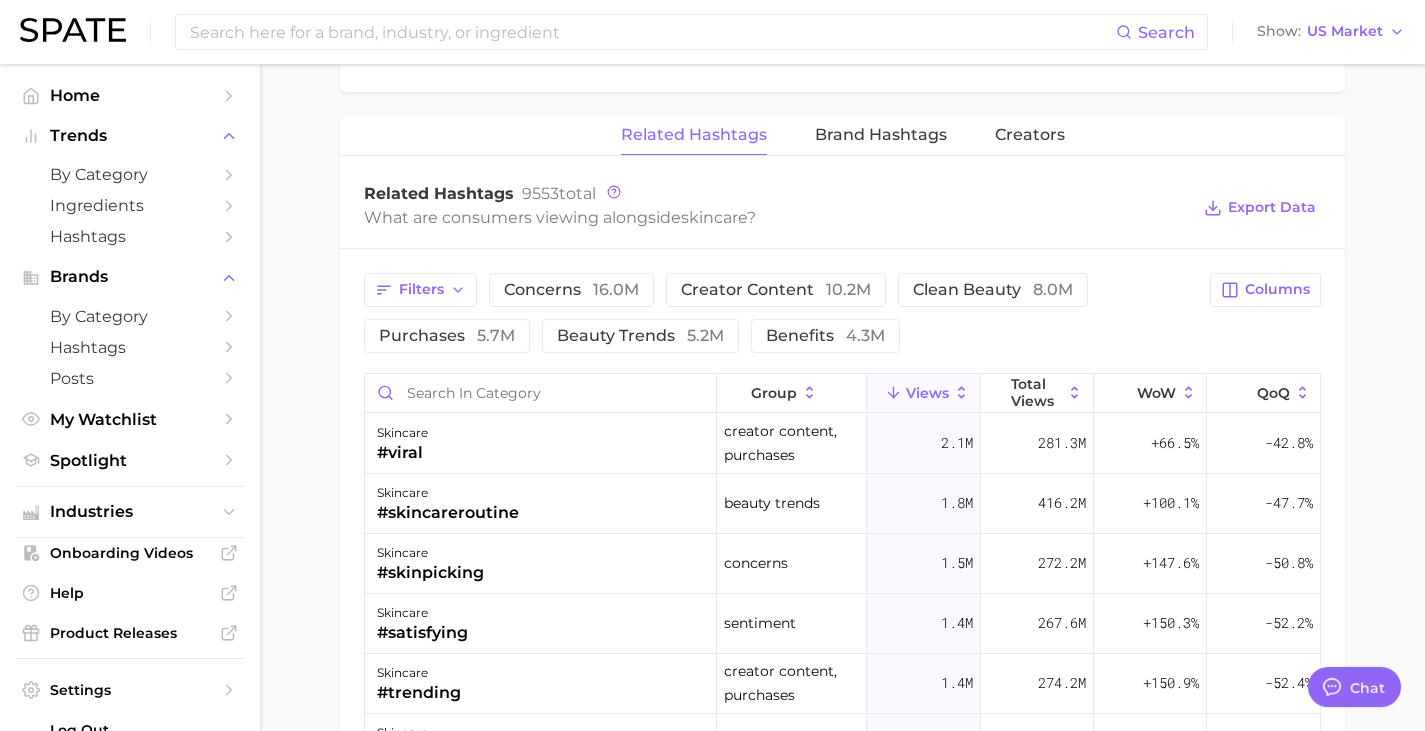 scroll, scrollTop: 1617, scrollLeft: 0, axis: vertical 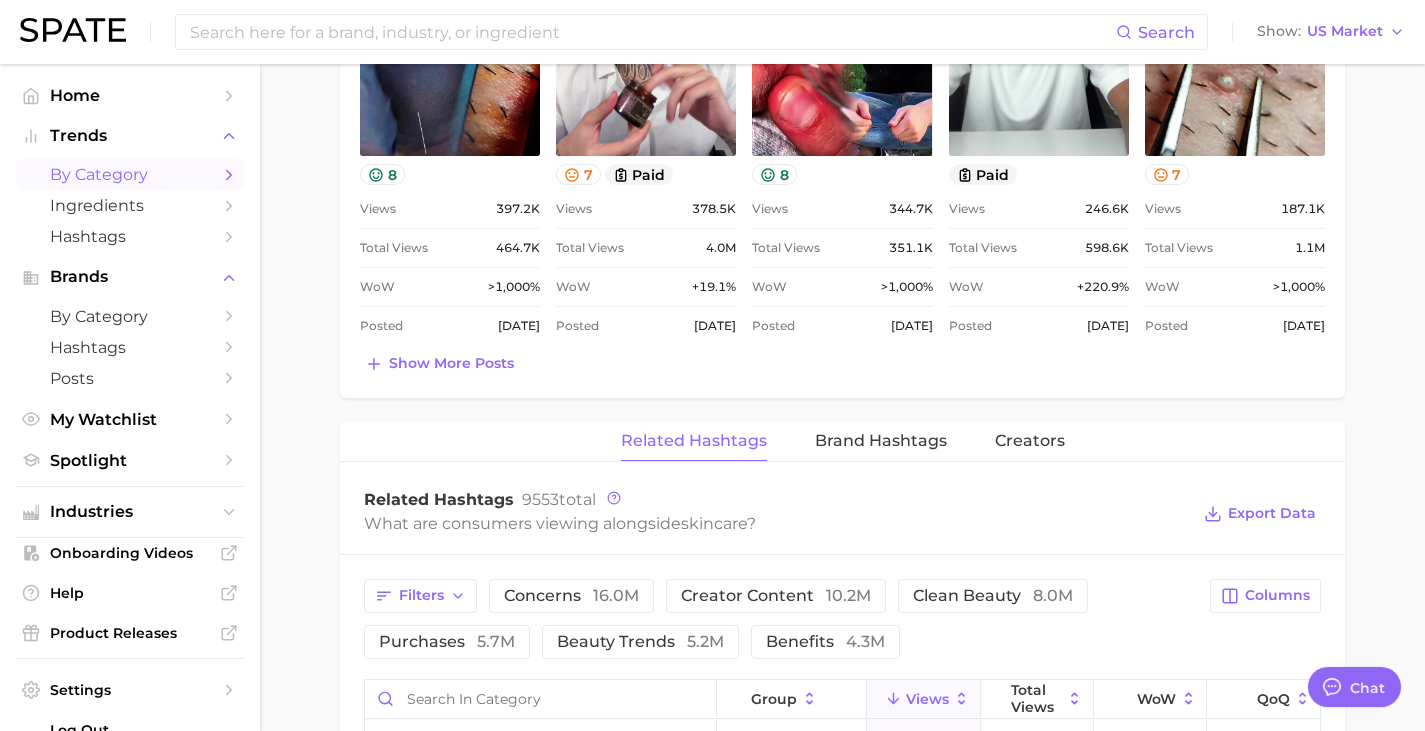 click on "by Category" at bounding box center (130, 174) 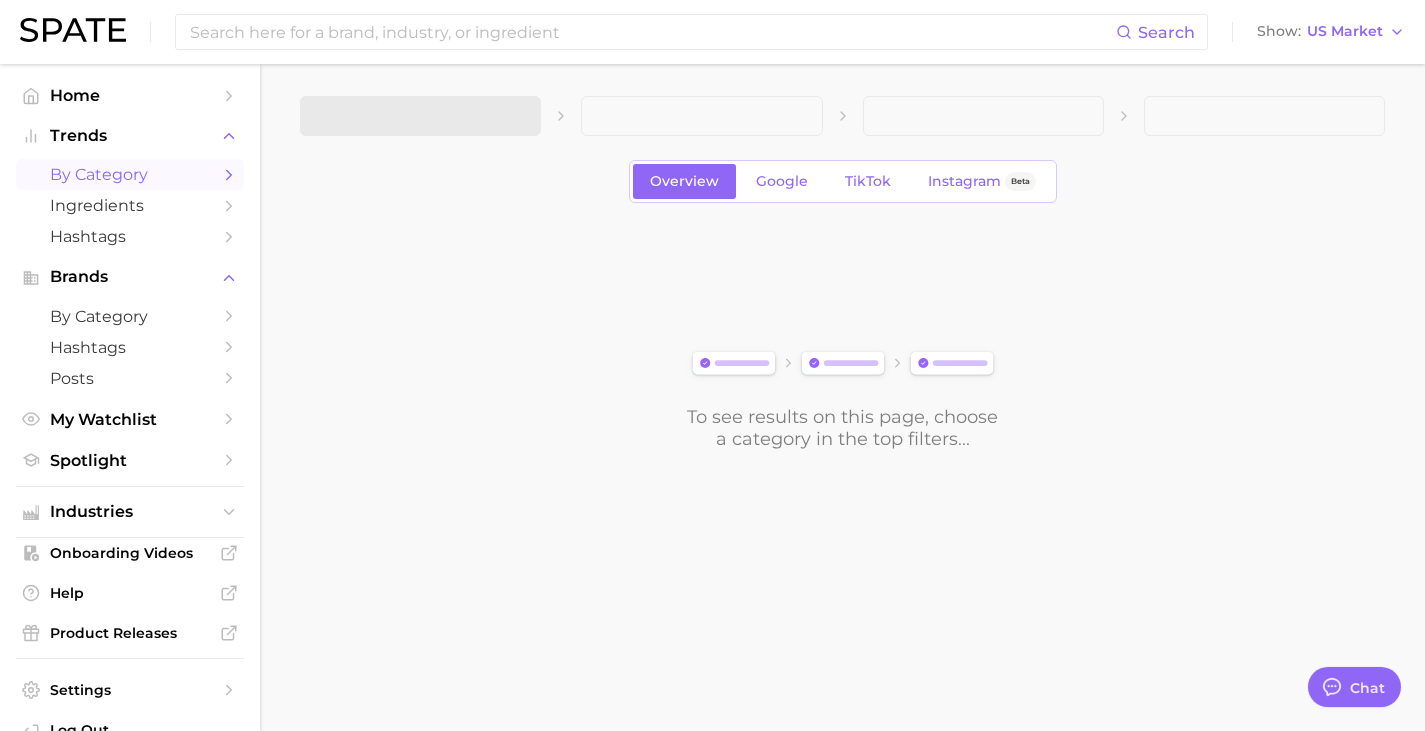 scroll, scrollTop: 0, scrollLeft: 0, axis: both 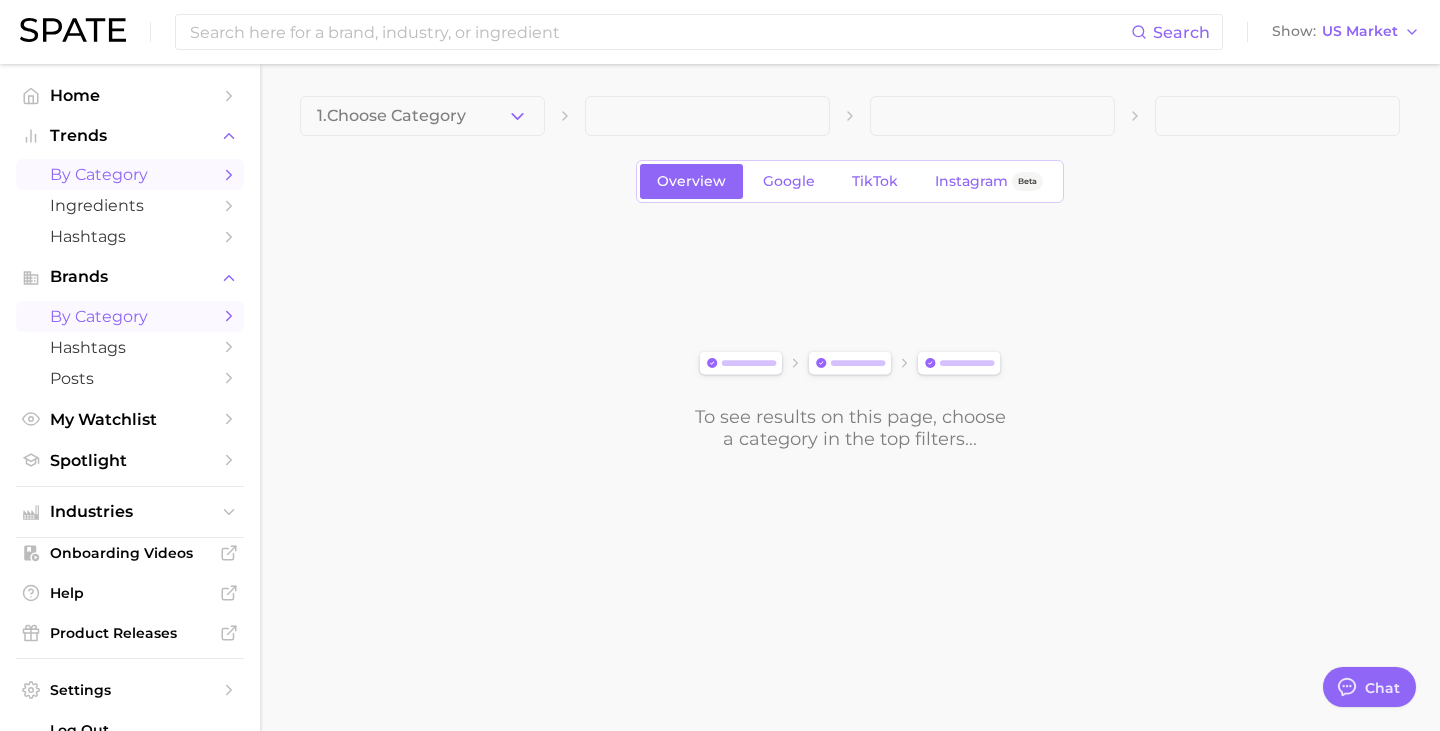click on "by Category" at bounding box center [130, 316] 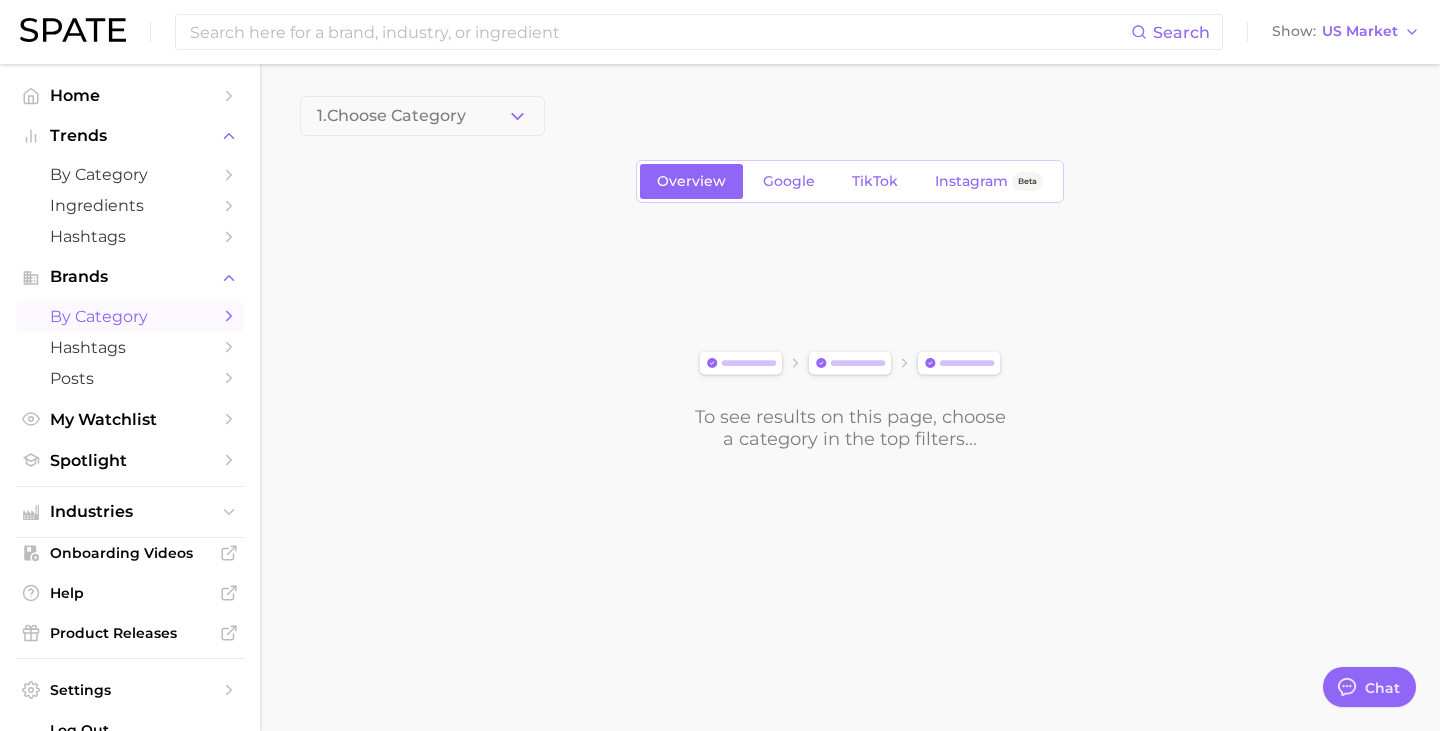 click on "by Category" at bounding box center (130, 316) 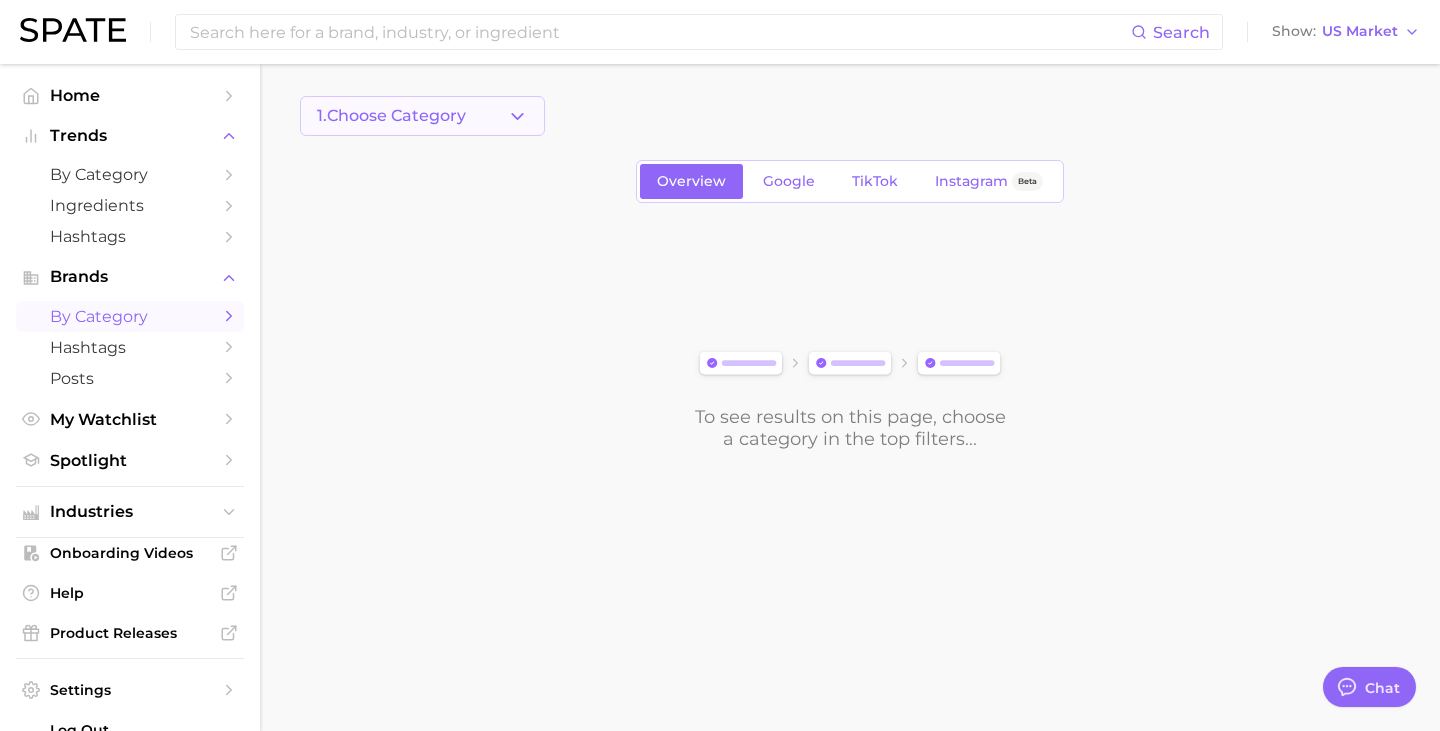 click on "1.  Choose Category" at bounding box center [391, 116] 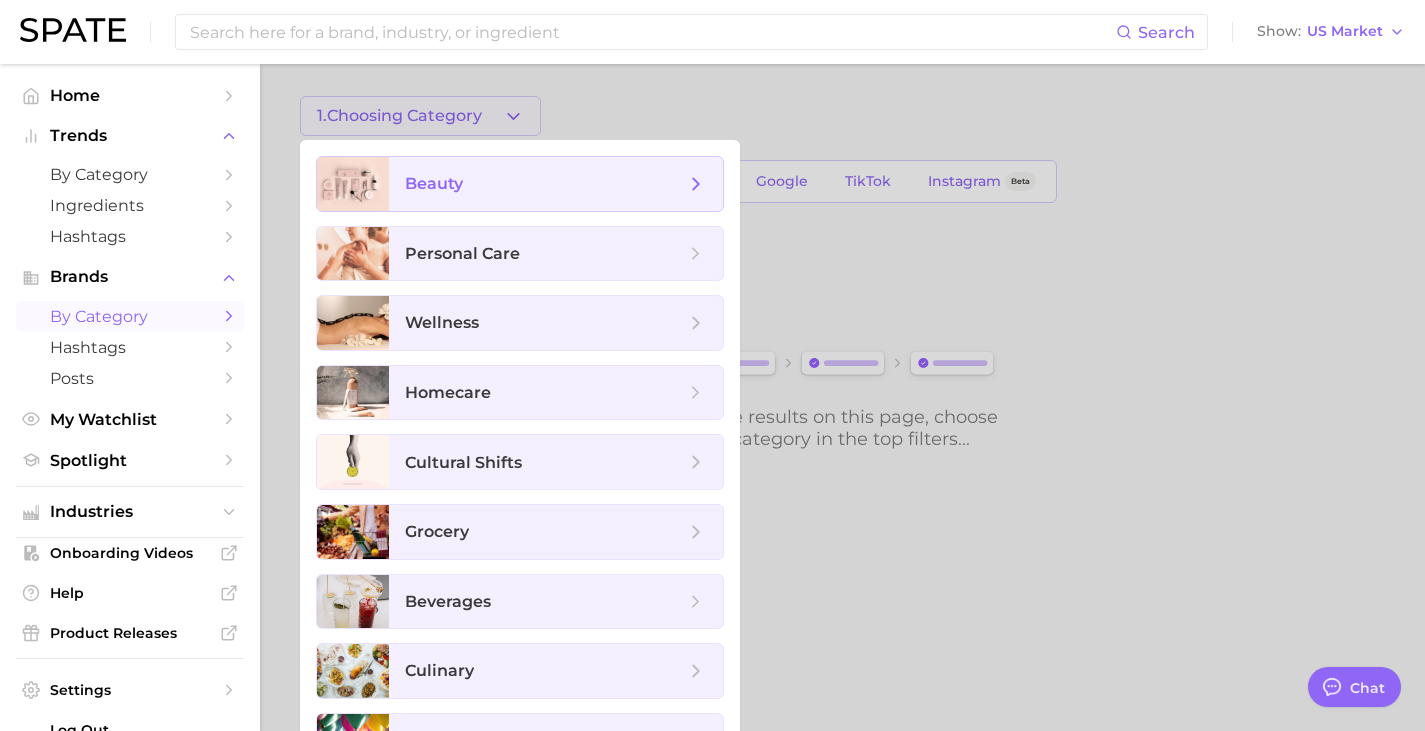 click on "beauty" at bounding box center [434, 183] 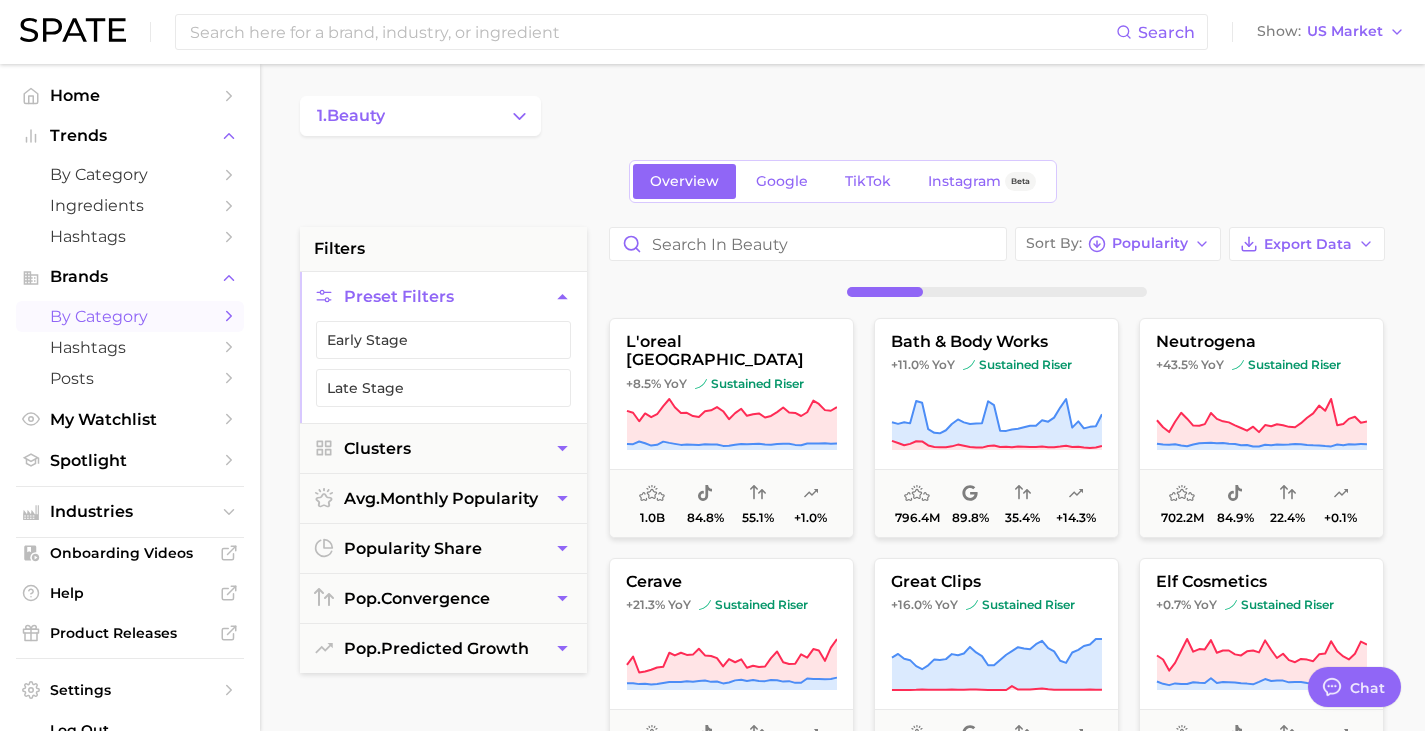 click on "by Category" at bounding box center (130, 316) 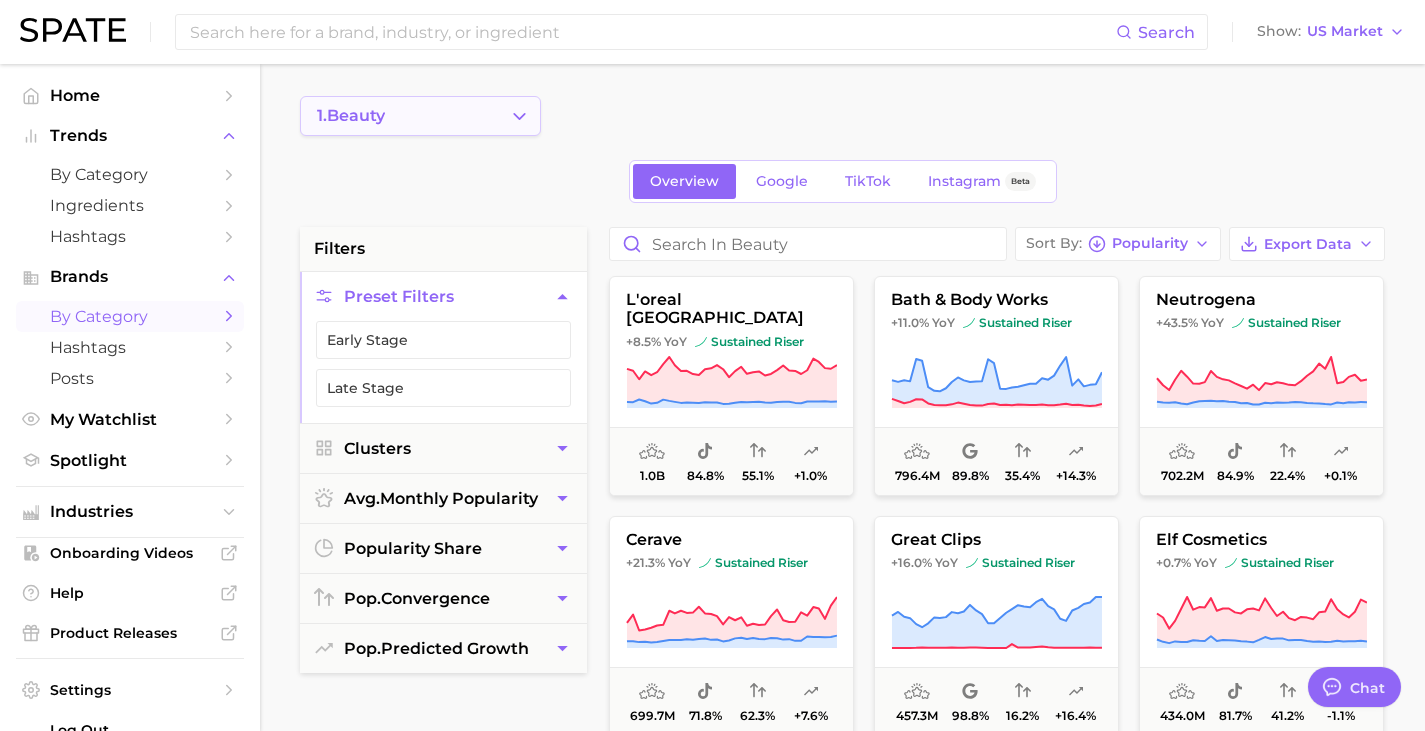 click on "1.  beauty" at bounding box center (420, 116) 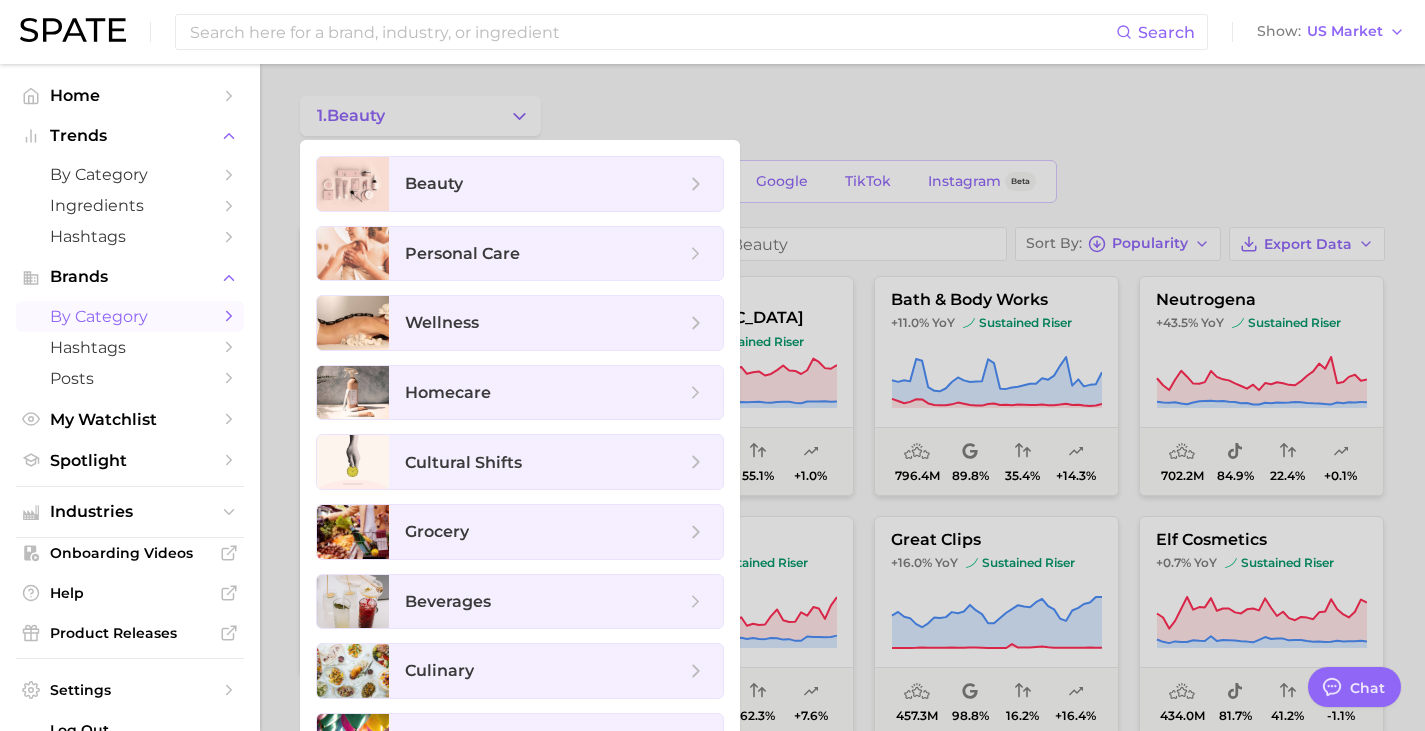 click at bounding box center (712, 365) 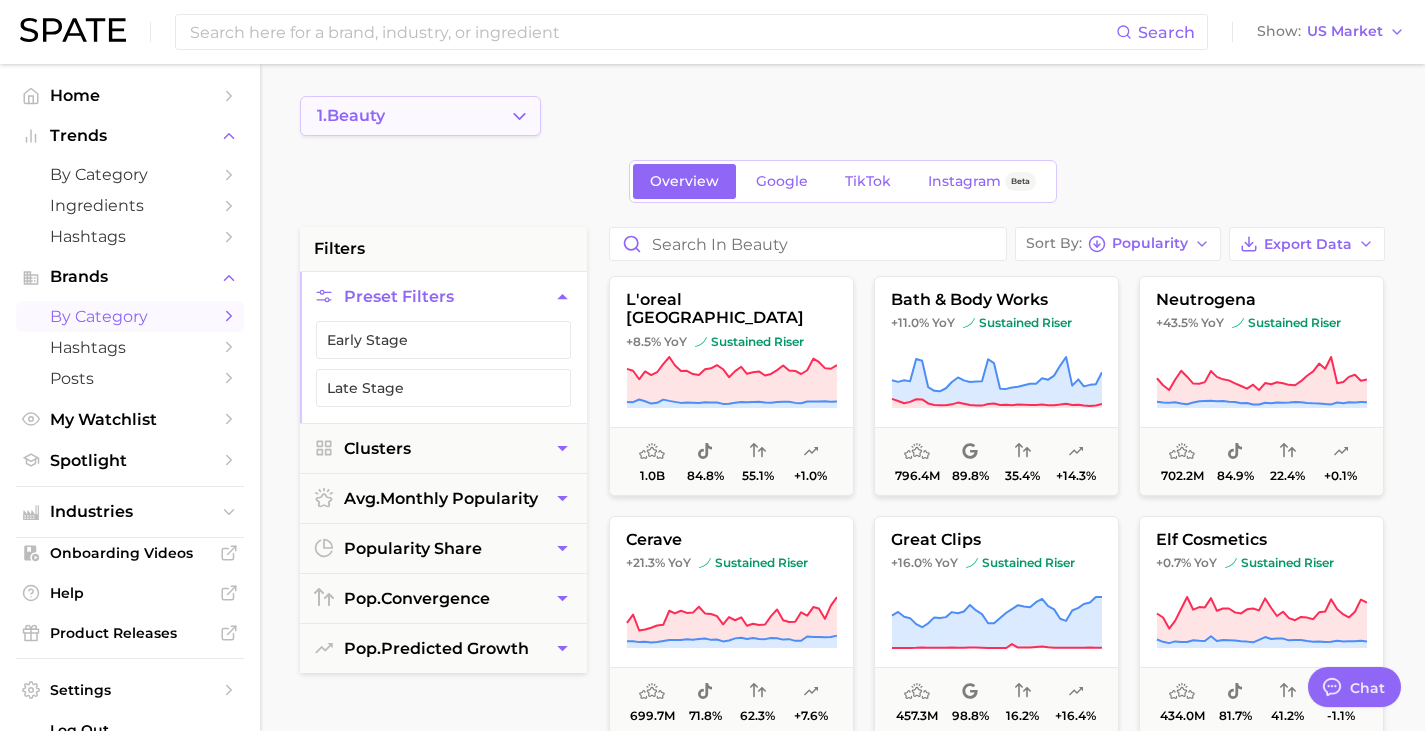 click on "1.  beauty" at bounding box center [420, 116] 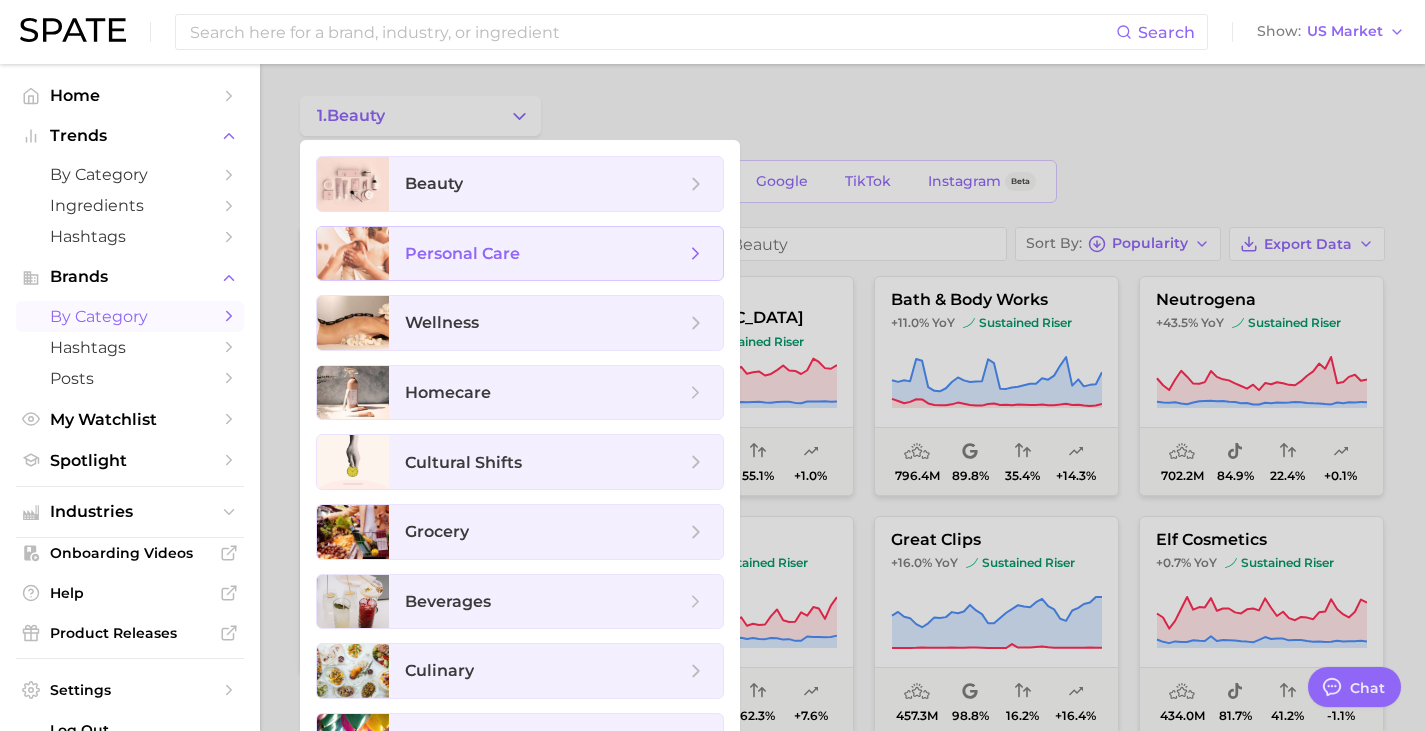 click on "personal care" at bounding box center (462, 253) 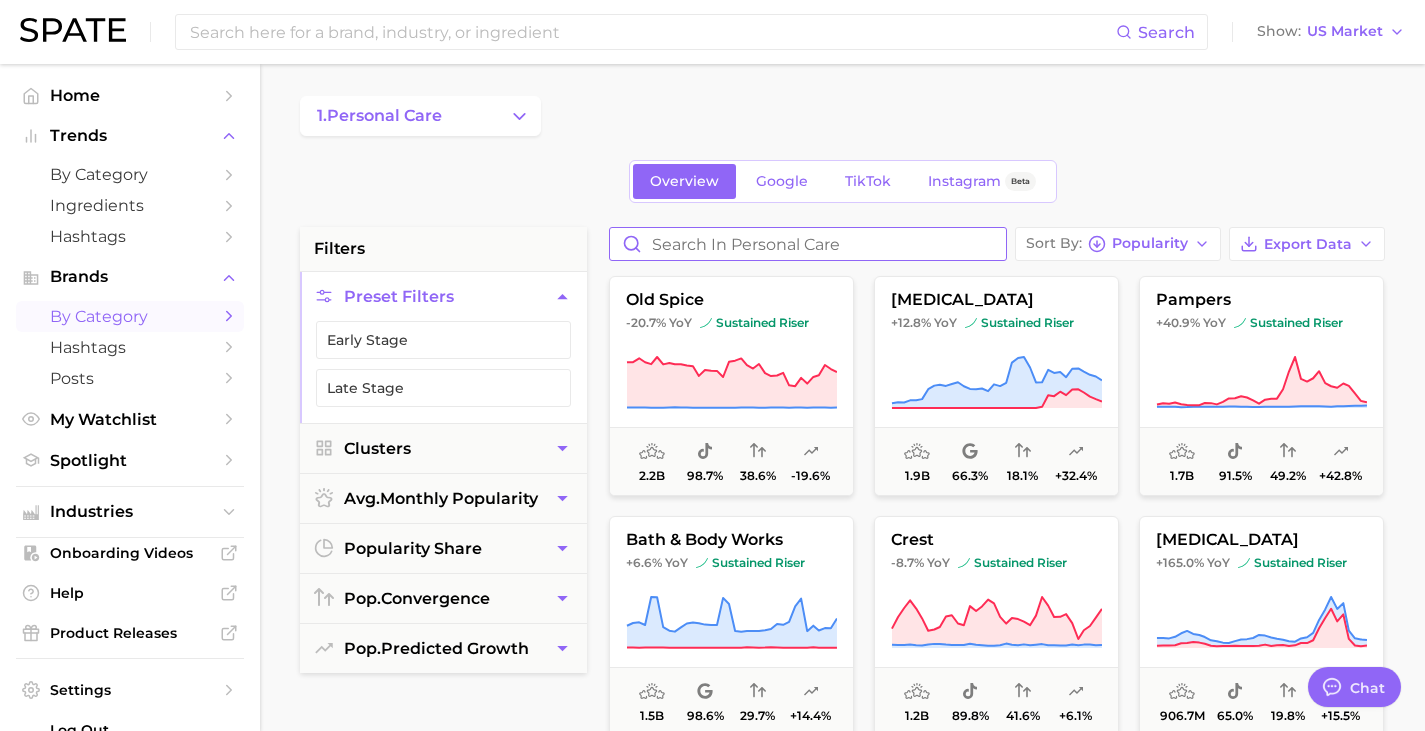 click at bounding box center (808, 244) 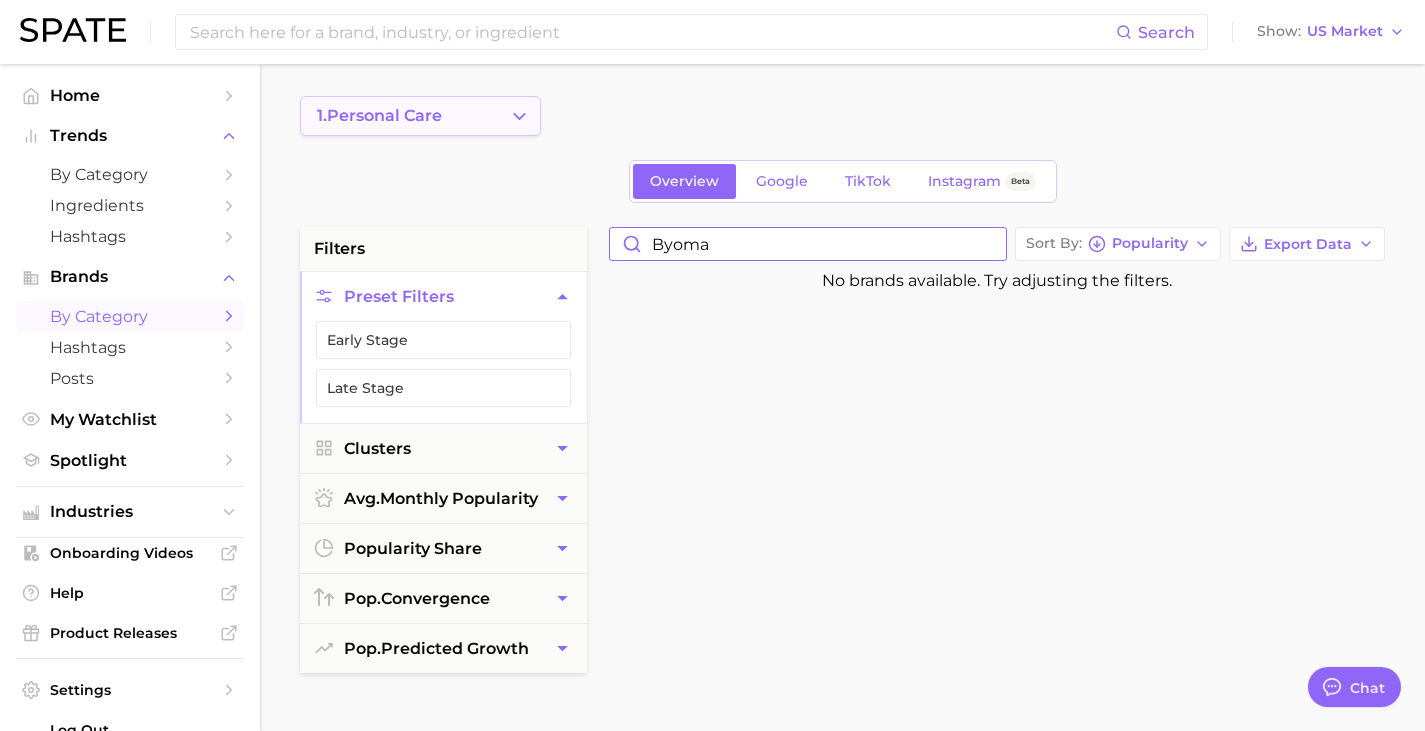 type on "byoma" 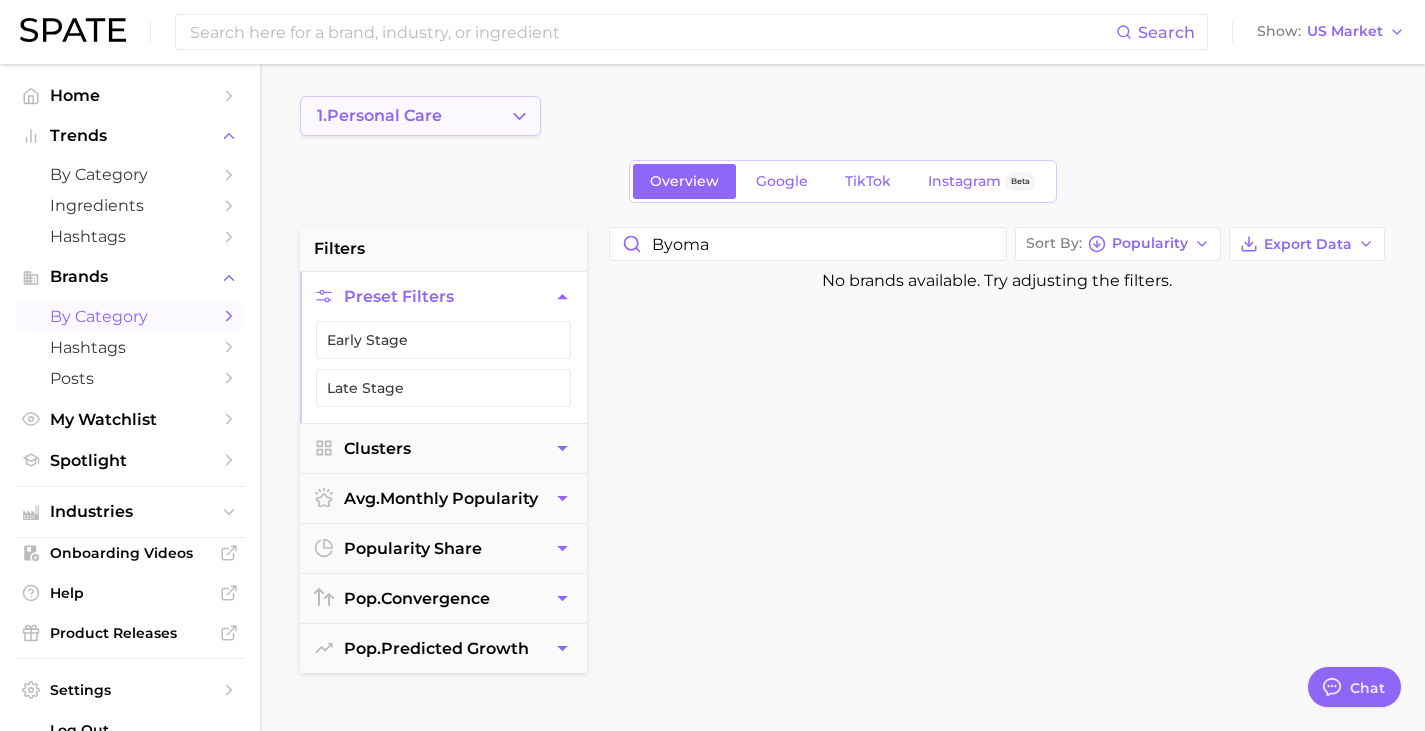 click on "1.  personal care" at bounding box center [420, 116] 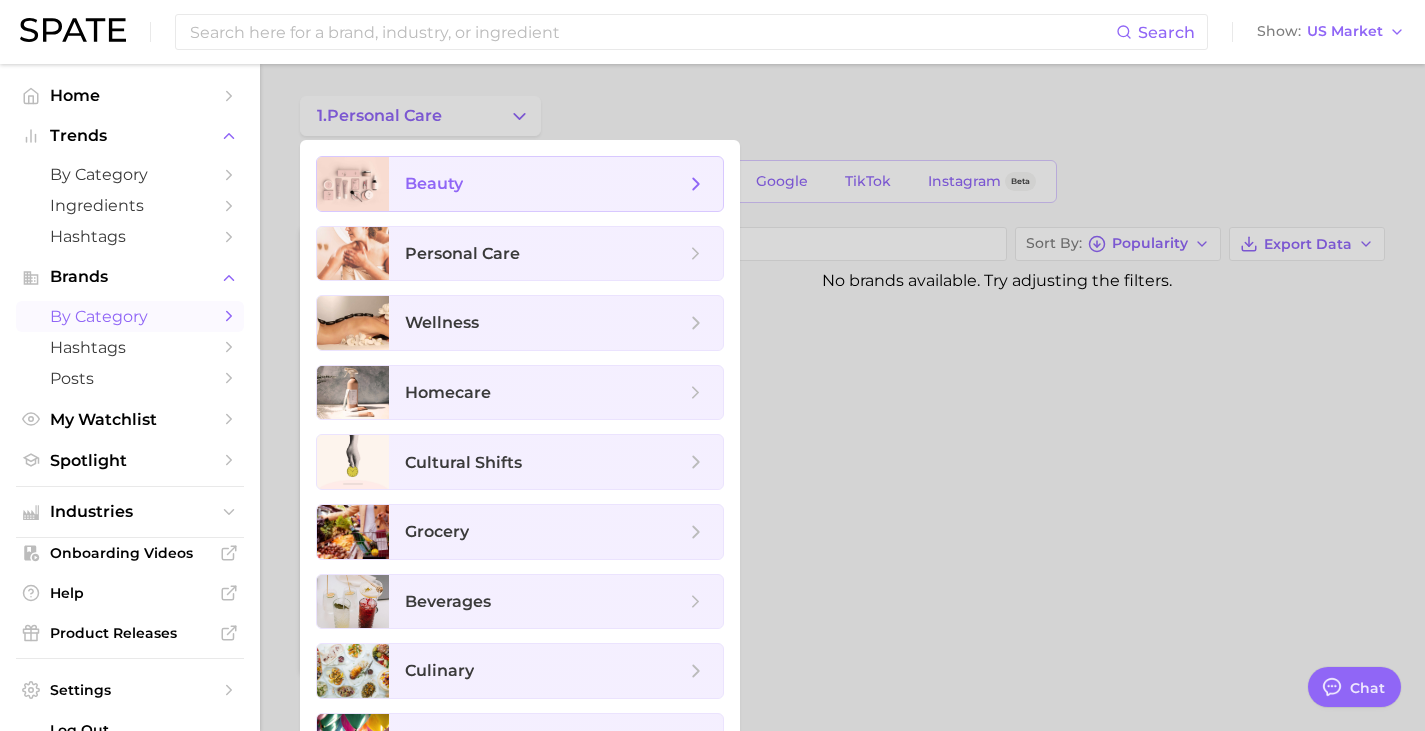 click on "beauty" at bounding box center [434, 183] 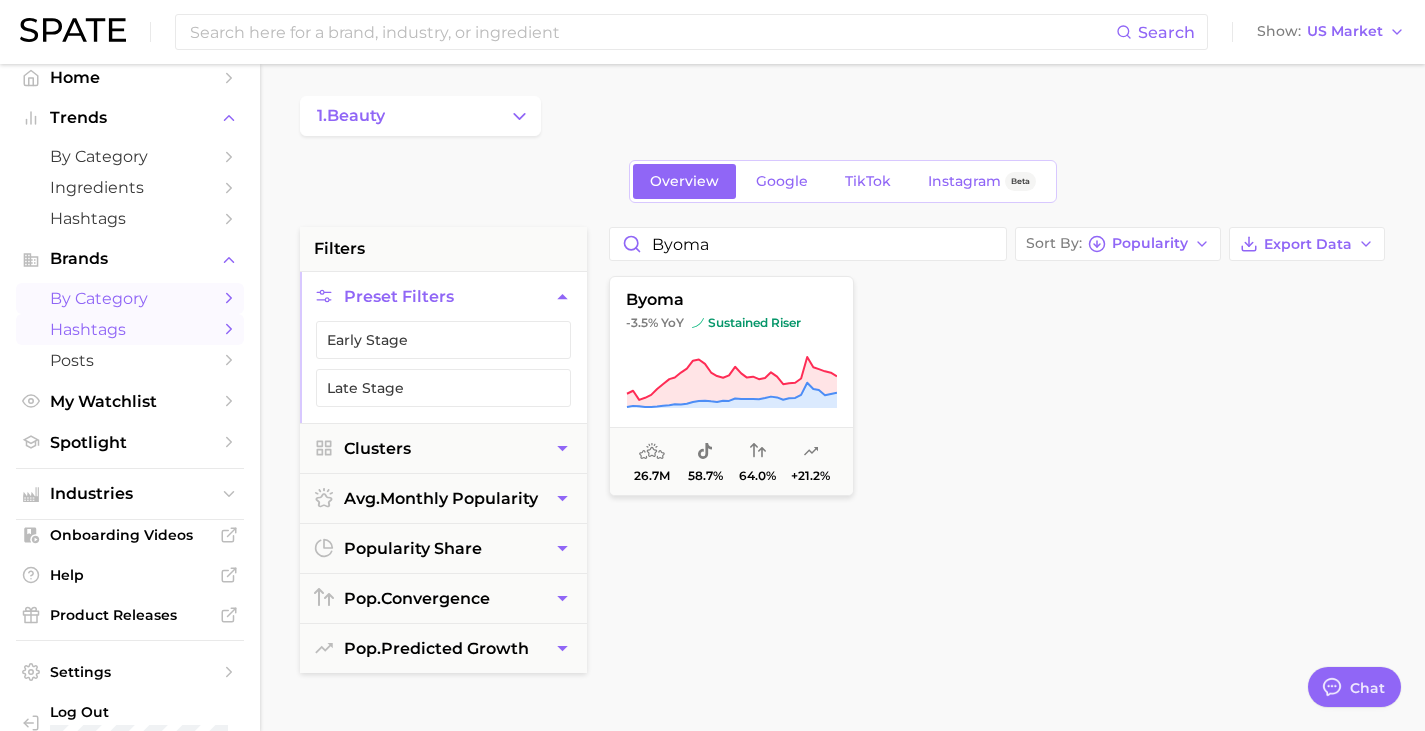 scroll, scrollTop: 19, scrollLeft: 0, axis: vertical 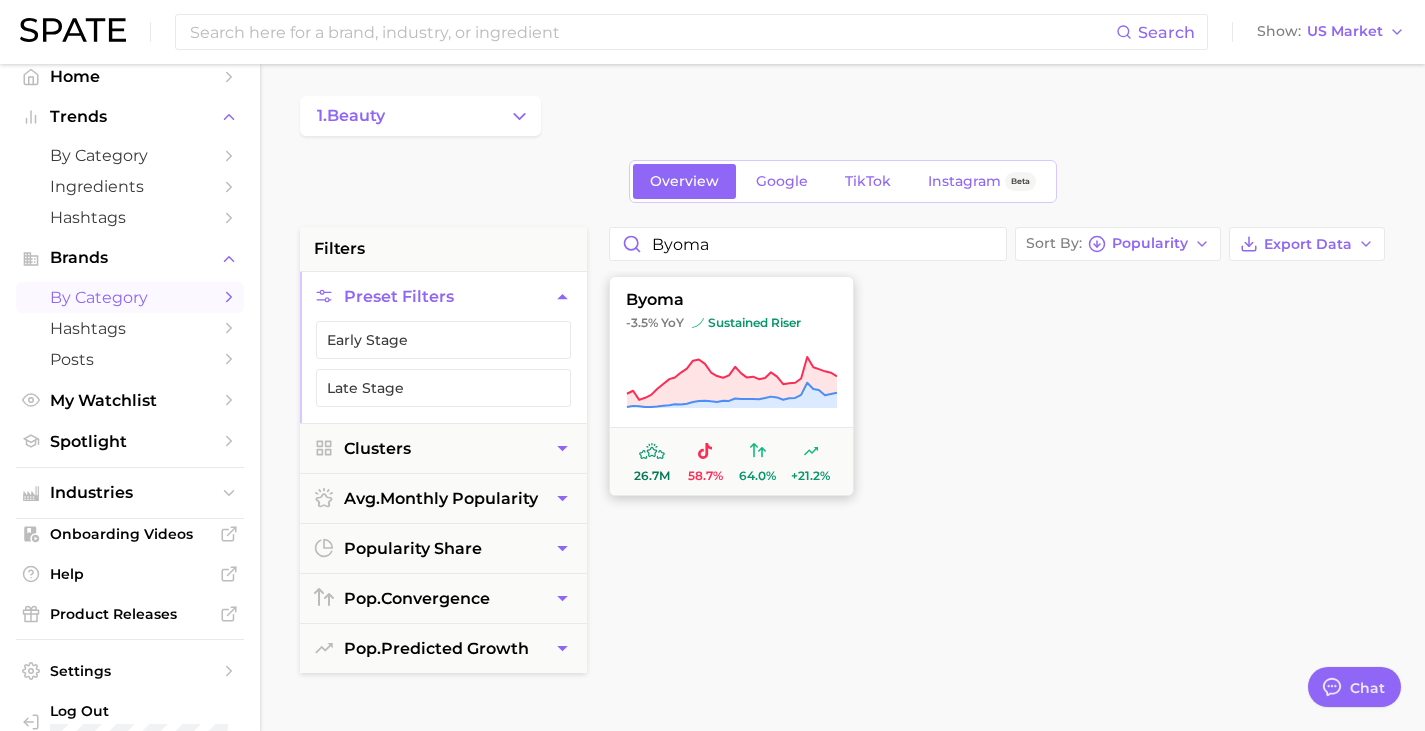 click 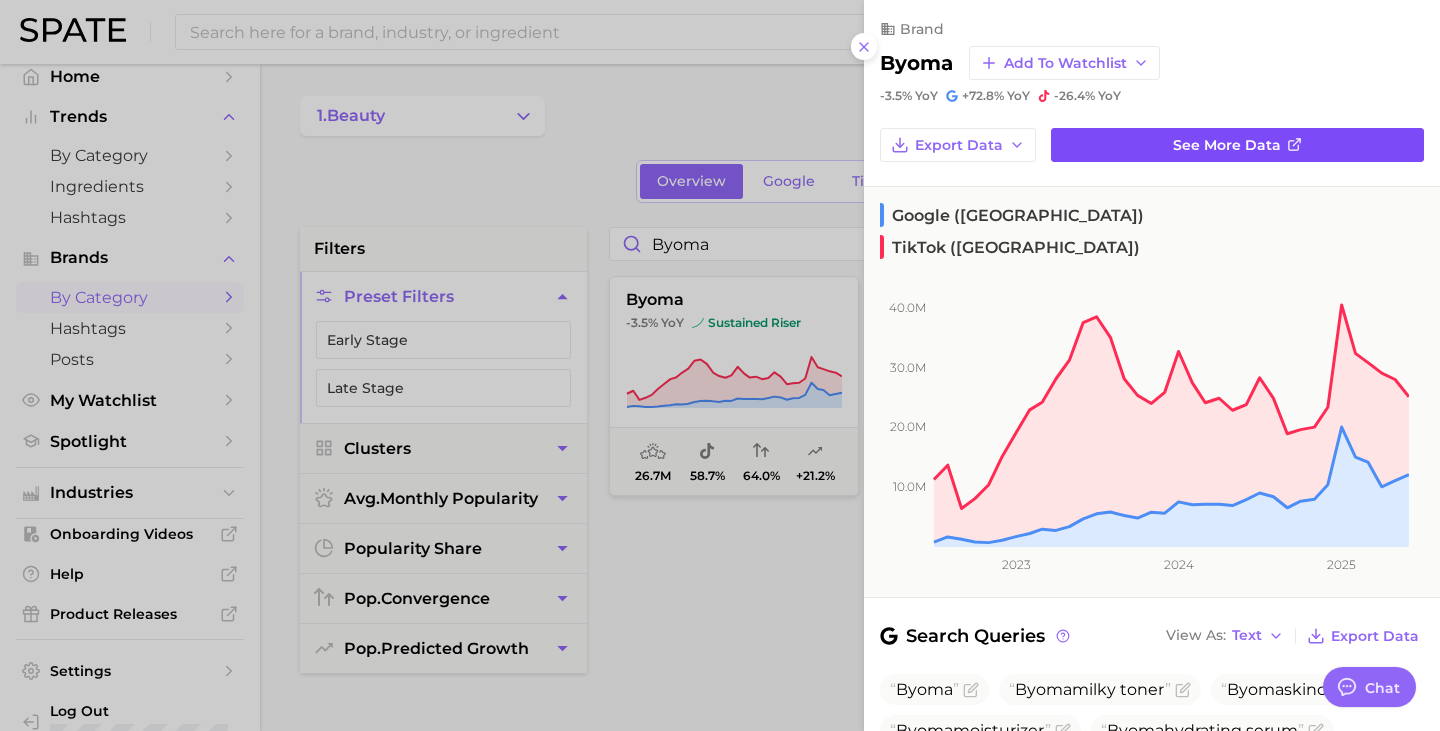 click on "See more data" at bounding box center (1237, 145) 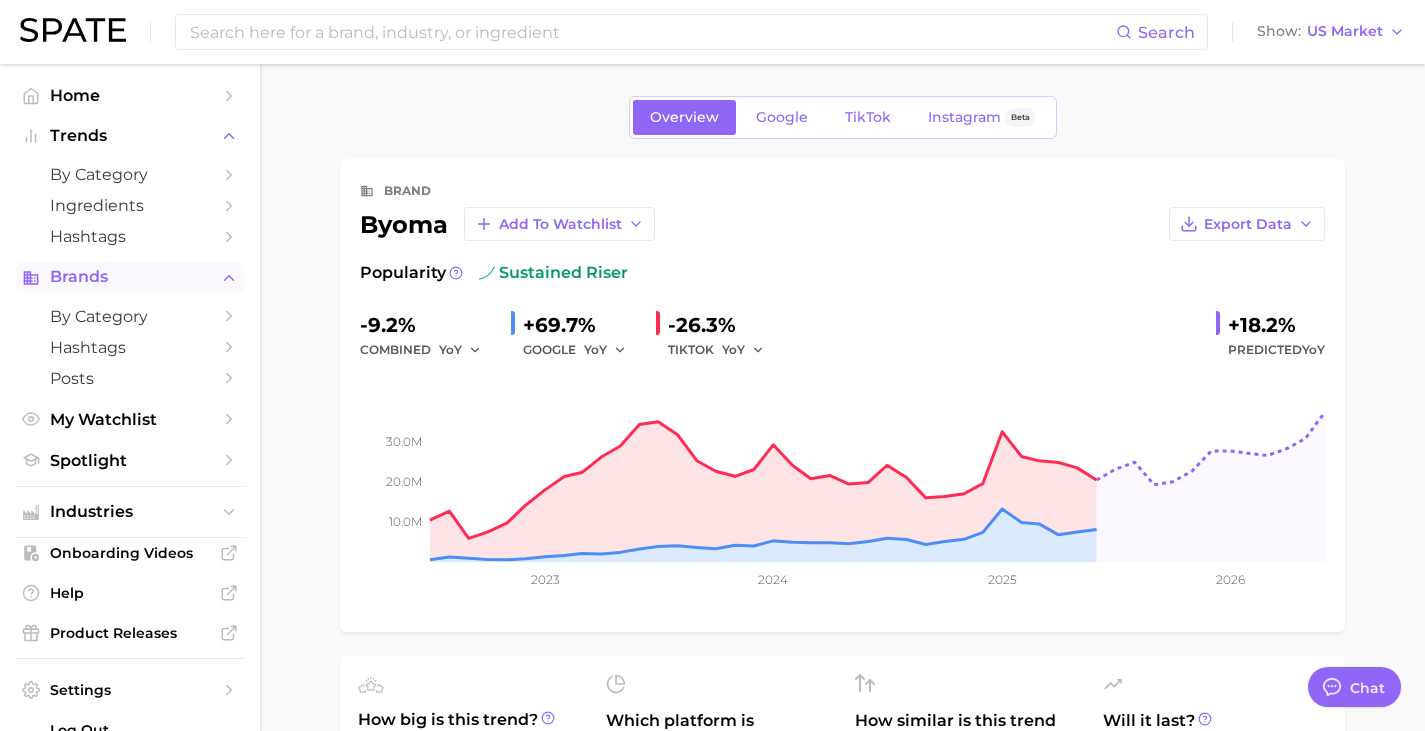 click on "Brands" at bounding box center (130, 277) 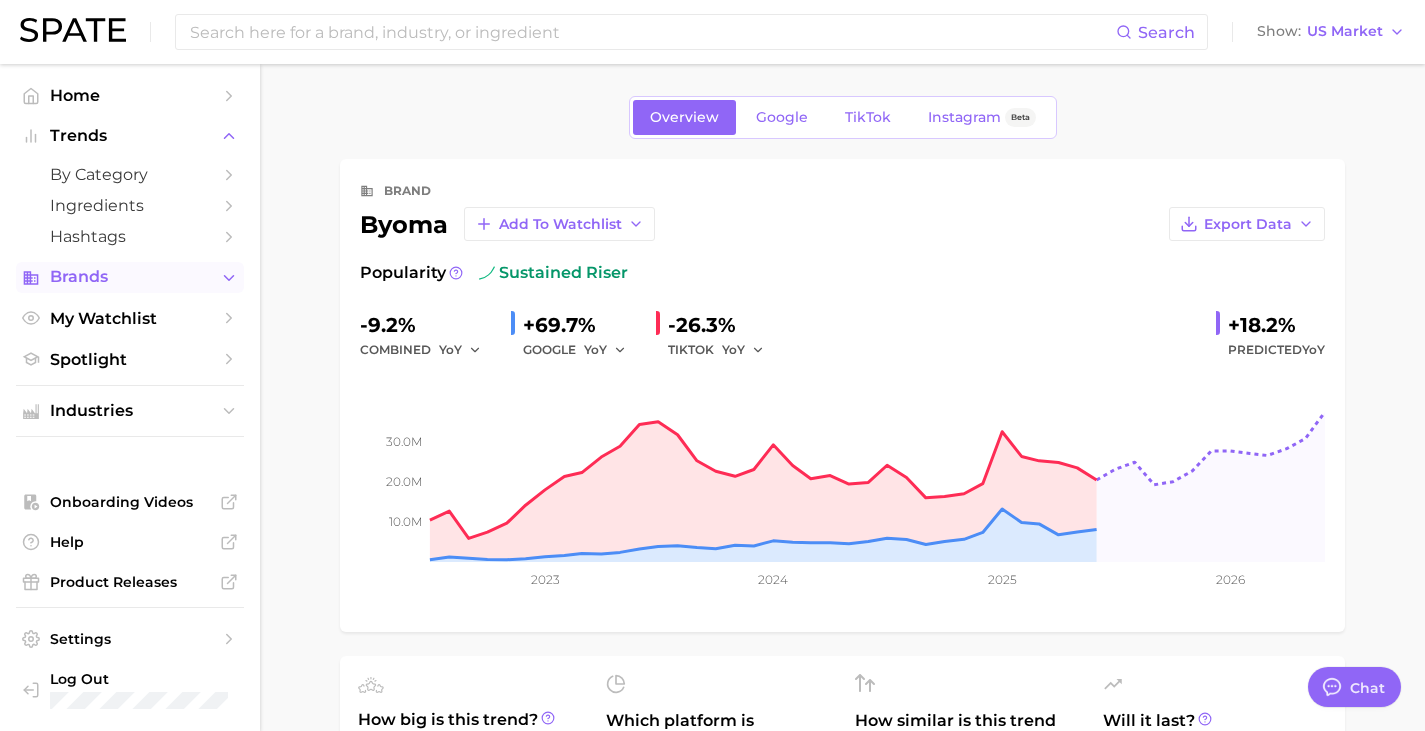 click on "Brands" at bounding box center (130, 277) 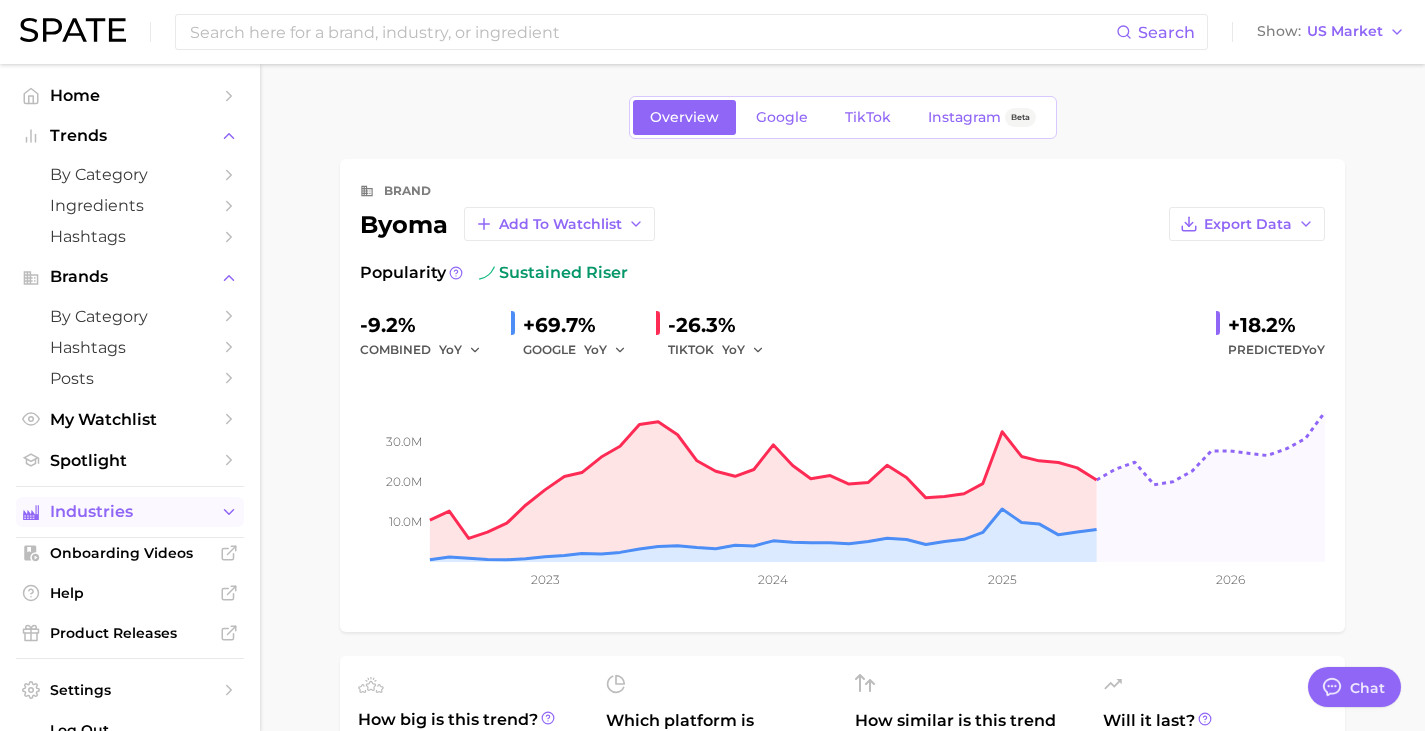 click on "Industries" at bounding box center (130, 512) 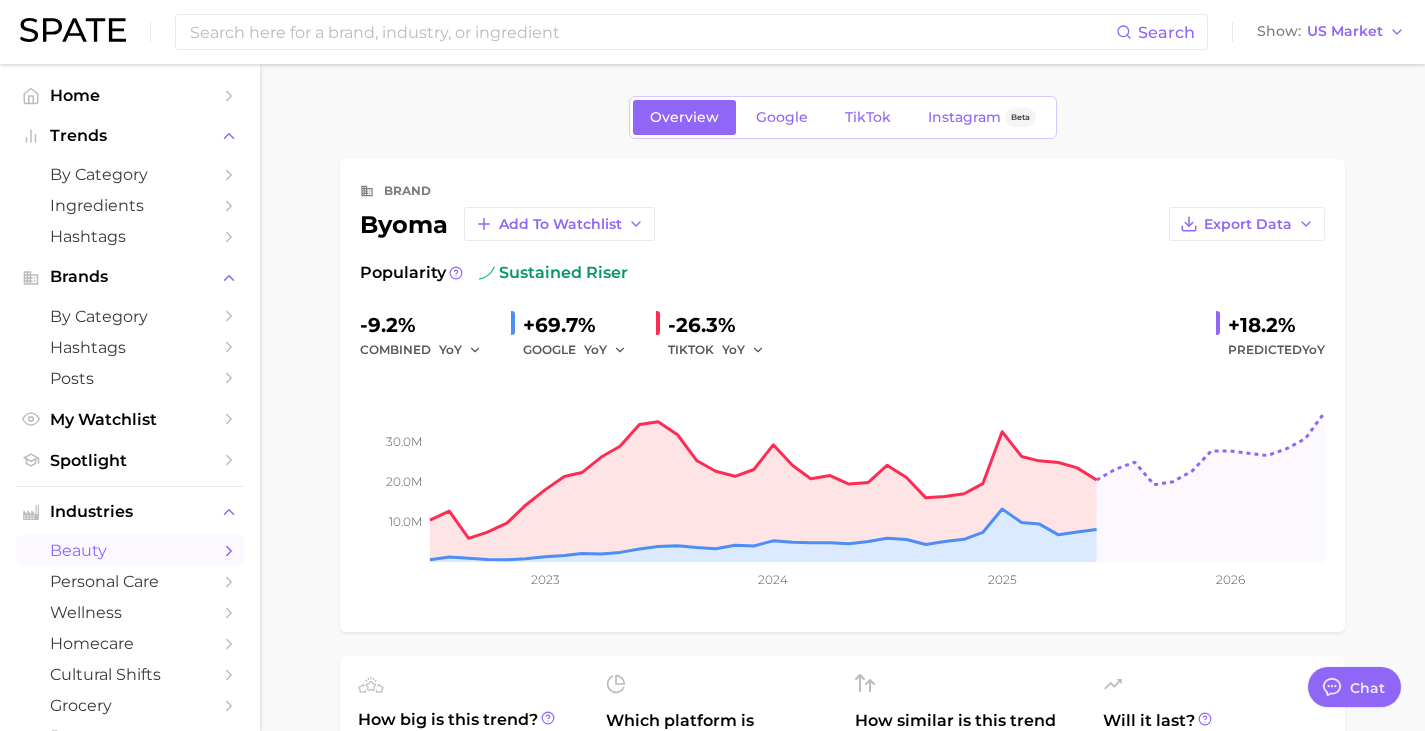 click on "beauty" at bounding box center [130, 550] 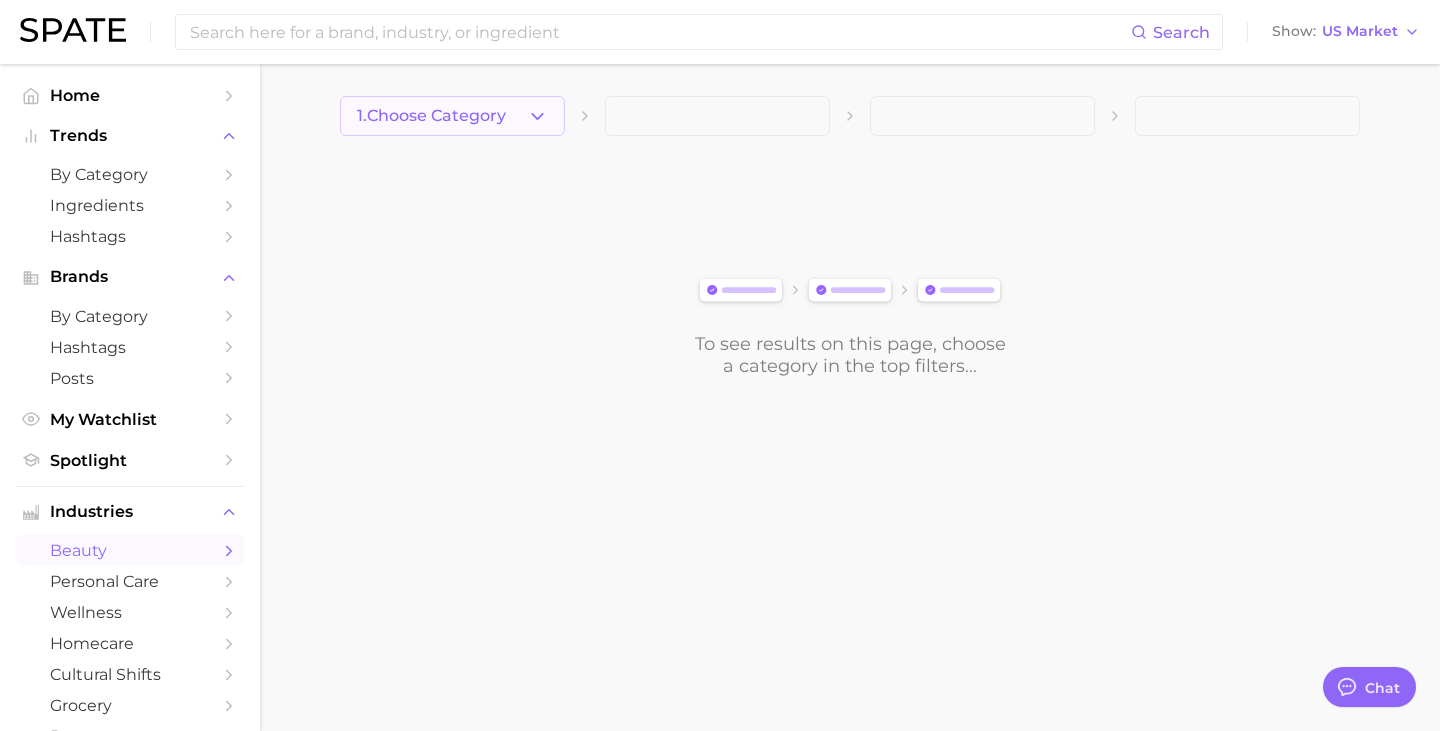 click on "1.  Choose Category" at bounding box center [431, 116] 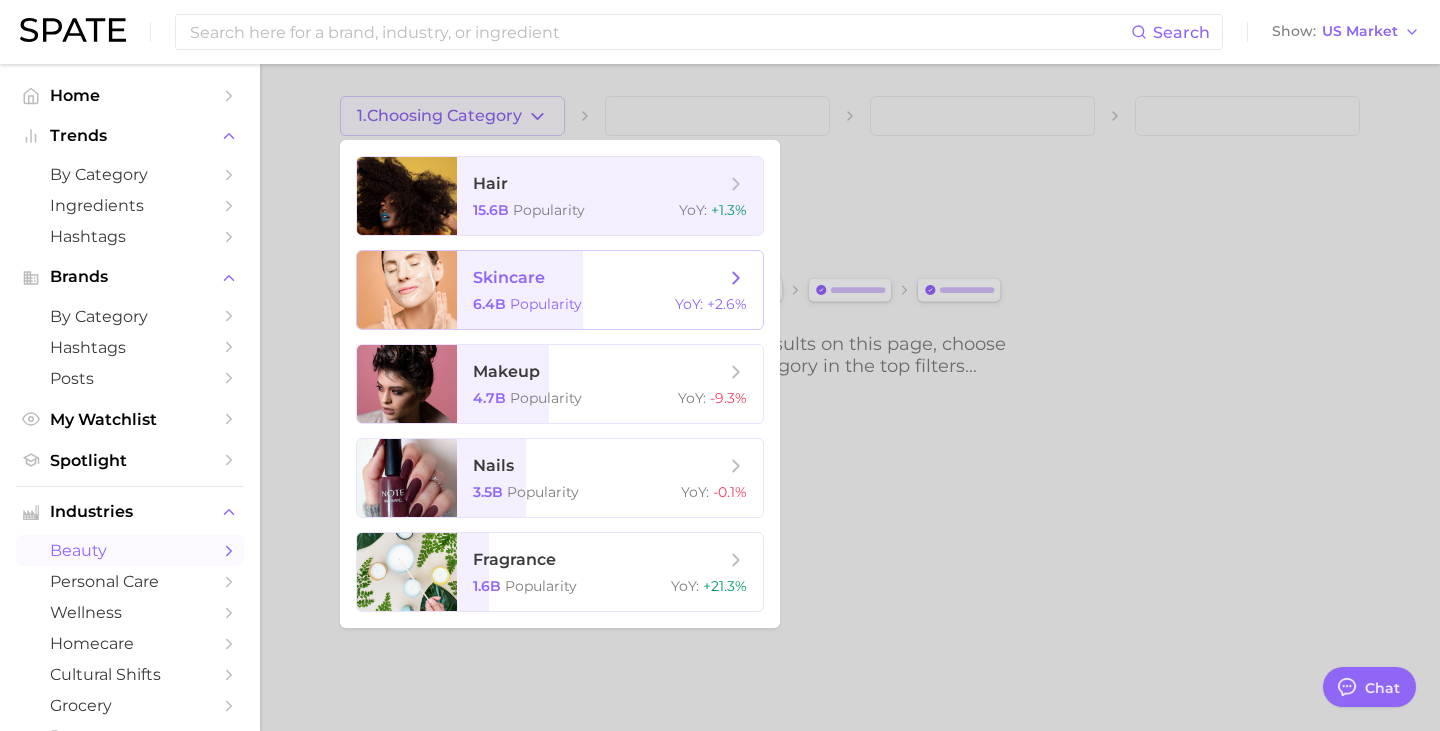 click on "skincare 6.4b   Popularity YoY :   +2.6%" at bounding box center [610, 290] 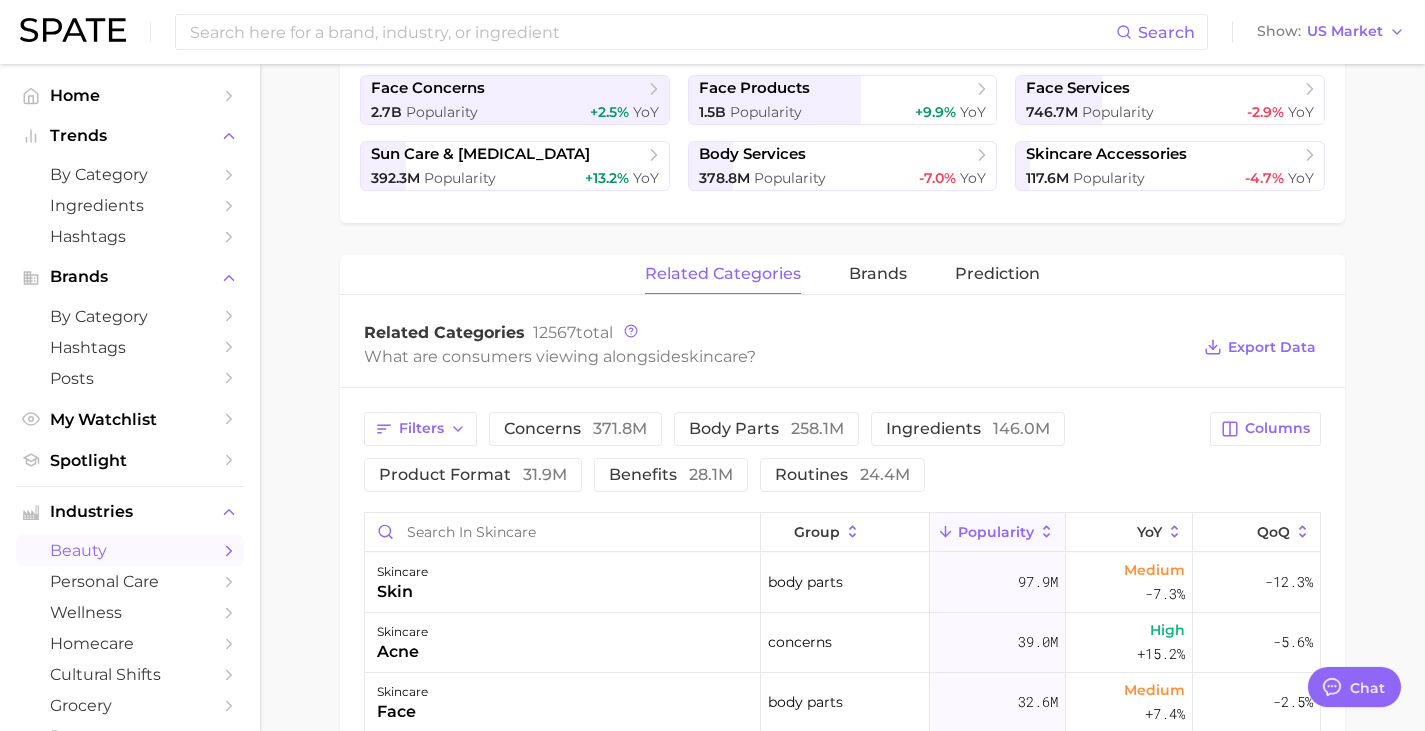 scroll, scrollTop: 515, scrollLeft: 0, axis: vertical 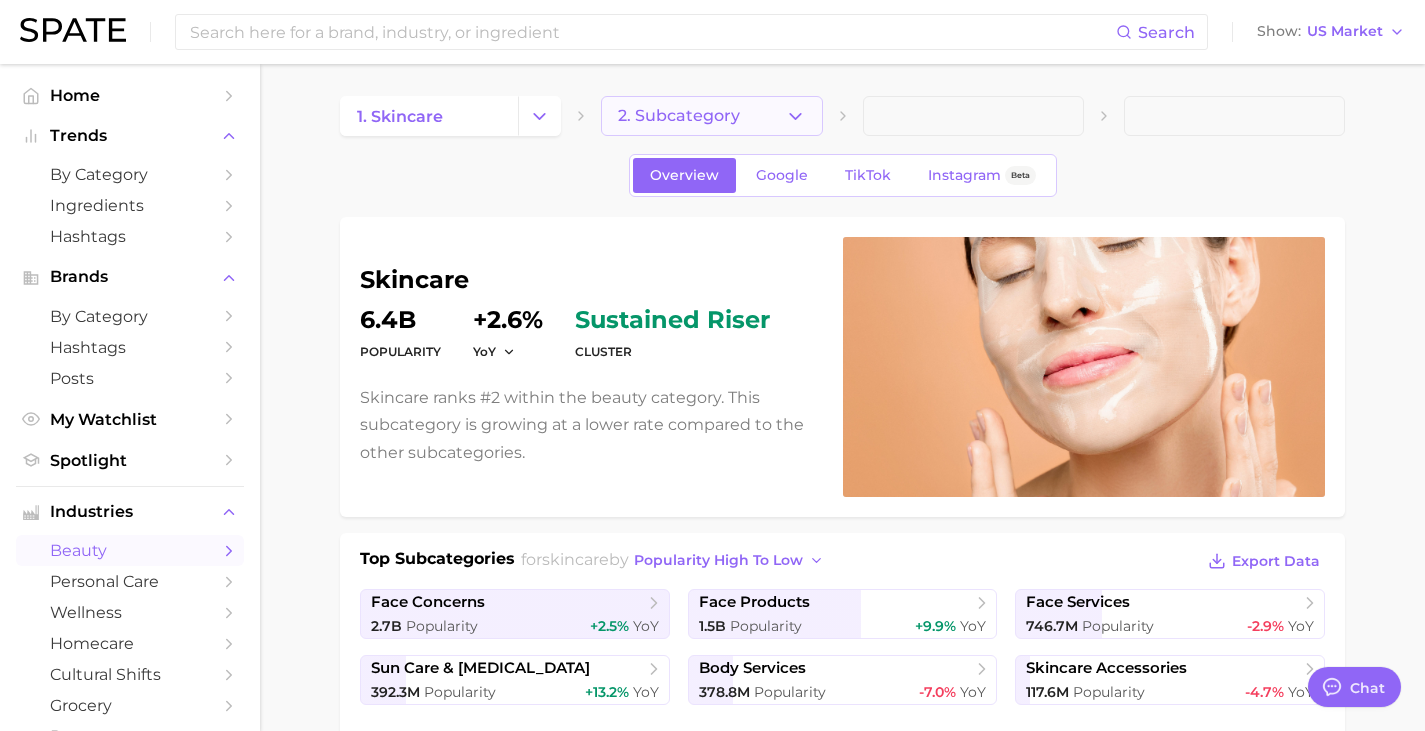 click on "2. Subcategory" at bounding box center [711, 116] 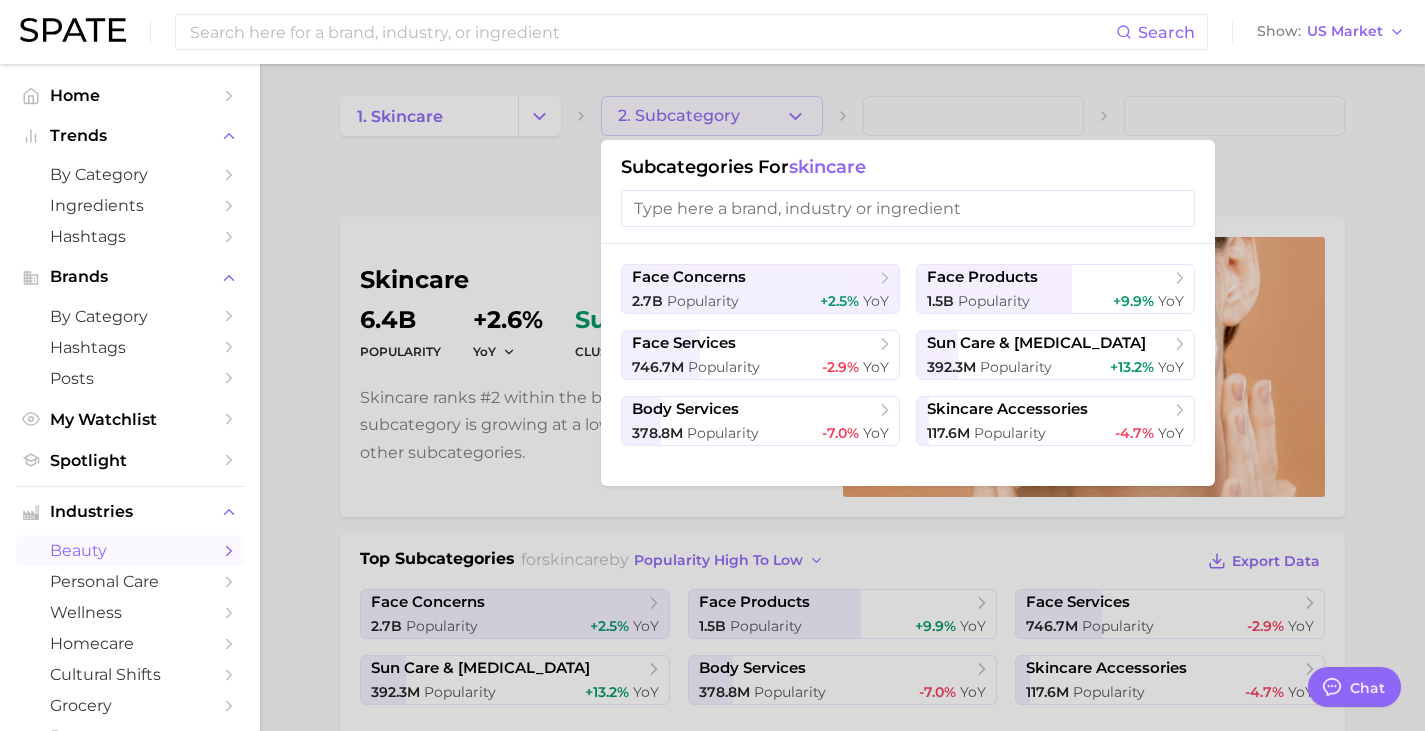 click at bounding box center (712, 365) 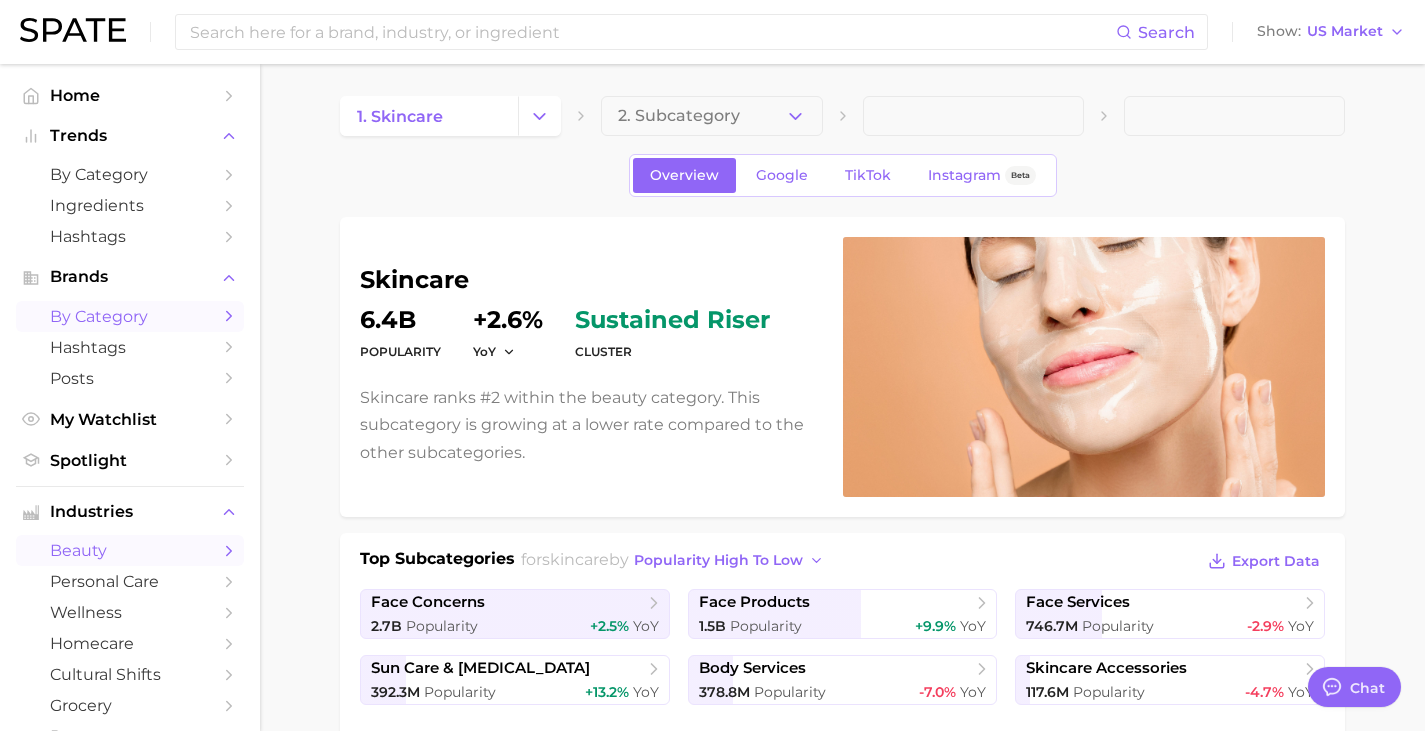 click on "by Category" at bounding box center (130, 316) 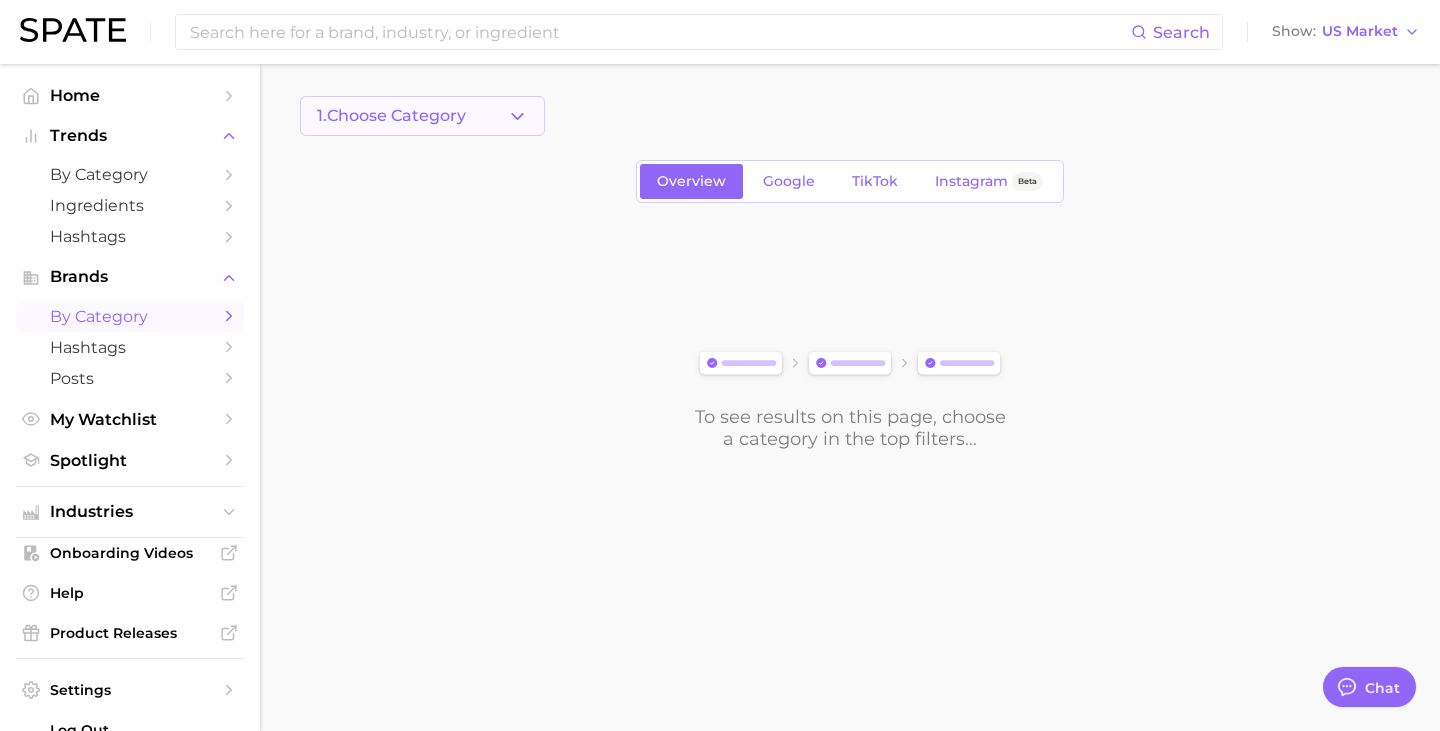 click on "1.  Choose Category" at bounding box center (422, 116) 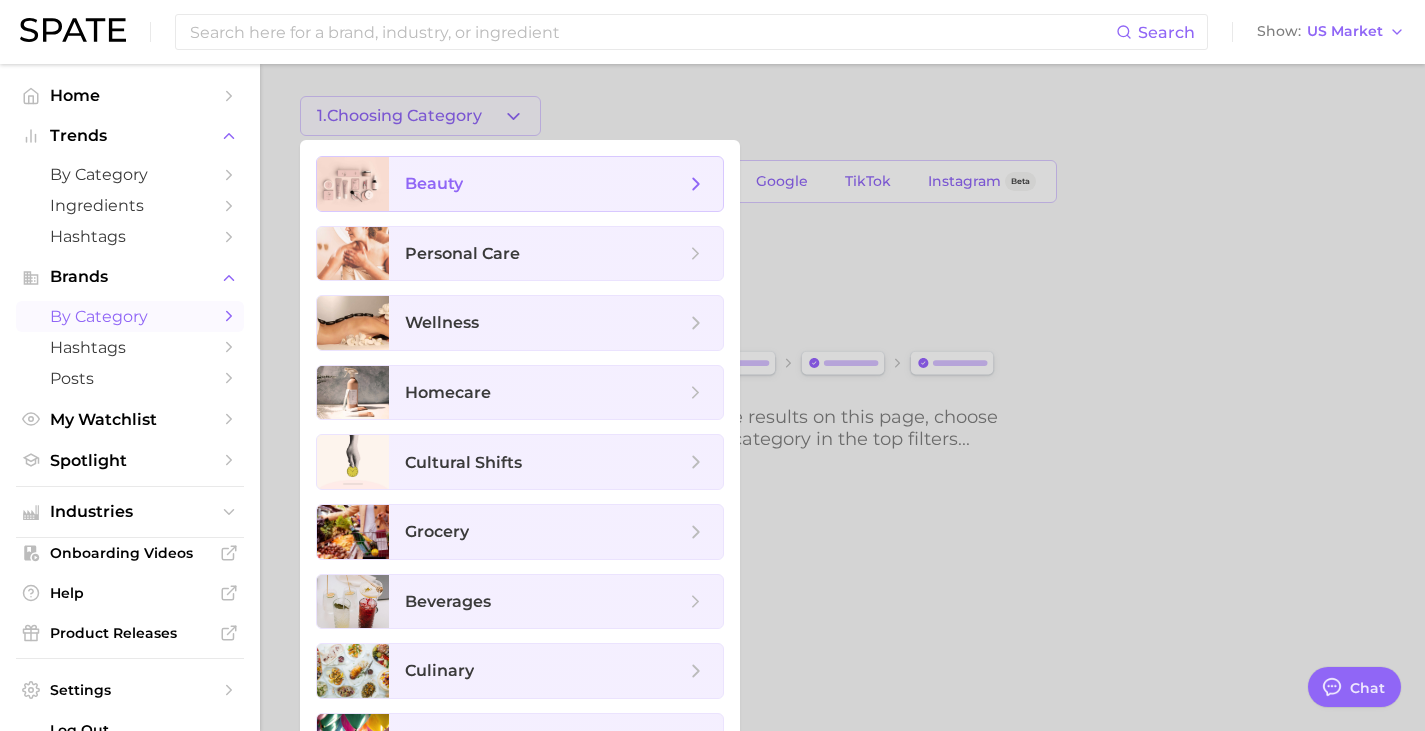 click on "beauty" at bounding box center (434, 183) 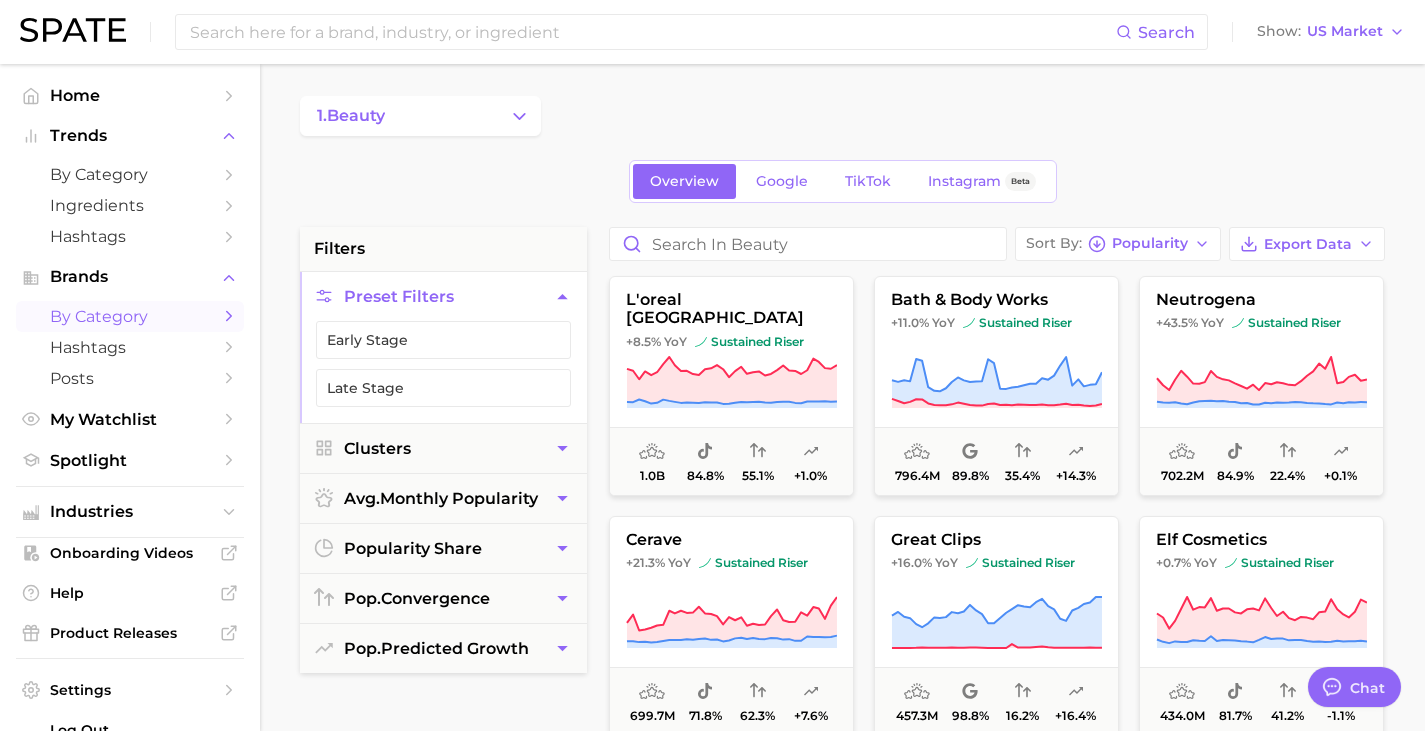 click on "1.  beauty" at bounding box center [842, 116] 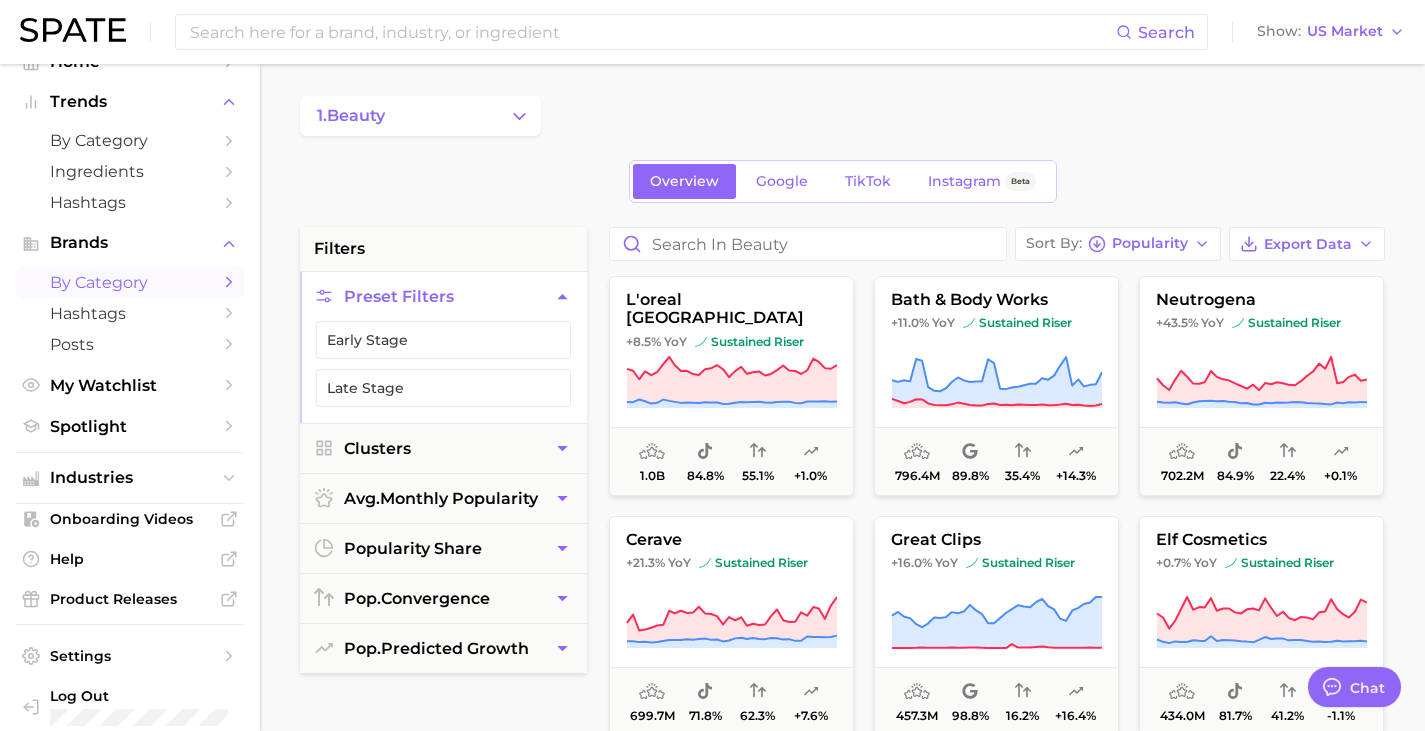 scroll, scrollTop: 25, scrollLeft: 0, axis: vertical 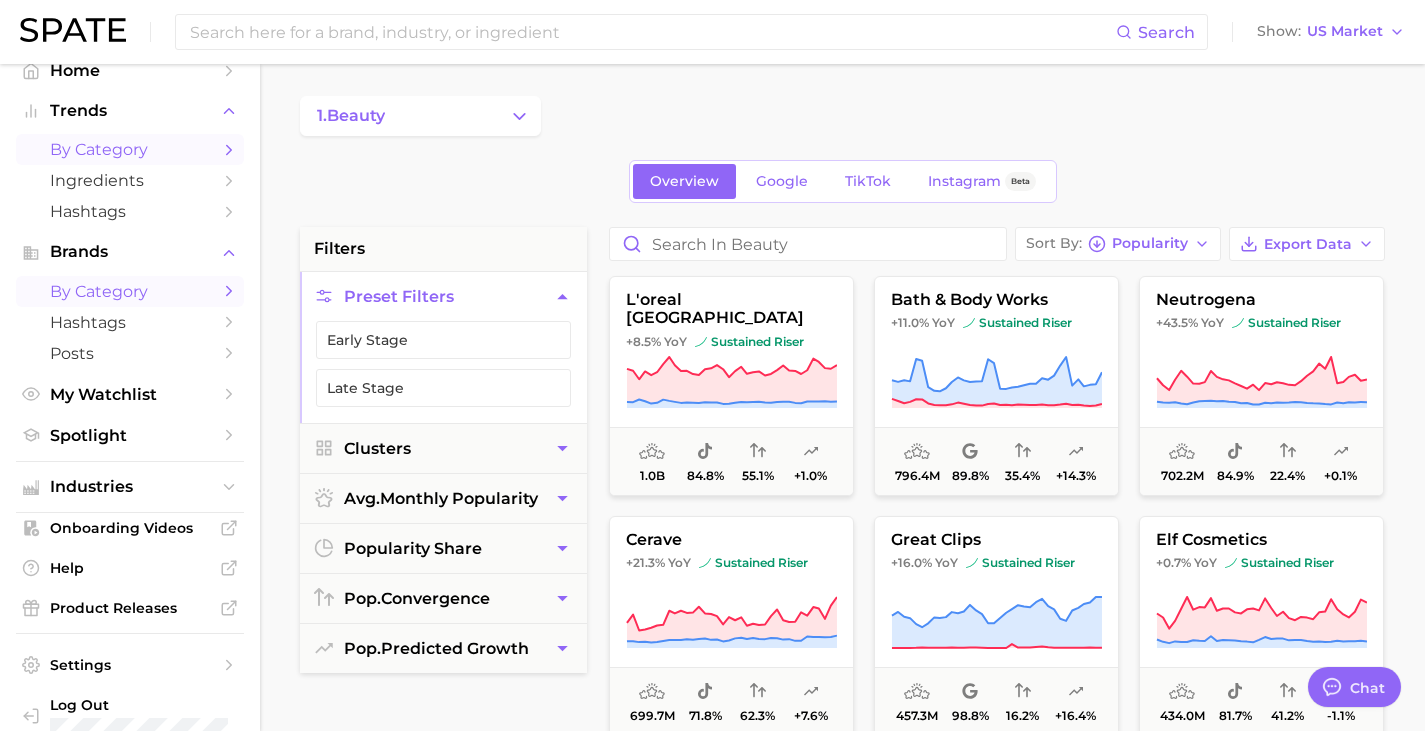 click on "by Category" at bounding box center (130, 149) 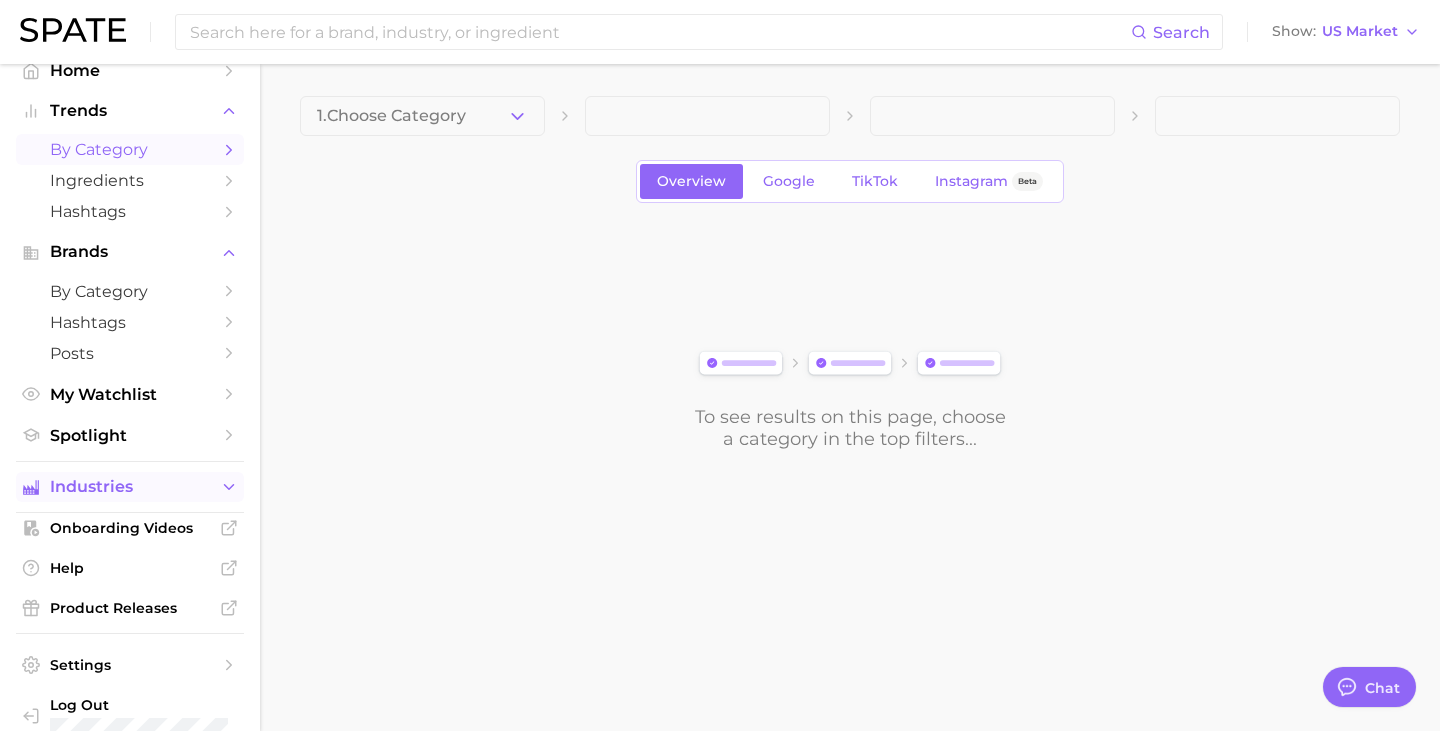 click on "Industries" at bounding box center (130, 487) 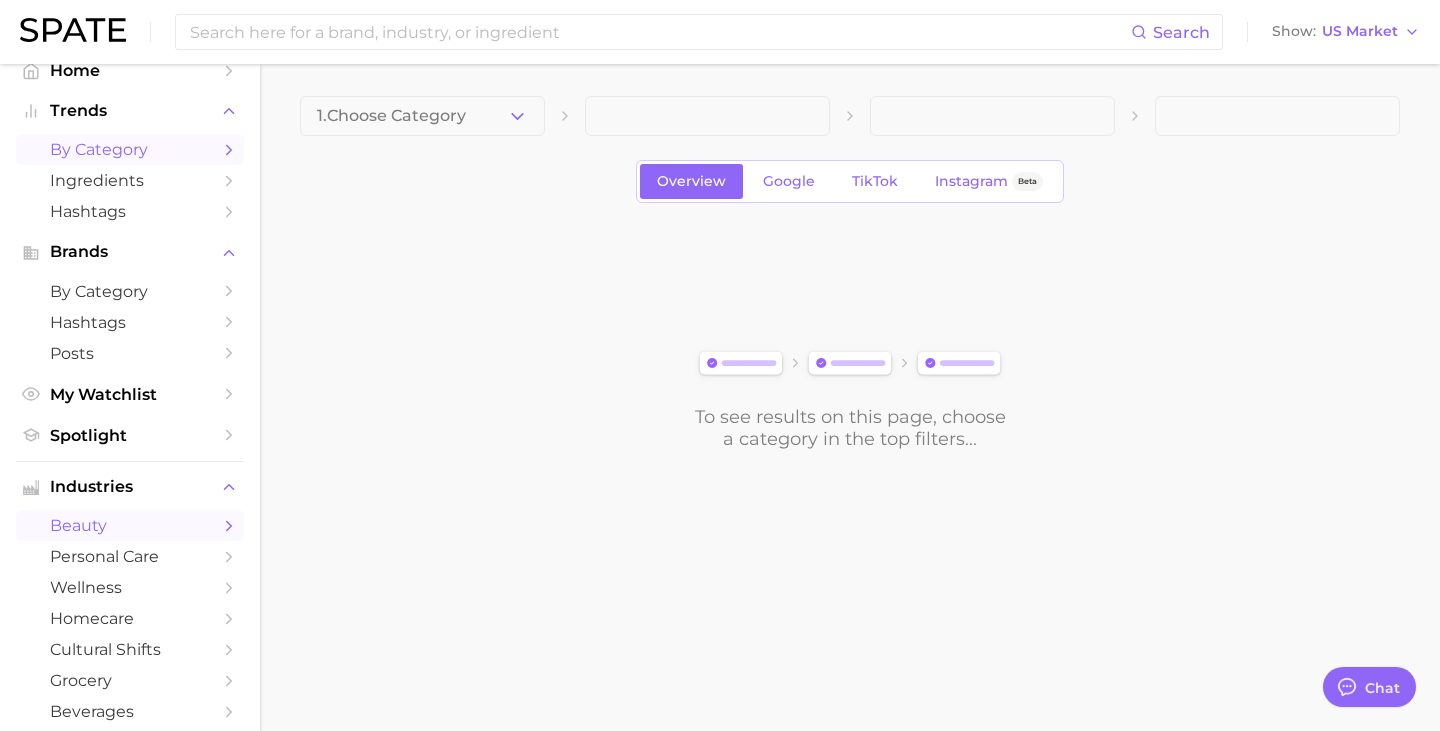 click on "beauty" at bounding box center [130, 525] 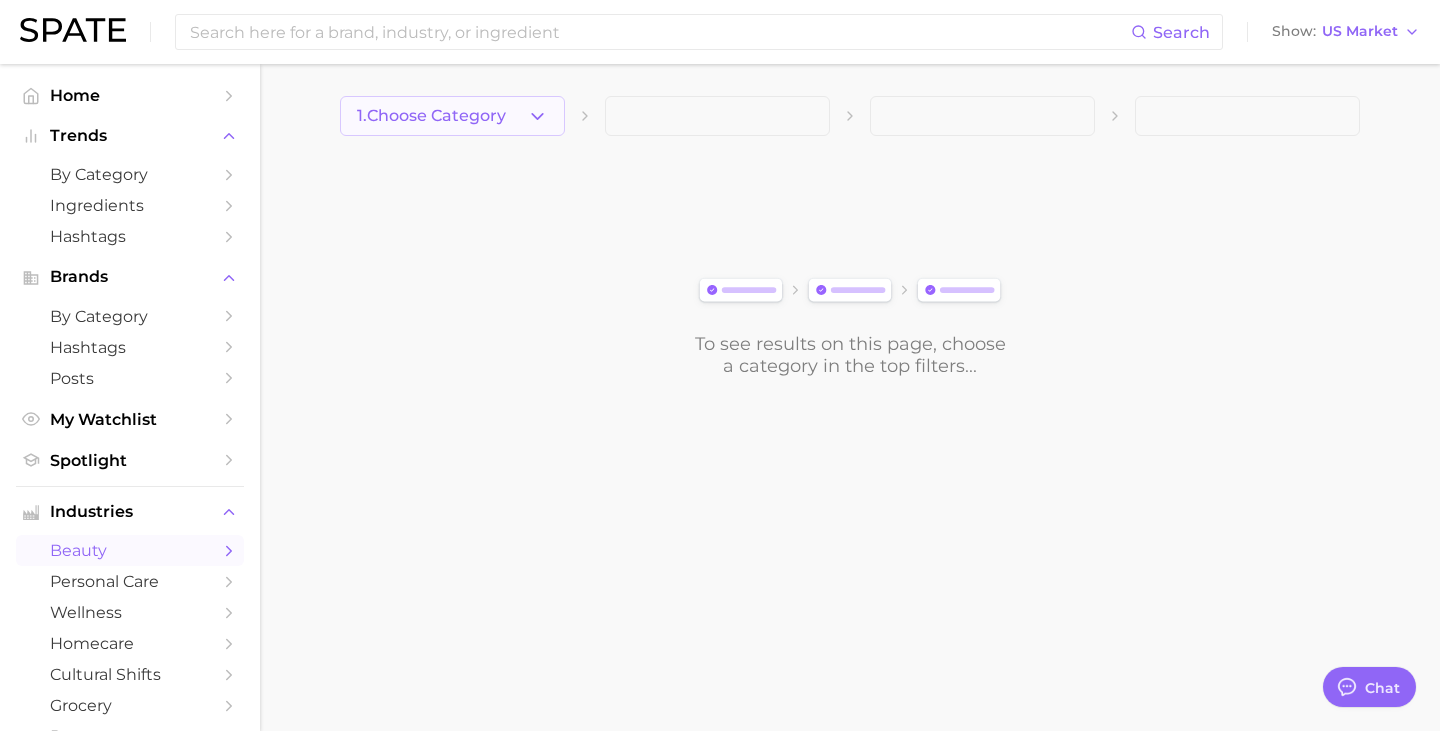 click on "1.  Choose Category" at bounding box center [452, 116] 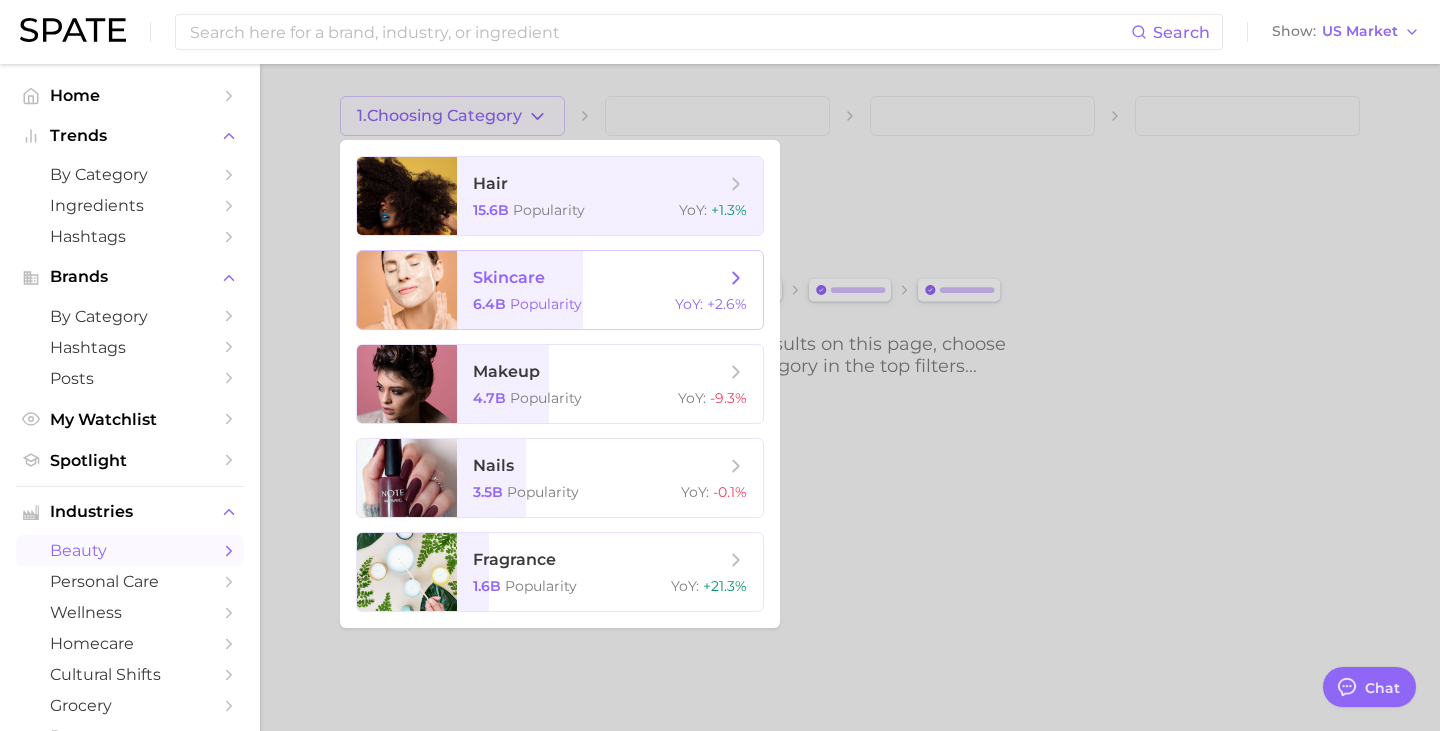 click on "skincare" at bounding box center [509, 277] 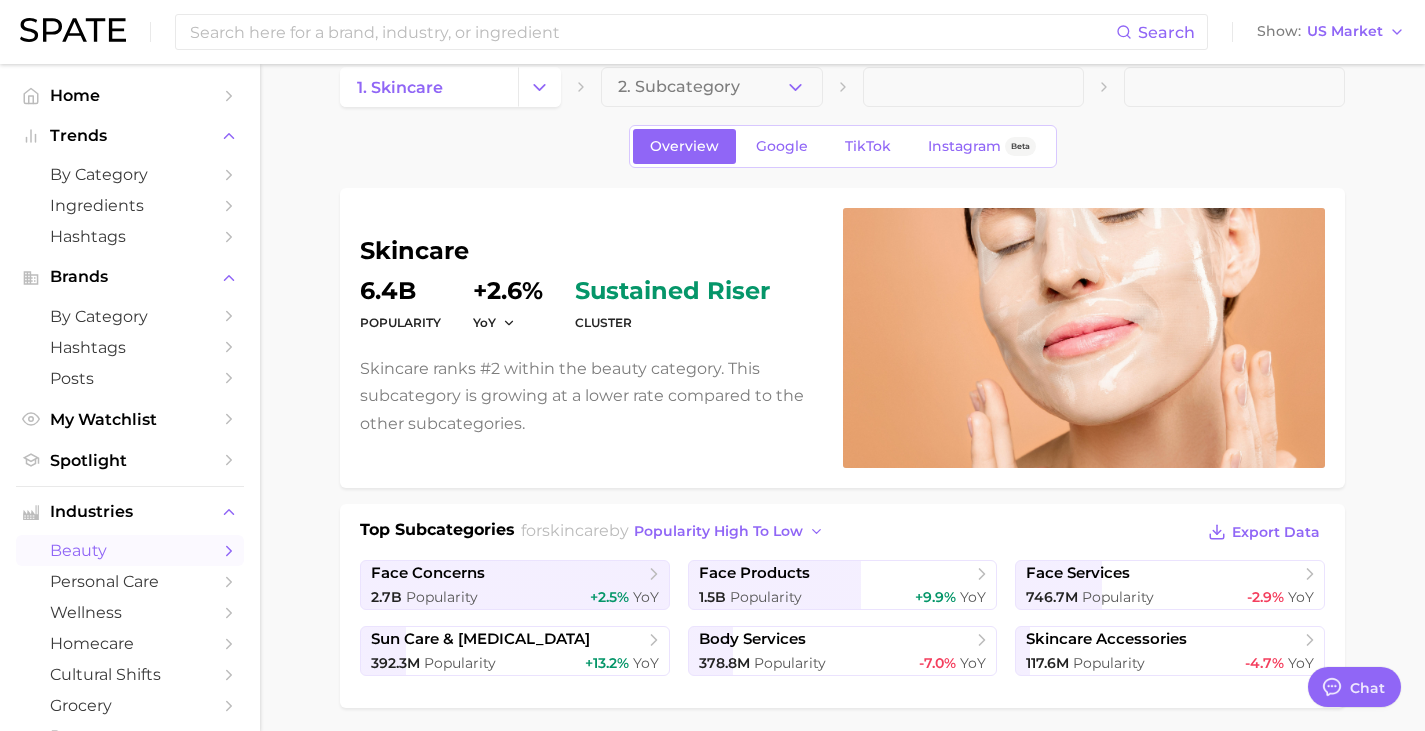 scroll, scrollTop: 67, scrollLeft: 0, axis: vertical 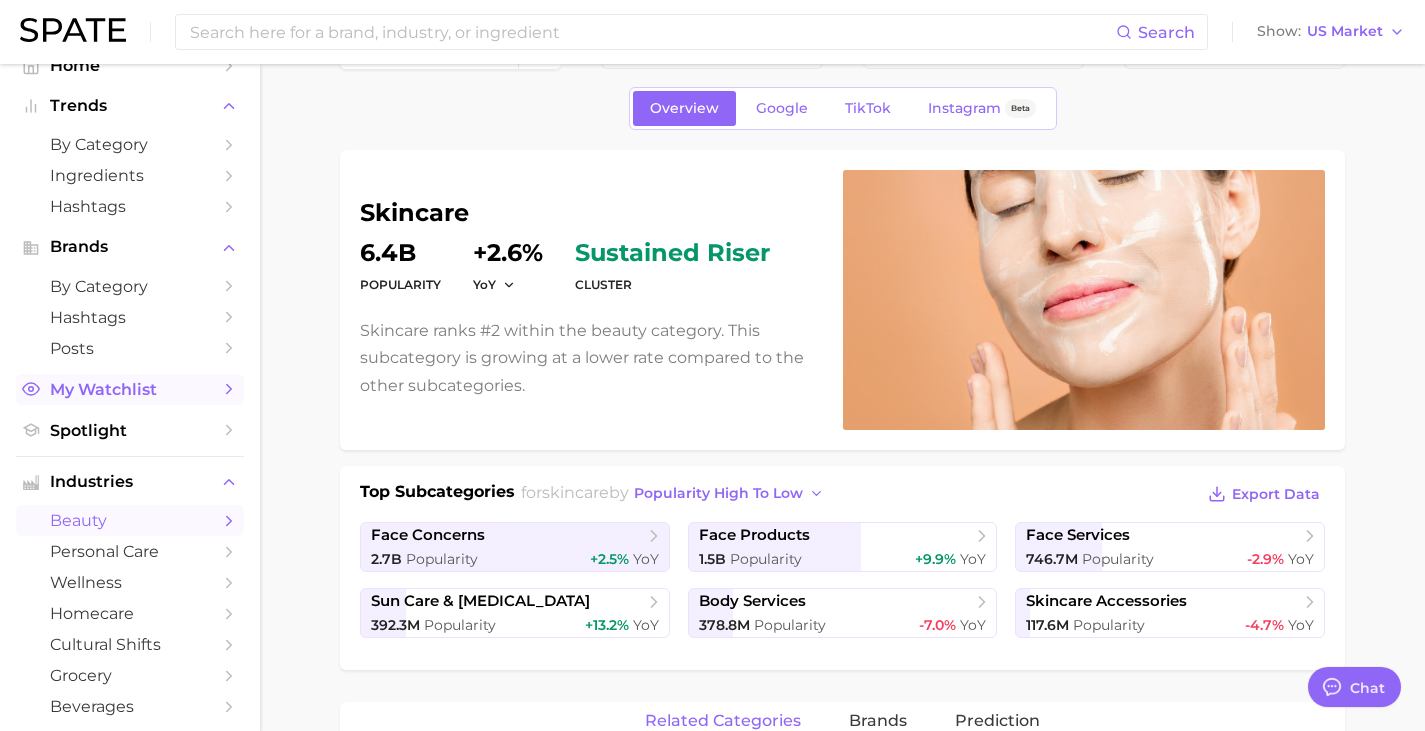 click on "My Watchlist" at bounding box center [130, 389] 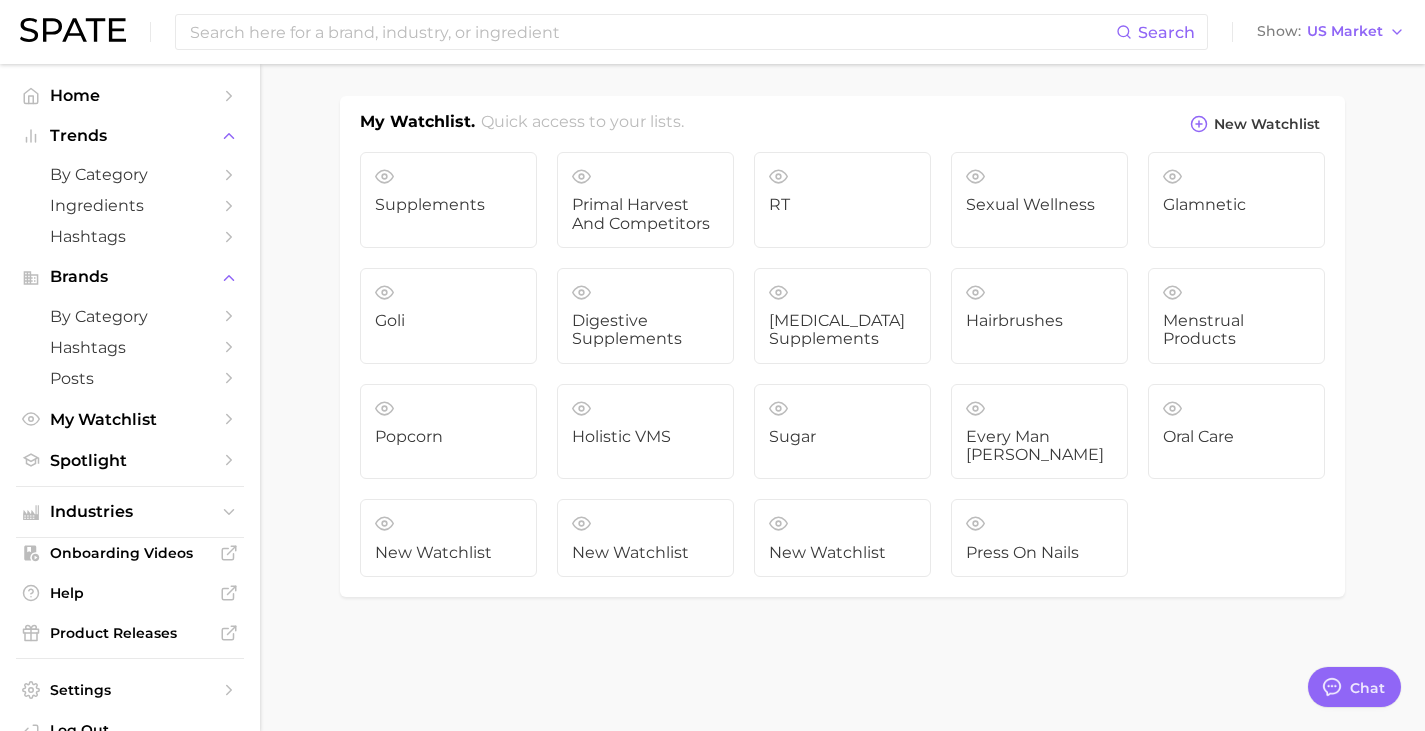 scroll, scrollTop: 0, scrollLeft: 0, axis: both 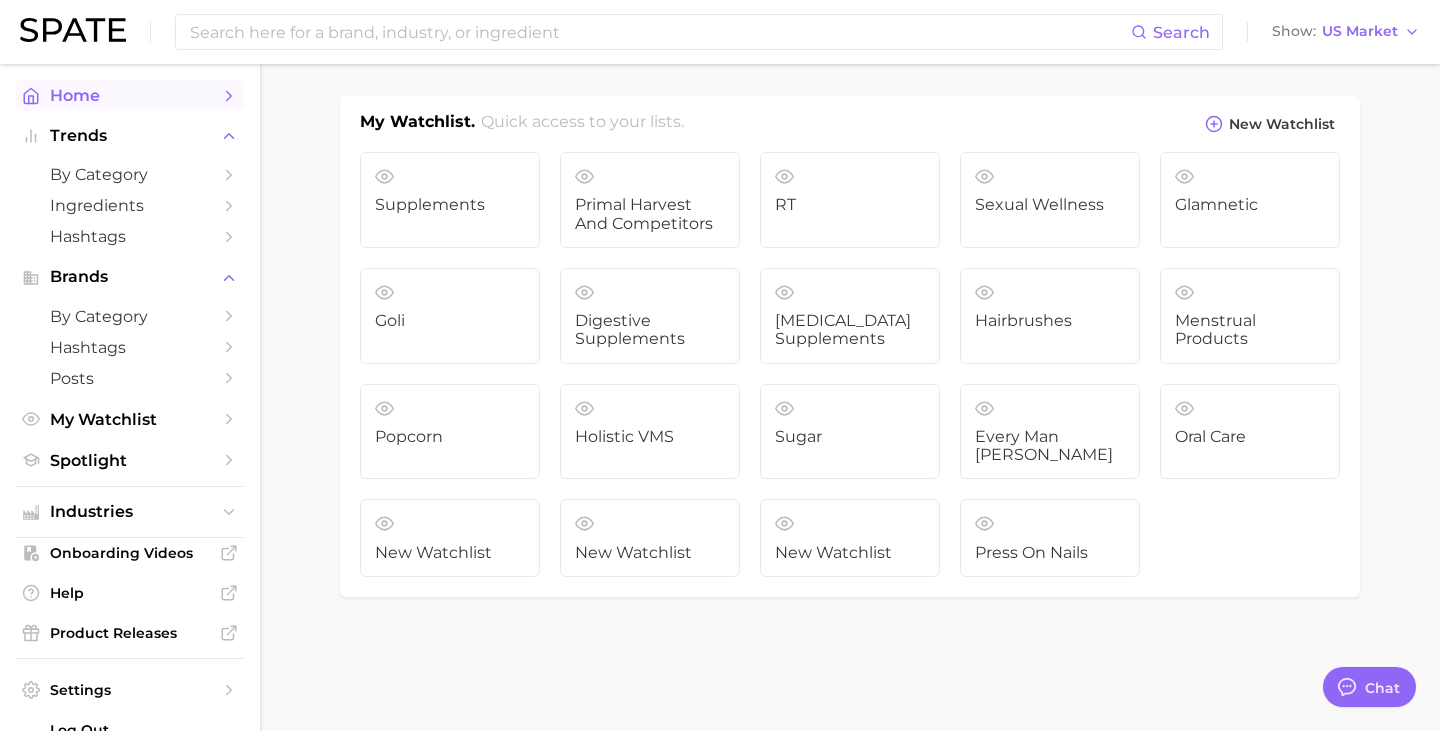 click on "Home" at bounding box center (130, 95) 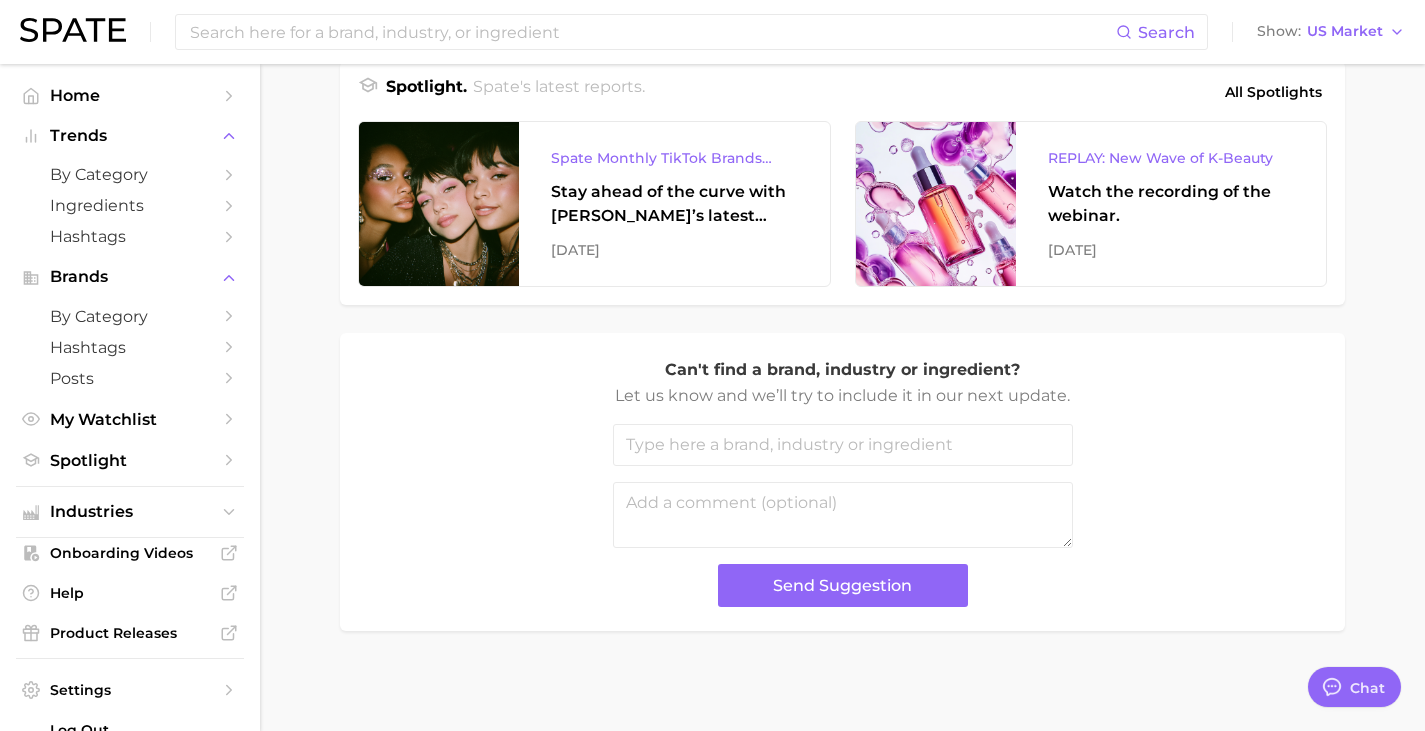 scroll, scrollTop: 0, scrollLeft: 0, axis: both 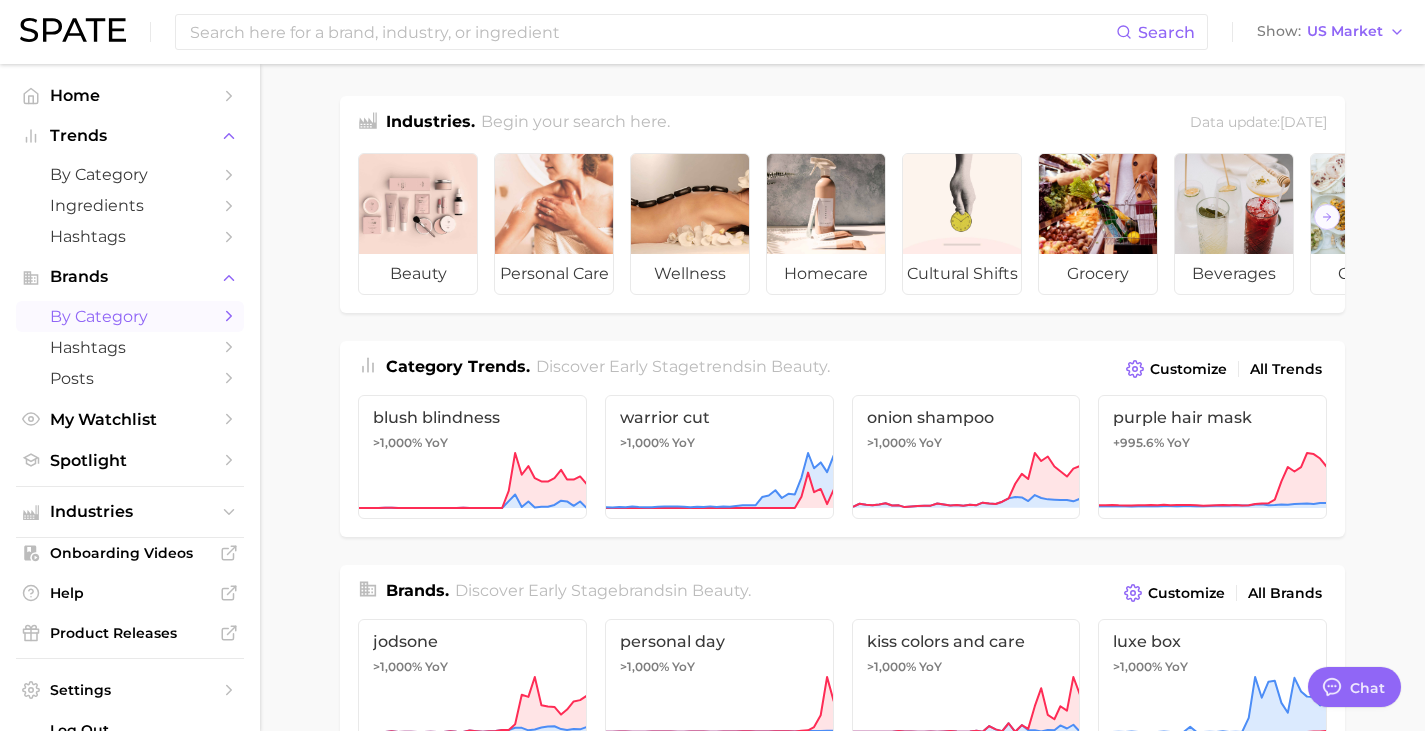 click on "by Category" at bounding box center (130, 316) 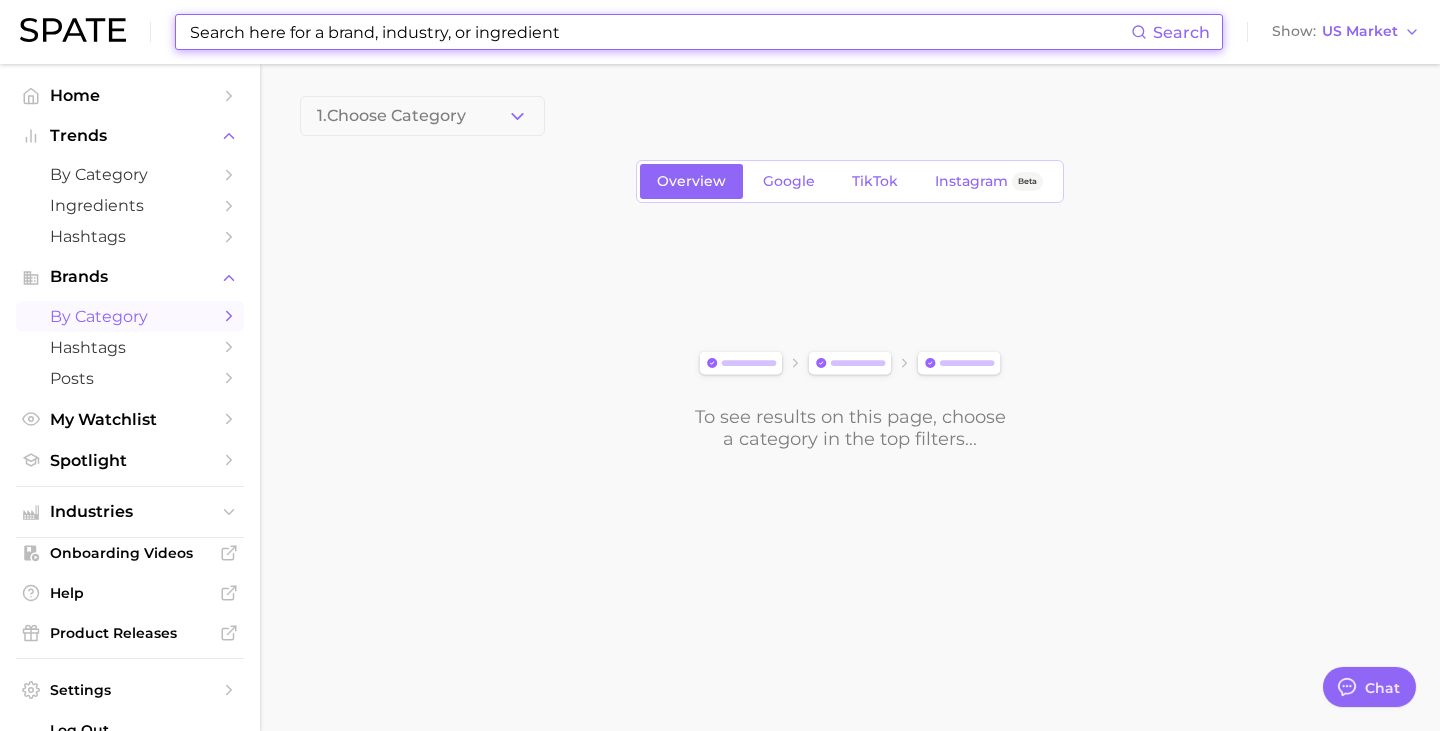 click at bounding box center [659, 32] 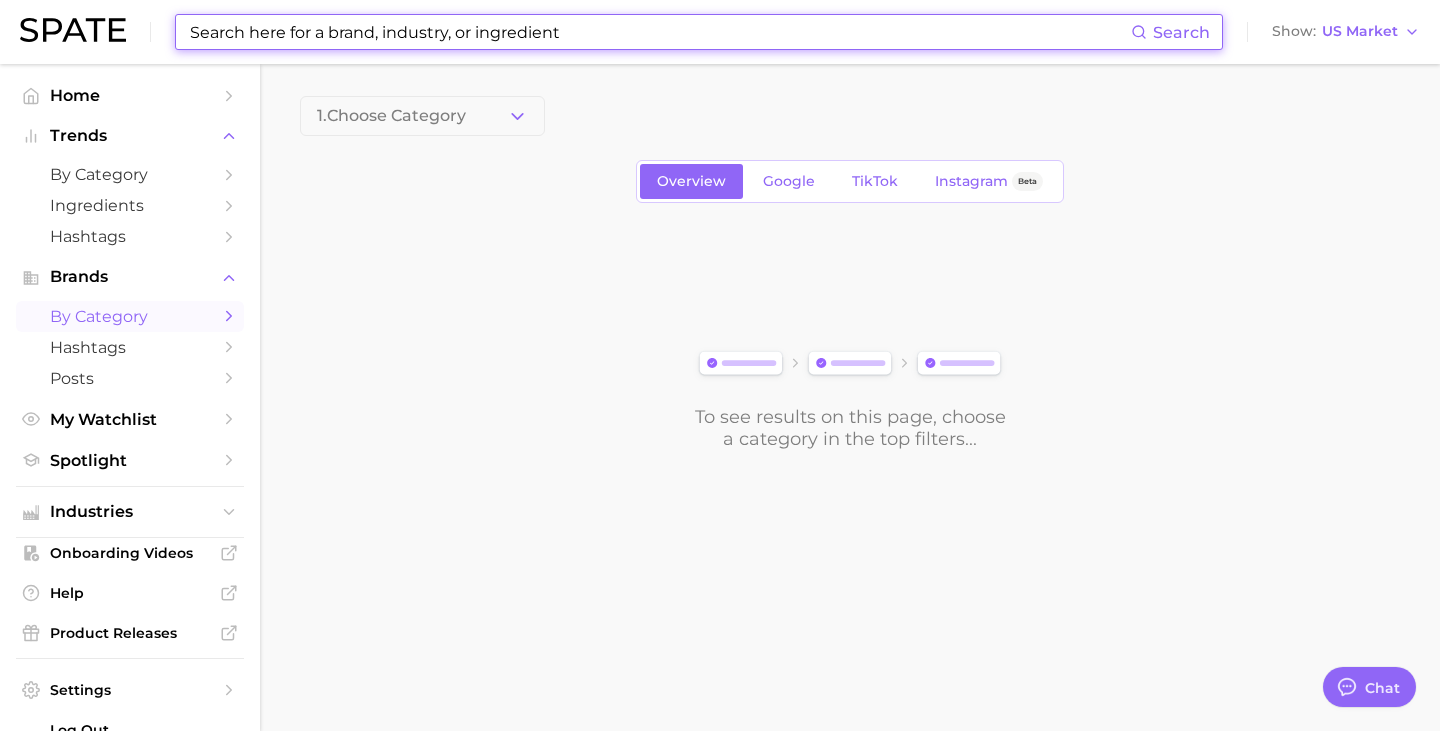click on "Overview Google TikTok Instagram Beta" at bounding box center [850, 181] 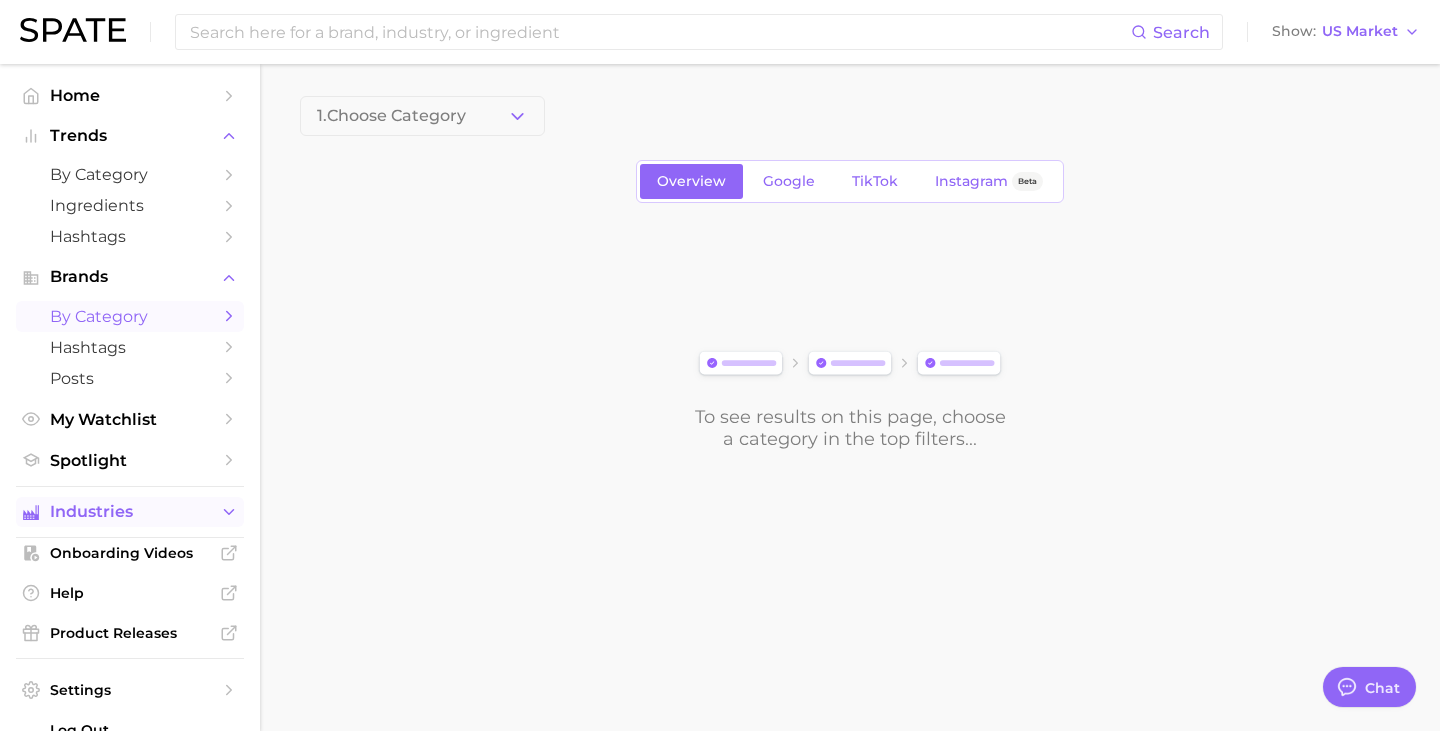 click on "Industries" at bounding box center [130, 512] 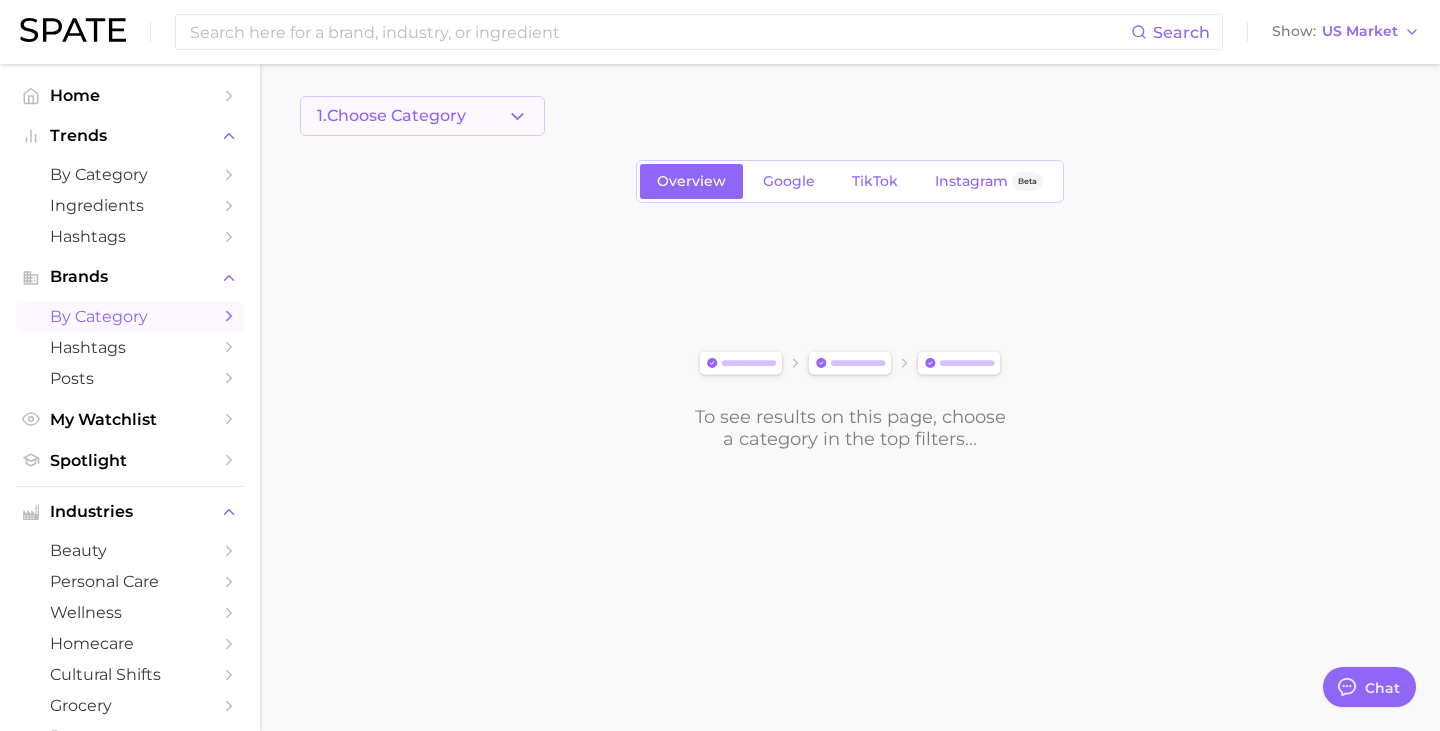 click on "1.  Choose Category" at bounding box center [391, 116] 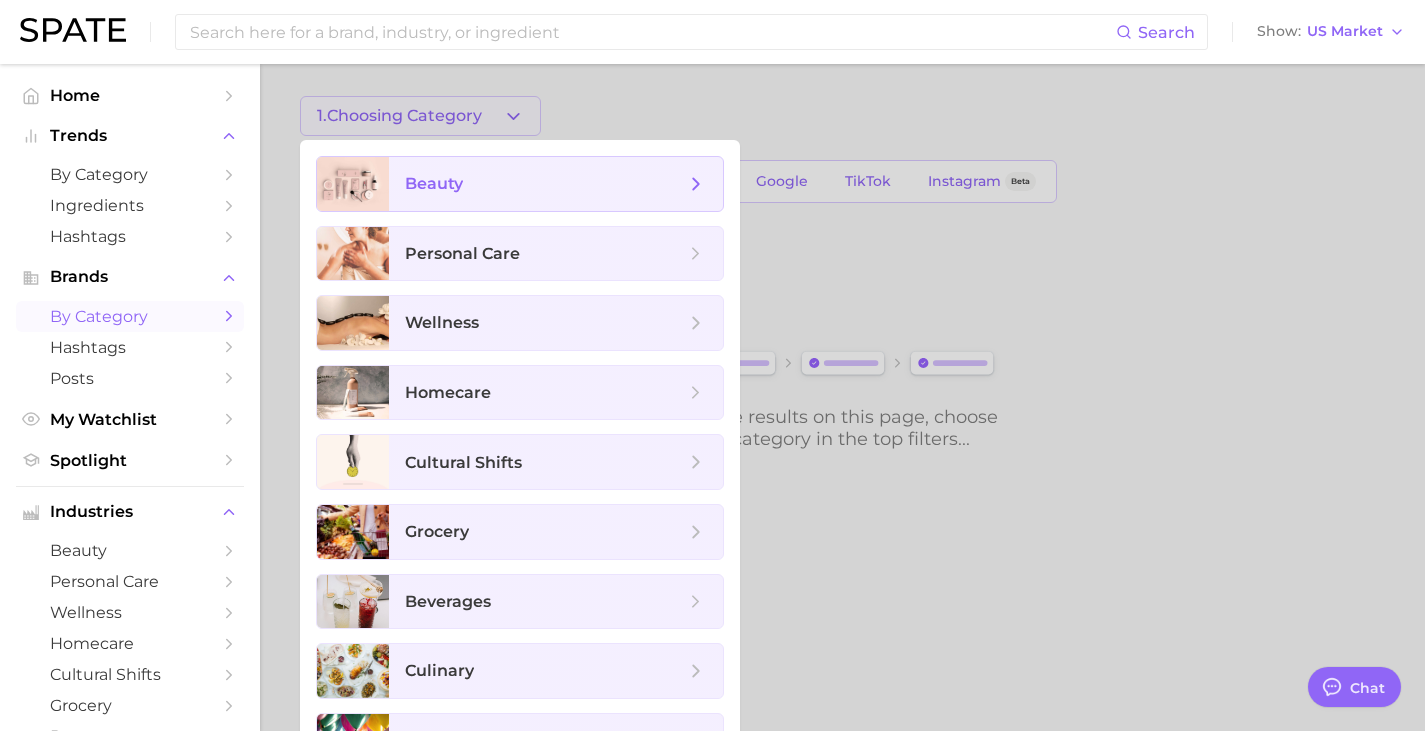 click on "beauty" at bounding box center (434, 183) 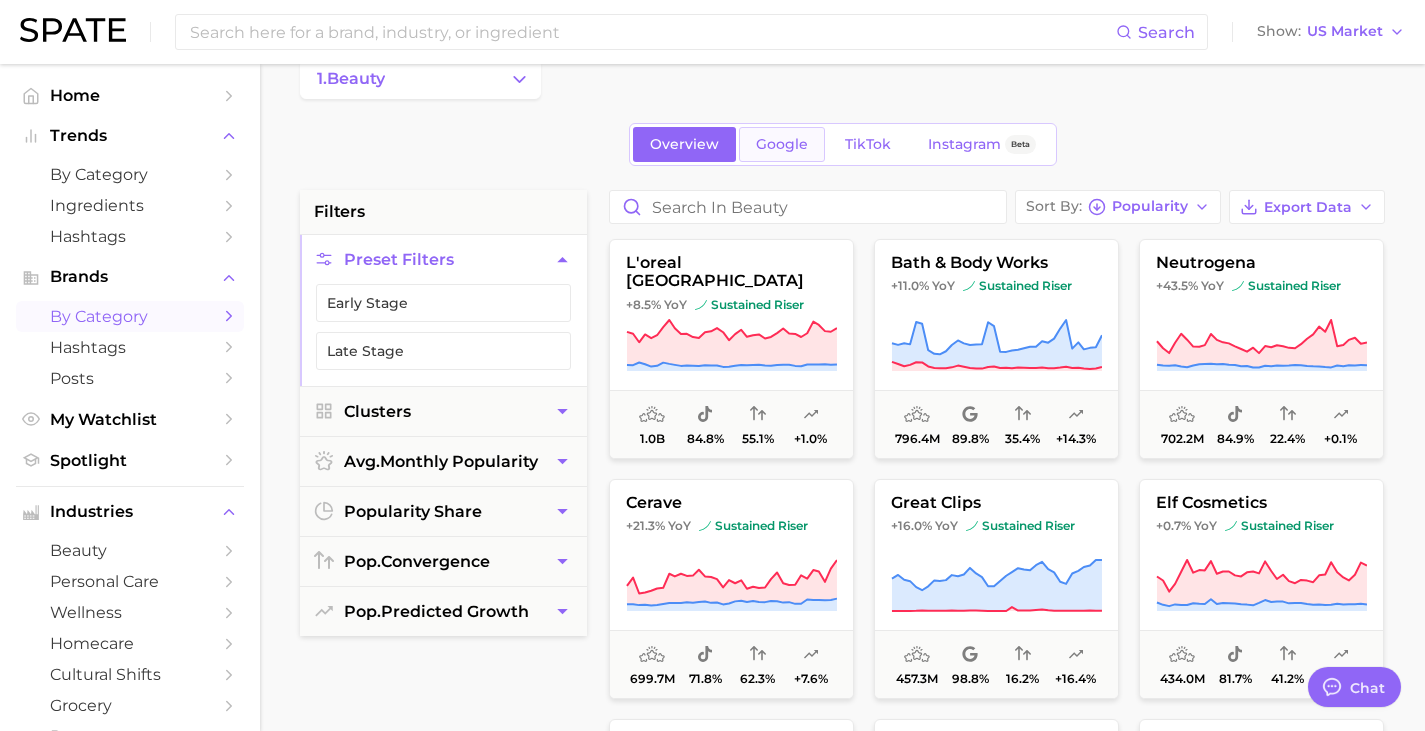 scroll, scrollTop: 39, scrollLeft: 0, axis: vertical 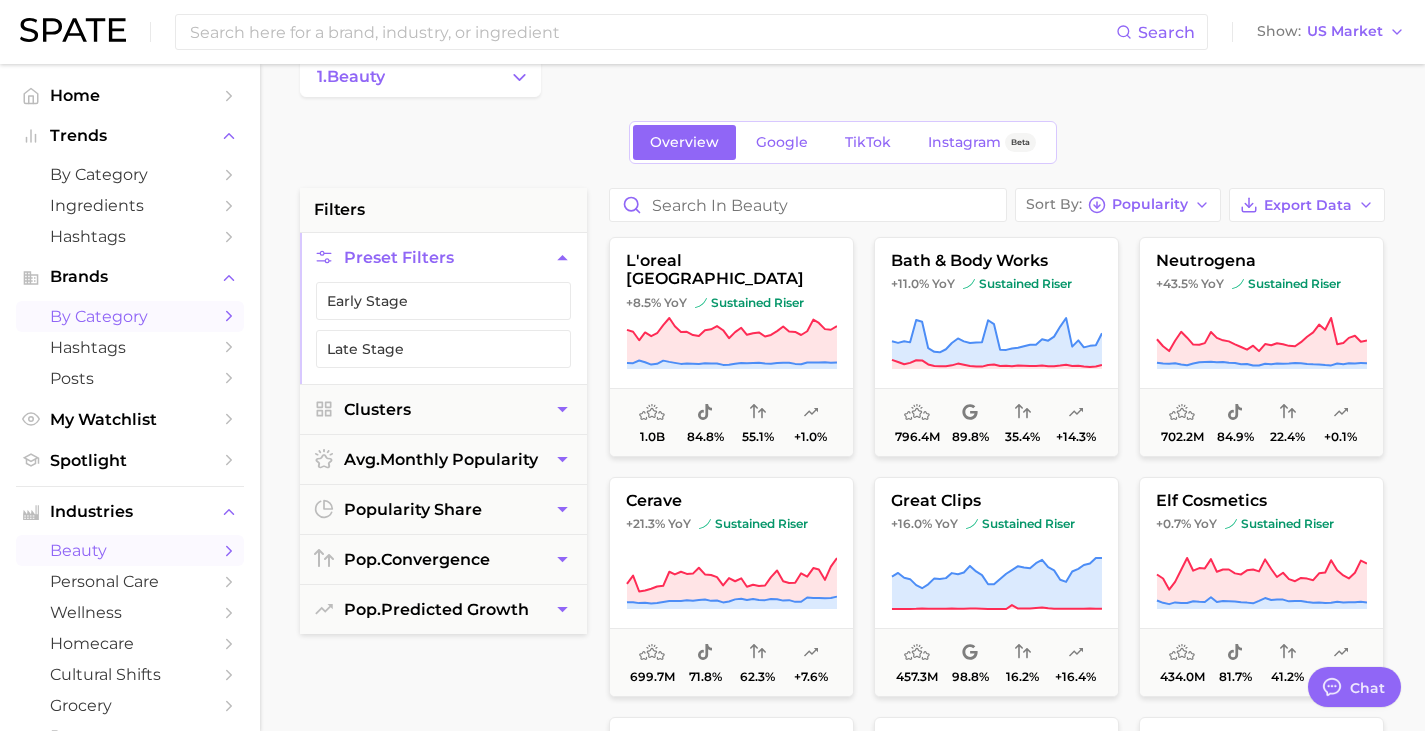 click on "beauty" at bounding box center (130, 550) 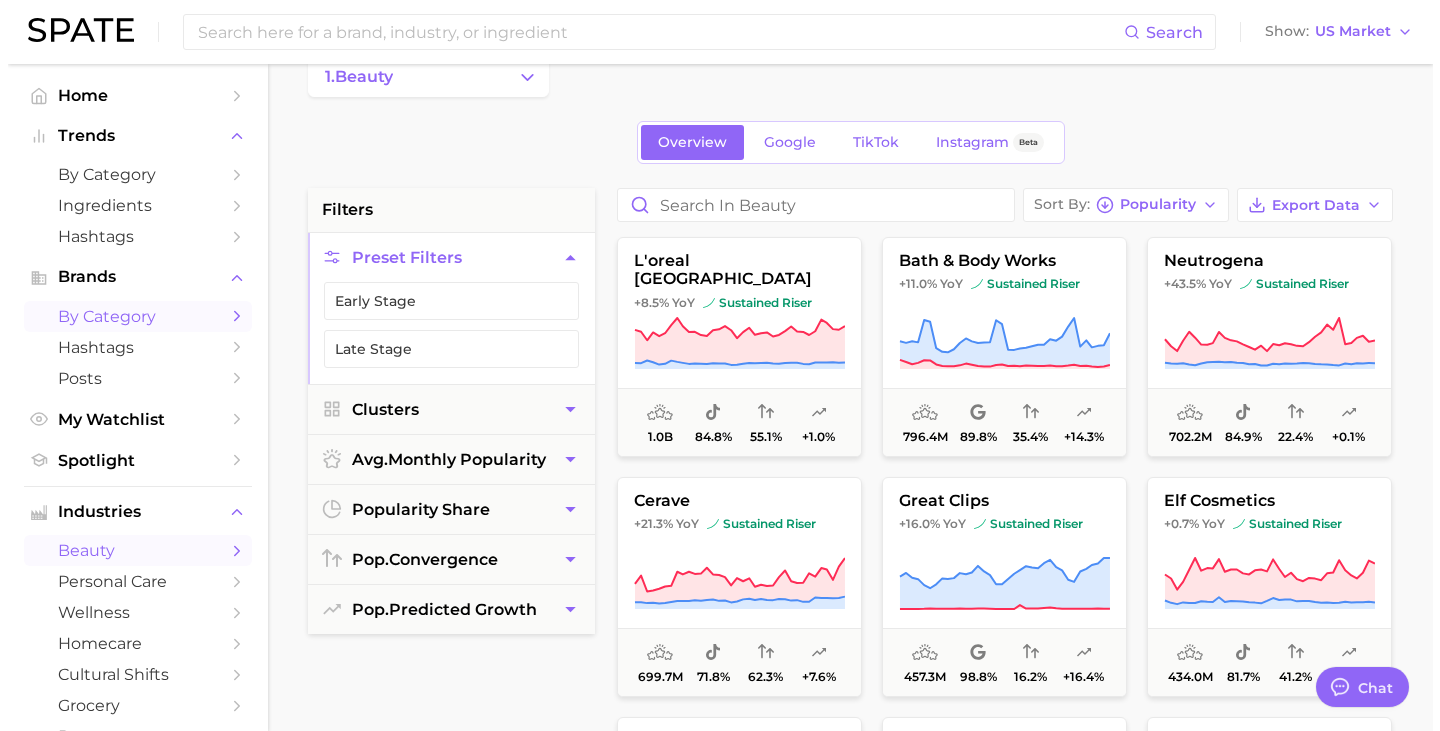 scroll, scrollTop: 0, scrollLeft: 0, axis: both 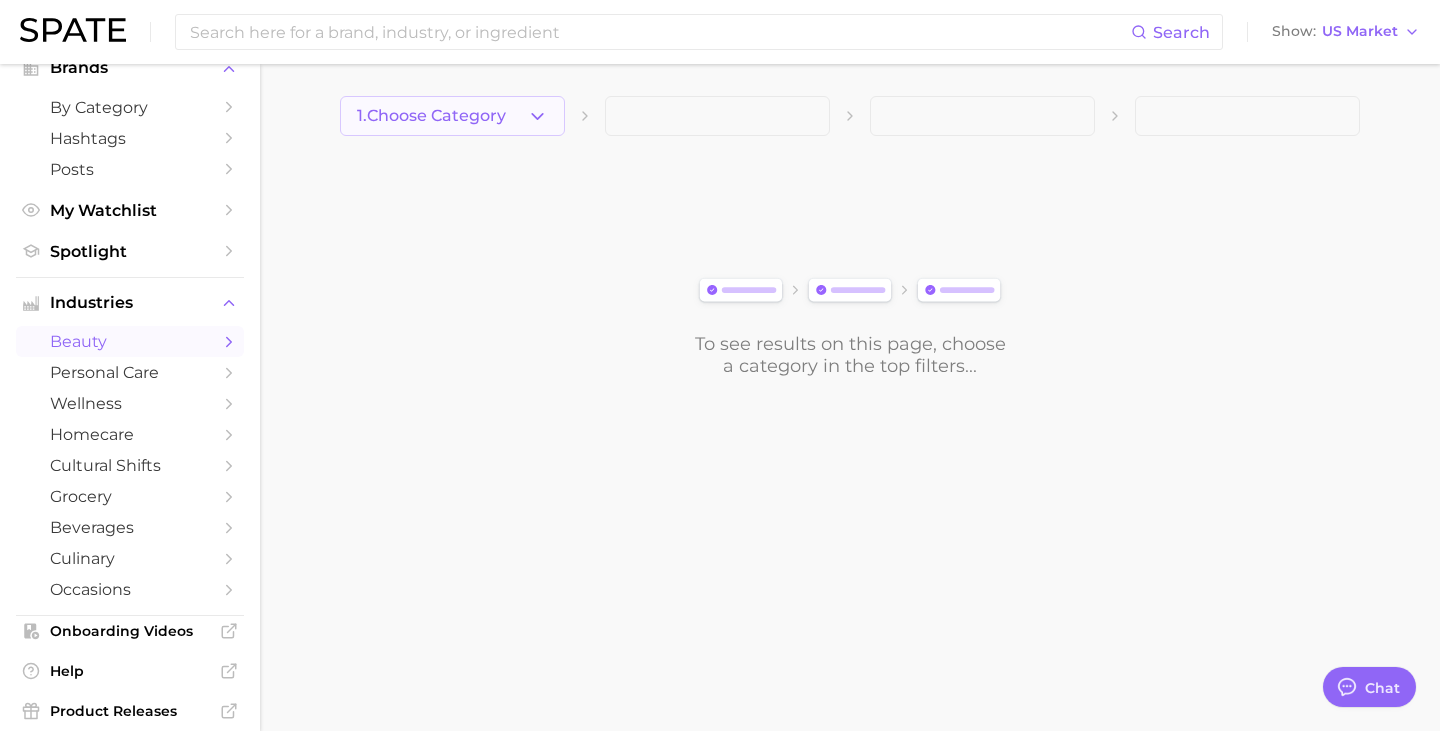 click on "1.  Choose Category" at bounding box center (431, 116) 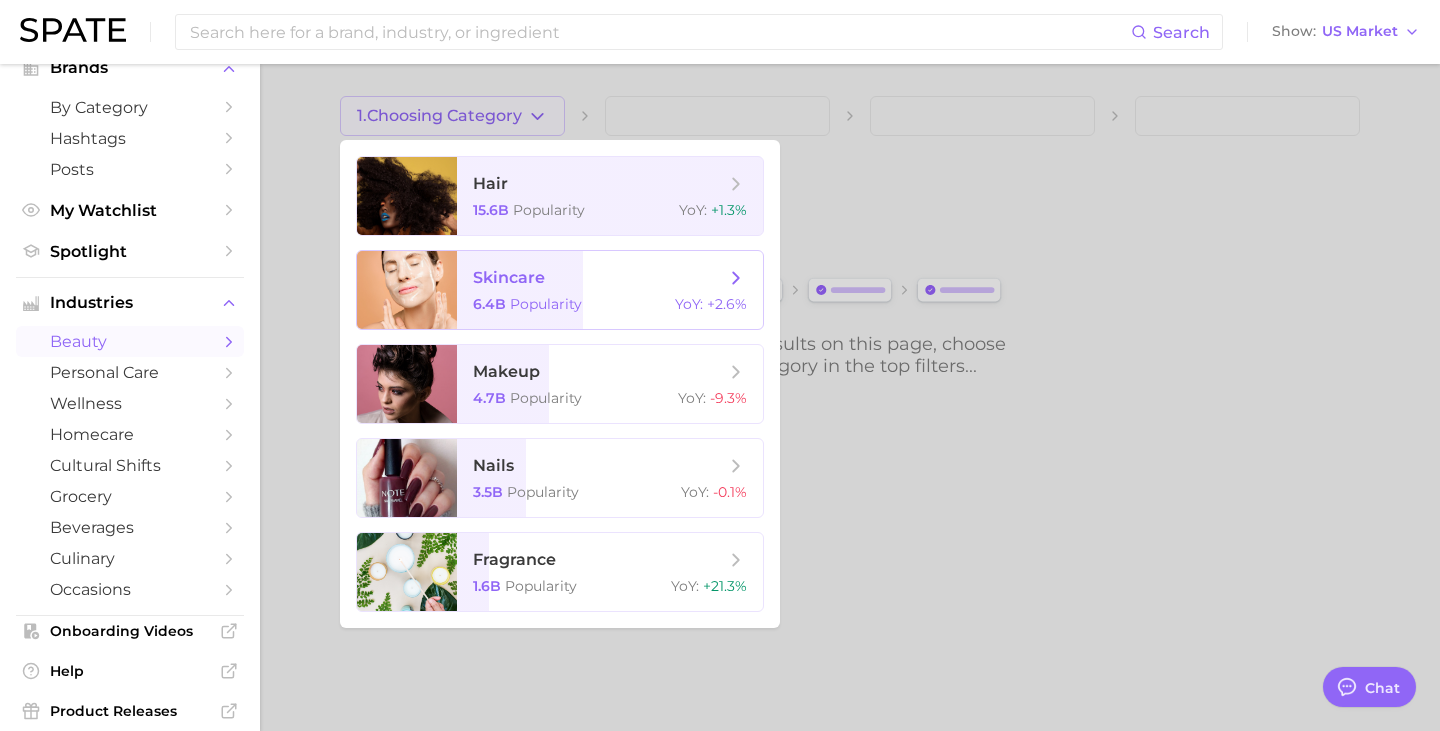 click on "skincare" at bounding box center (509, 277) 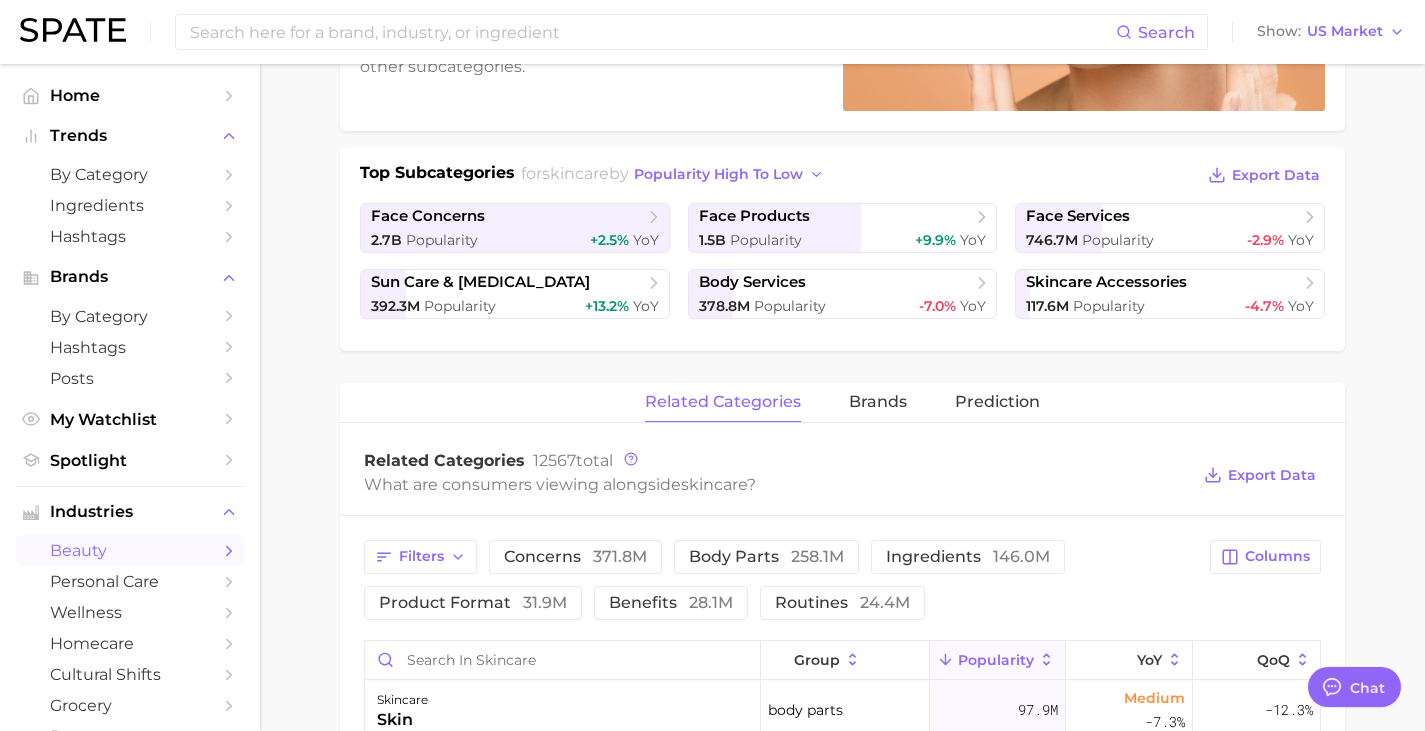 scroll, scrollTop: 388, scrollLeft: 0, axis: vertical 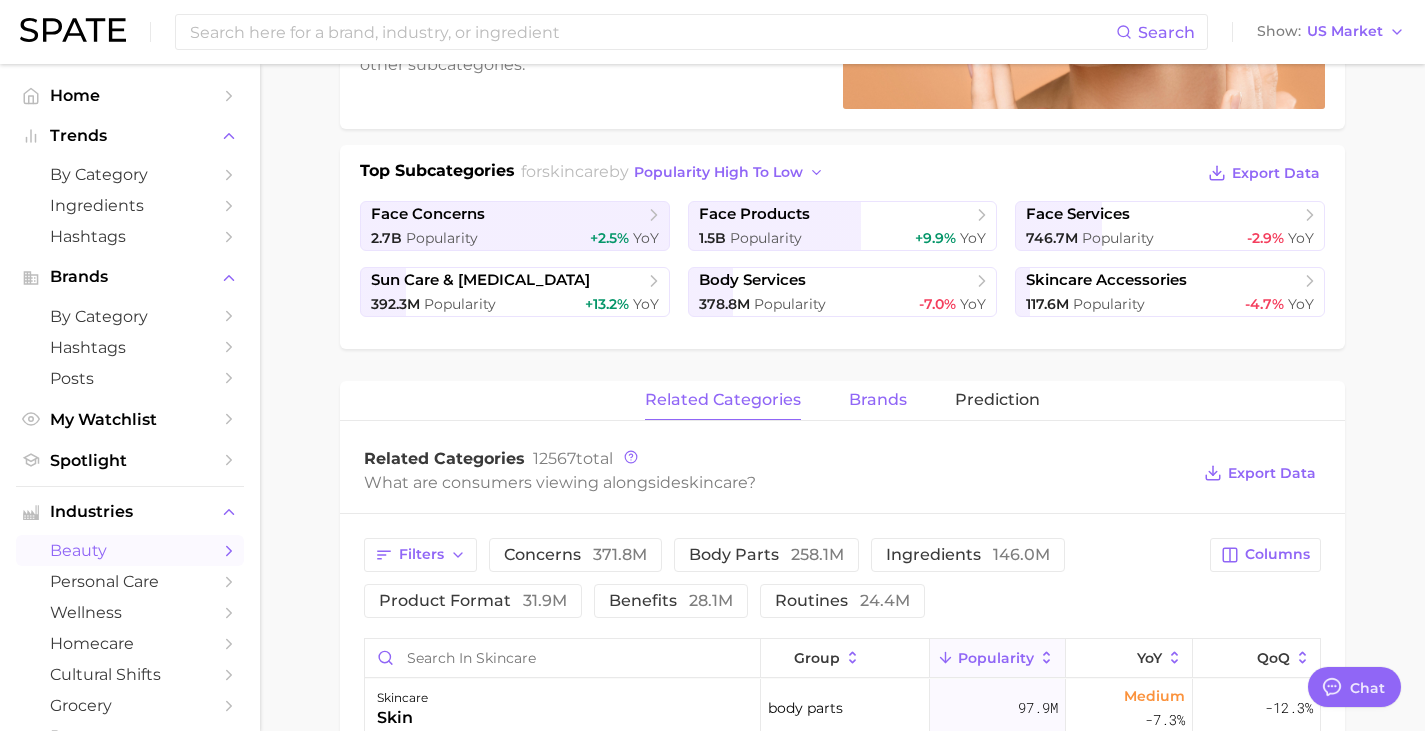 click on "brands" at bounding box center (878, 400) 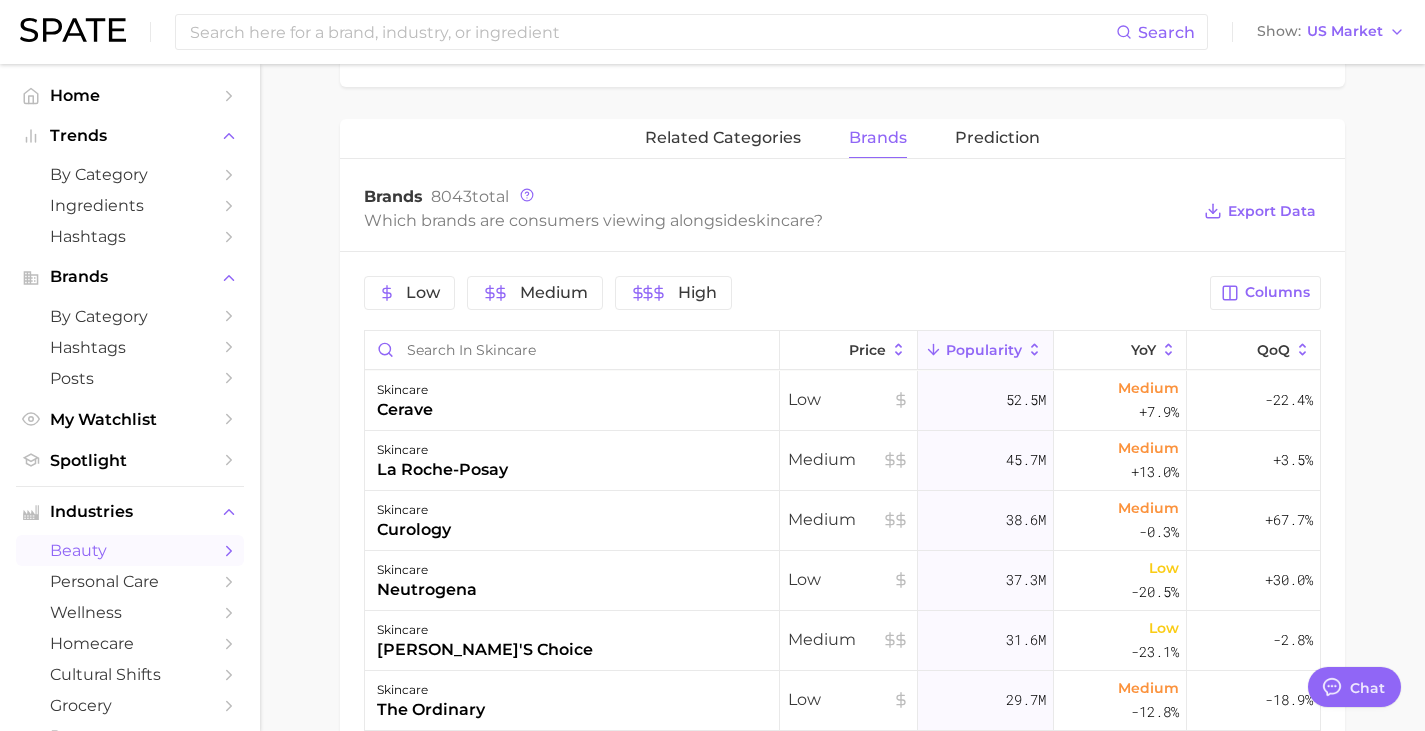 scroll, scrollTop: 649, scrollLeft: 0, axis: vertical 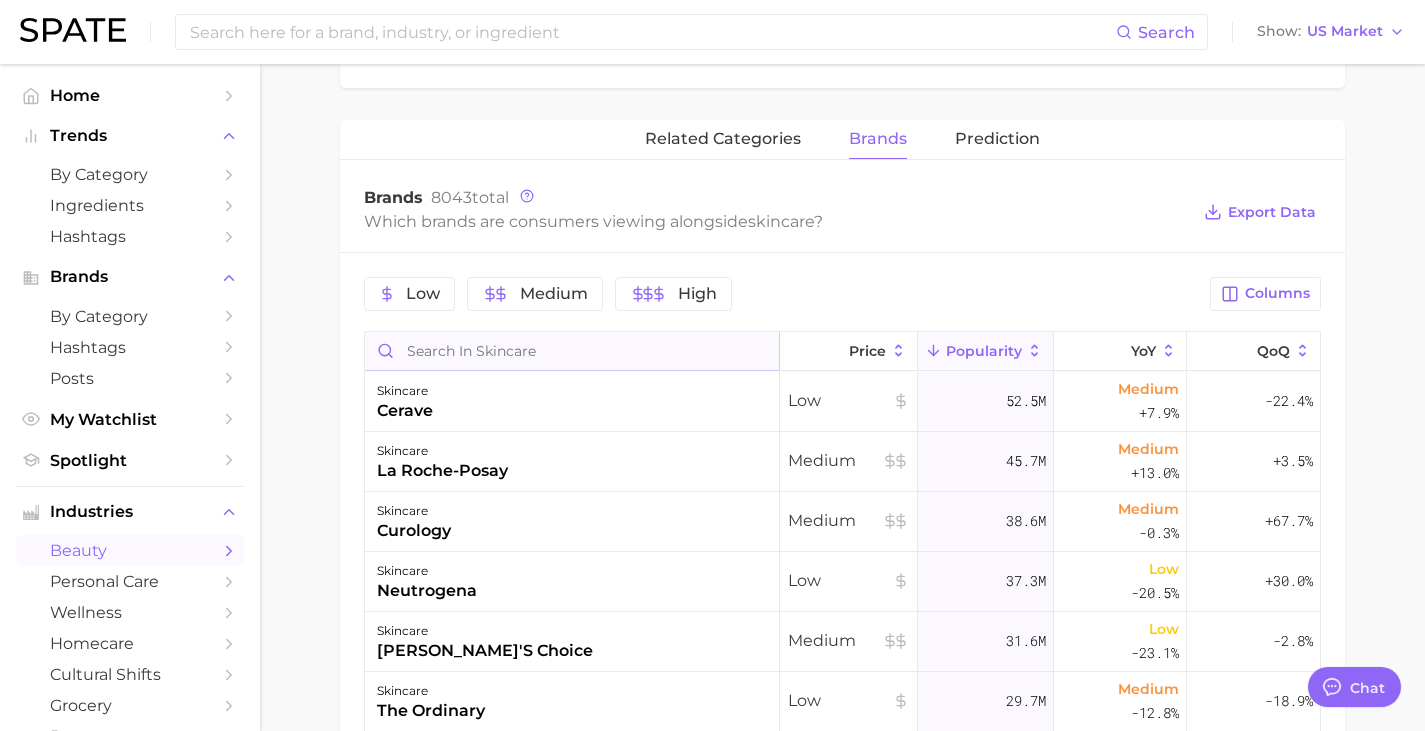 click at bounding box center (572, 351) 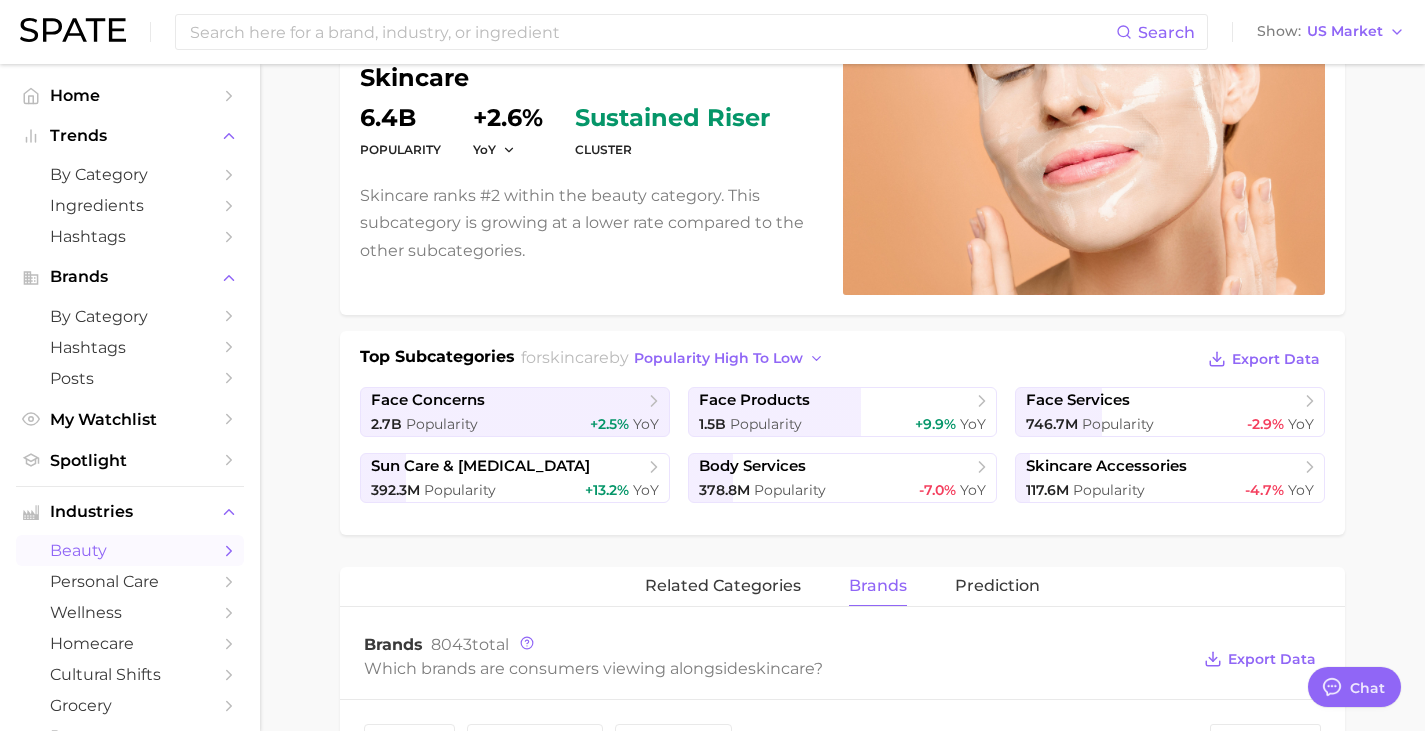 scroll, scrollTop: 0, scrollLeft: 0, axis: both 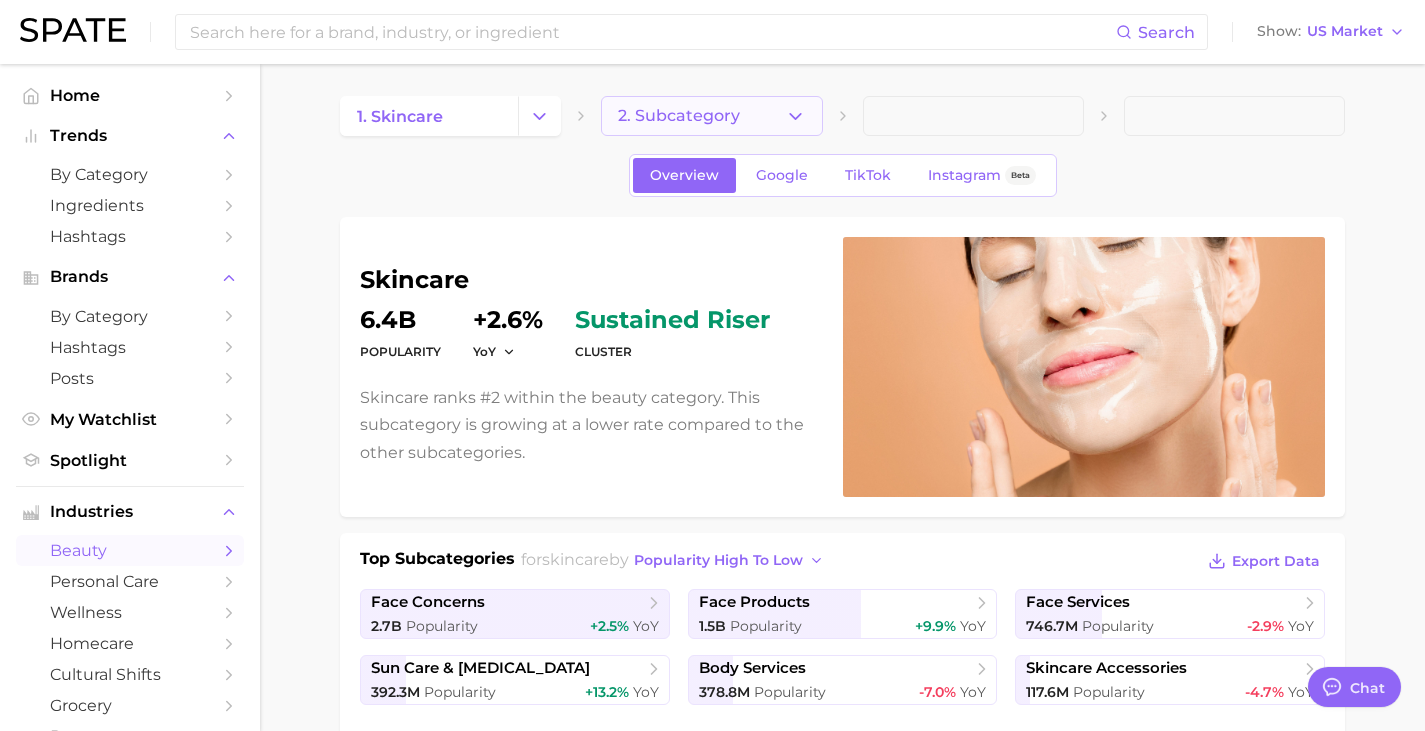 click on "2. Subcategory" at bounding box center (679, 116) 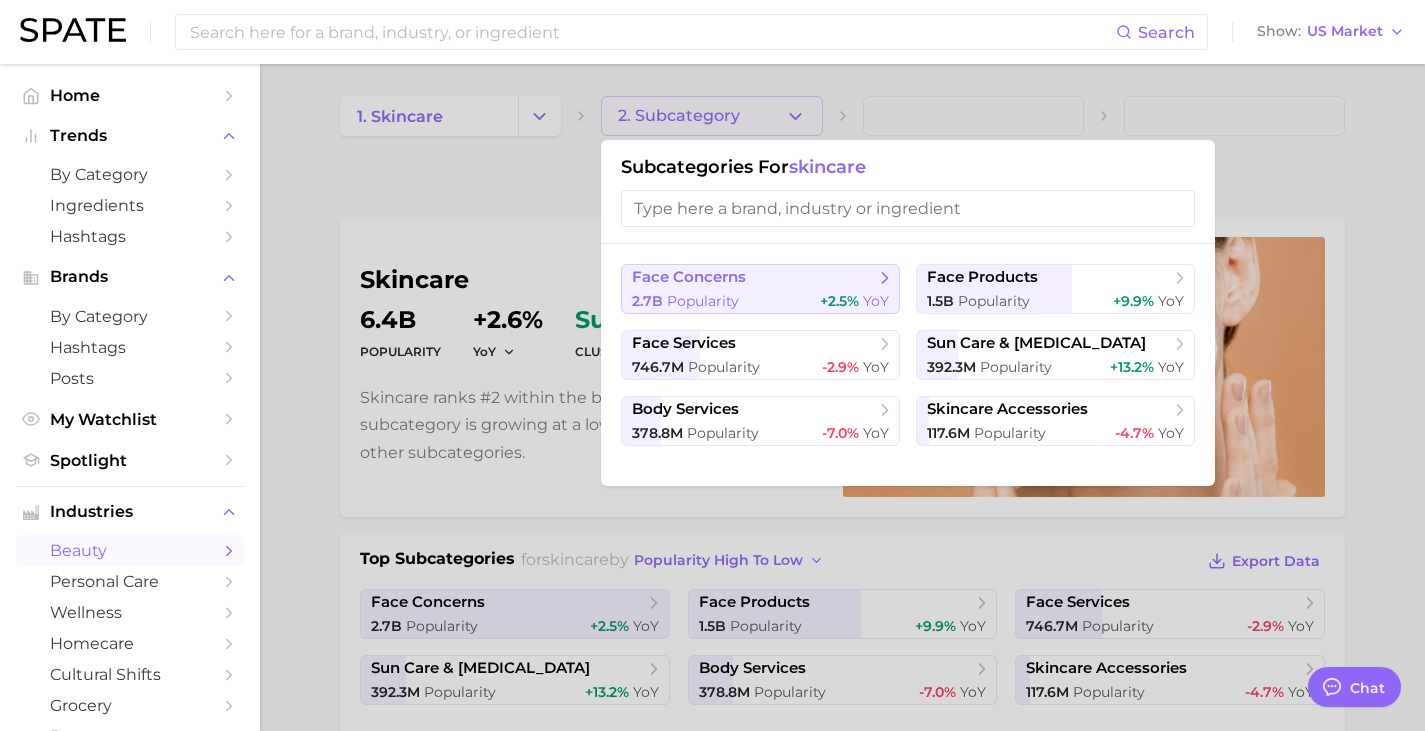 click on "face concerns" at bounding box center (689, 277) 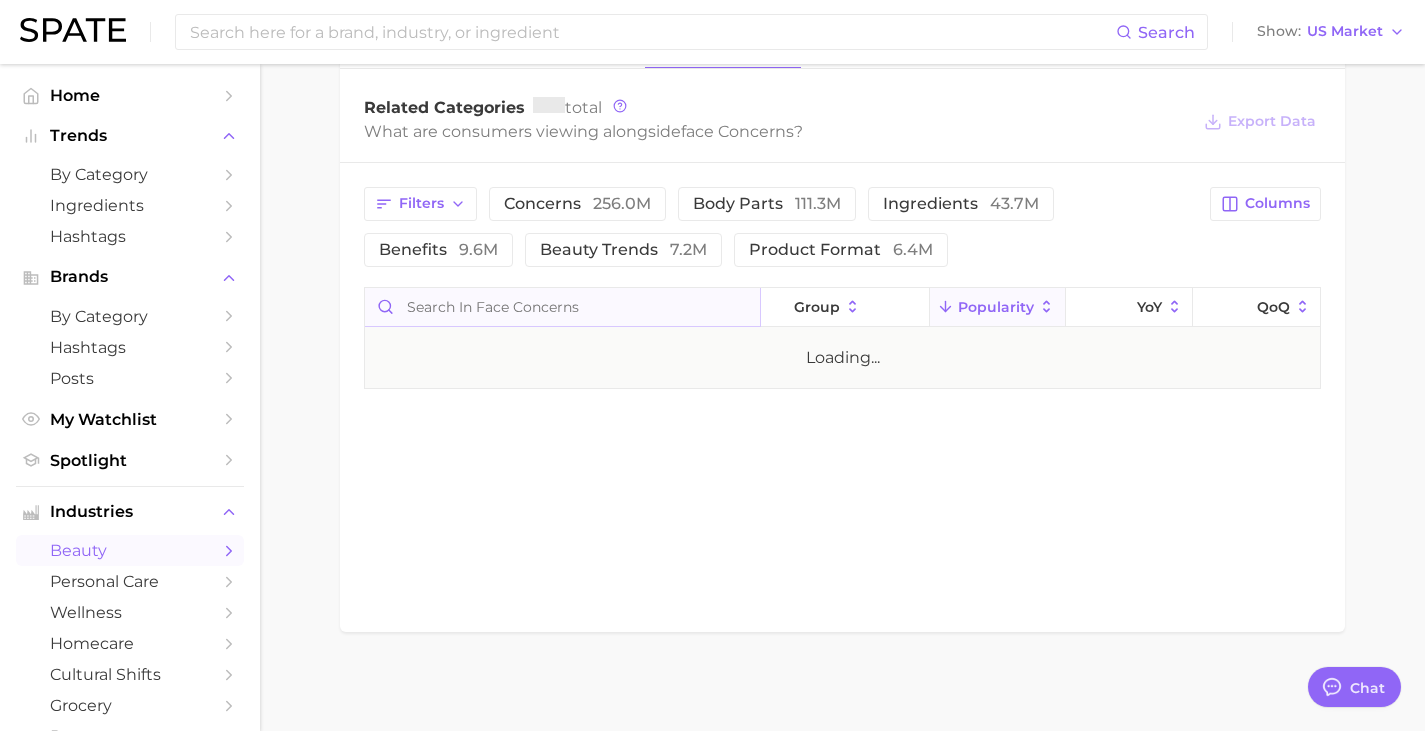 scroll, scrollTop: 620, scrollLeft: 0, axis: vertical 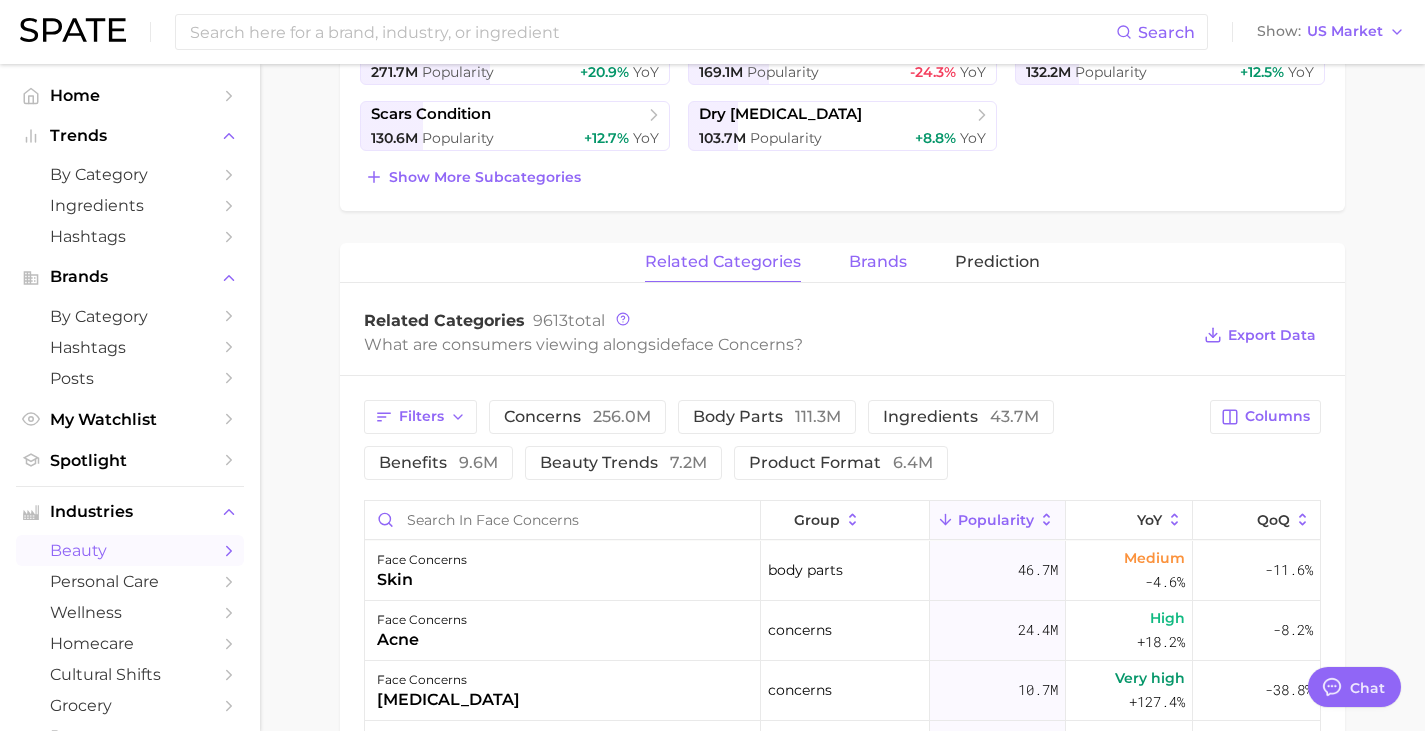 click on "brands" at bounding box center (878, 262) 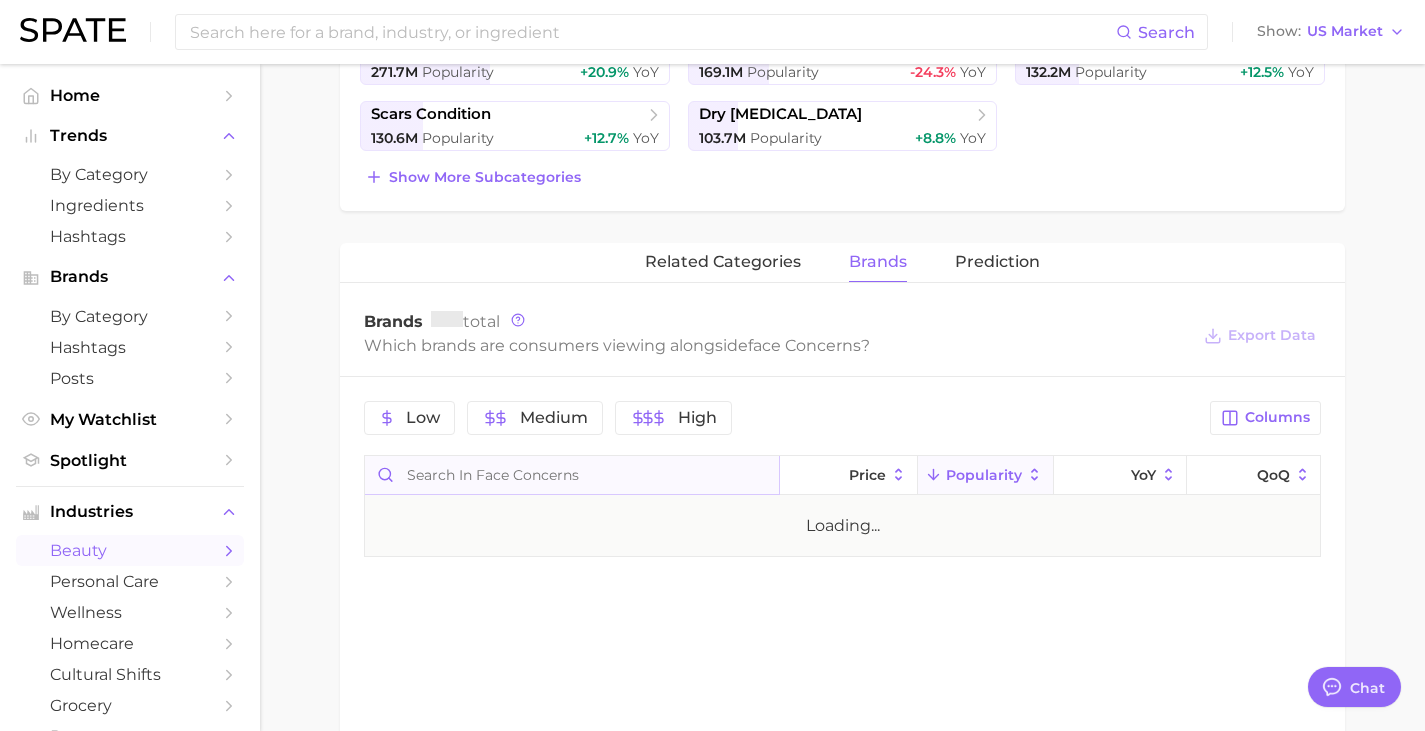 click at bounding box center [572, 475] 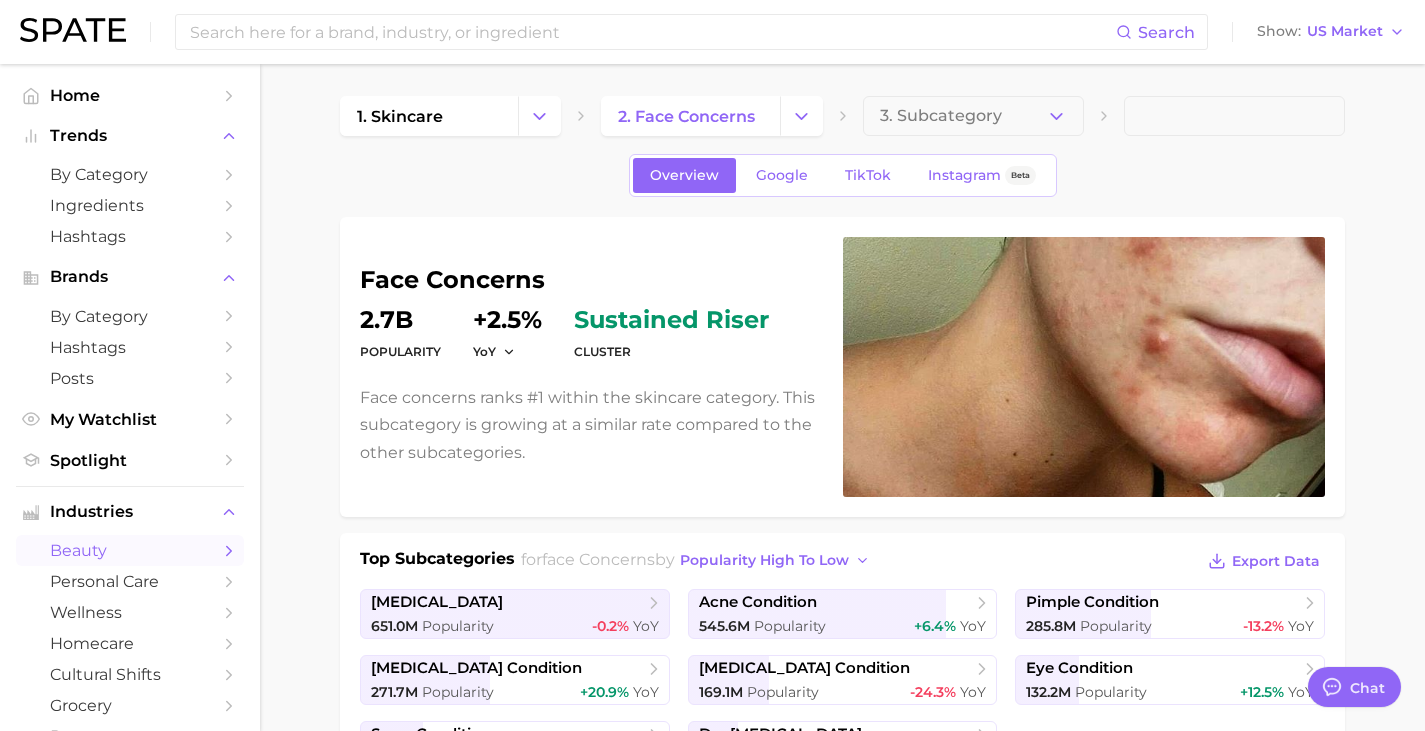 scroll, scrollTop: 1, scrollLeft: 0, axis: vertical 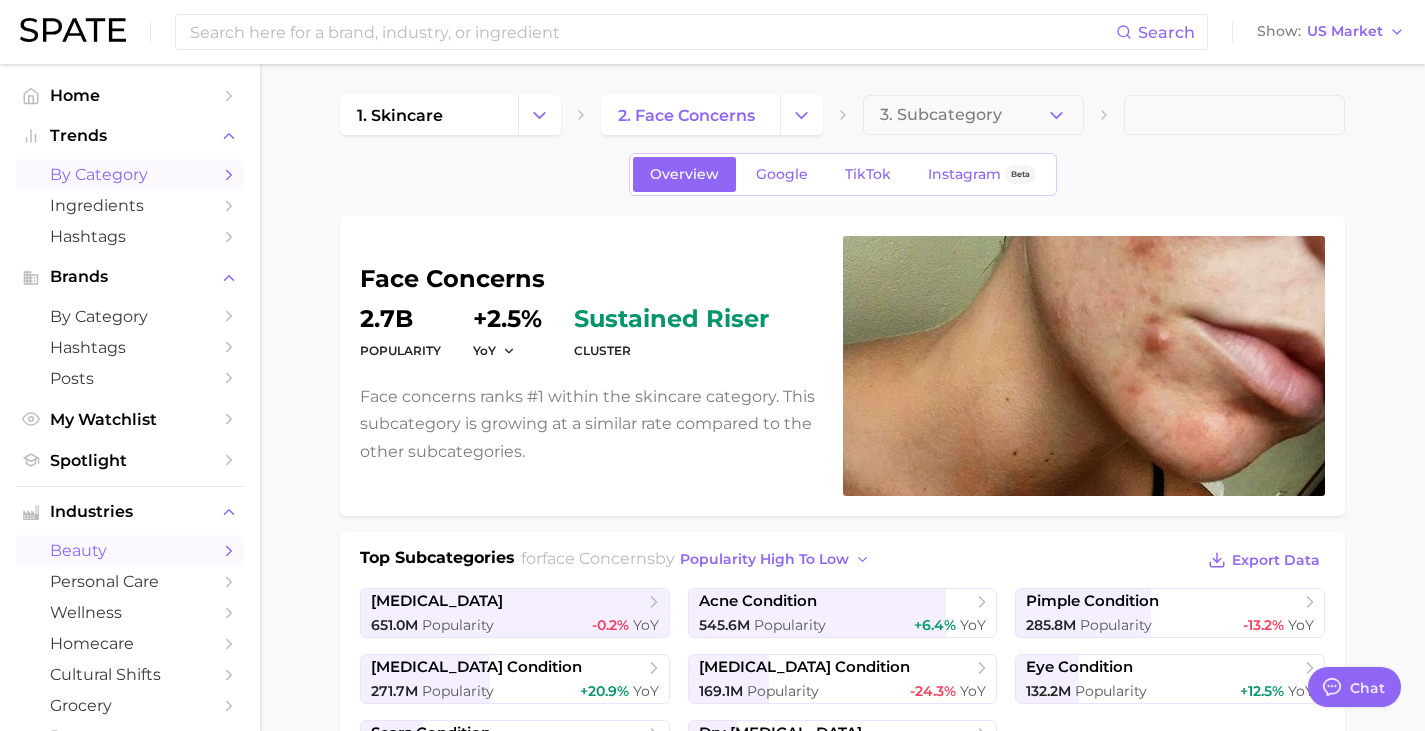 type on "byoma" 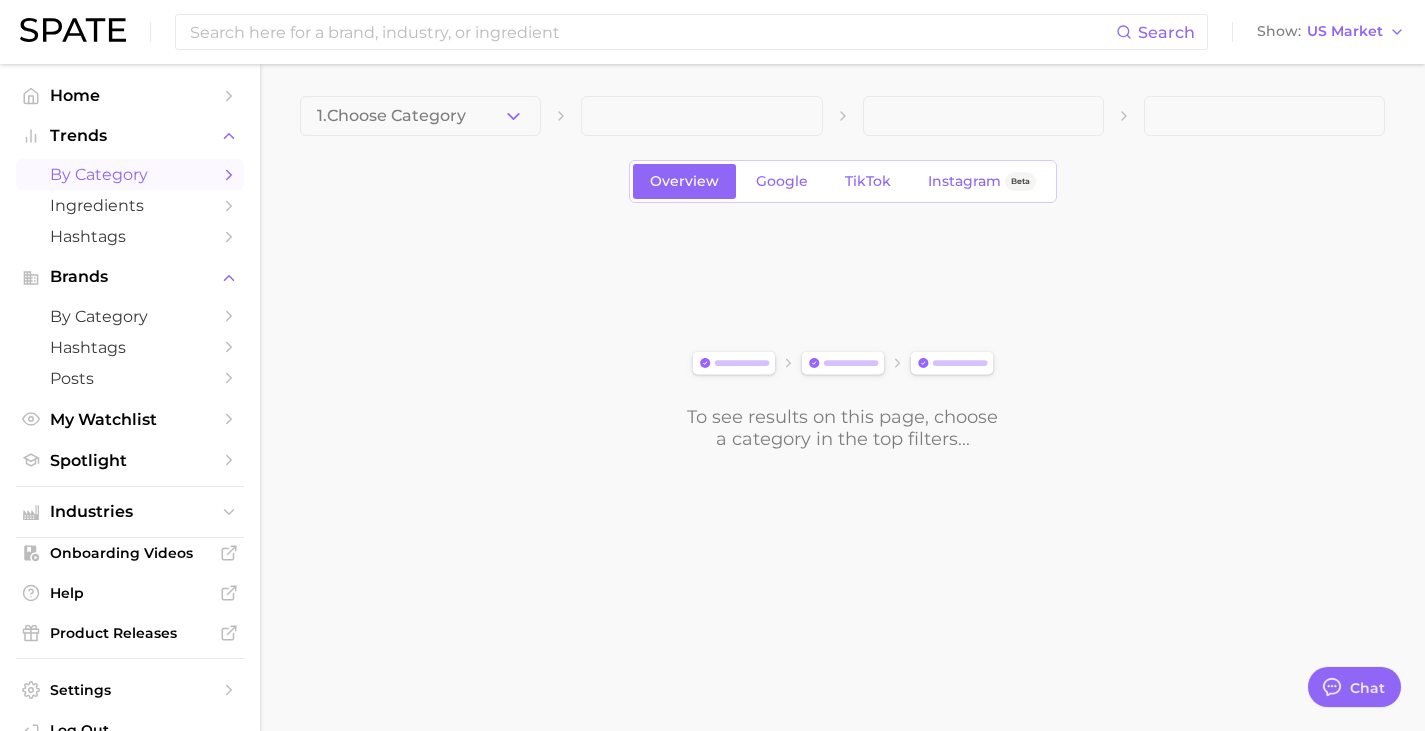 scroll, scrollTop: 0, scrollLeft: 0, axis: both 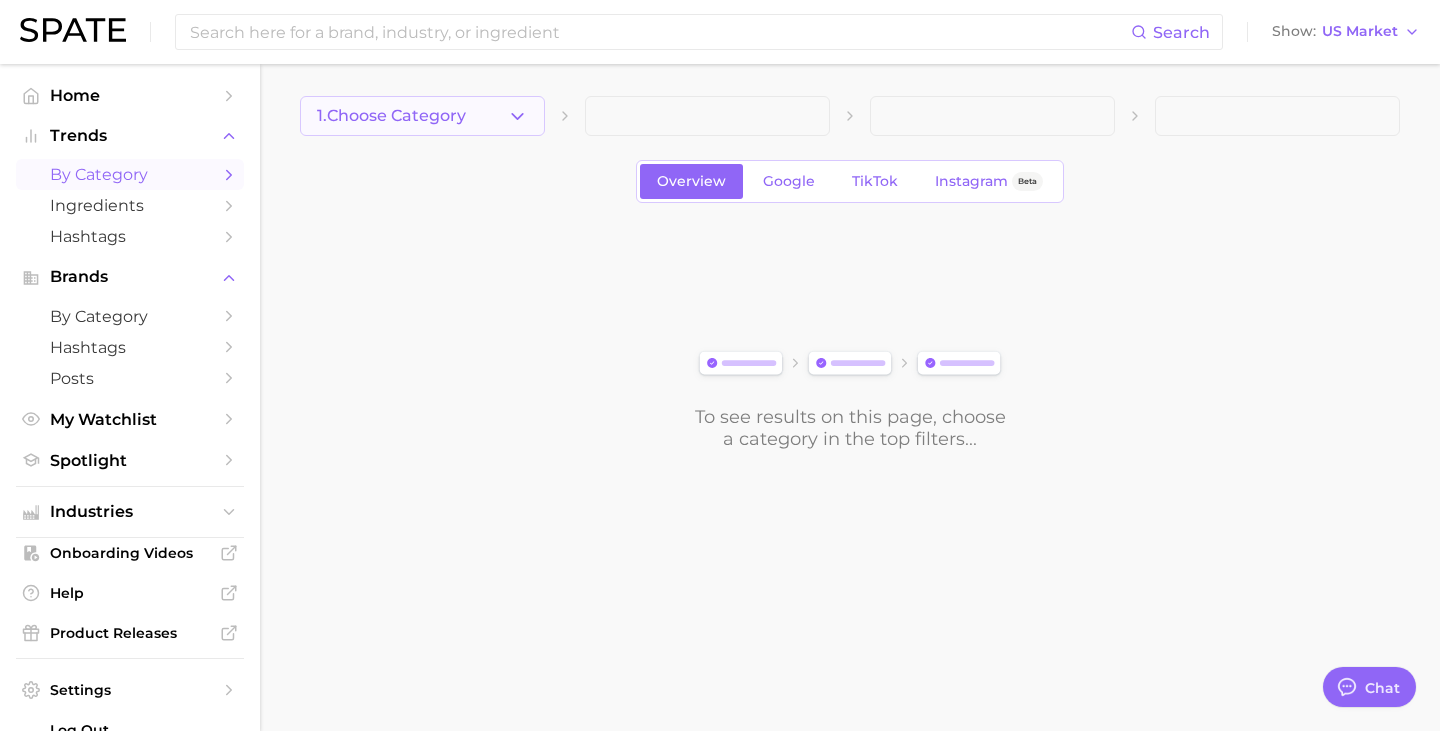 click on "1.  Choose Category" at bounding box center [422, 116] 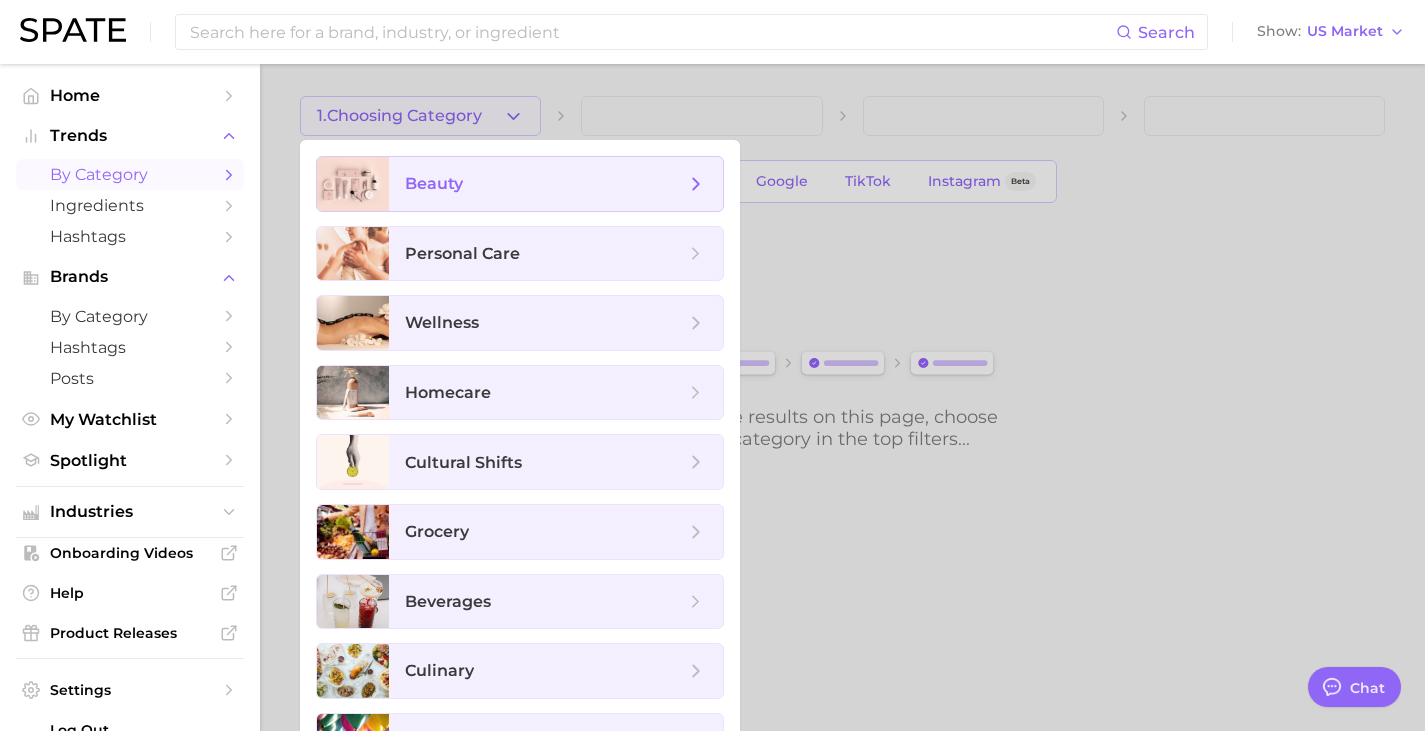 click on "beauty" at bounding box center (556, 184) 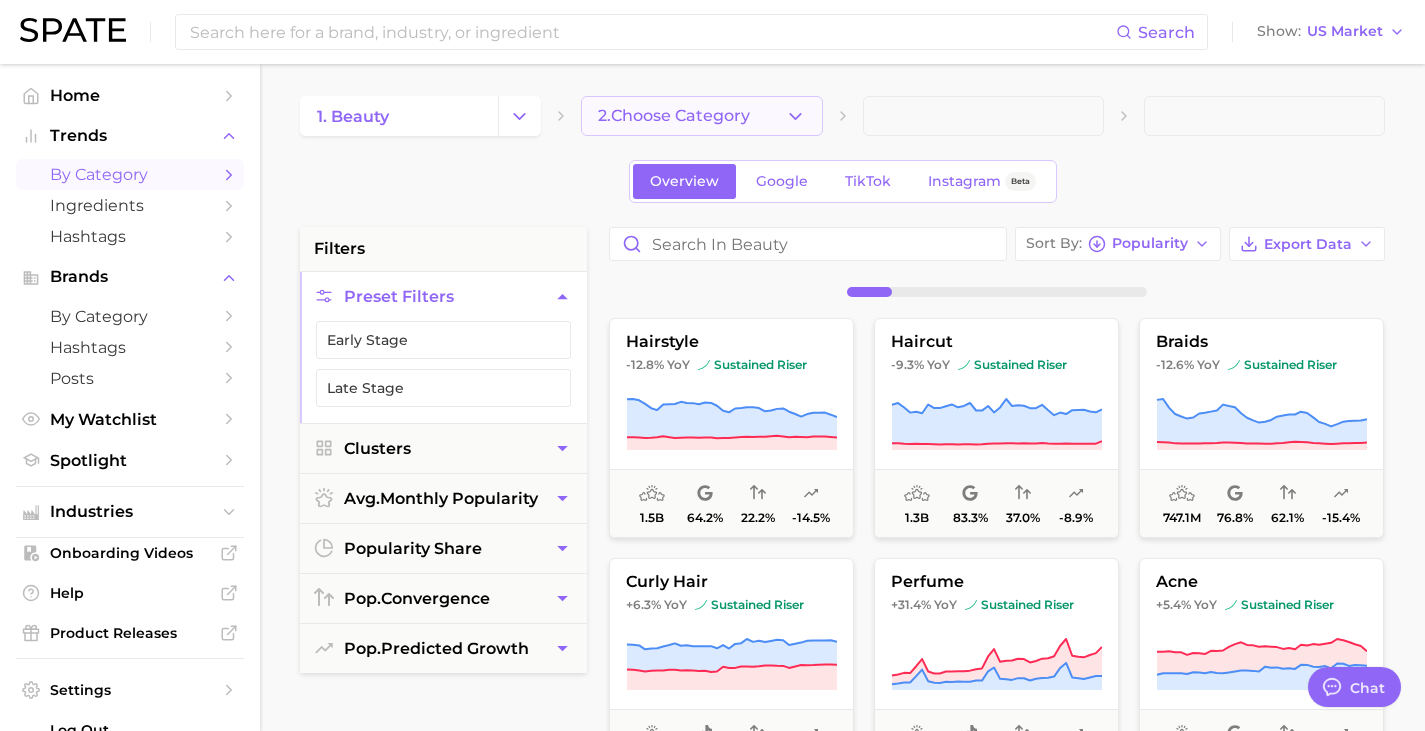 click on "2.  Choose Category" at bounding box center [674, 116] 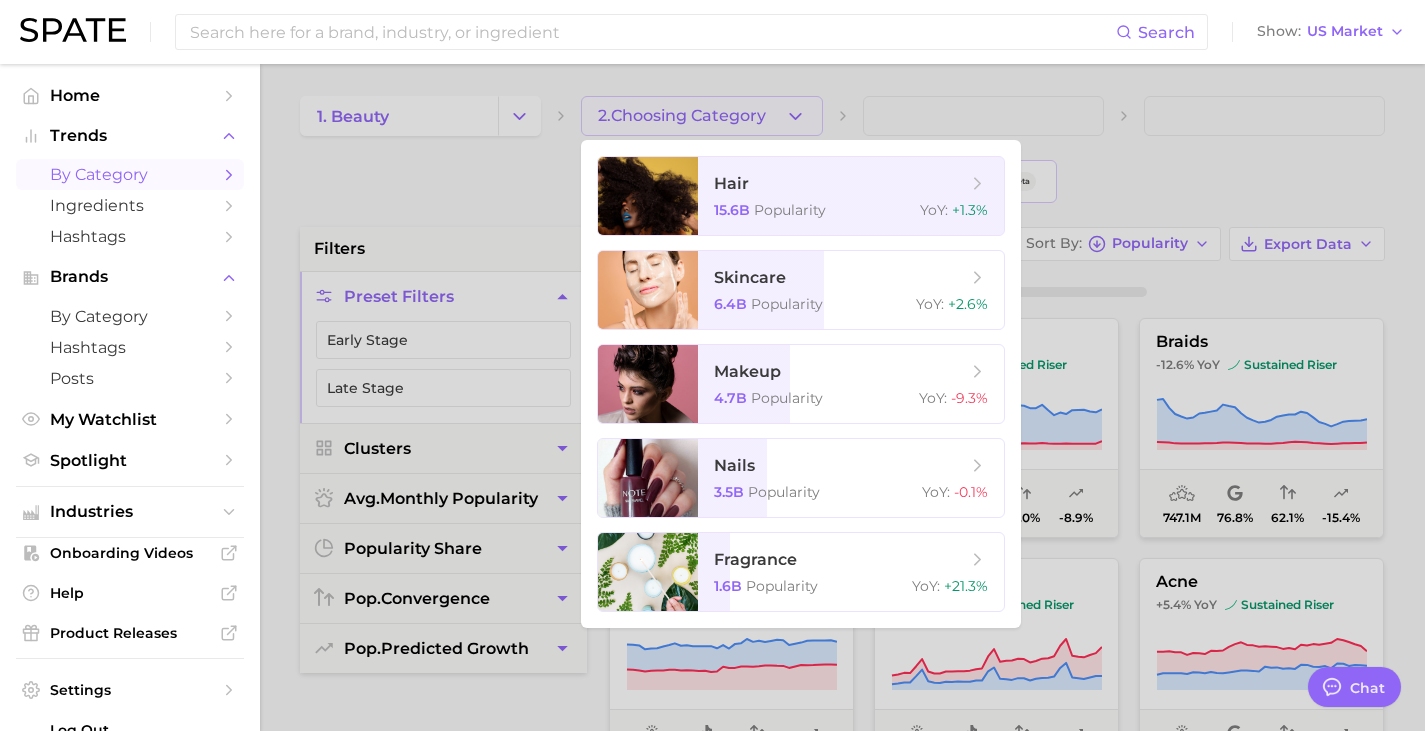 drag, startPoint x: 494, startPoint y: 172, endPoint x: 866, endPoint y: 368, distance: 420.47592 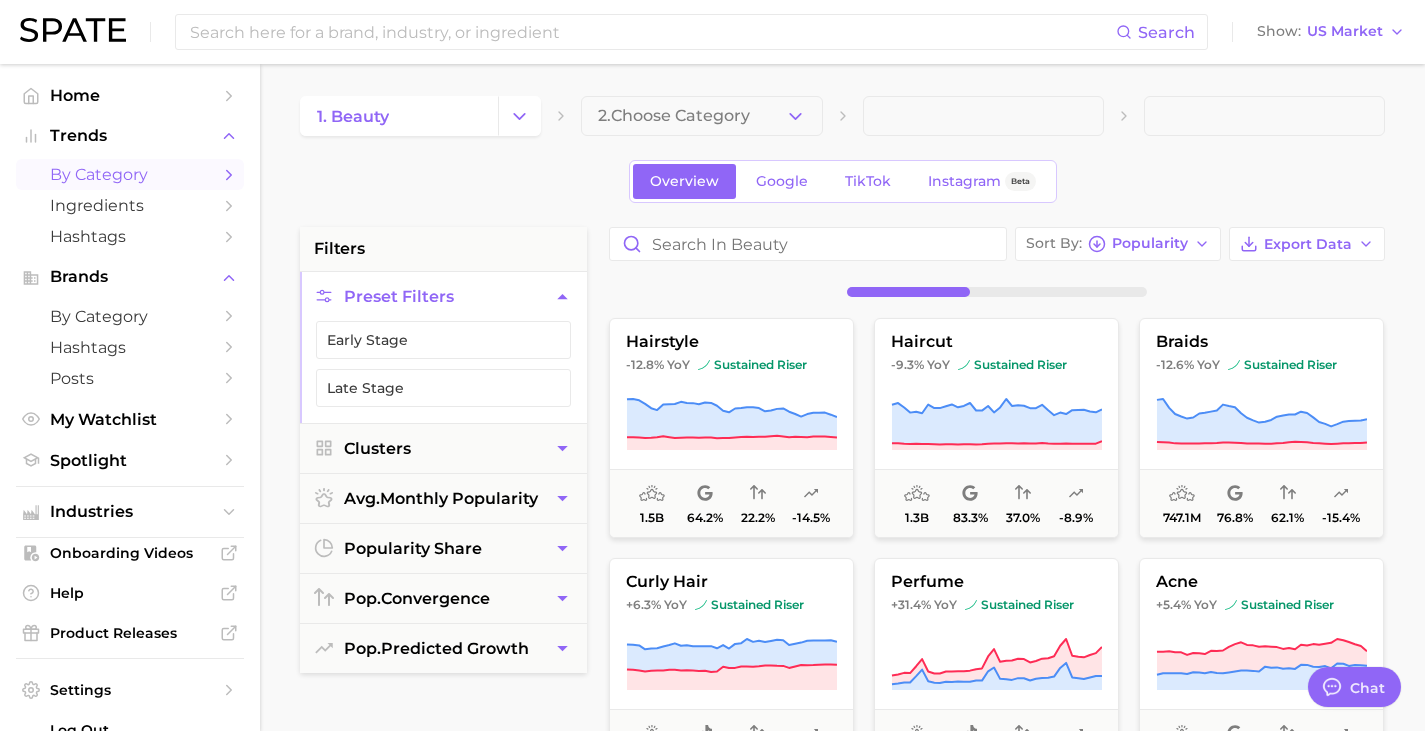 scroll, scrollTop: 0, scrollLeft: 0, axis: both 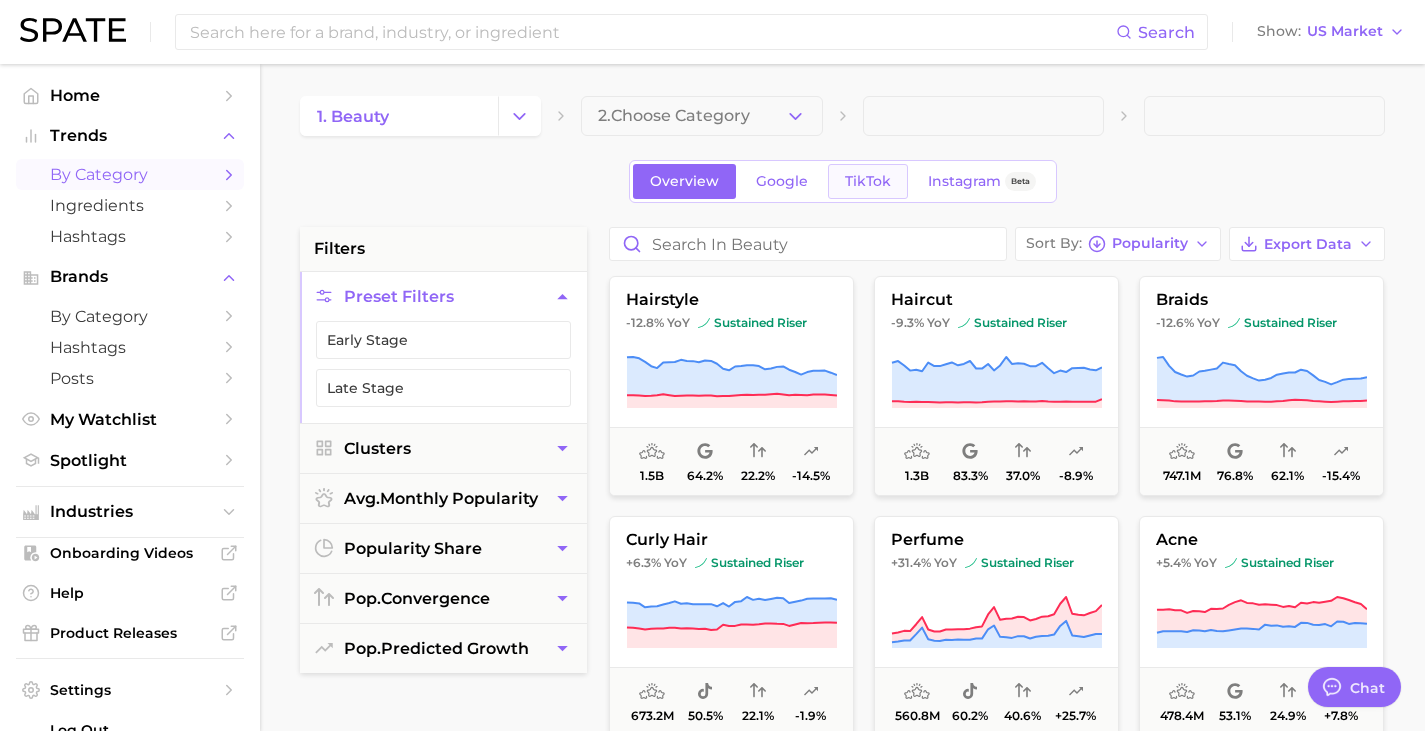 click on "TikTok" at bounding box center (868, 181) 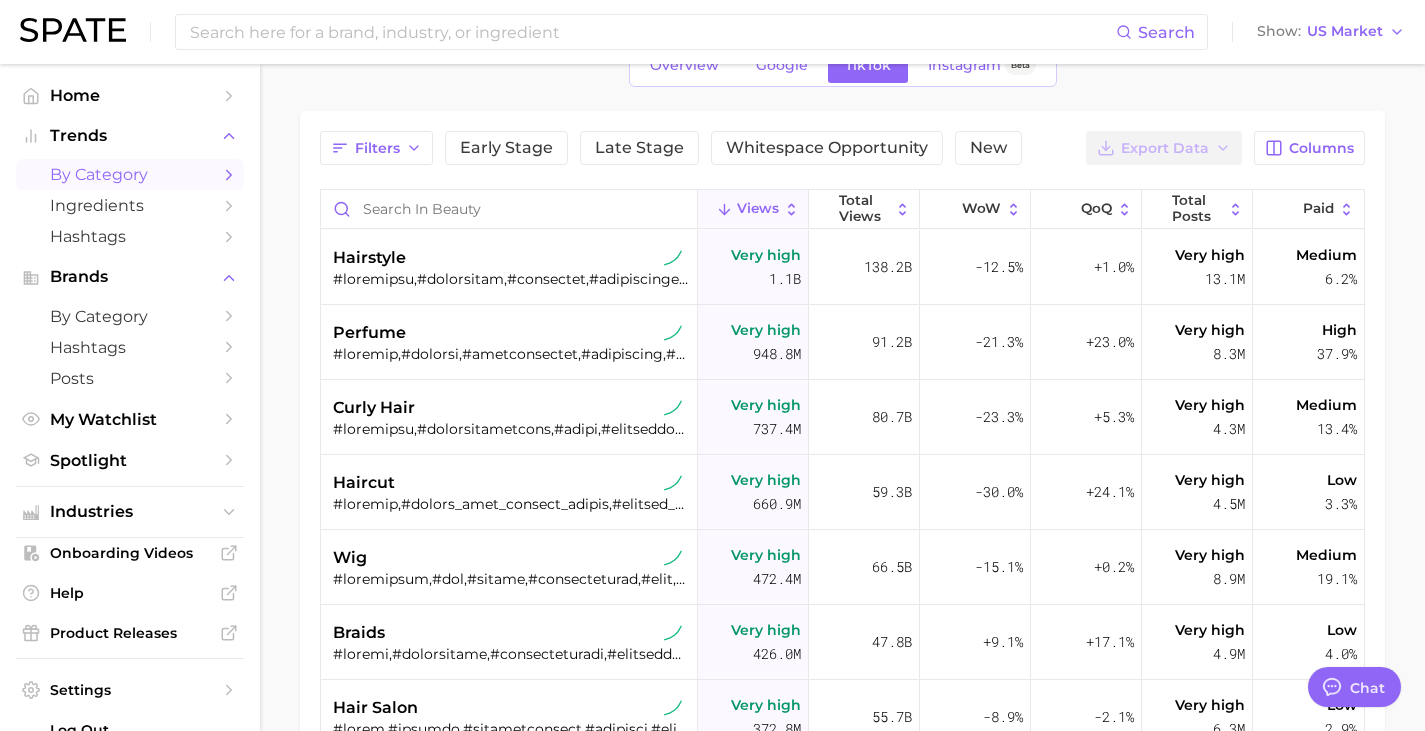 scroll, scrollTop: 0, scrollLeft: 0, axis: both 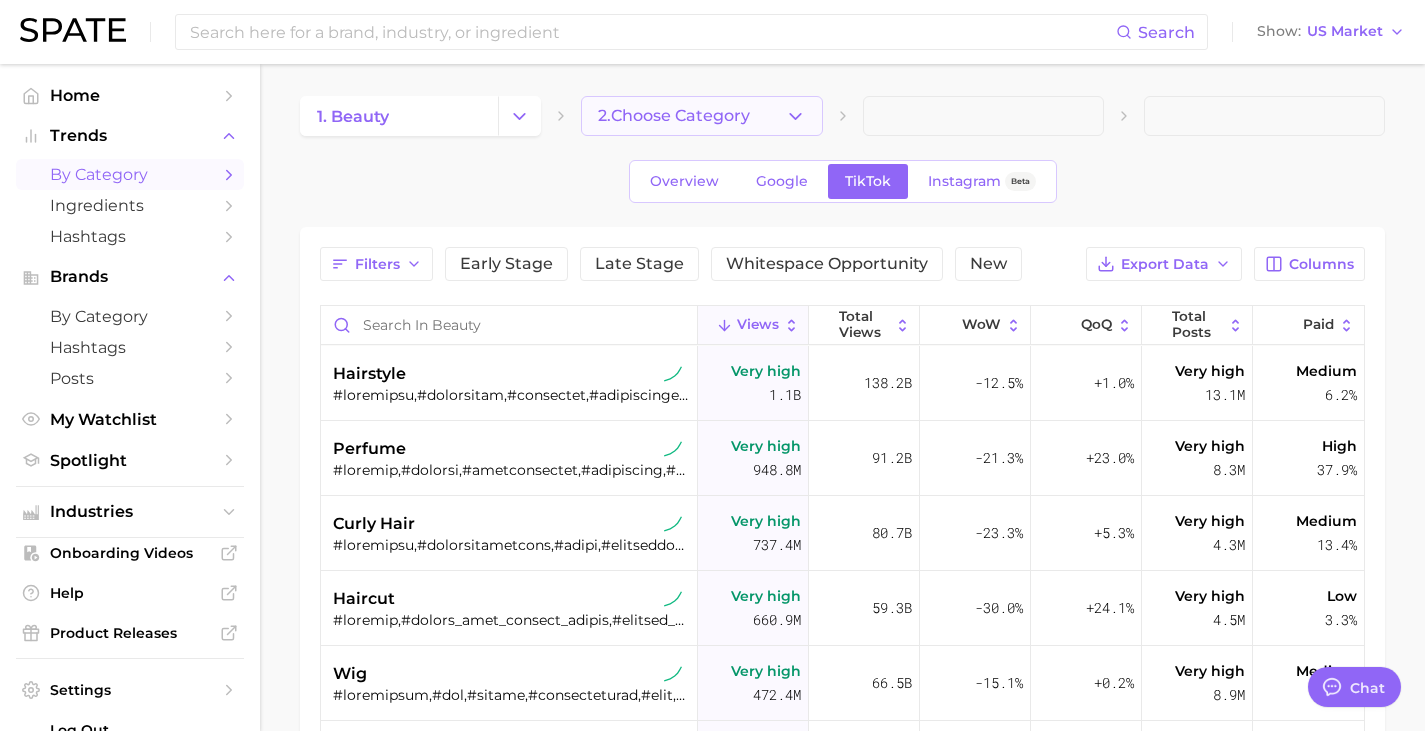 click on "2.  Choose Category" at bounding box center [674, 116] 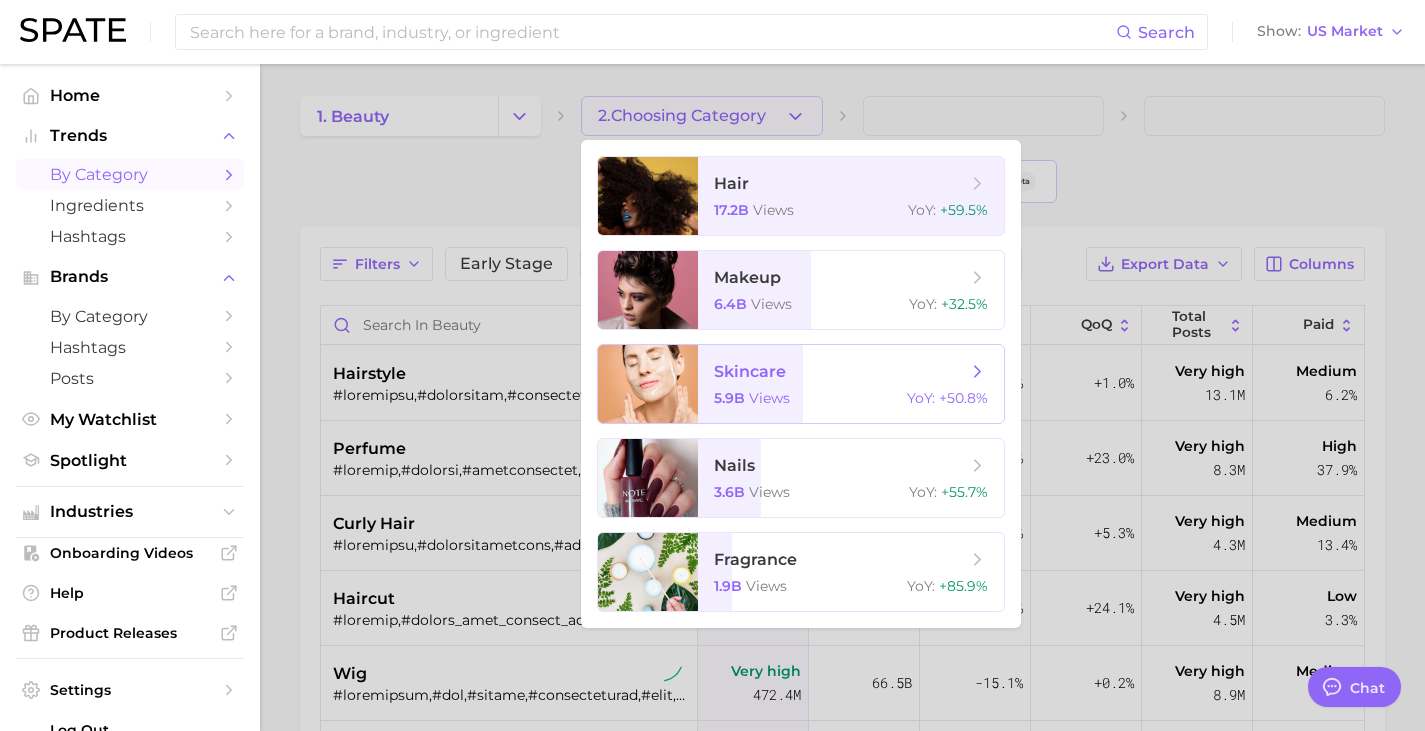 click on "skincare" at bounding box center [750, 371] 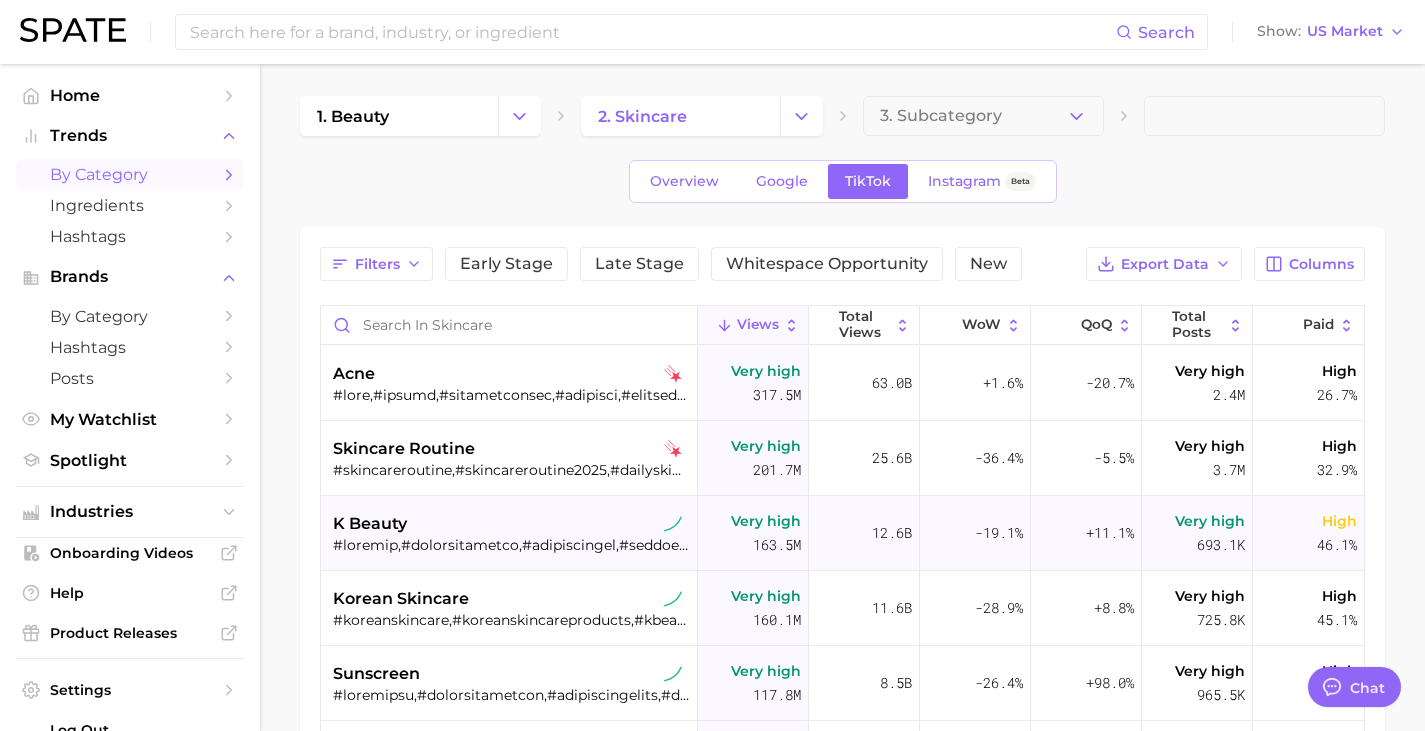 scroll, scrollTop: 0, scrollLeft: 0, axis: both 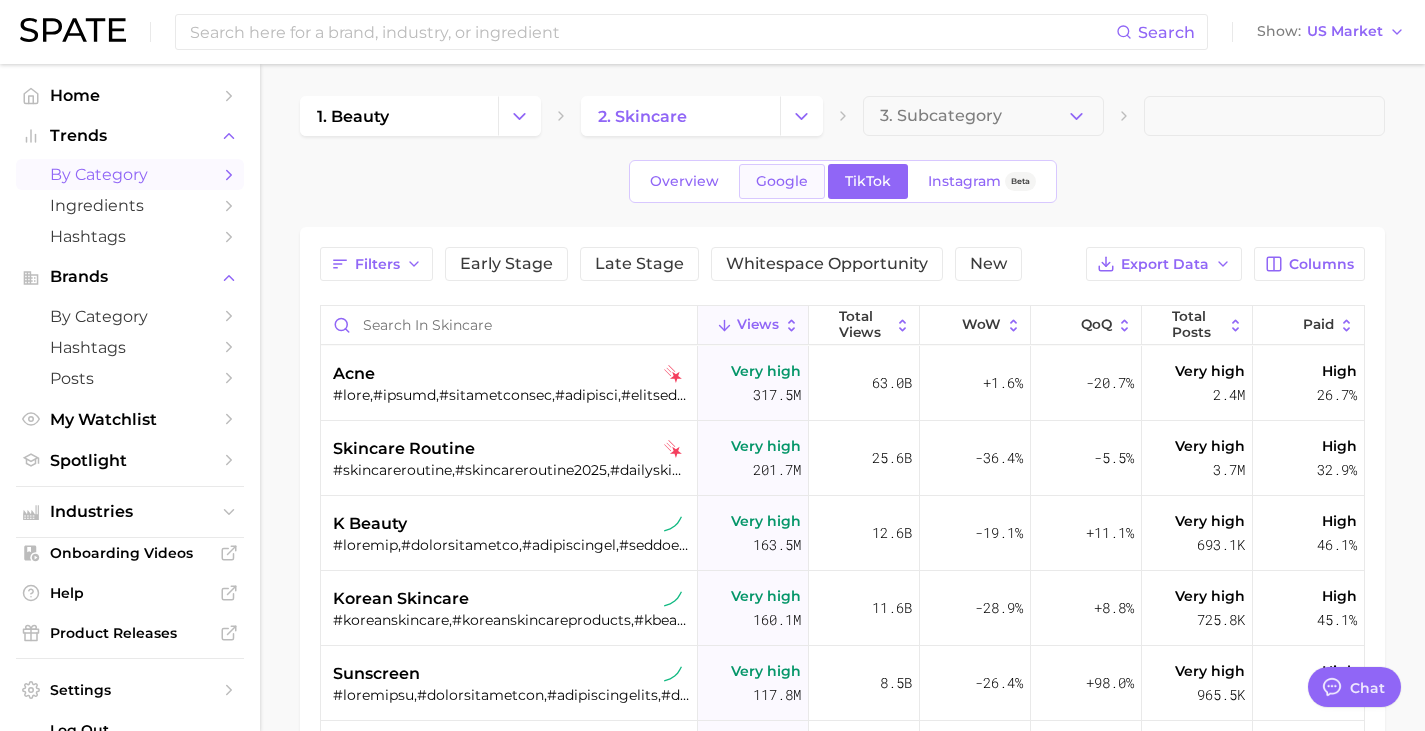 click on "Google" at bounding box center (782, 181) 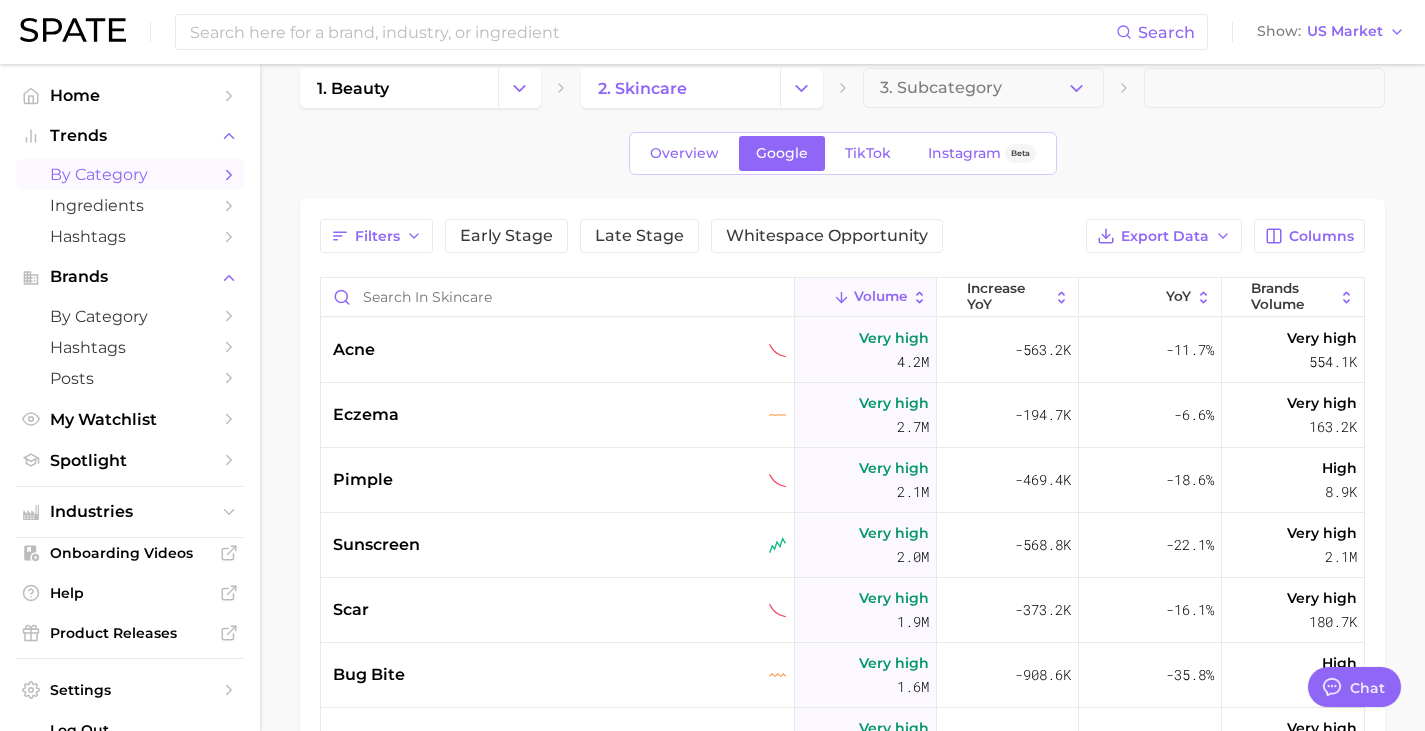 scroll, scrollTop: 31, scrollLeft: 0, axis: vertical 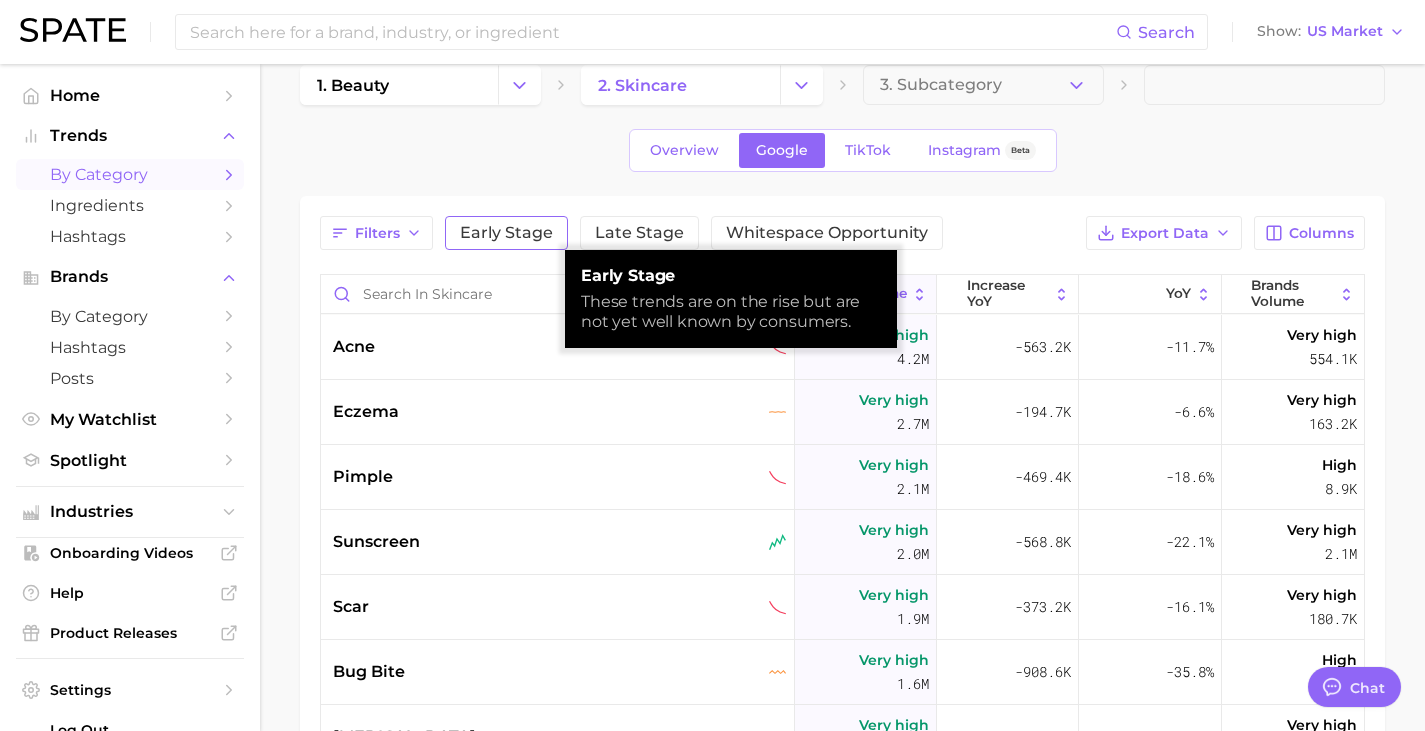 click on "Early Stage" at bounding box center (506, 233) 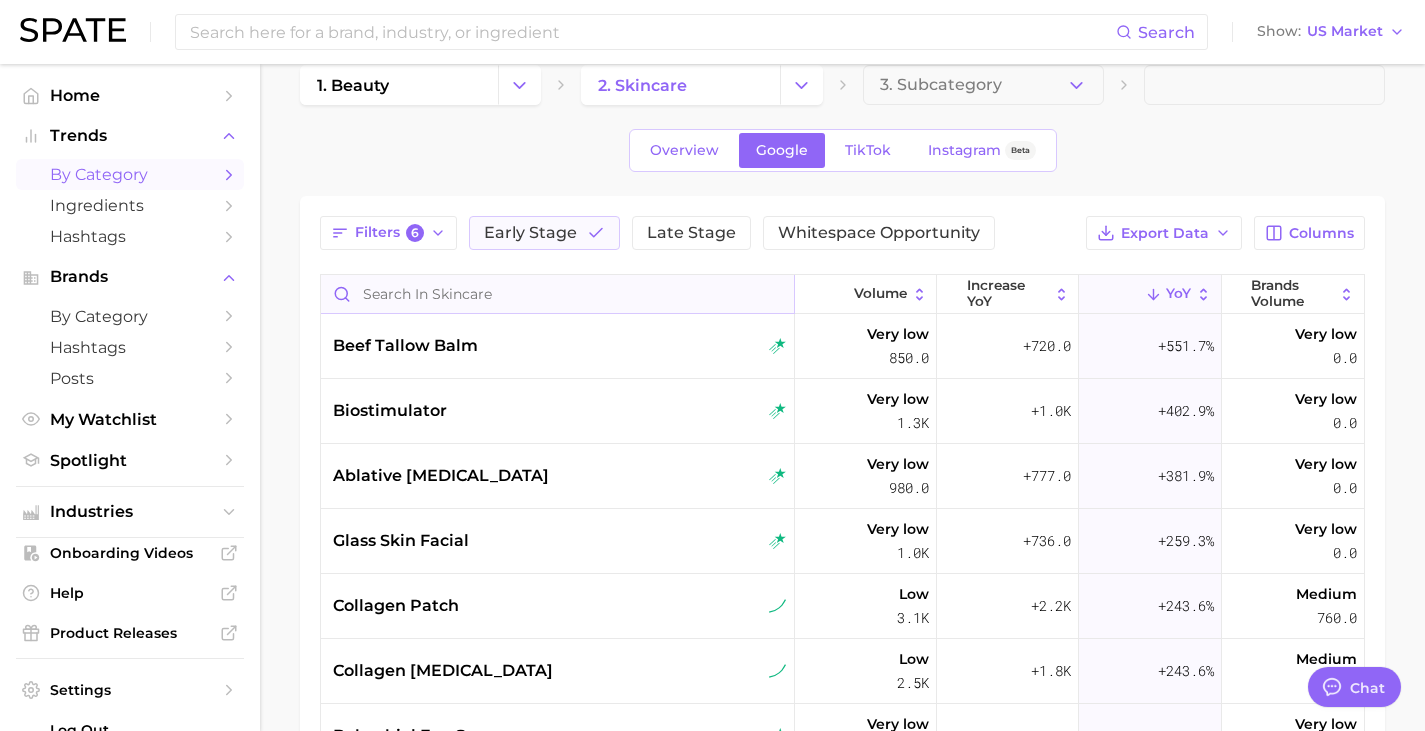 scroll, scrollTop: 0, scrollLeft: 0, axis: both 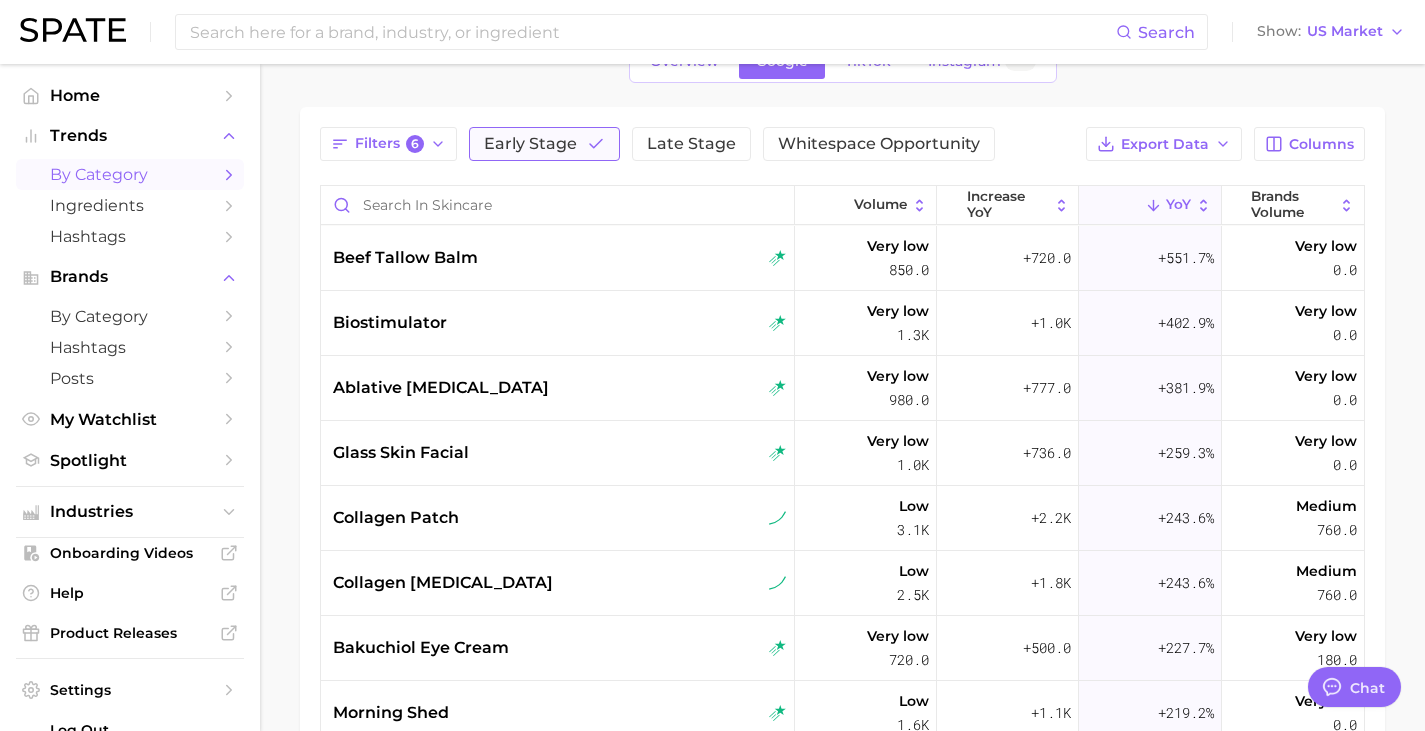 click 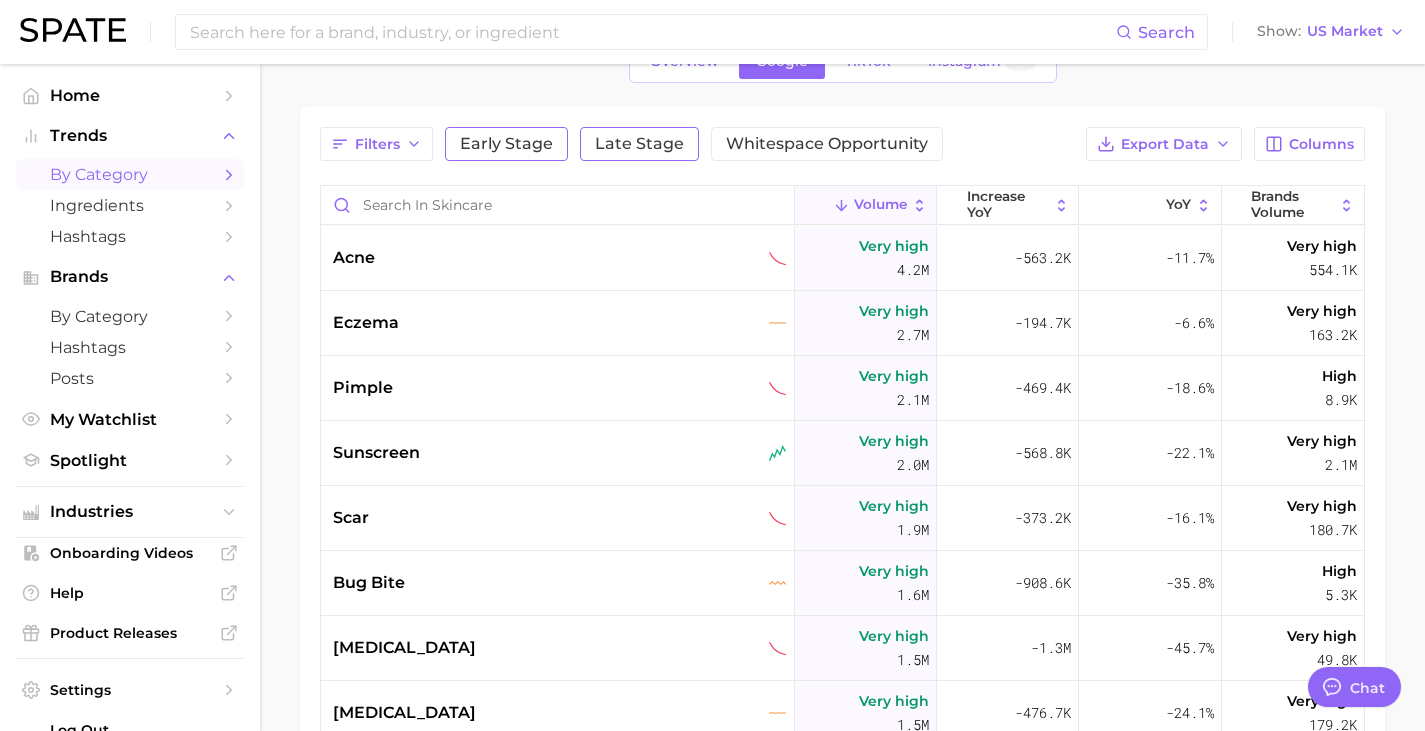 click on "Late Stage" at bounding box center [639, 144] 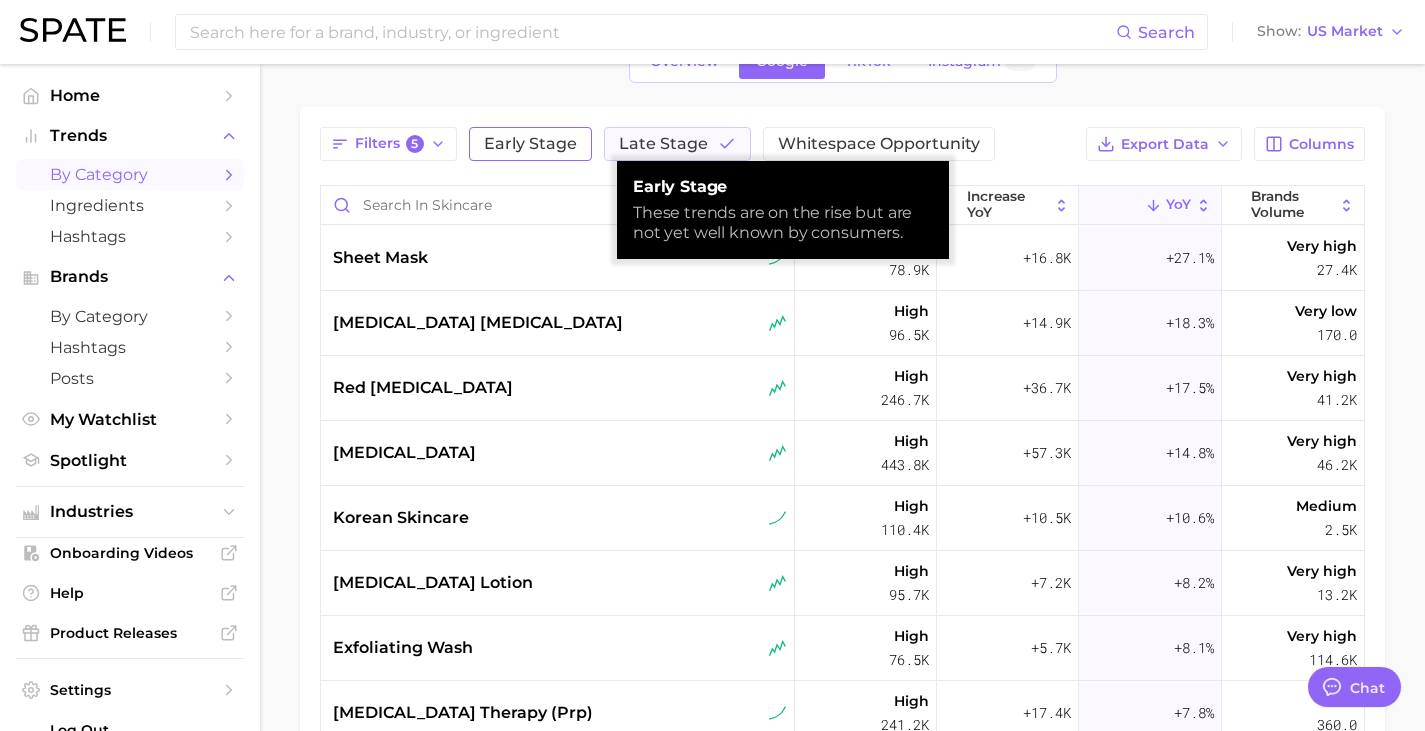 click on "Filters 5 Early Stage Late Stage Whitespace Opportunity Export Data Columns Volume increase YoY YoY Brands Volume sheet mask High 78.9k +16.8k +27.1% Very high 27.4k [MEDICAL_DATA] [MEDICAL_DATA] High 96.5k +14.9k +18.3% Very low 170.0 red [MEDICAL_DATA] High 246.7k +36.7k +17.5% Very high 41.2k [MEDICAL_DATA] High 443.8k +57.3k +14.8% Very high 46.2k korean skincare High 110.4k +10.5k +10.6% Medium 2.5k [MEDICAL_DATA] lotion High 95.7k +7.2k +8.2% Very high 13.2k exfoliating wash High 76.5k +5.7k +8.1% Very high 114.6k [MEDICAL_DATA] therapy (prp) High 241.2k +17.4k +7.8% Low 360.0 ultherapy High 108.4k +7.1k +7.1% Medium 1.3k facial spa High 81.3k +4.0k +5.2% Very high 82.4k [MEDICAL_DATA] High 73.8k +3.1k +4.3% Very low 110.0 [MEDICAL_DATA] High 700.2k +20.6k +3.0% Very high 16.7k mineral sunscreen High 91.8k +2.3k +2.6% Very high 95.0k facial High 304.8k +6.2k +2.1% Very high 257.0k face lotion High 104.9k +1.4k +1.3% Very high 312.2k glabellar lines High 78.3k +955.0 +1.2% Low 460.0 [MEDICAL_DATA] High 70.6k +630.0 +0.9% Very high" at bounding box center [842, 521] 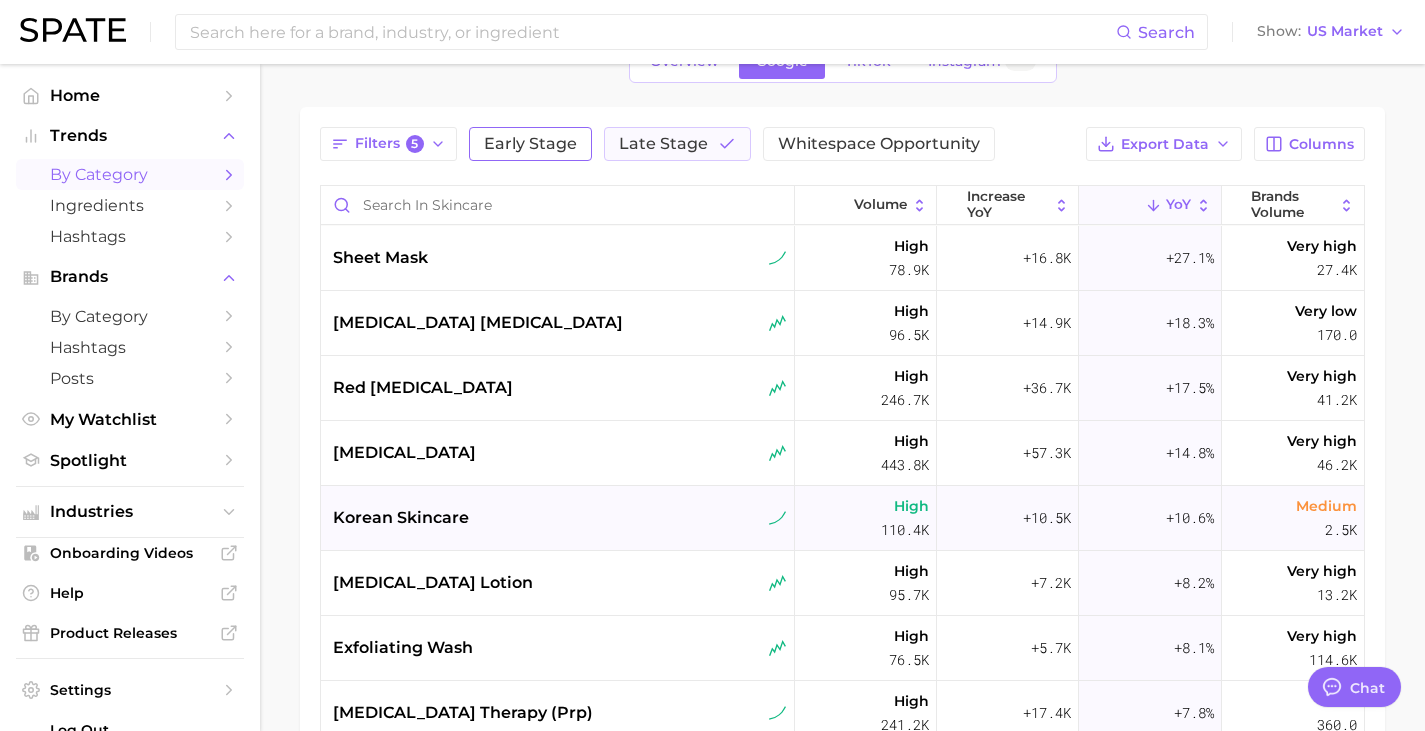 scroll, scrollTop: 0, scrollLeft: 0, axis: both 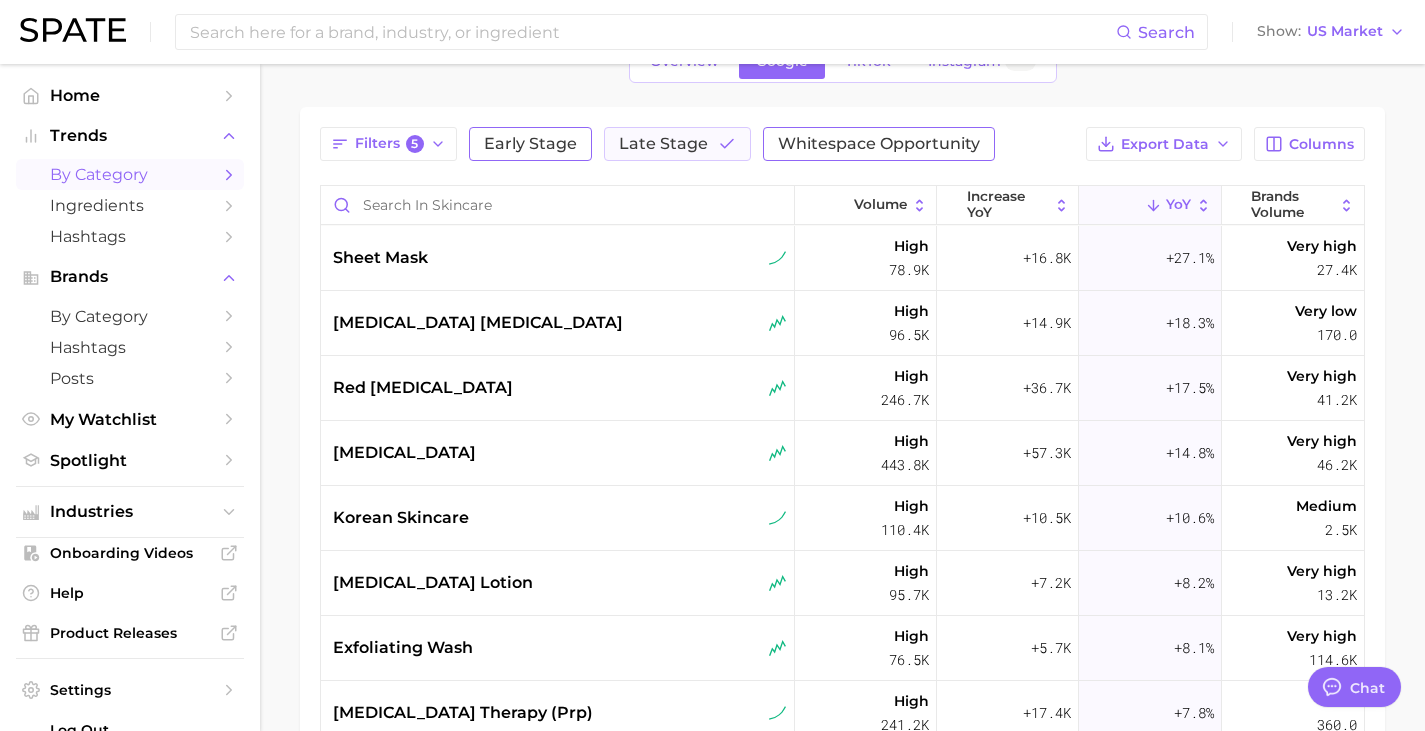 click on "Whitespace Opportunity" at bounding box center (879, 144) 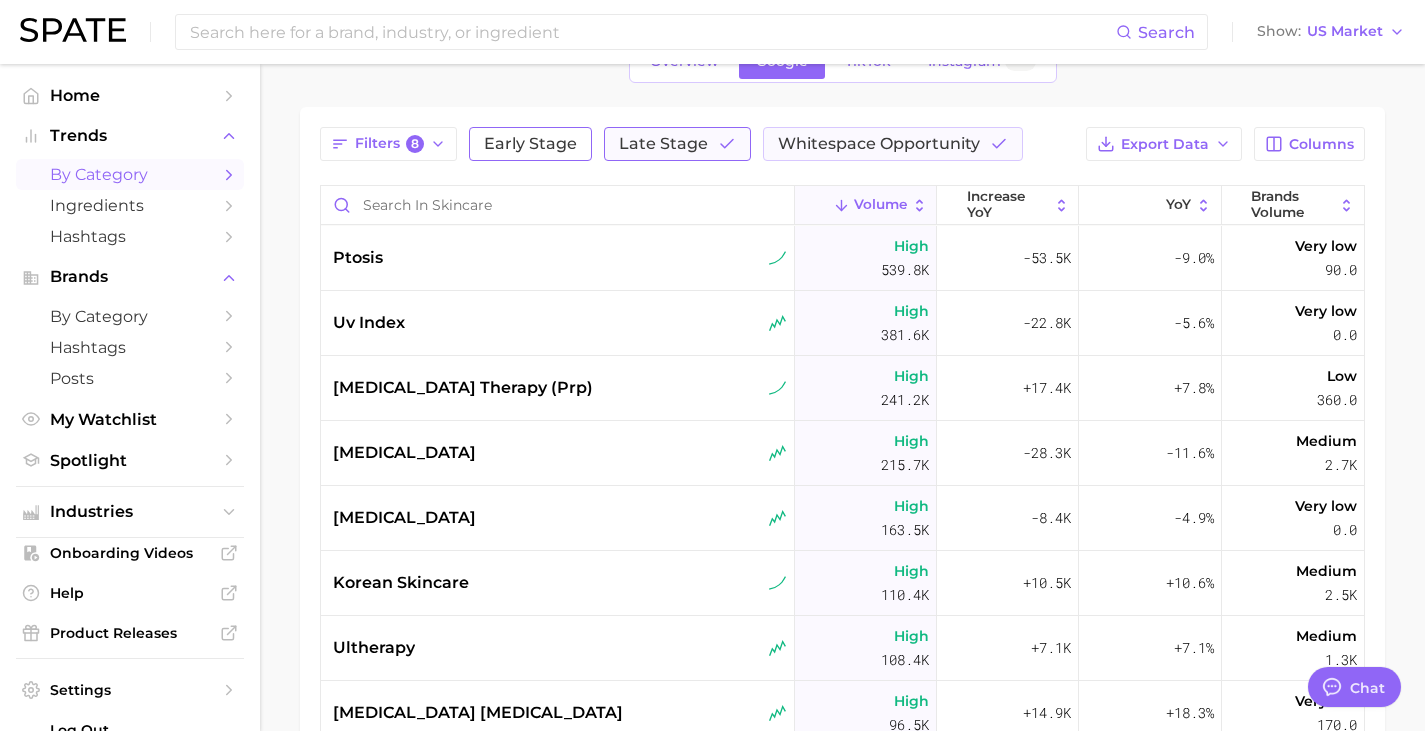 click on "Late Stage" at bounding box center (663, 144) 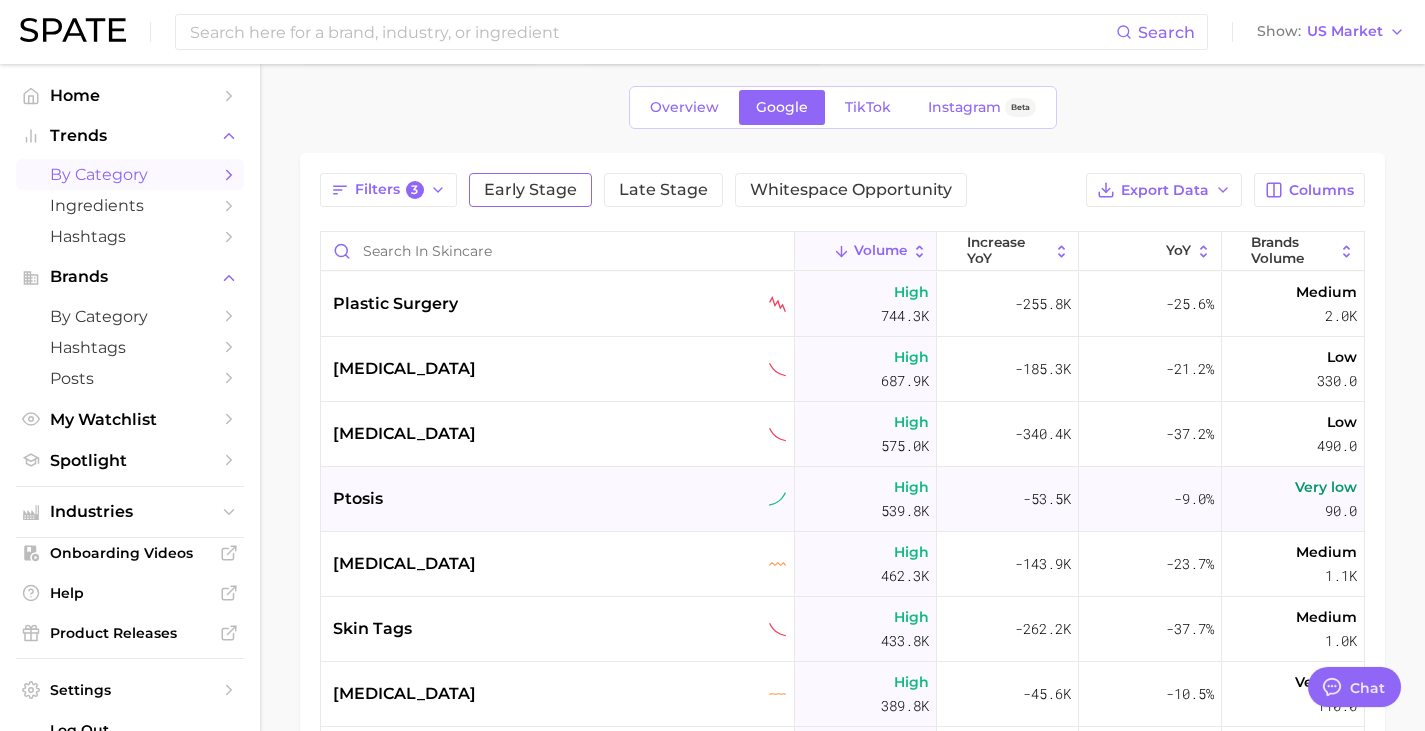 scroll, scrollTop: 71, scrollLeft: 0, axis: vertical 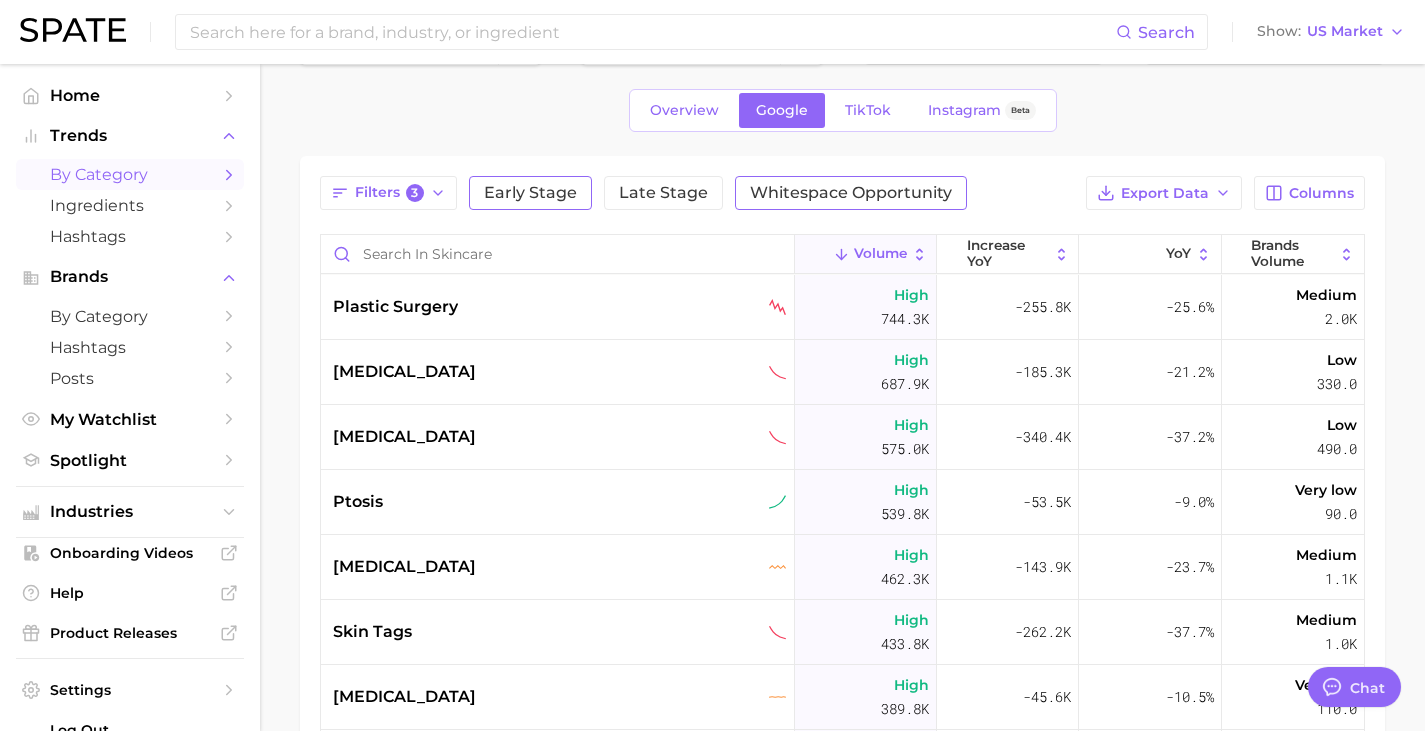 click on "Whitespace Opportunity" at bounding box center [851, 193] 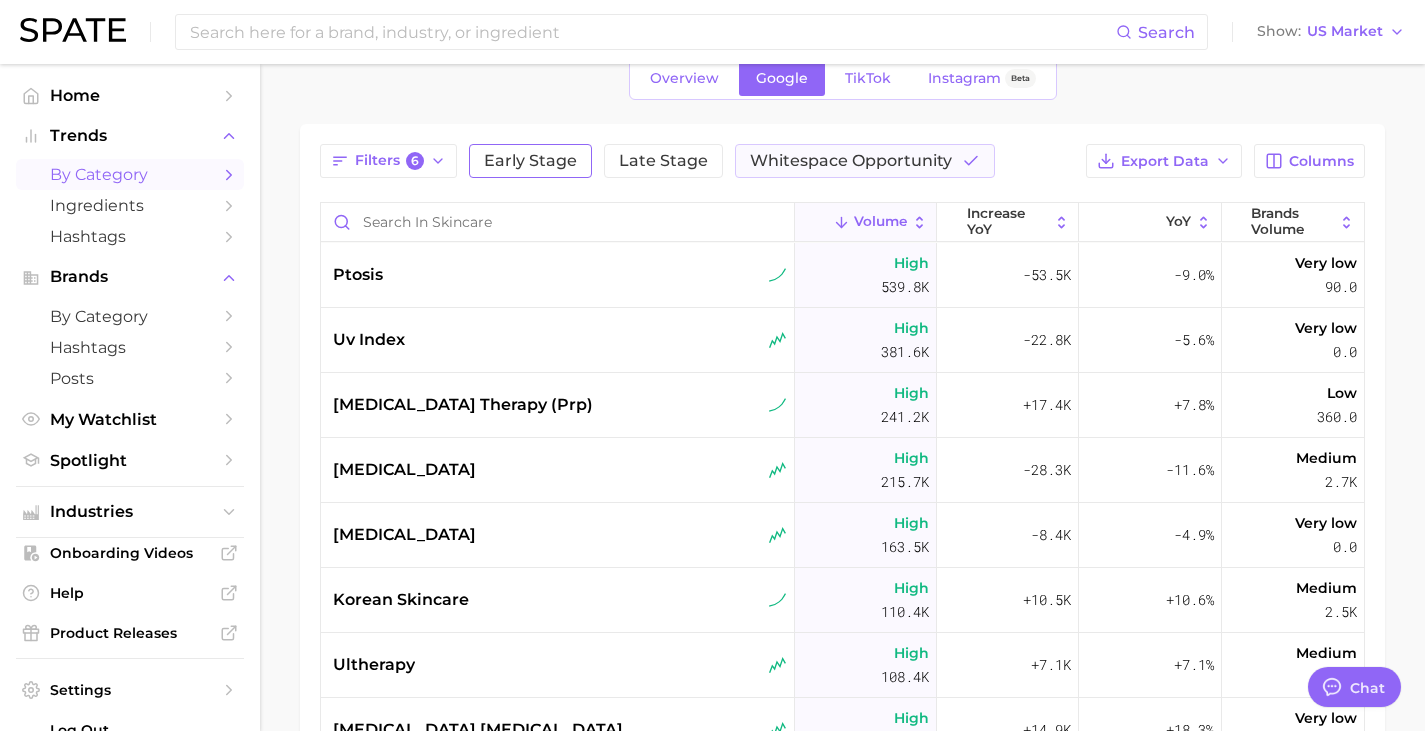 scroll, scrollTop: 127, scrollLeft: 0, axis: vertical 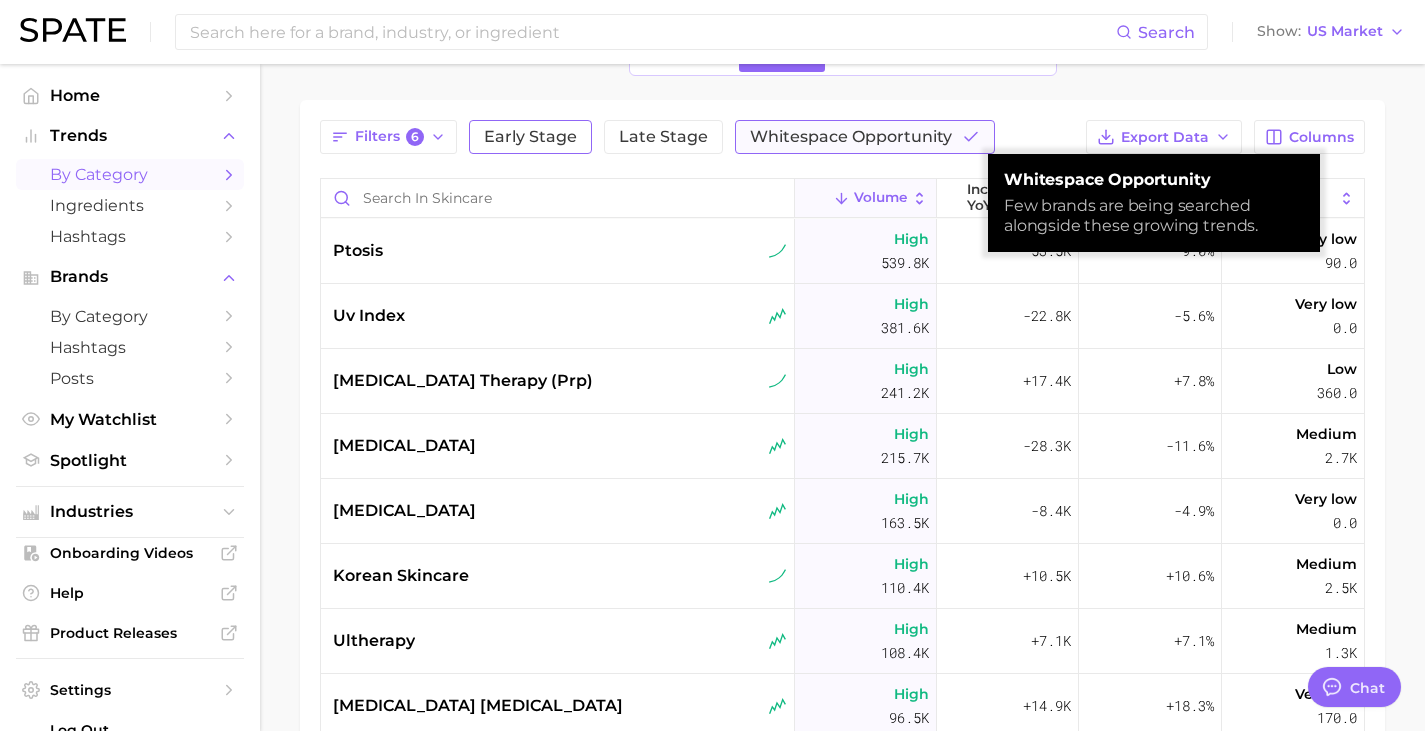 click on "Whitespace Opportunity" at bounding box center (851, 137) 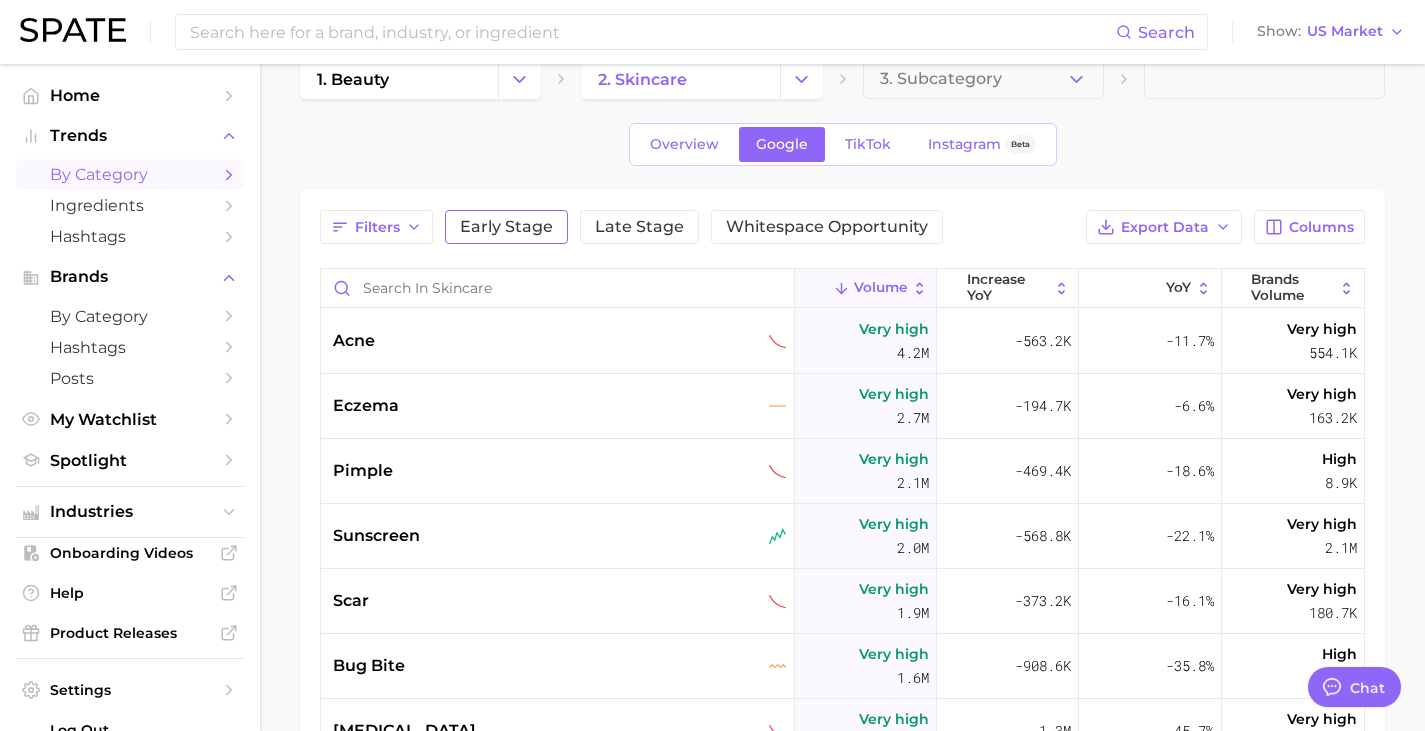 scroll, scrollTop: 33, scrollLeft: 0, axis: vertical 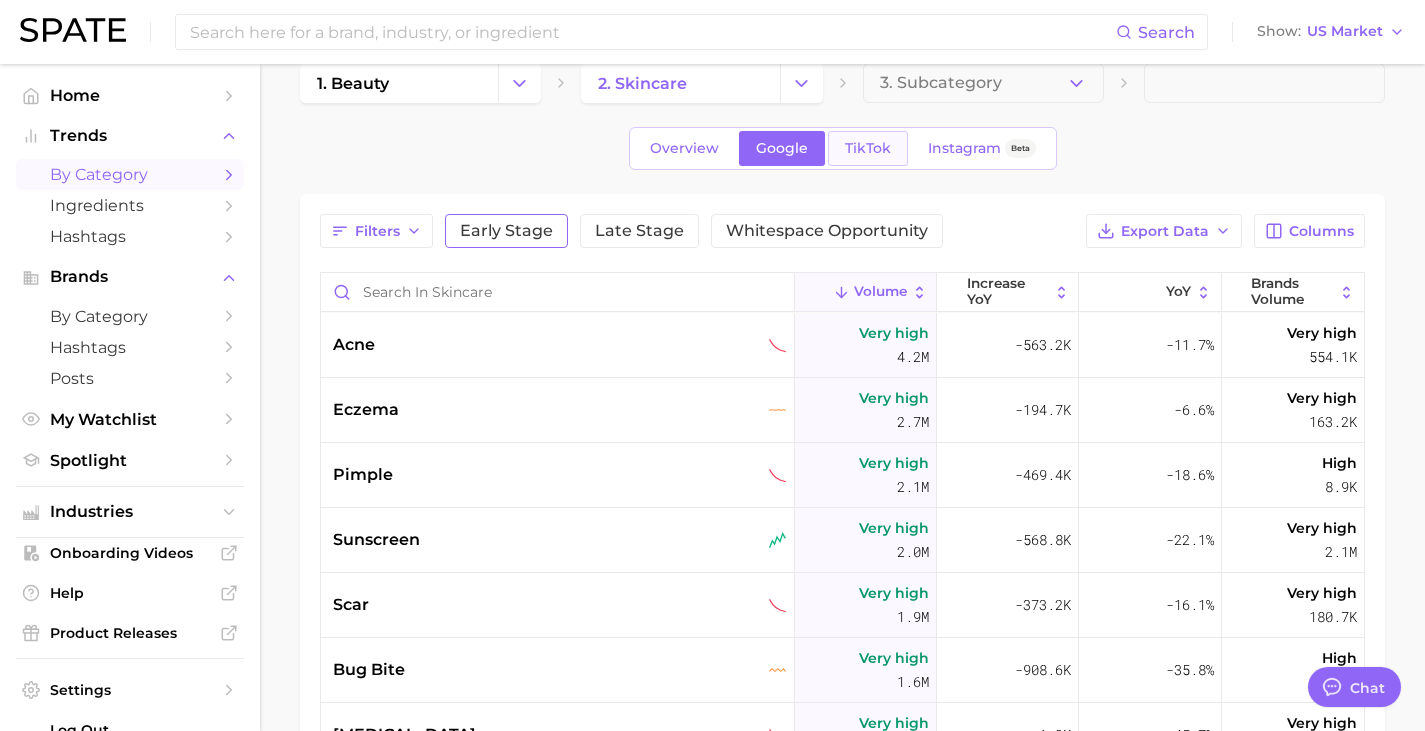 click on "TikTok" at bounding box center [868, 148] 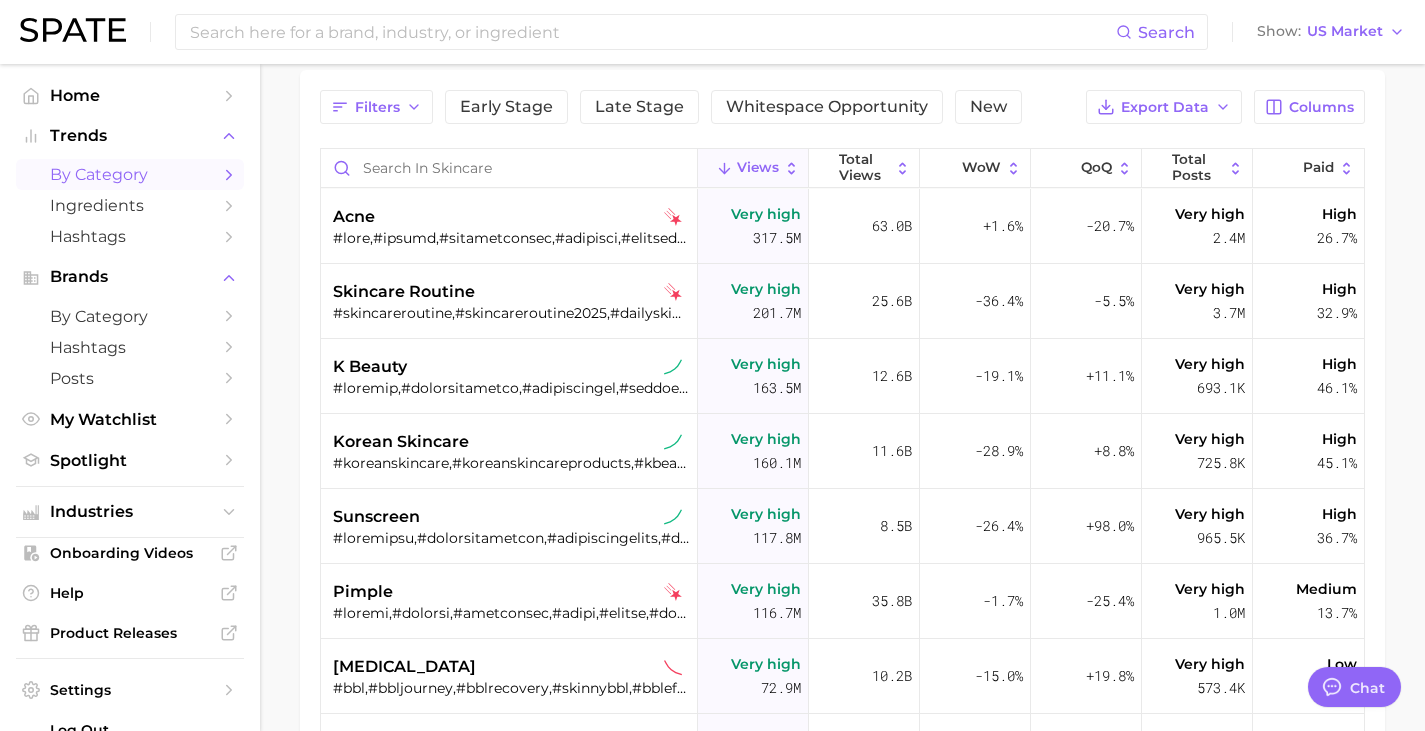 scroll, scrollTop: 158, scrollLeft: 0, axis: vertical 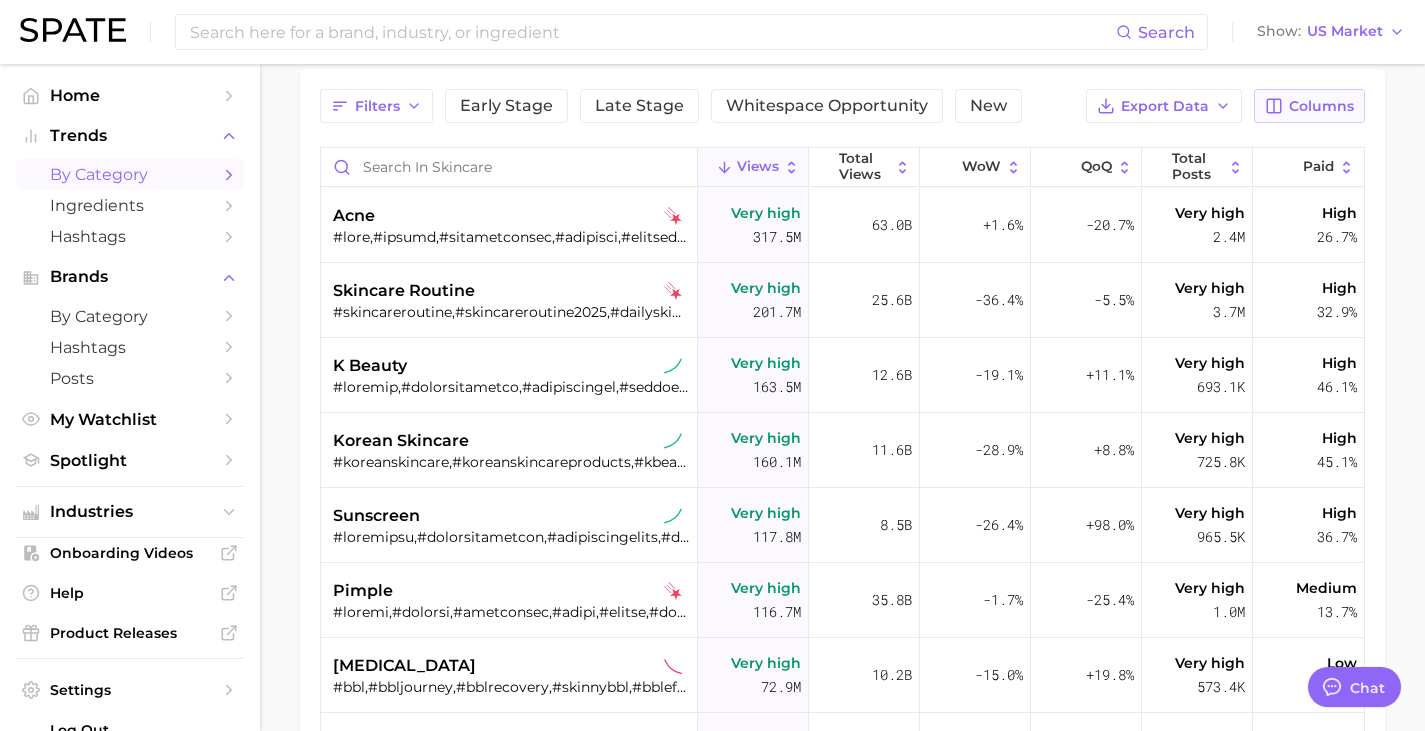click on "Columns" at bounding box center (1321, 106) 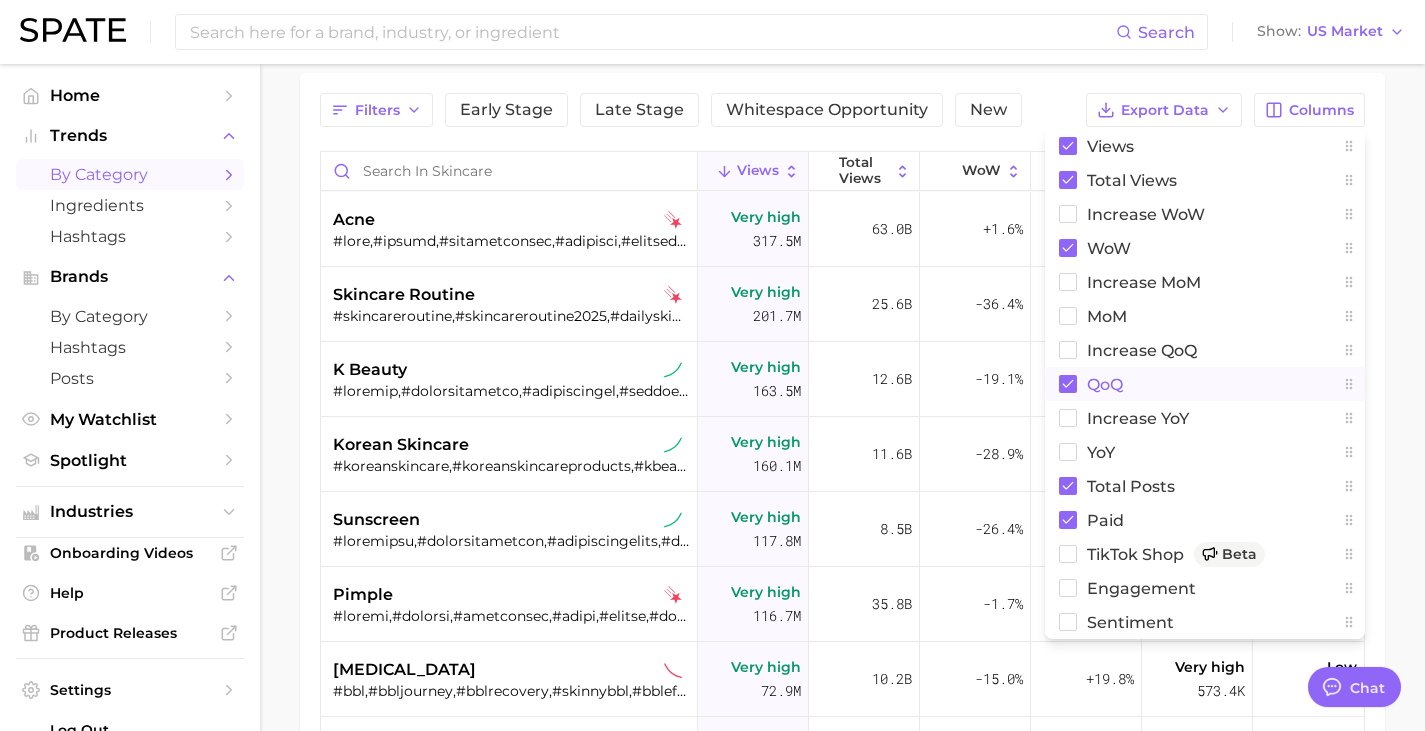 scroll, scrollTop: 153, scrollLeft: 0, axis: vertical 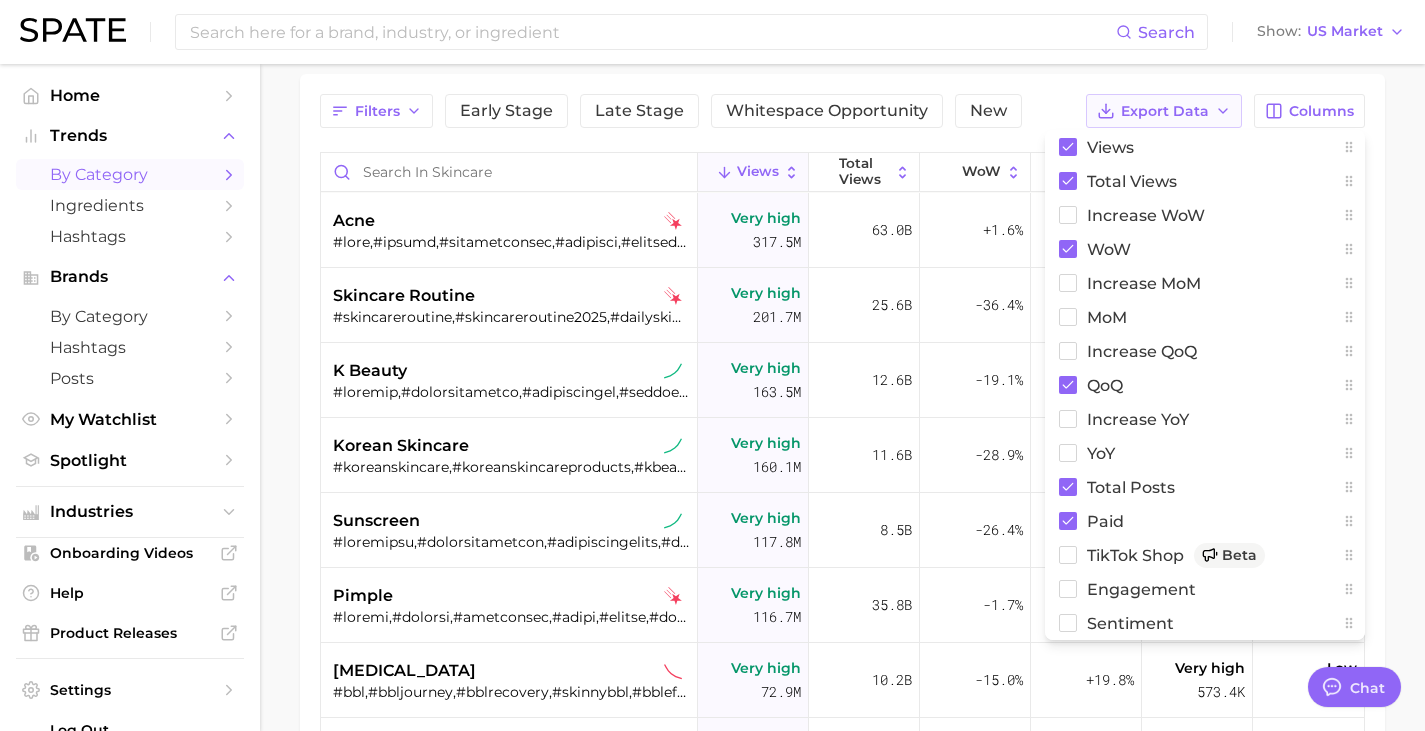 click on "Export Data" at bounding box center [1165, 111] 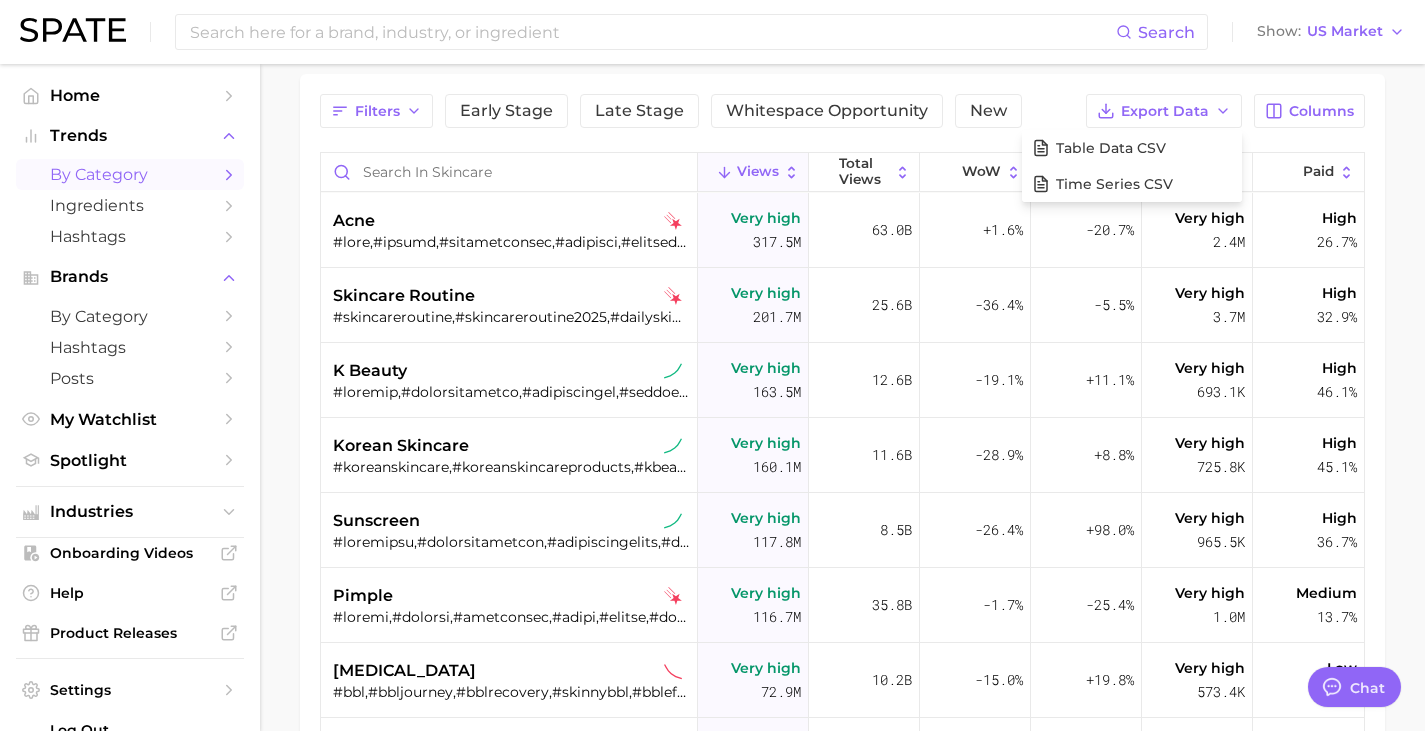 click on "Filters Early Stage Late Stage Whitespace Opportunity New Export Data Table Data CSV Time Series CSV Columns" at bounding box center [842, 111] 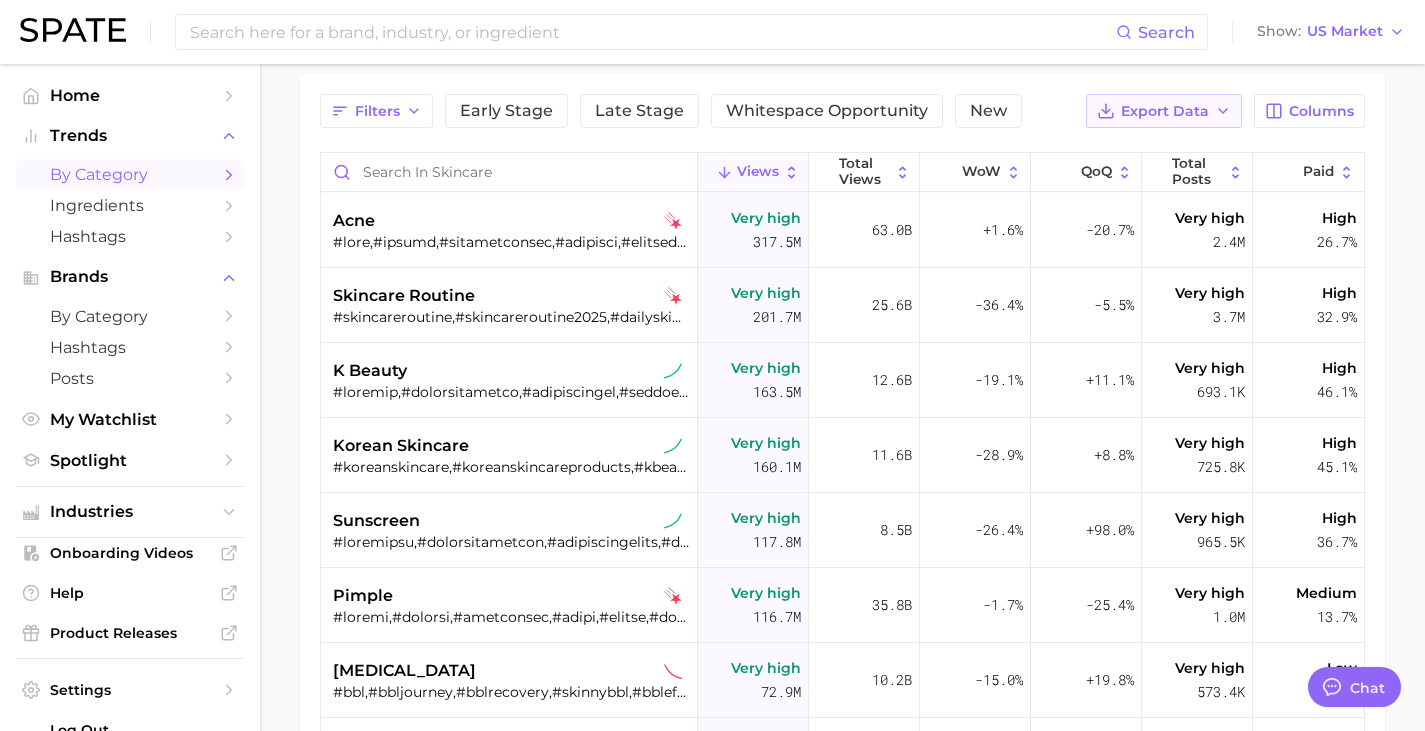 click on "Export Data" at bounding box center [1164, 111] 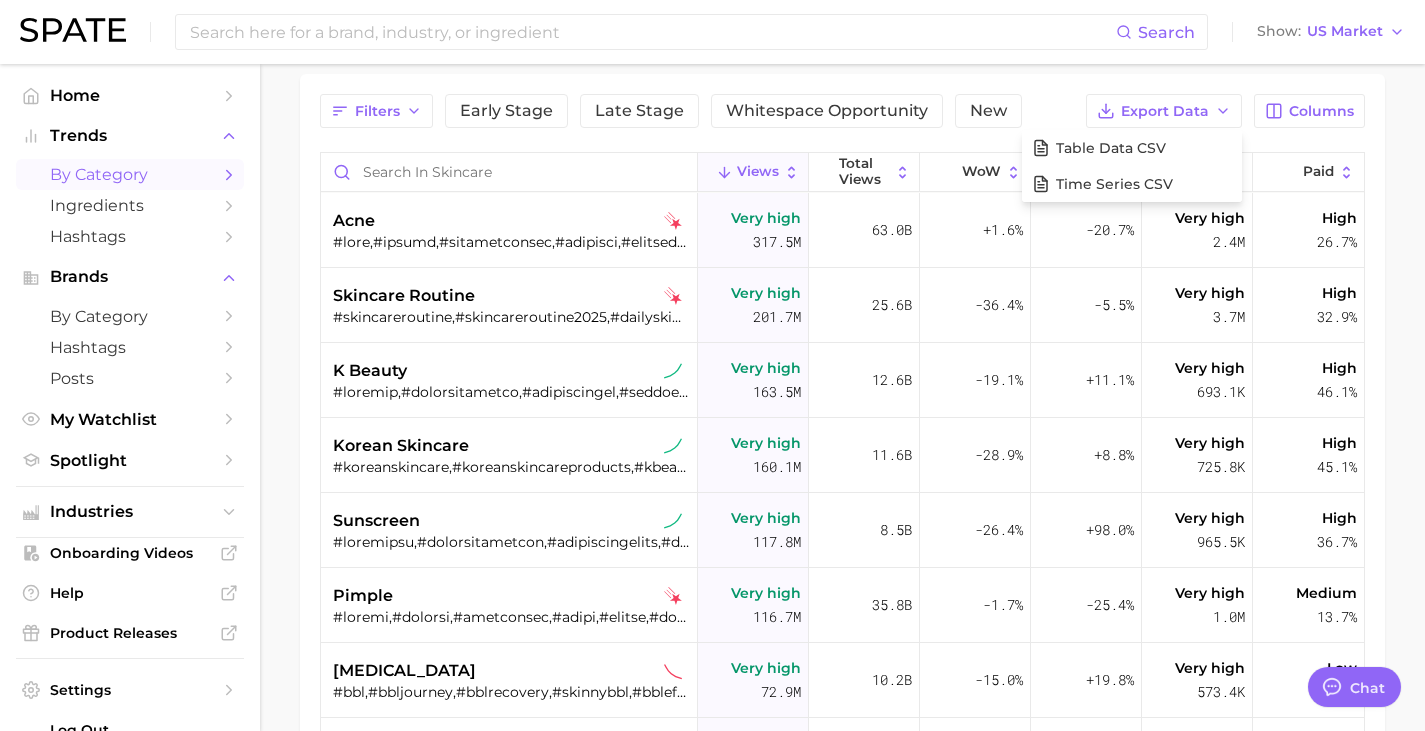 click on "Filters Early Stage Late Stage Whitespace Opportunity New Export Data Table Data CSV Time Series CSV Columns" at bounding box center (842, 111) 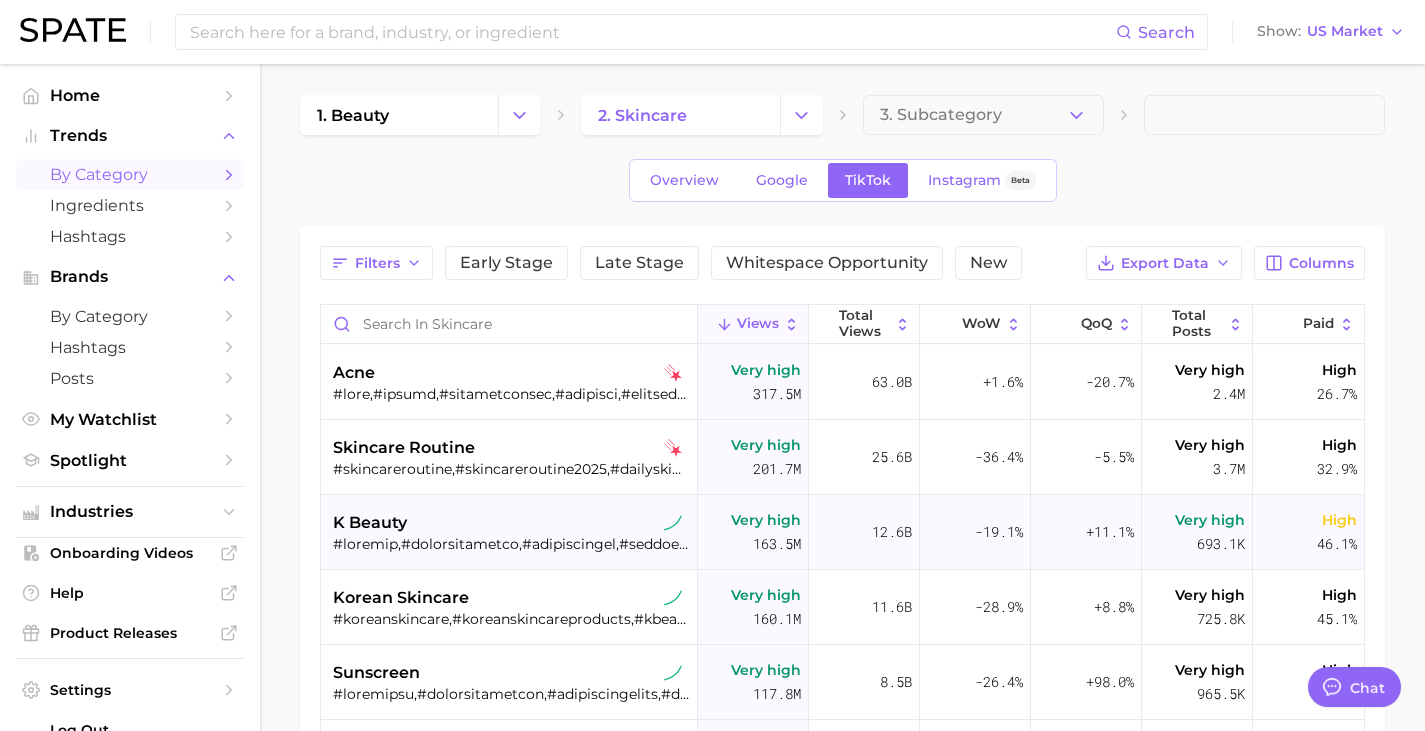 scroll, scrollTop: 0, scrollLeft: 0, axis: both 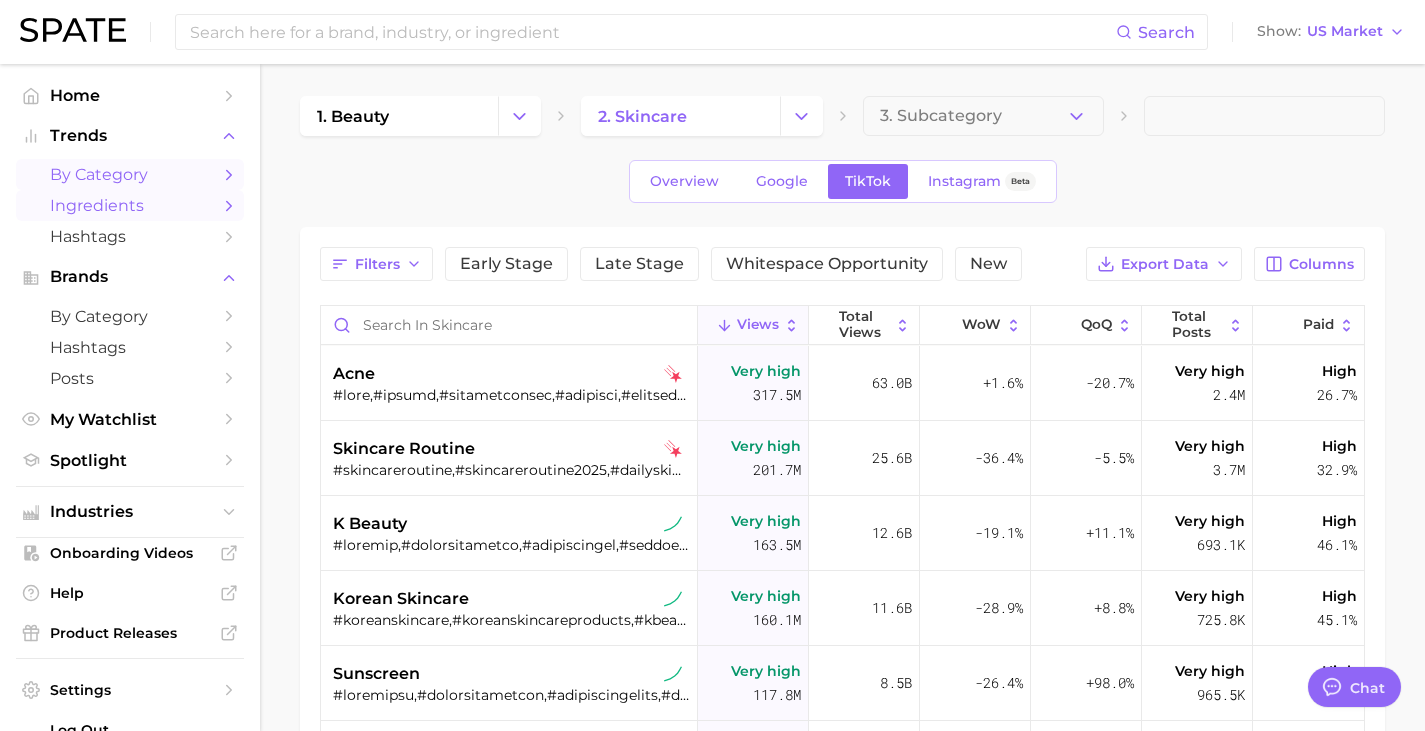 click on "Ingredients" at bounding box center (130, 205) 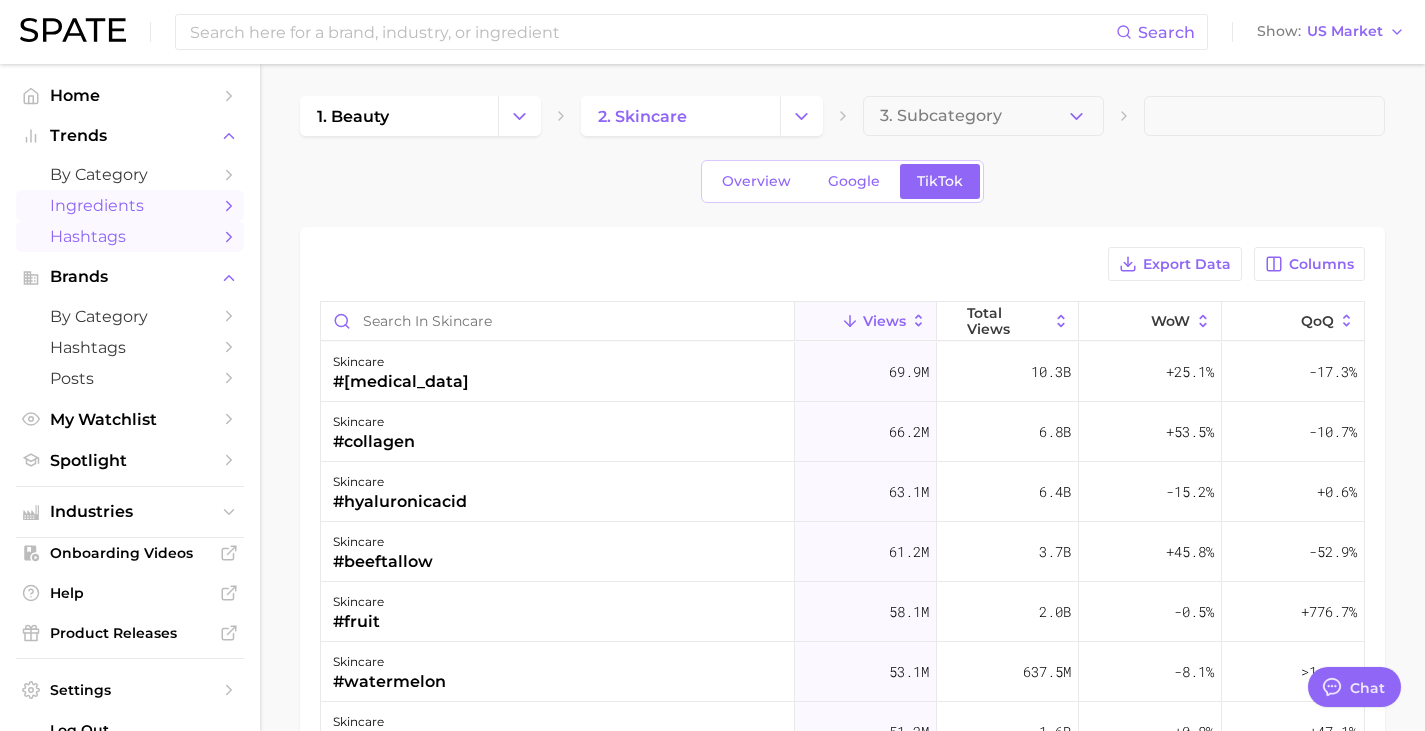 click on "Hashtags" at bounding box center (130, 236) 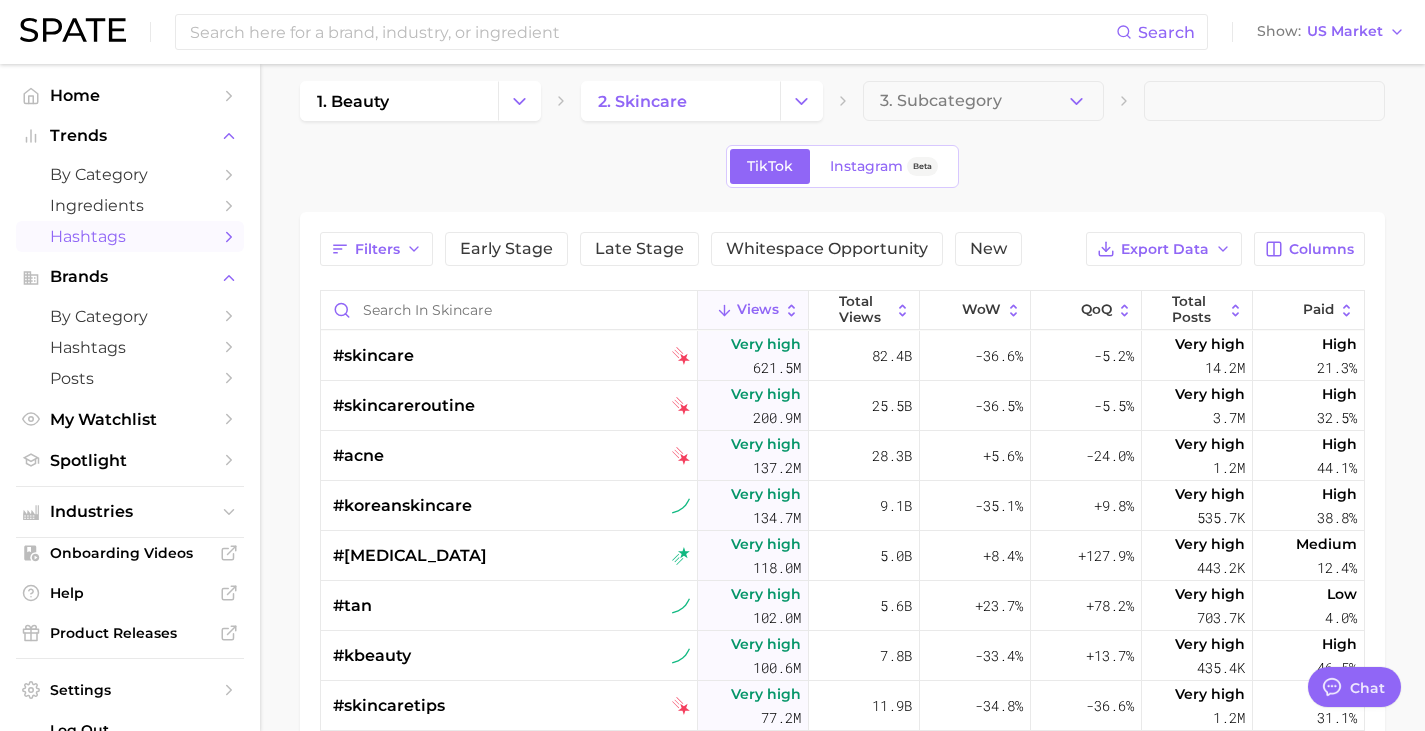scroll, scrollTop: 16, scrollLeft: 0, axis: vertical 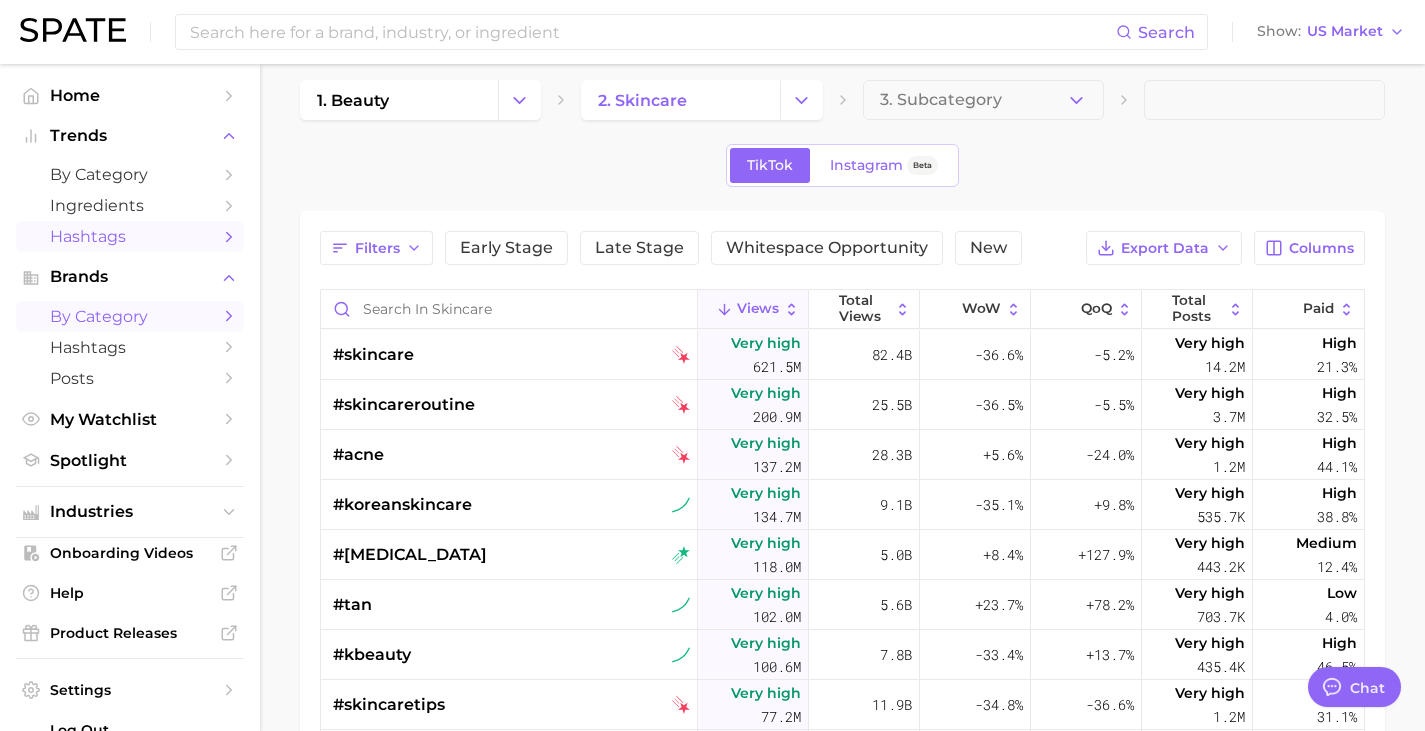 click on "by Category" at bounding box center [130, 316] 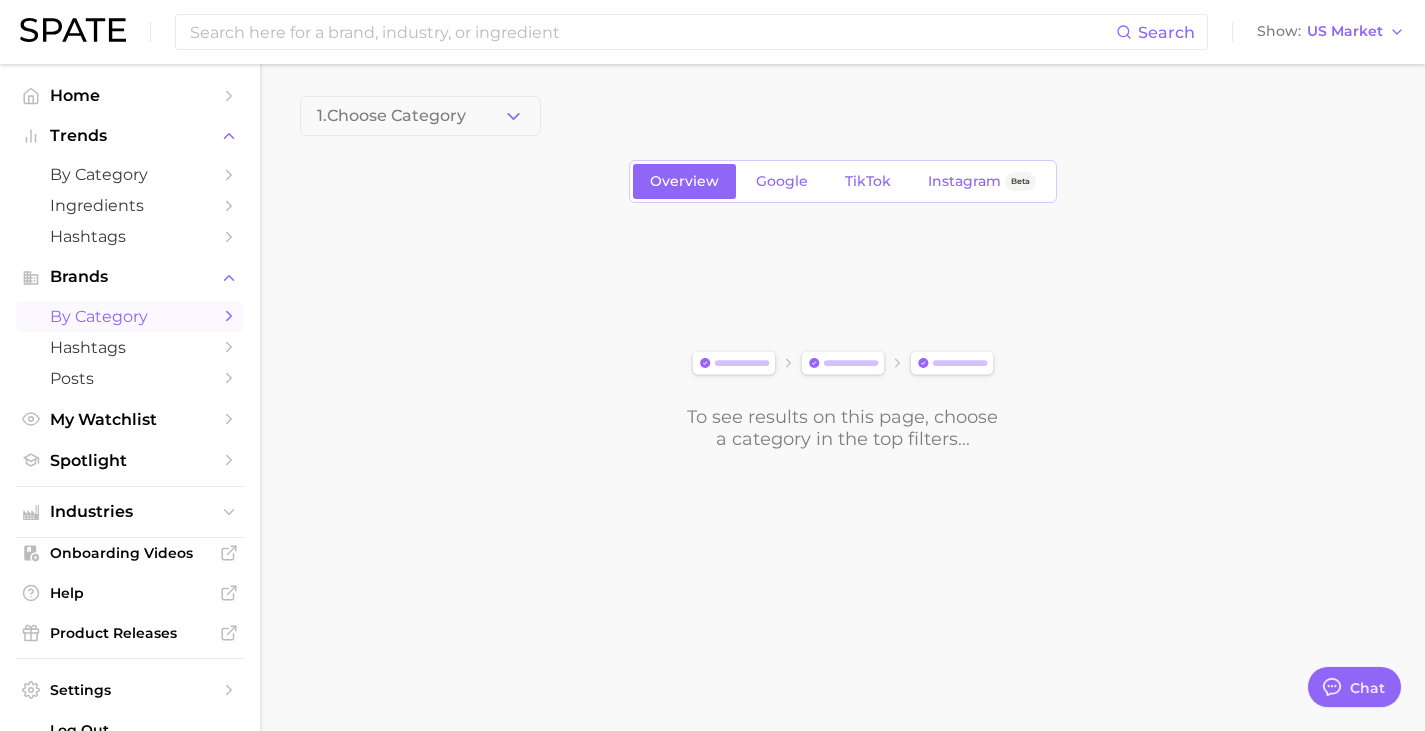 scroll, scrollTop: 0, scrollLeft: 0, axis: both 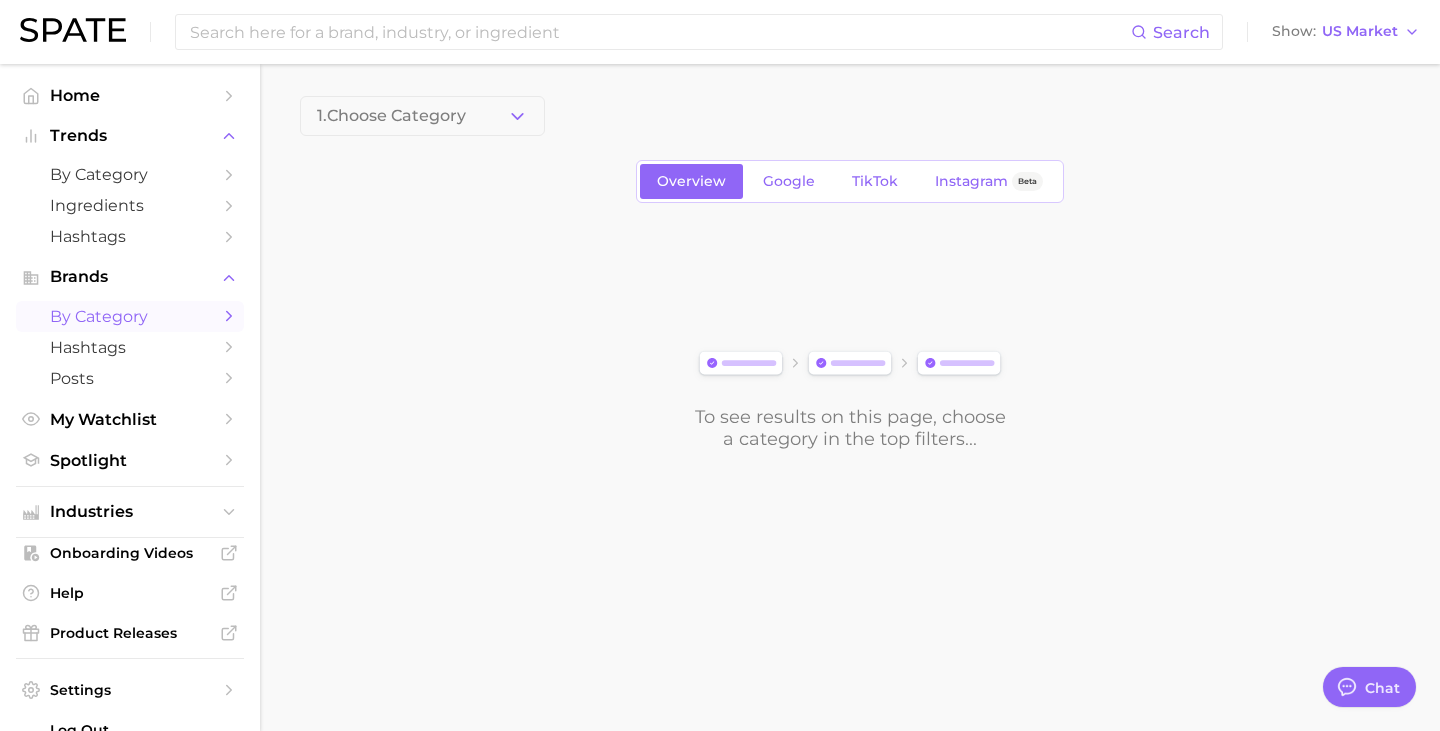click on "1.  Choose Category Overview Google TikTok Instagram Beta To see results on this page, choose a category in the top filters..." at bounding box center [850, 273] 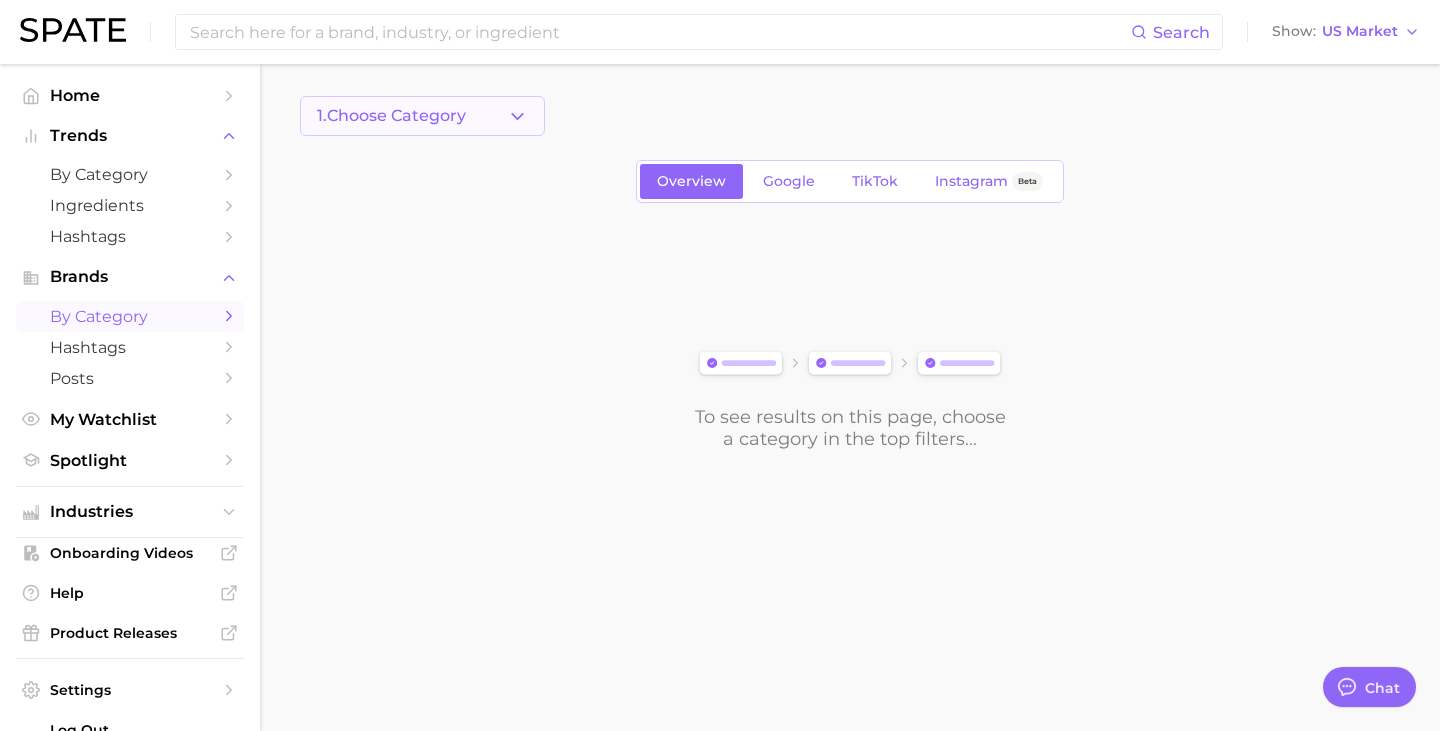 click on "1.  Choose Category" at bounding box center [422, 116] 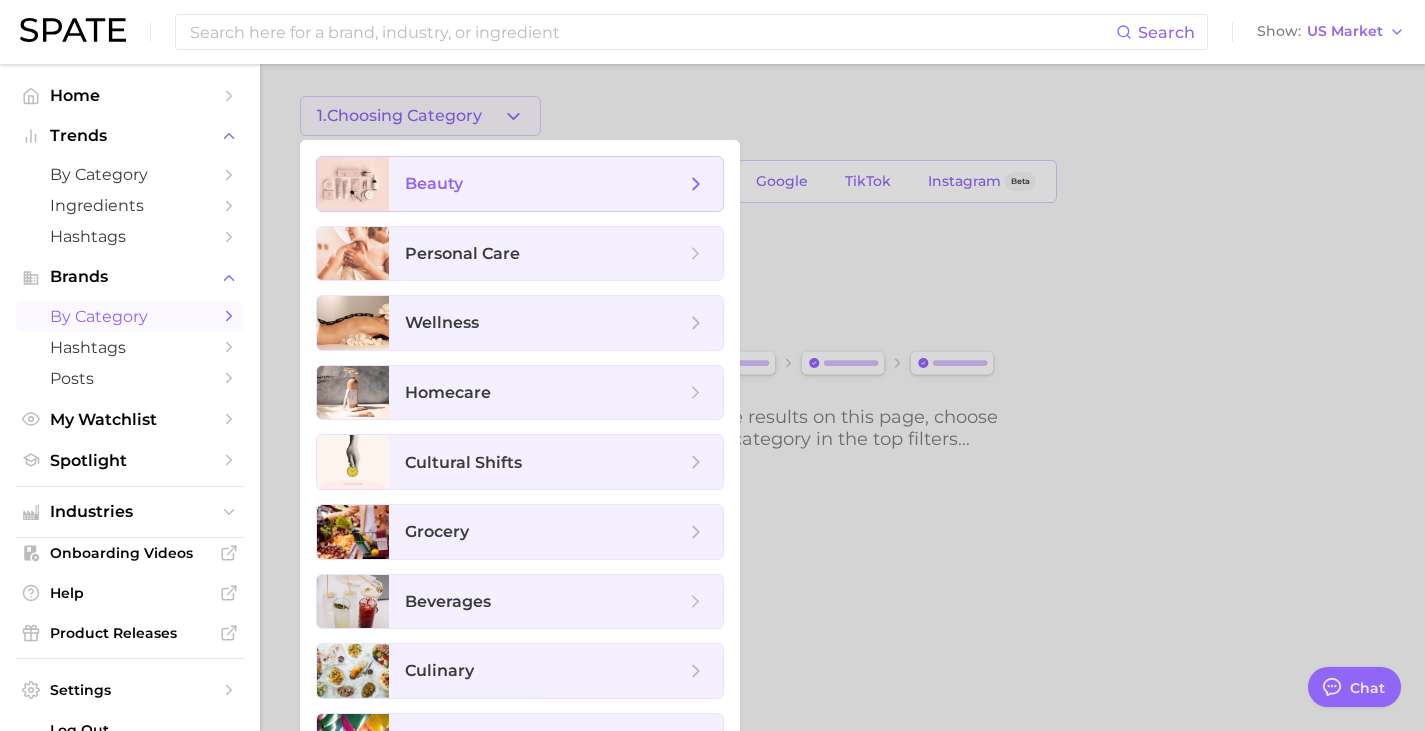 click on "beauty" at bounding box center [556, 184] 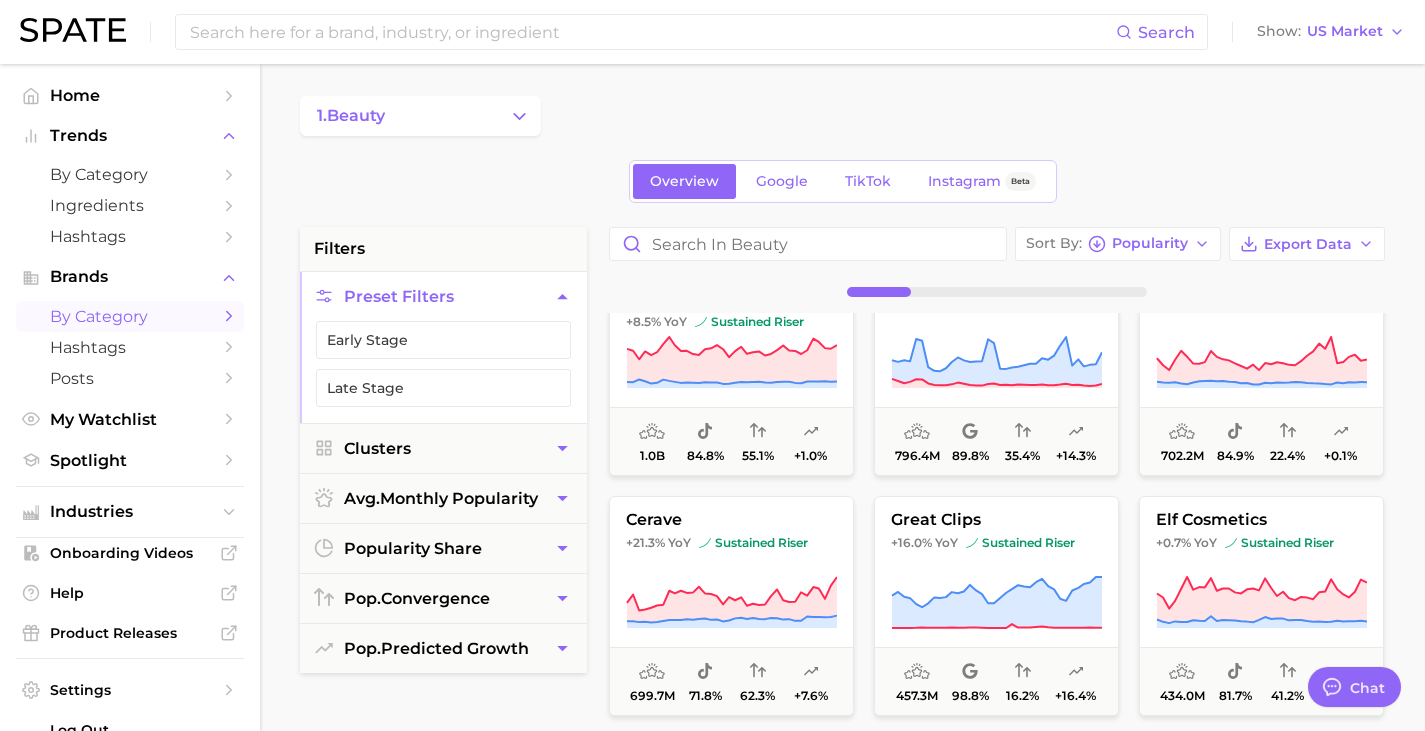 scroll, scrollTop: 100, scrollLeft: 0, axis: vertical 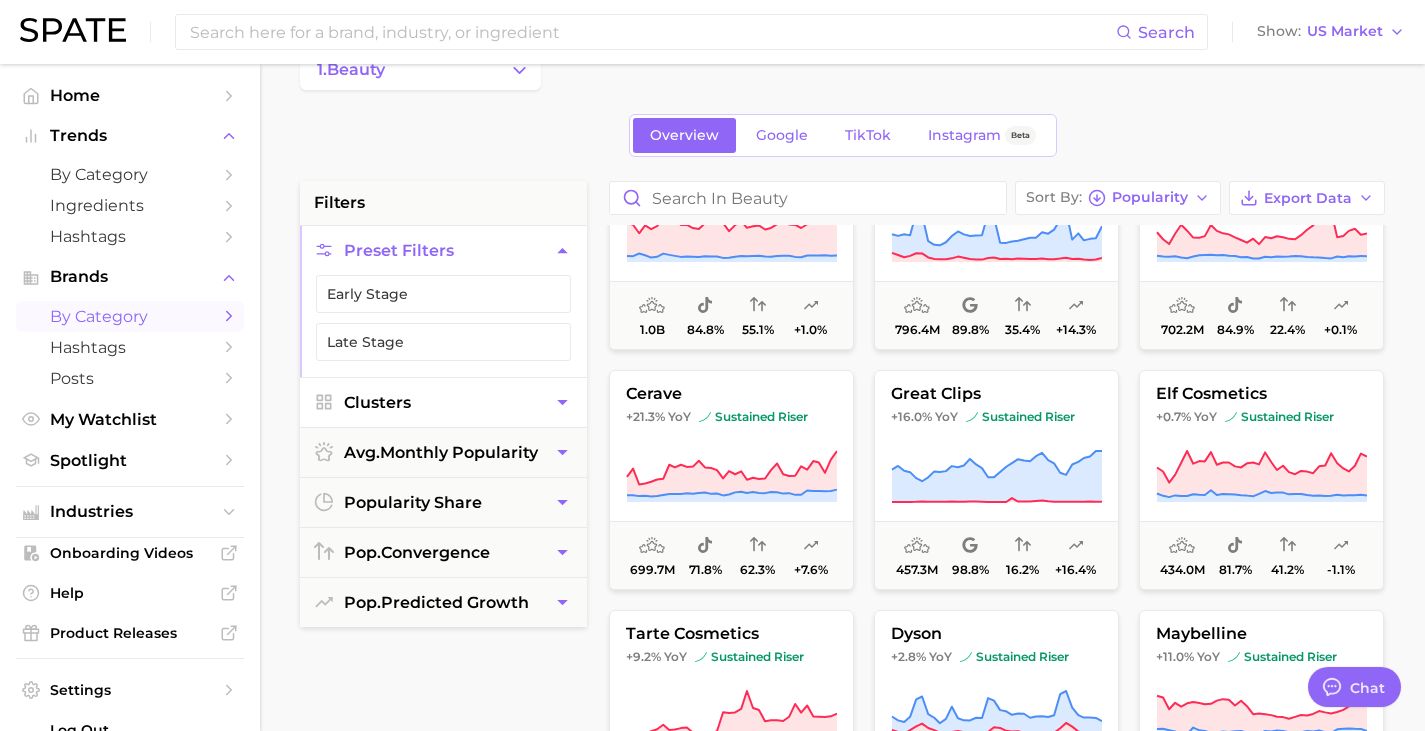 click on "Clusters" at bounding box center [443, 402] 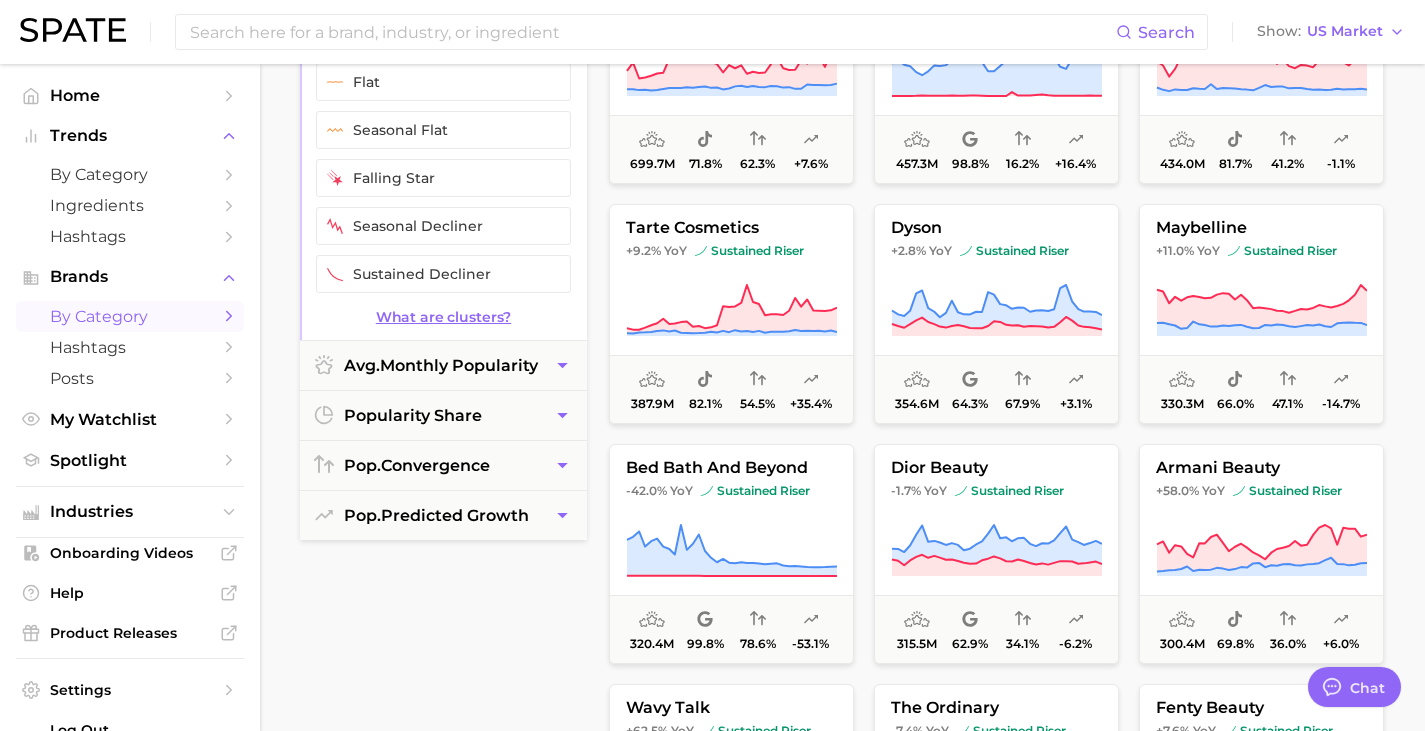 scroll, scrollTop: 454, scrollLeft: 0, axis: vertical 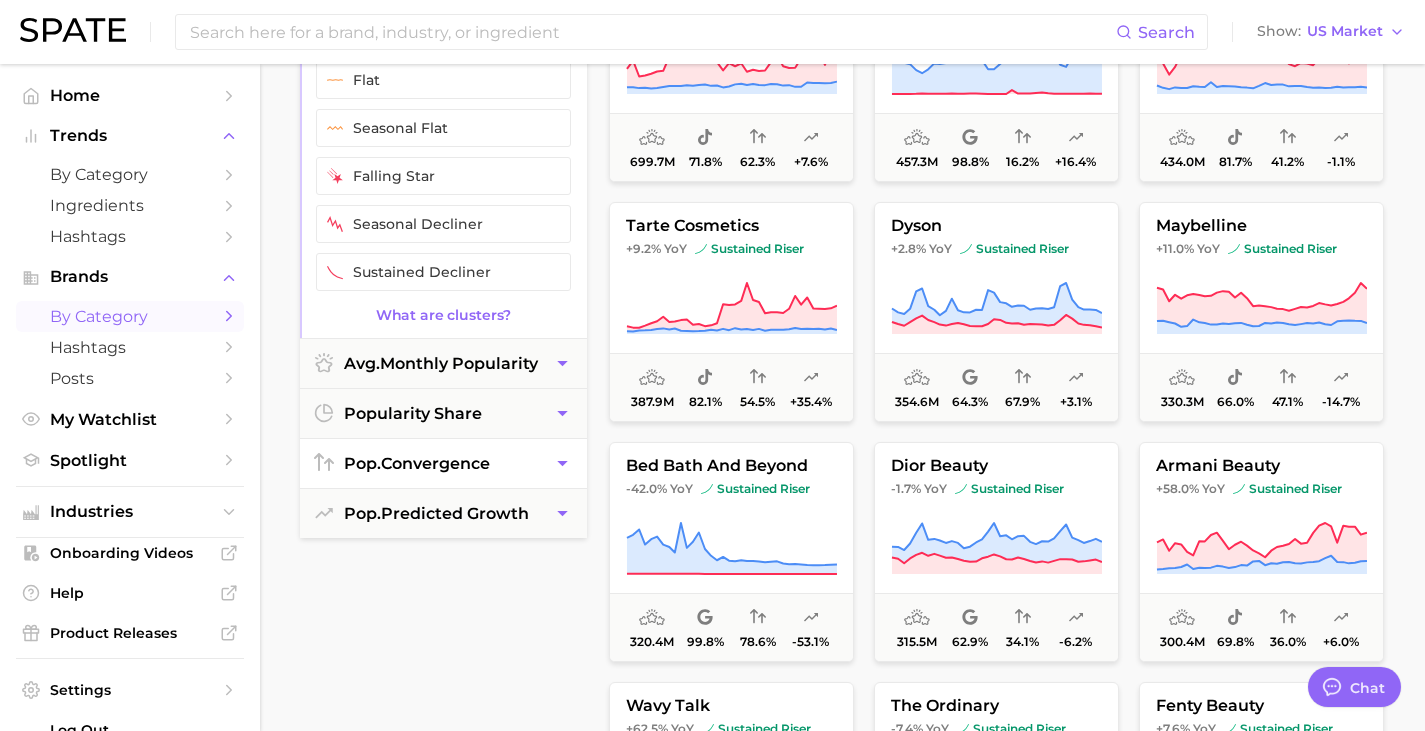 click on "pop.  convergence" at bounding box center [417, 463] 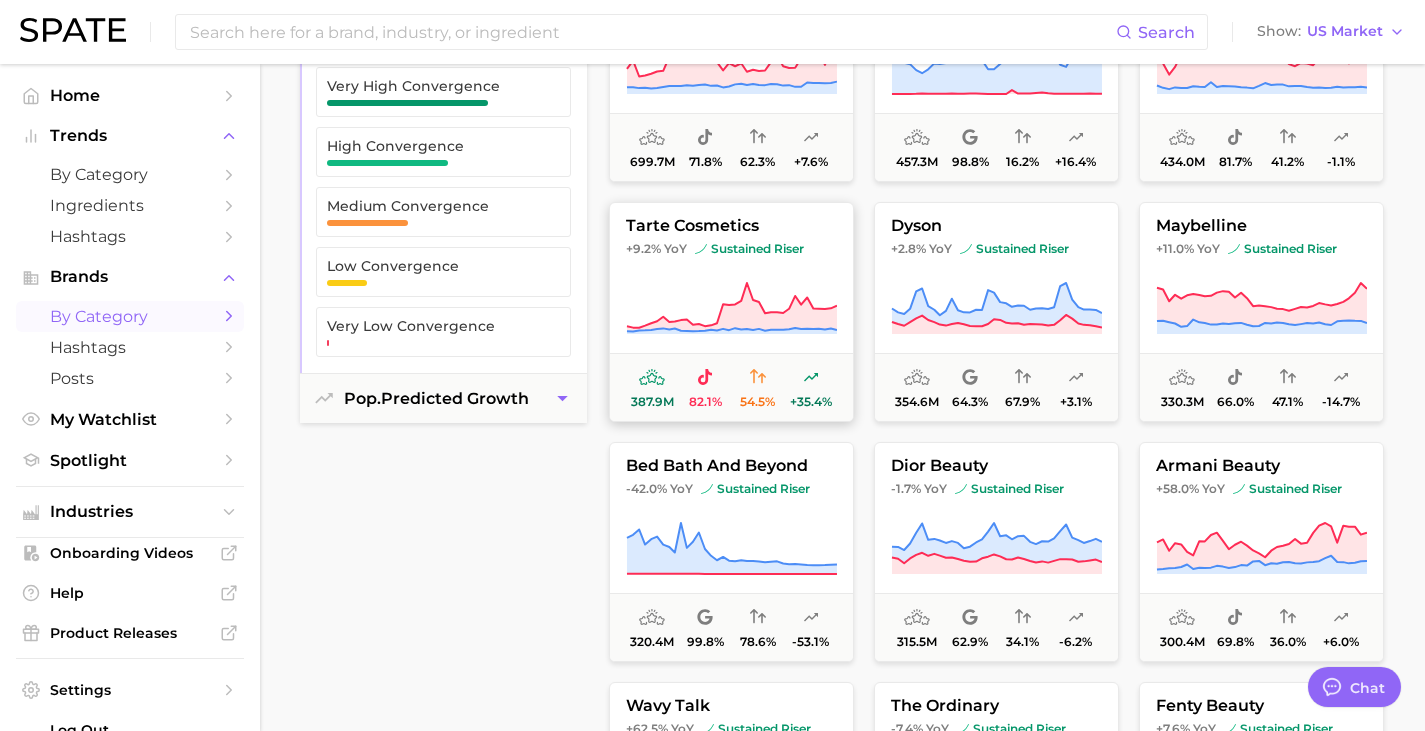 scroll, scrollTop: 0, scrollLeft: 0, axis: both 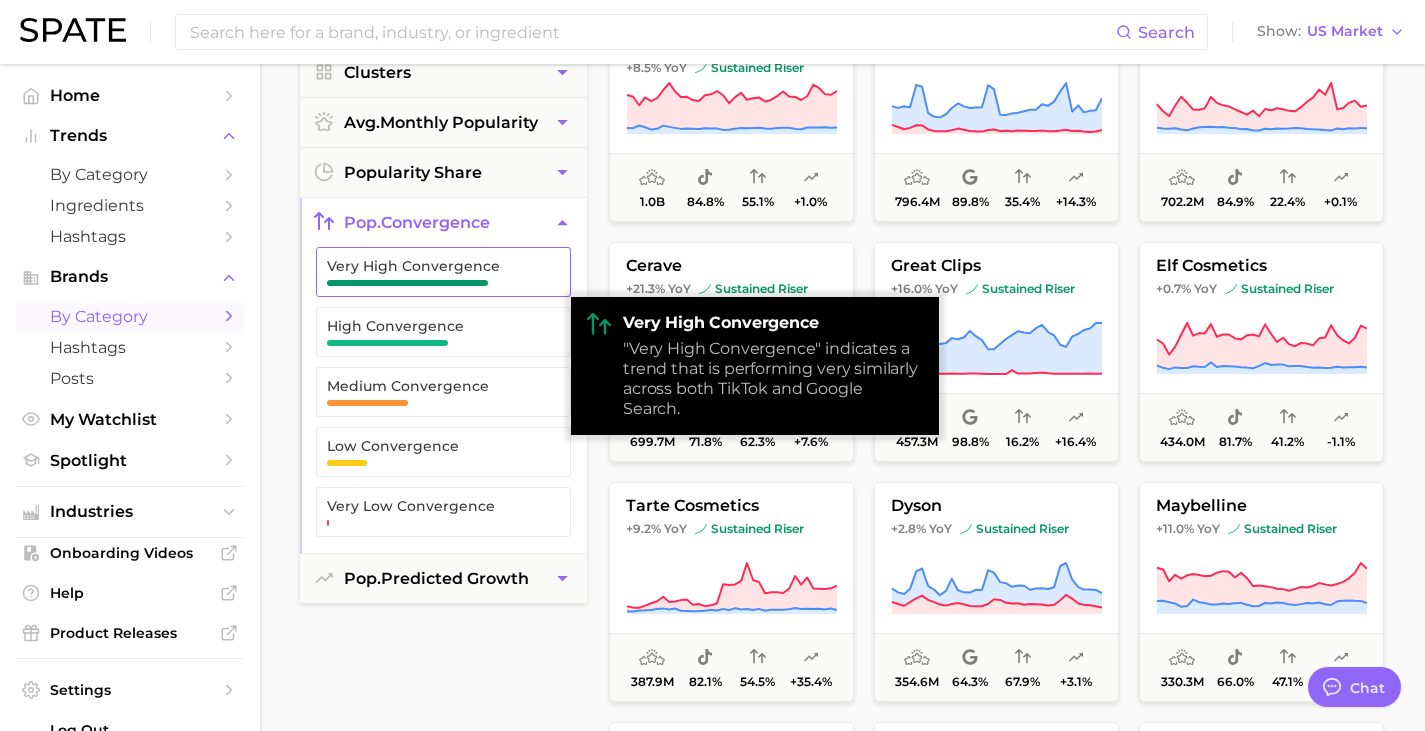 click on "Very High Convergence" at bounding box center [427, 272] 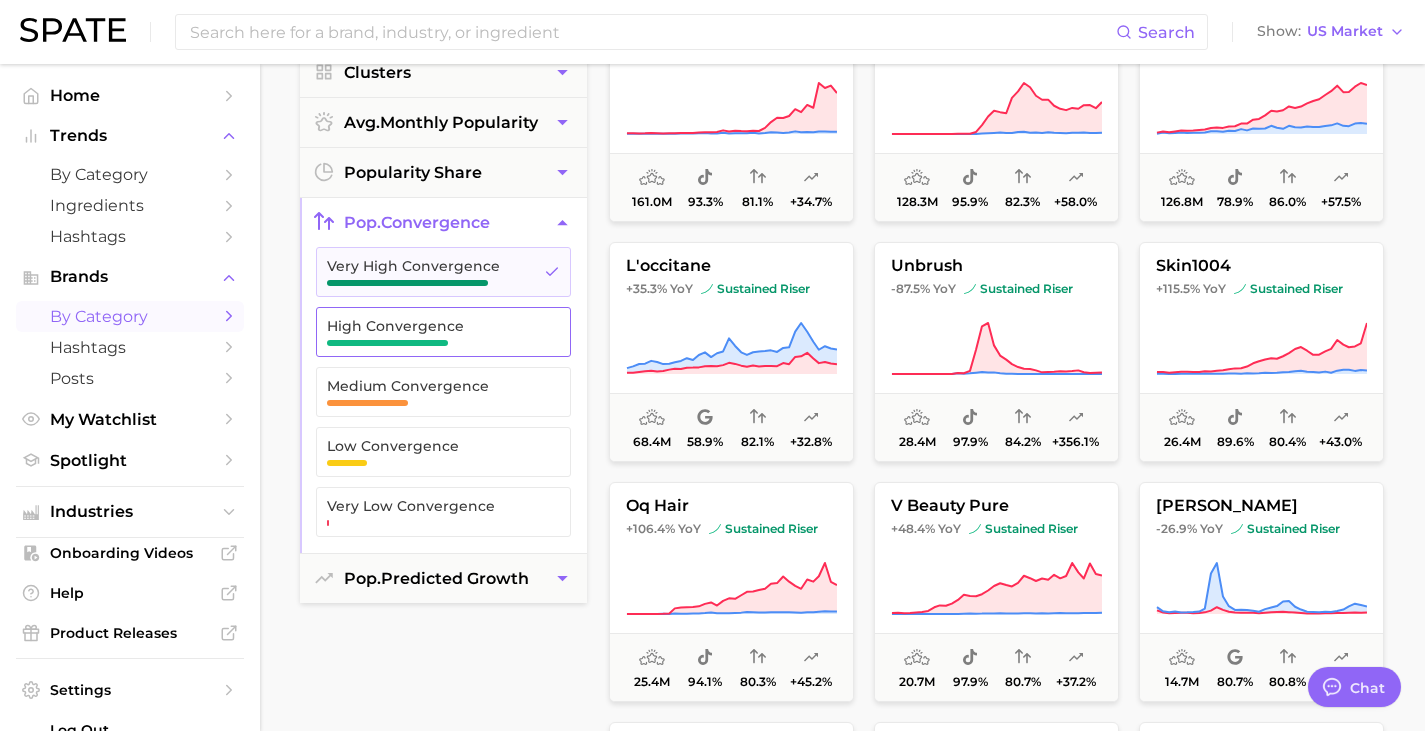 click at bounding box center [387, 343] 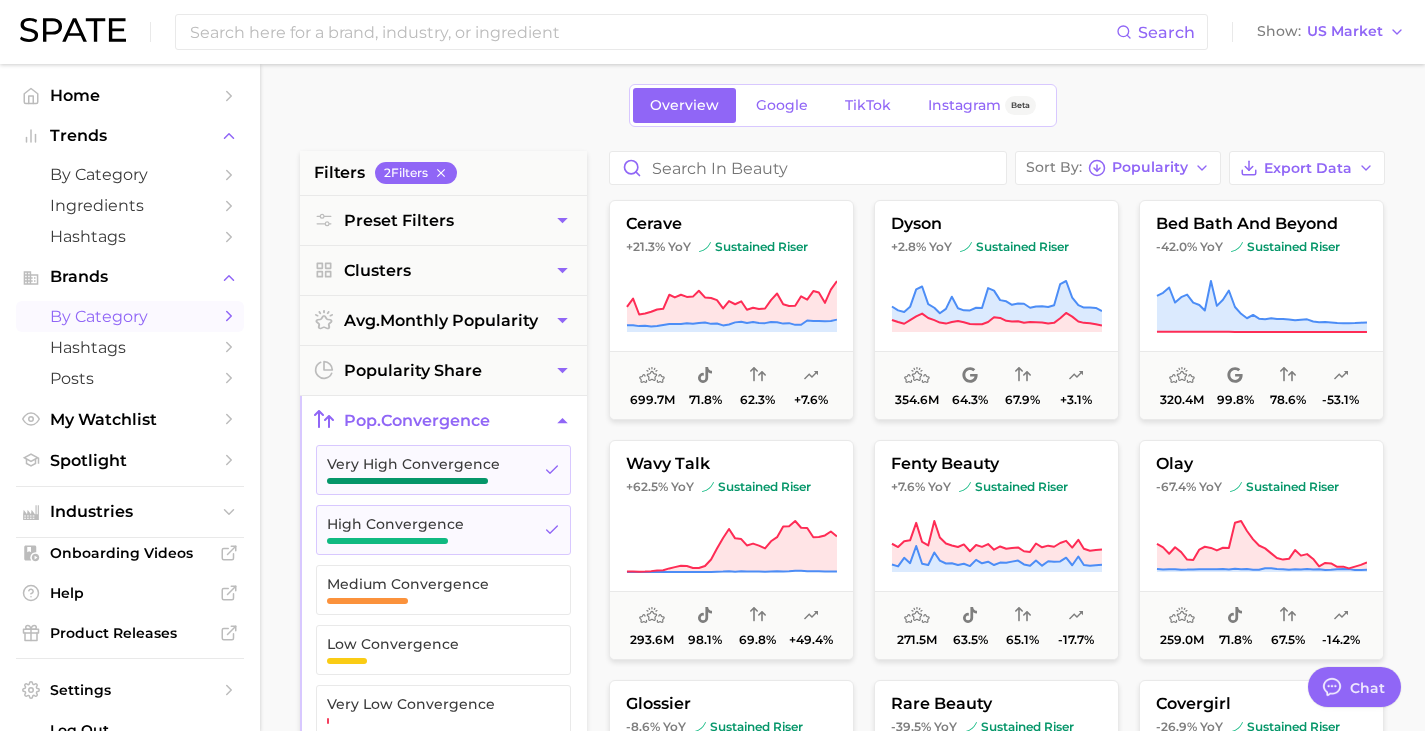 scroll, scrollTop: 77, scrollLeft: 0, axis: vertical 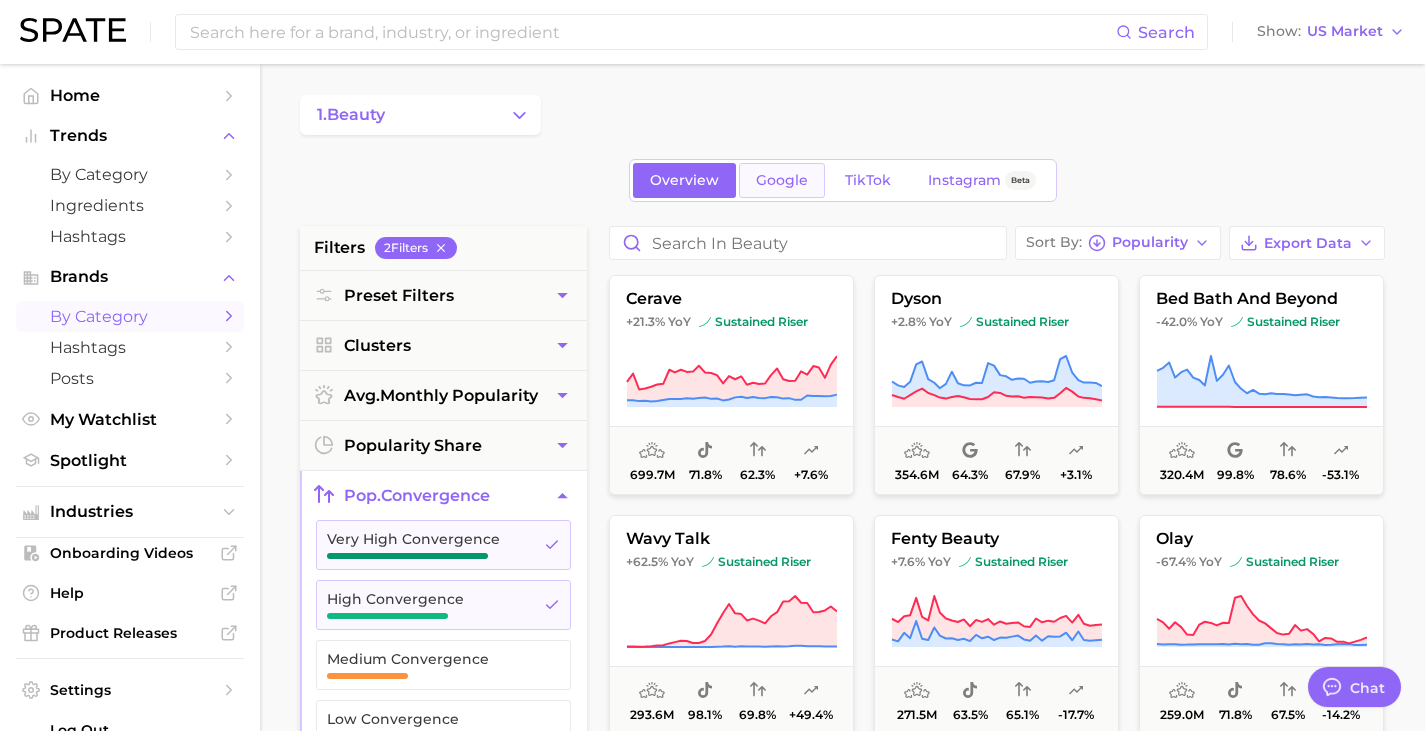 click on "Google" at bounding box center [782, 180] 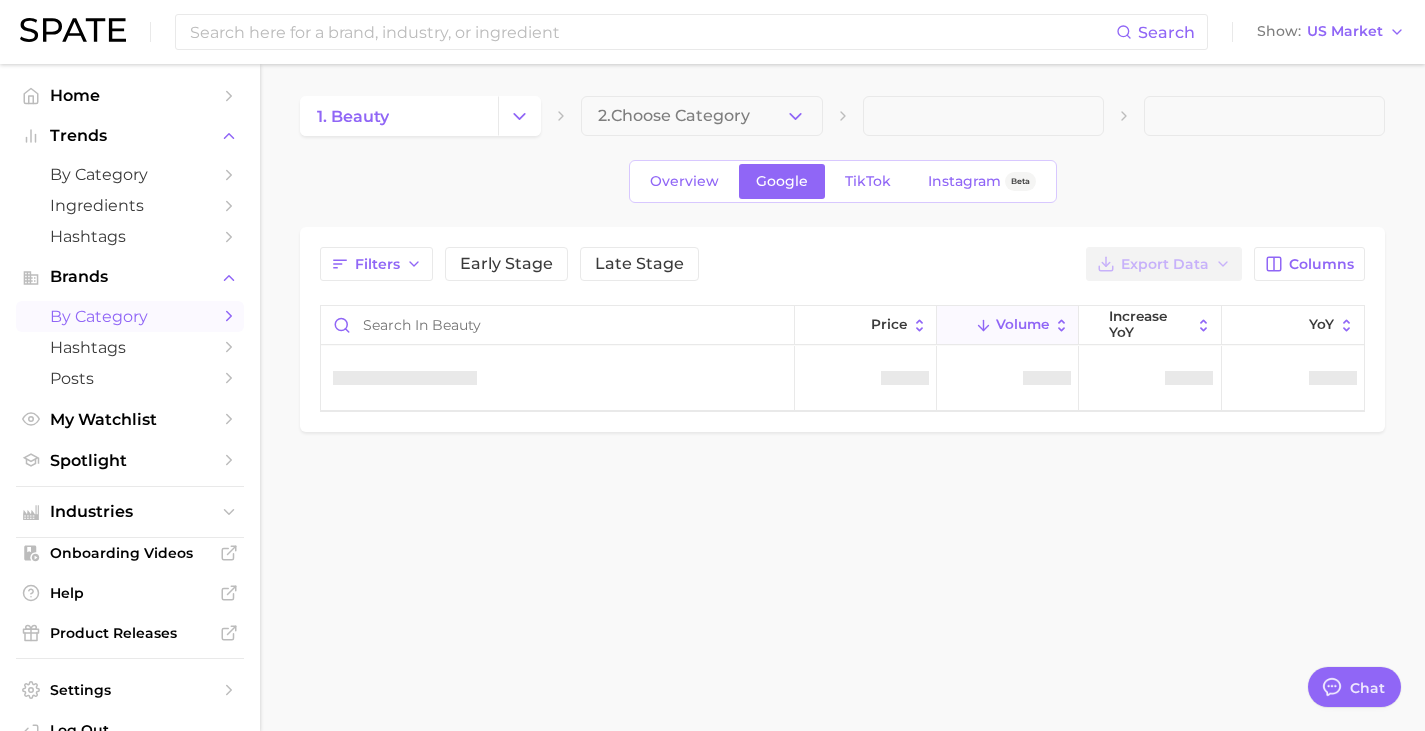 scroll, scrollTop: 0, scrollLeft: 0, axis: both 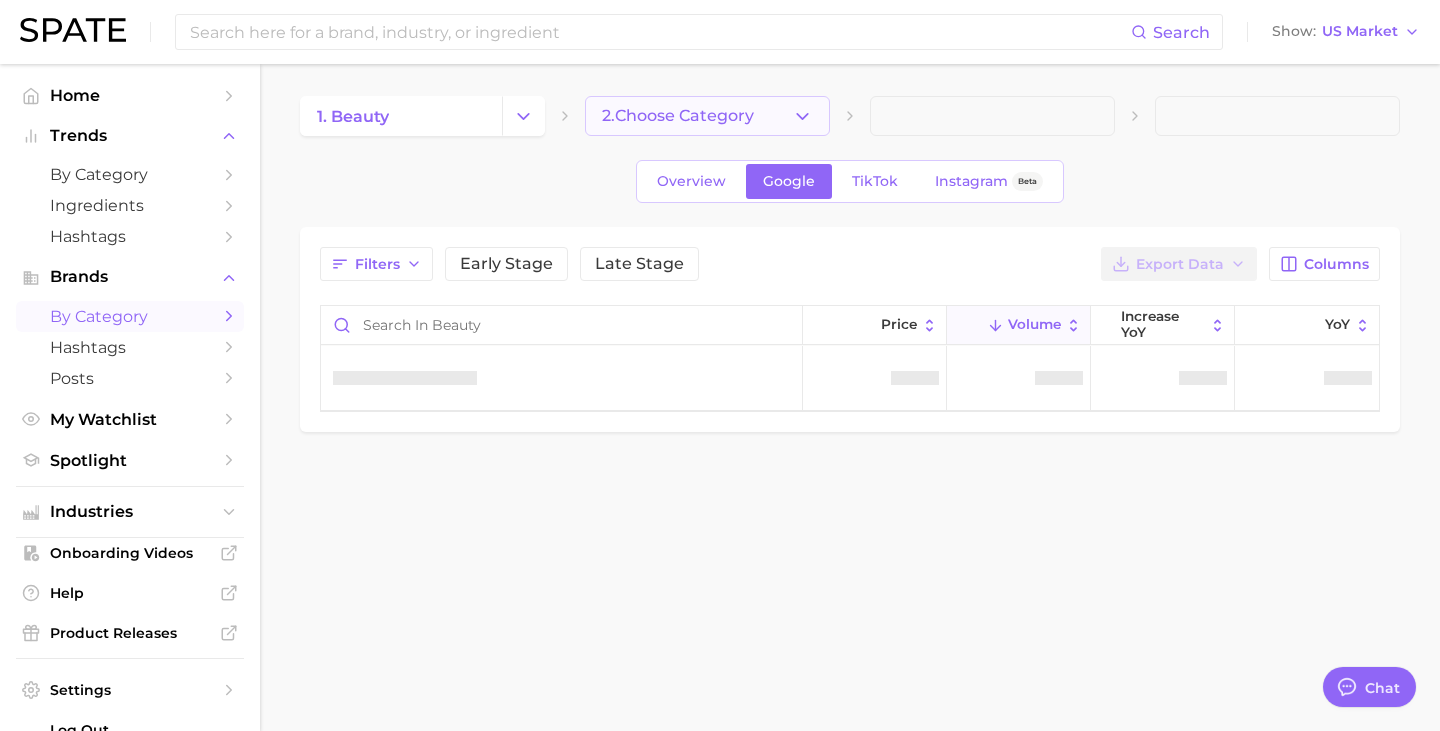 click on "2.  Choose Category" at bounding box center (678, 116) 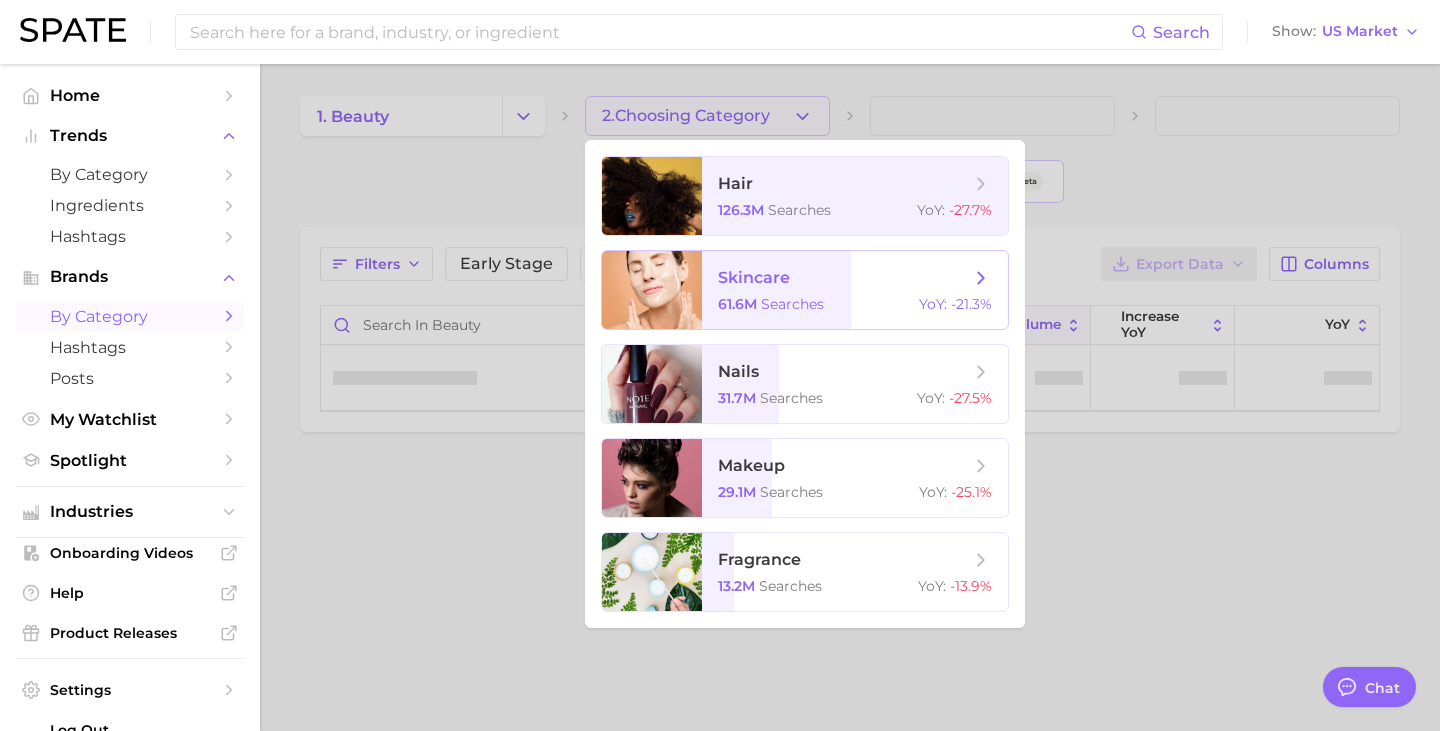 click on "skincare 61.6m   searches YoY :   -21.3%" at bounding box center [855, 290] 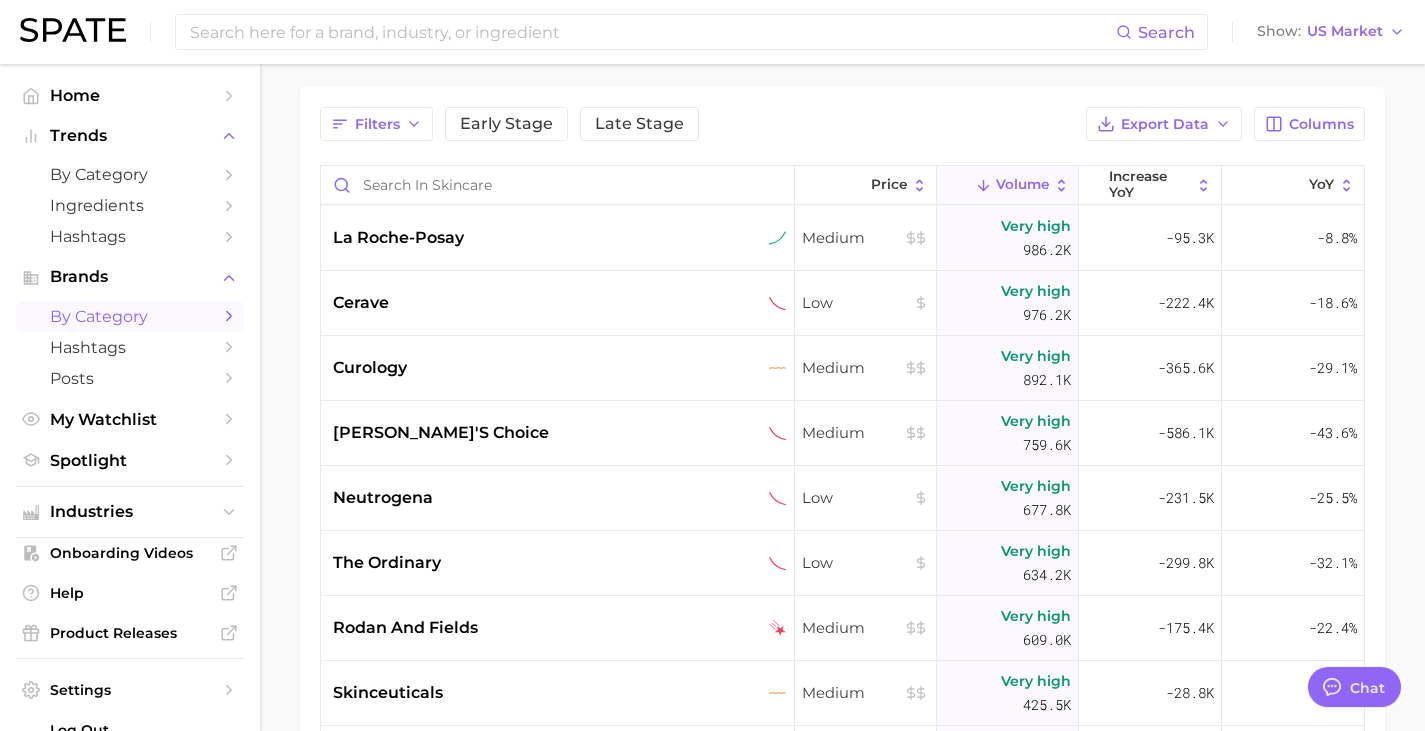 scroll, scrollTop: 0, scrollLeft: 0, axis: both 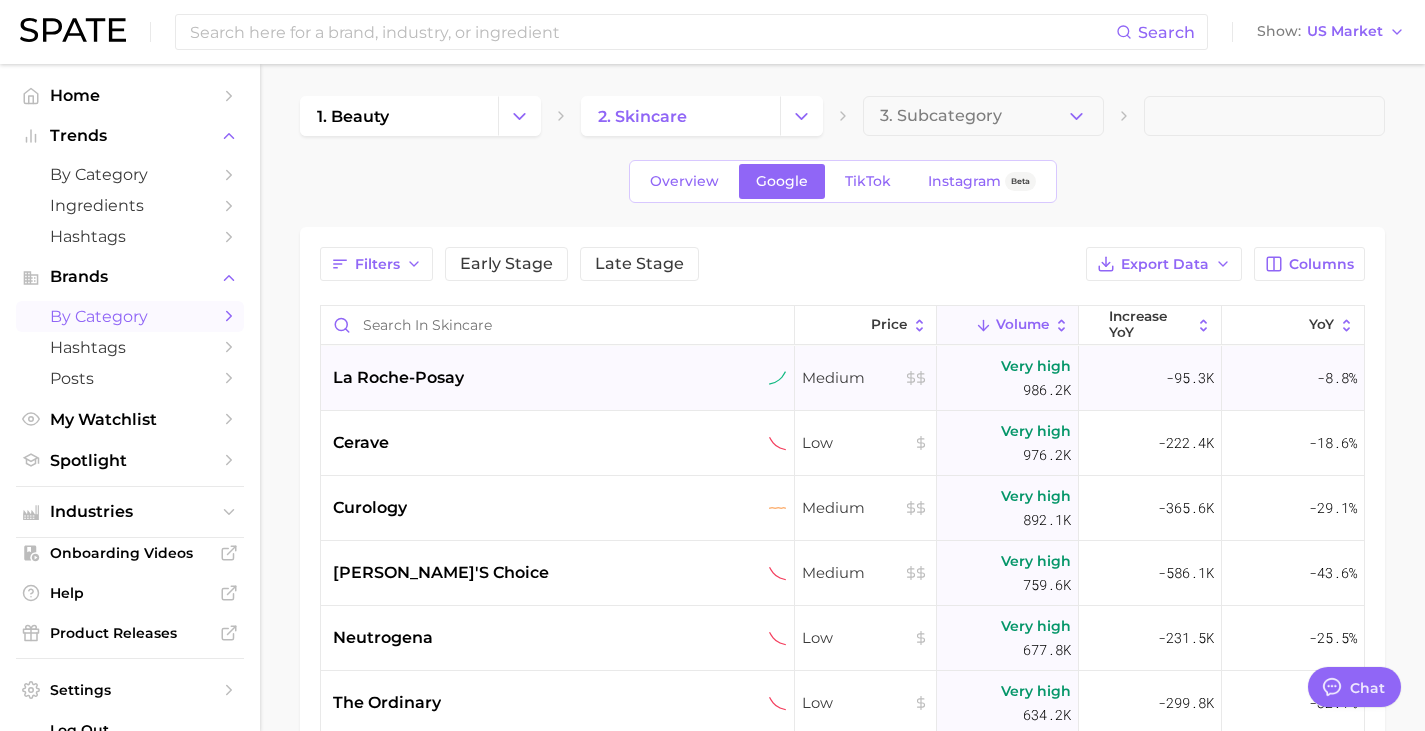 click on "la roche-posay" at bounding box center [559, 378] 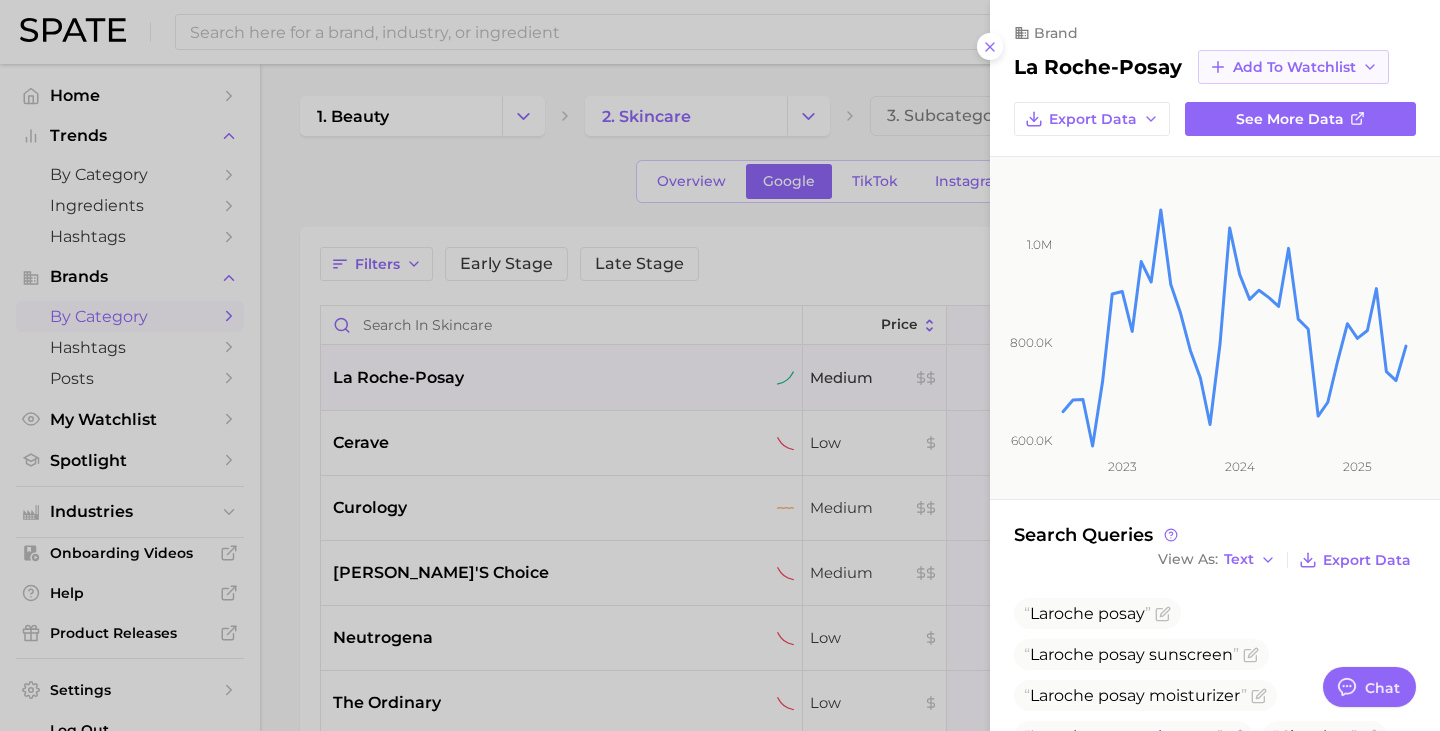 click on "Add to Watchlist" at bounding box center [1294, 67] 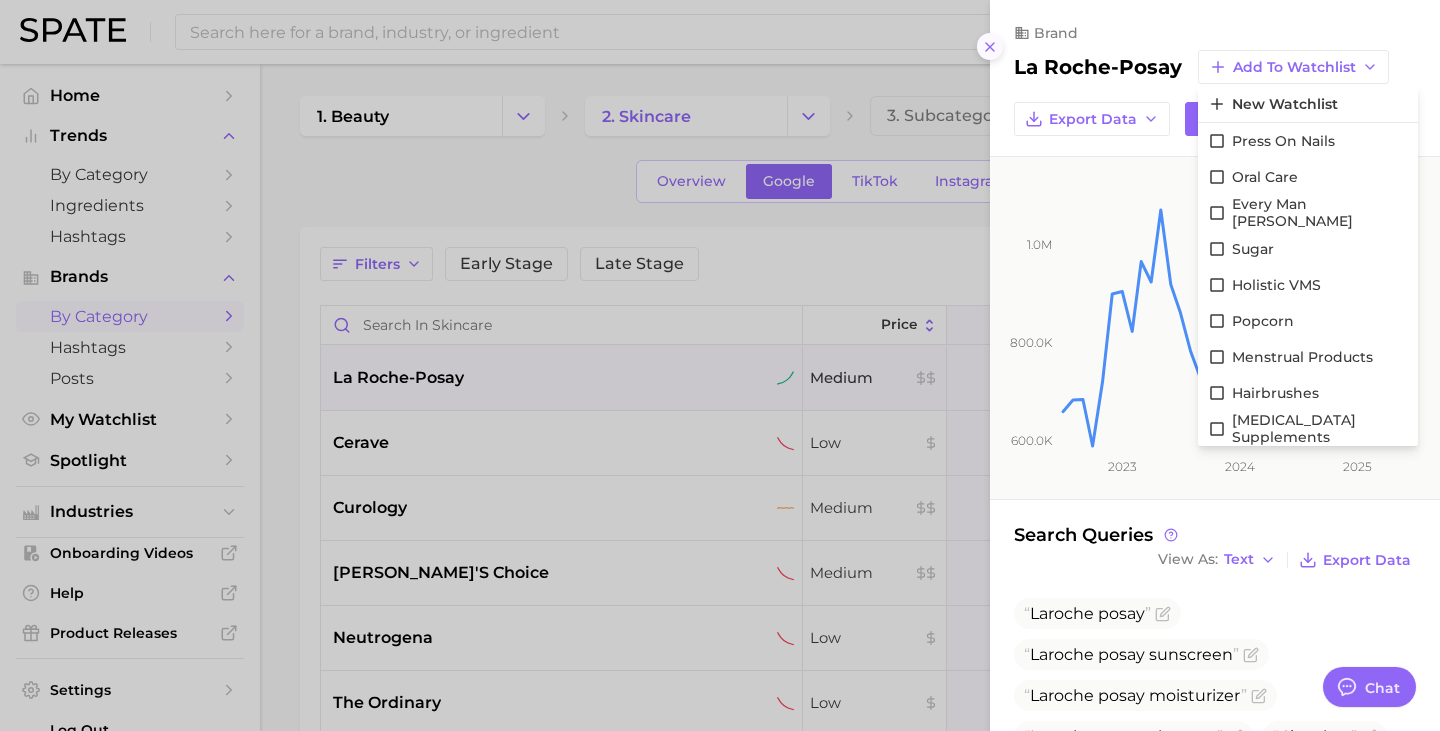 click 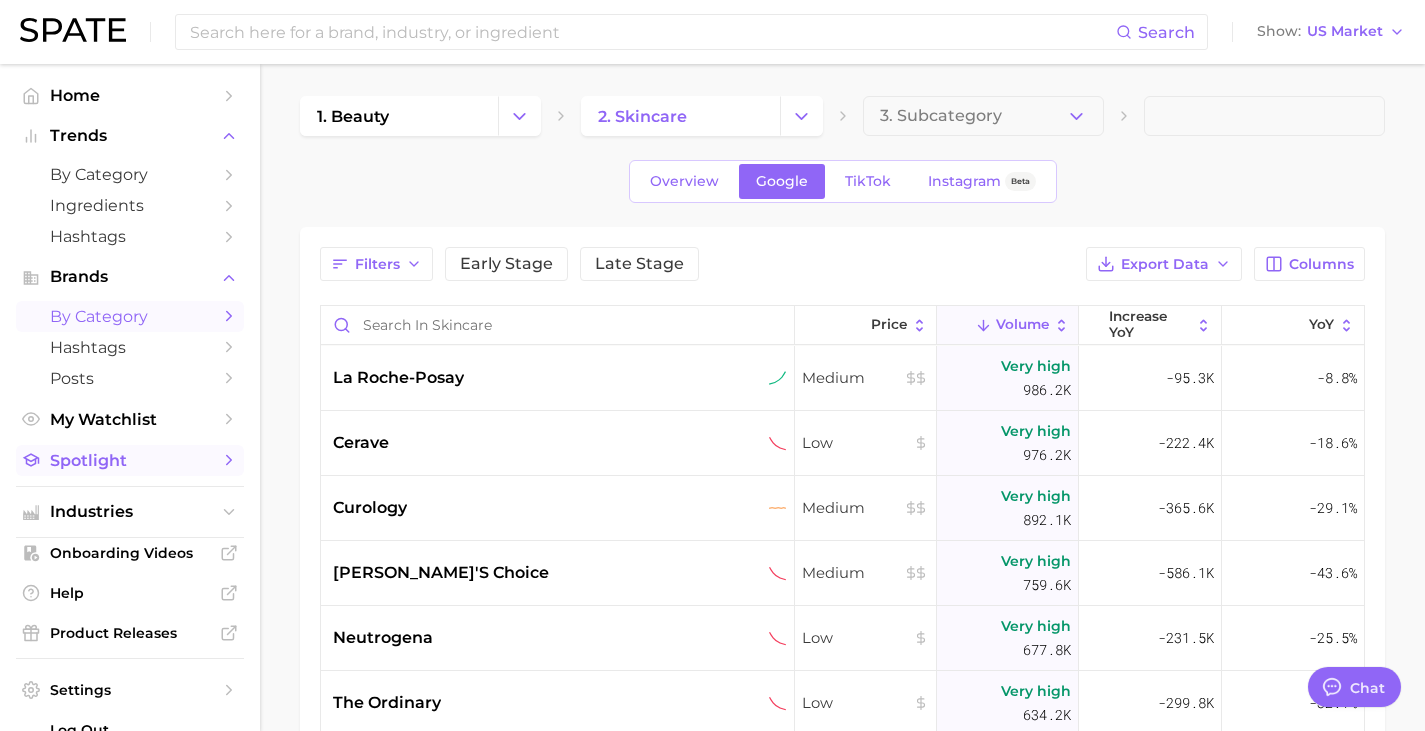 click on "Spotlight" at bounding box center [130, 460] 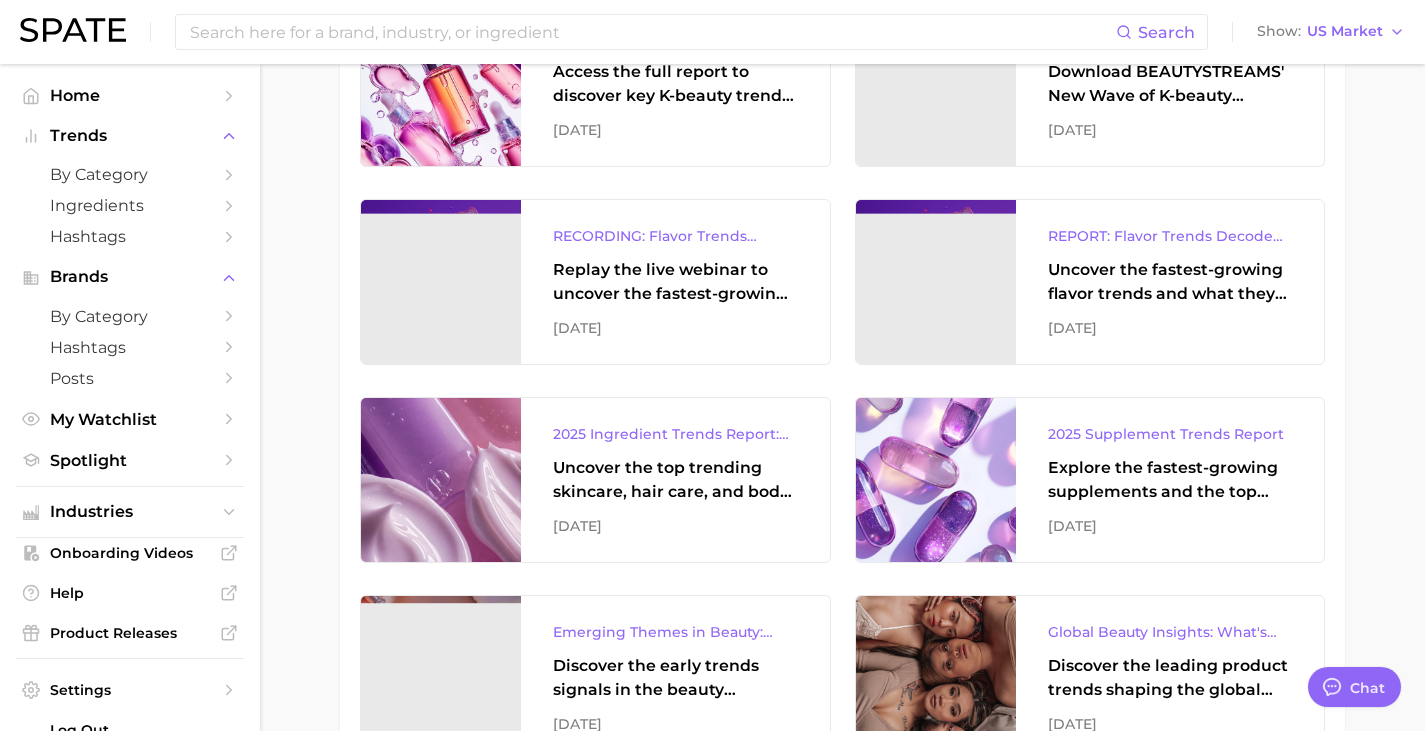 scroll, scrollTop: 0, scrollLeft: 0, axis: both 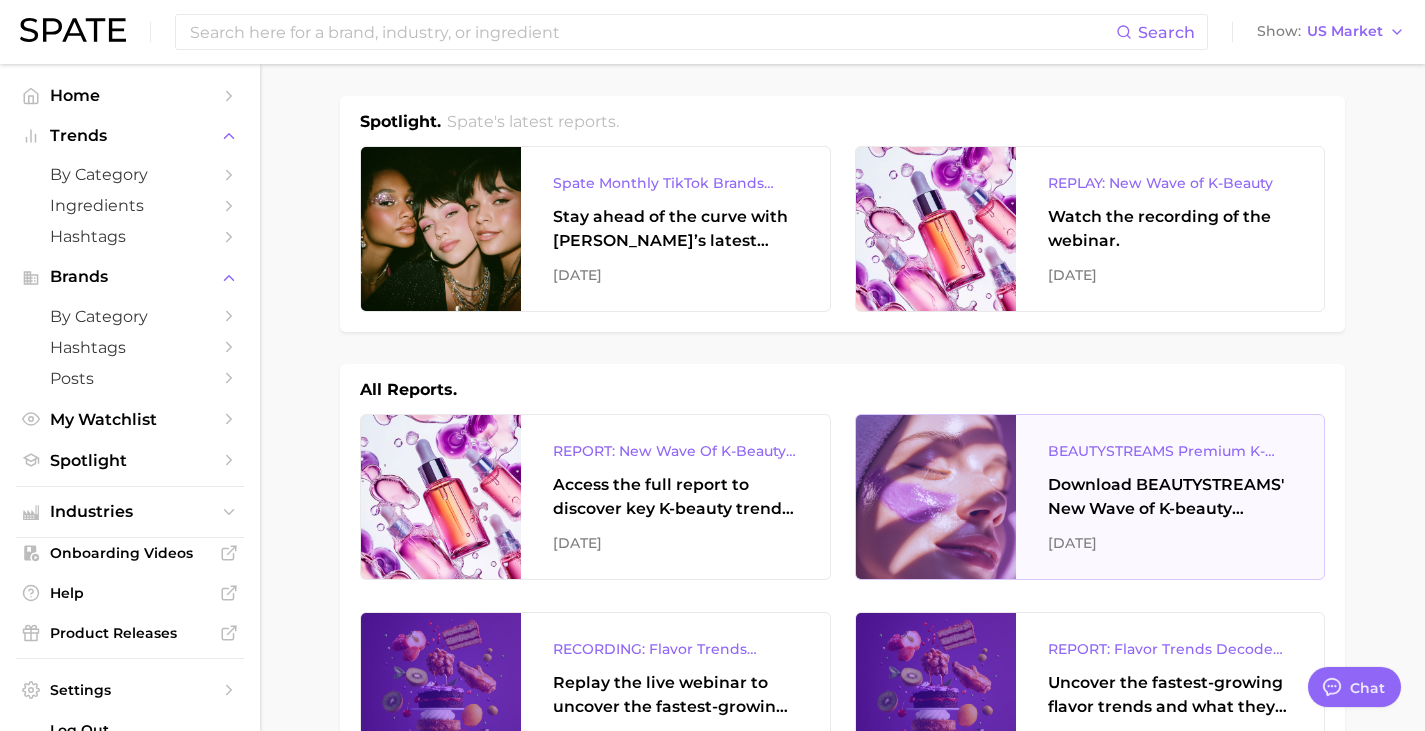 click on "Download BEAUTYSTREAMS' New Wave of K-beauty Report." at bounding box center [1170, 497] 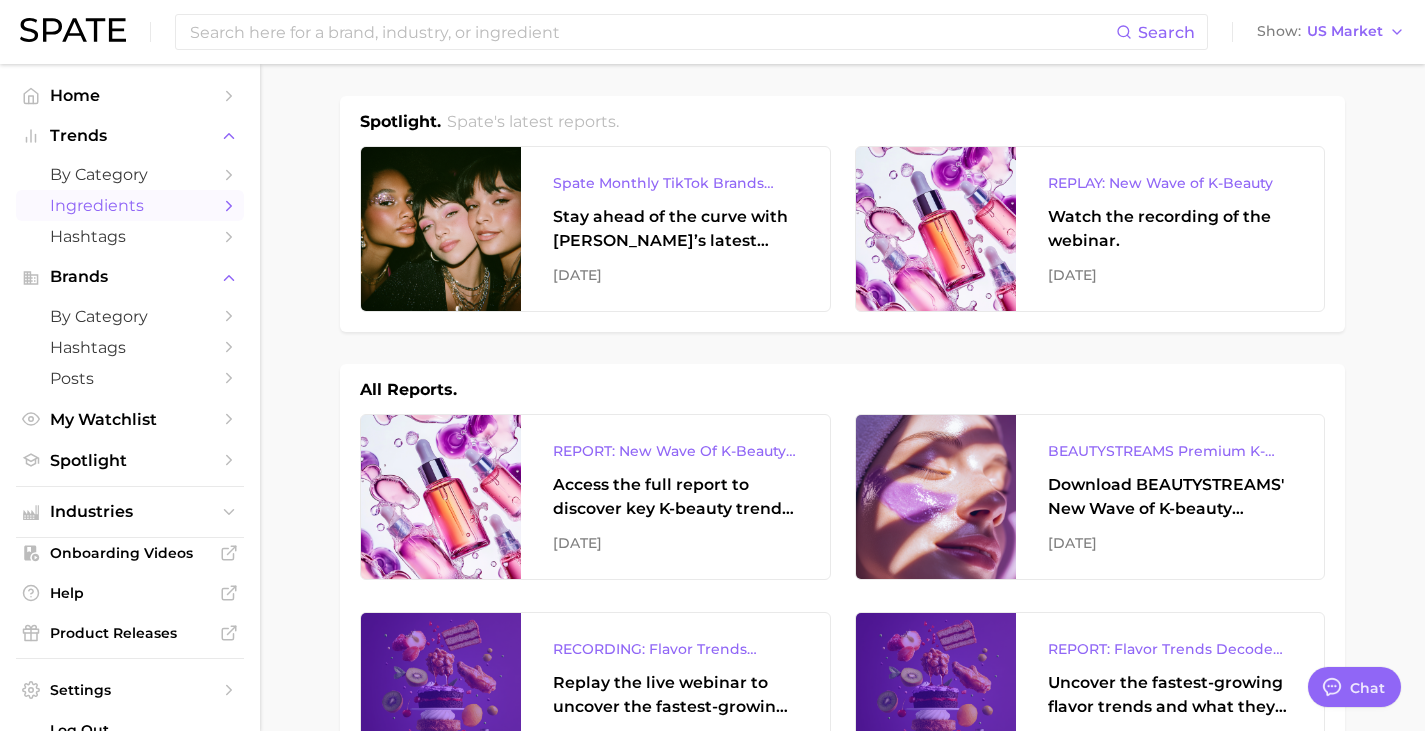 click on "Ingredients" at bounding box center (130, 205) 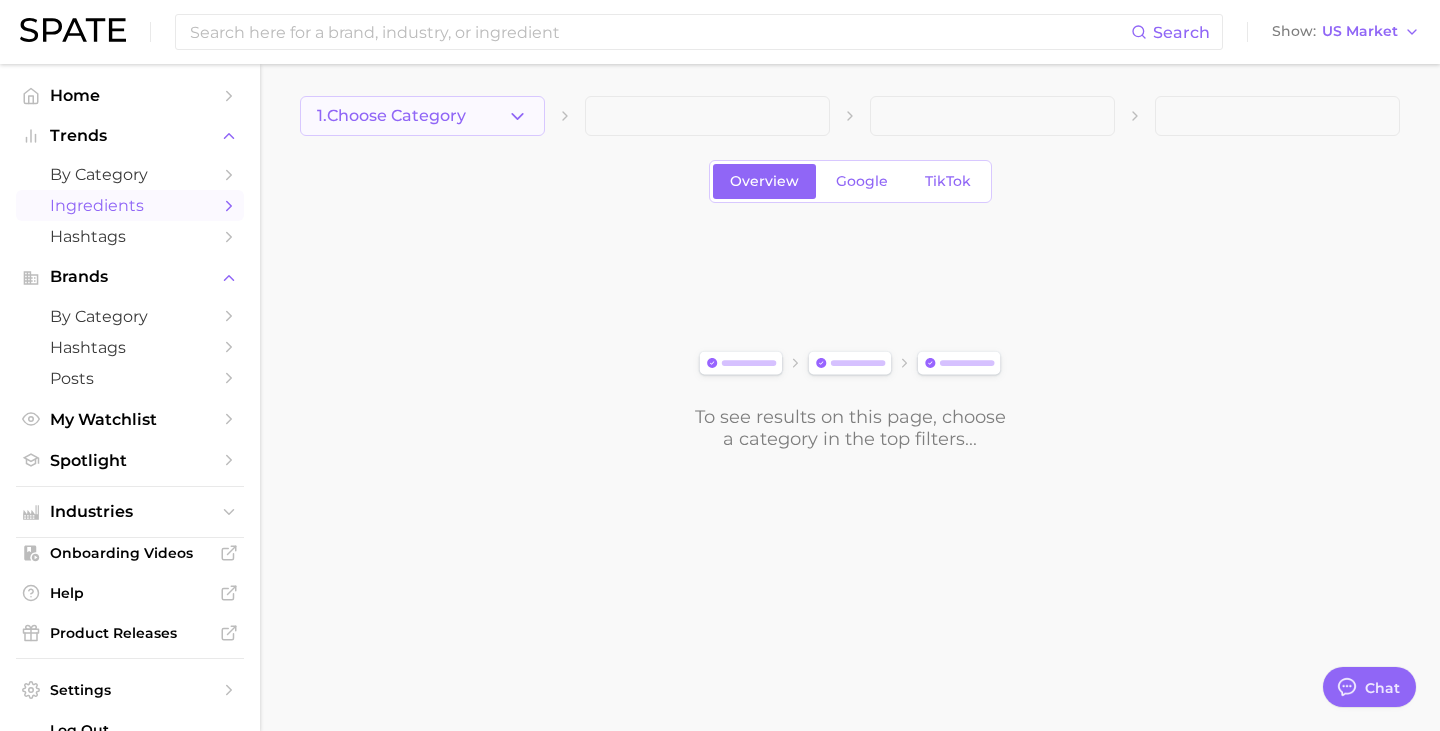 click on "1.  Choose Category" at bounding box center [391, 116] 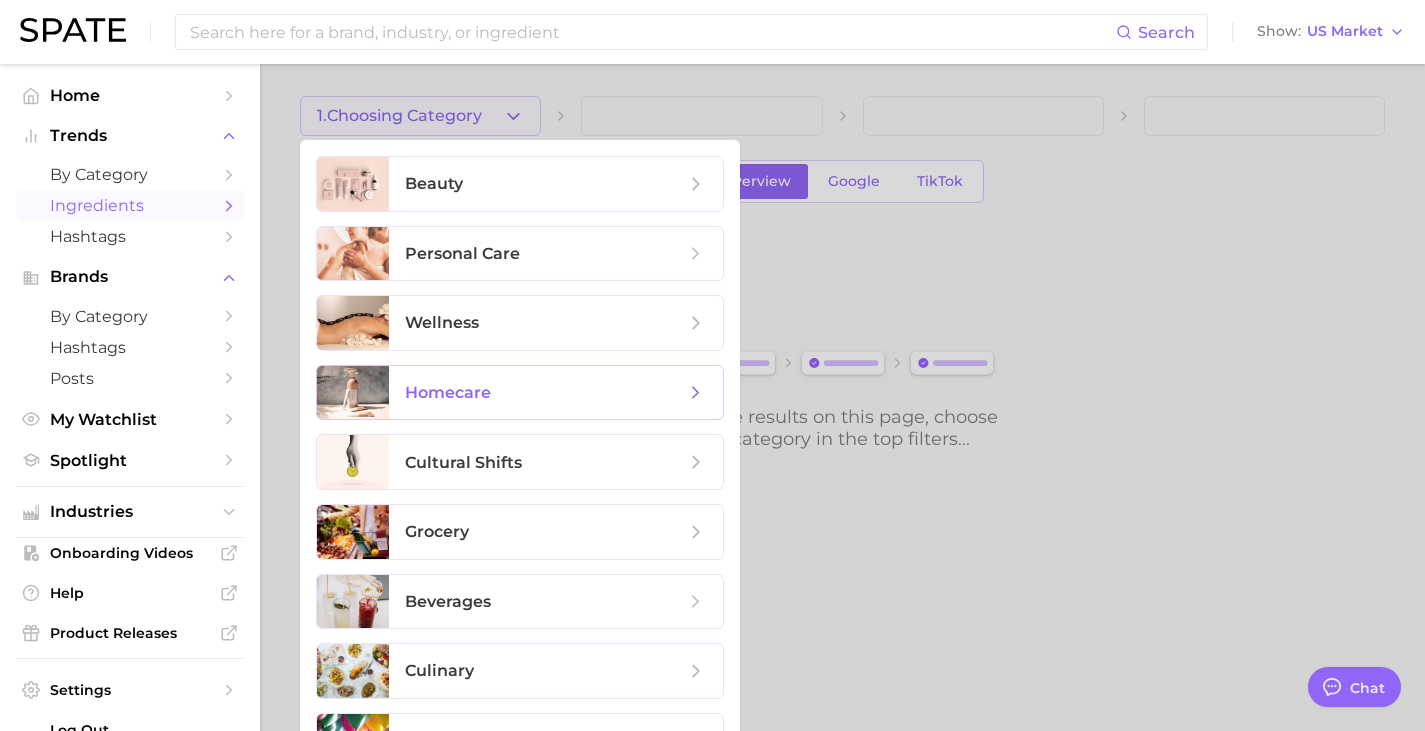 scroll, scrollTop: 53, scrollLeft: 0, axis: vertical 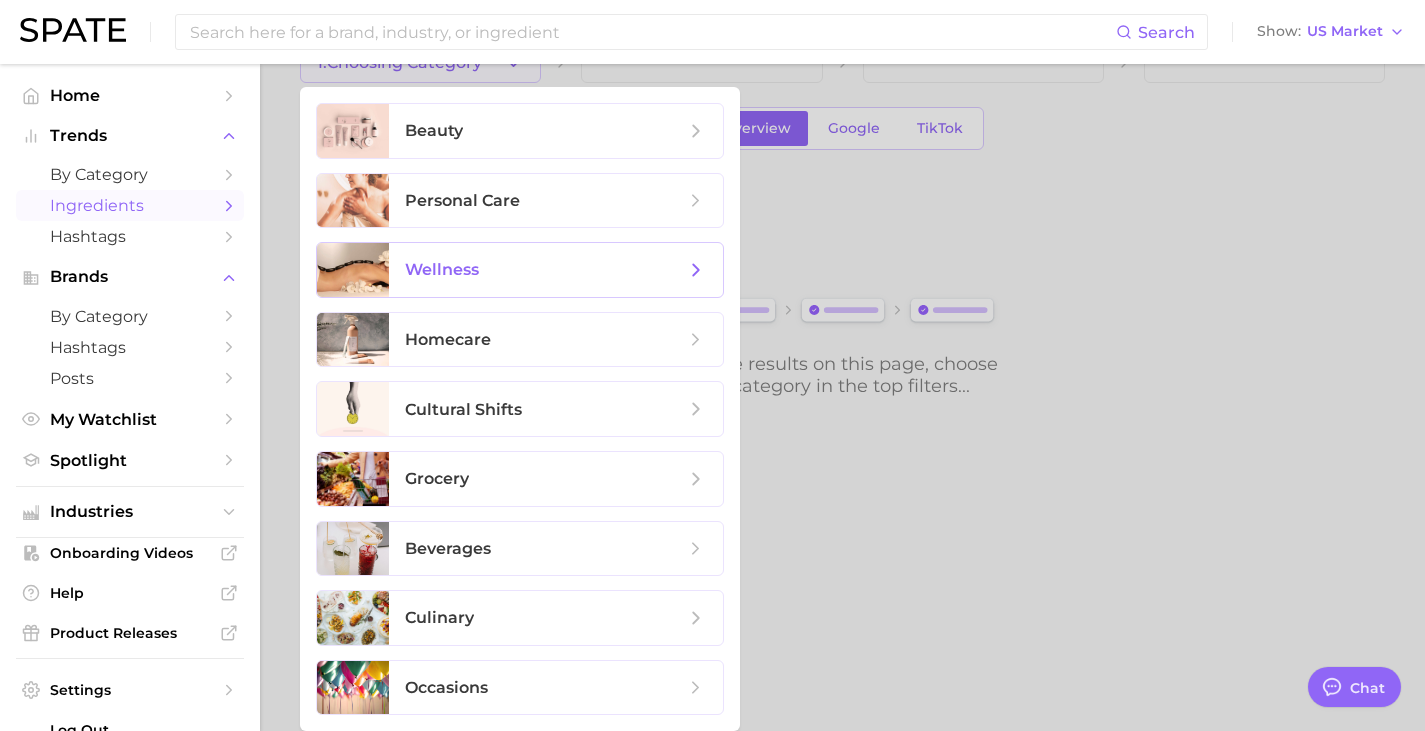 click on "wellness" at bounding box center [442, 269] 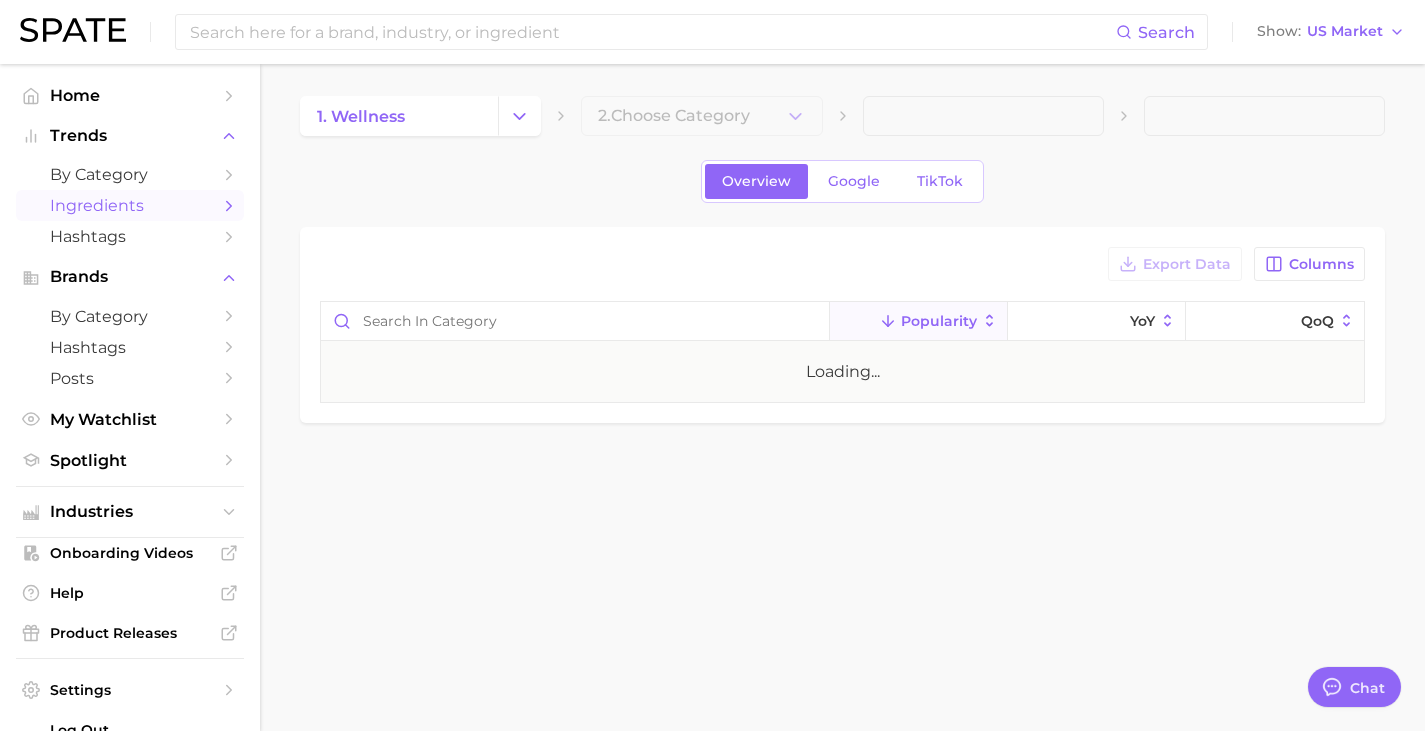 scroll, scrollTop: 0, scrollLeft: 0, axis: both 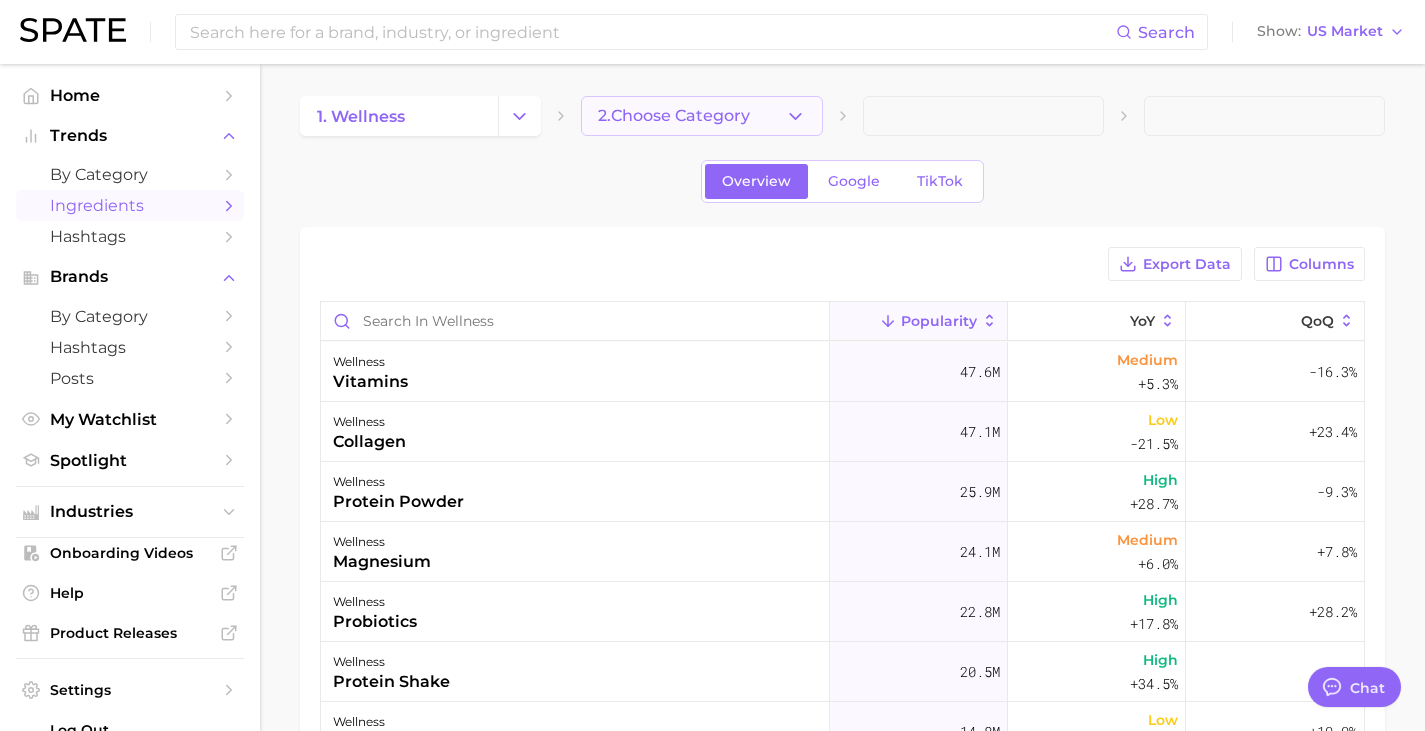 click on "2.  Choose Category" at bounding box center (674, 116) 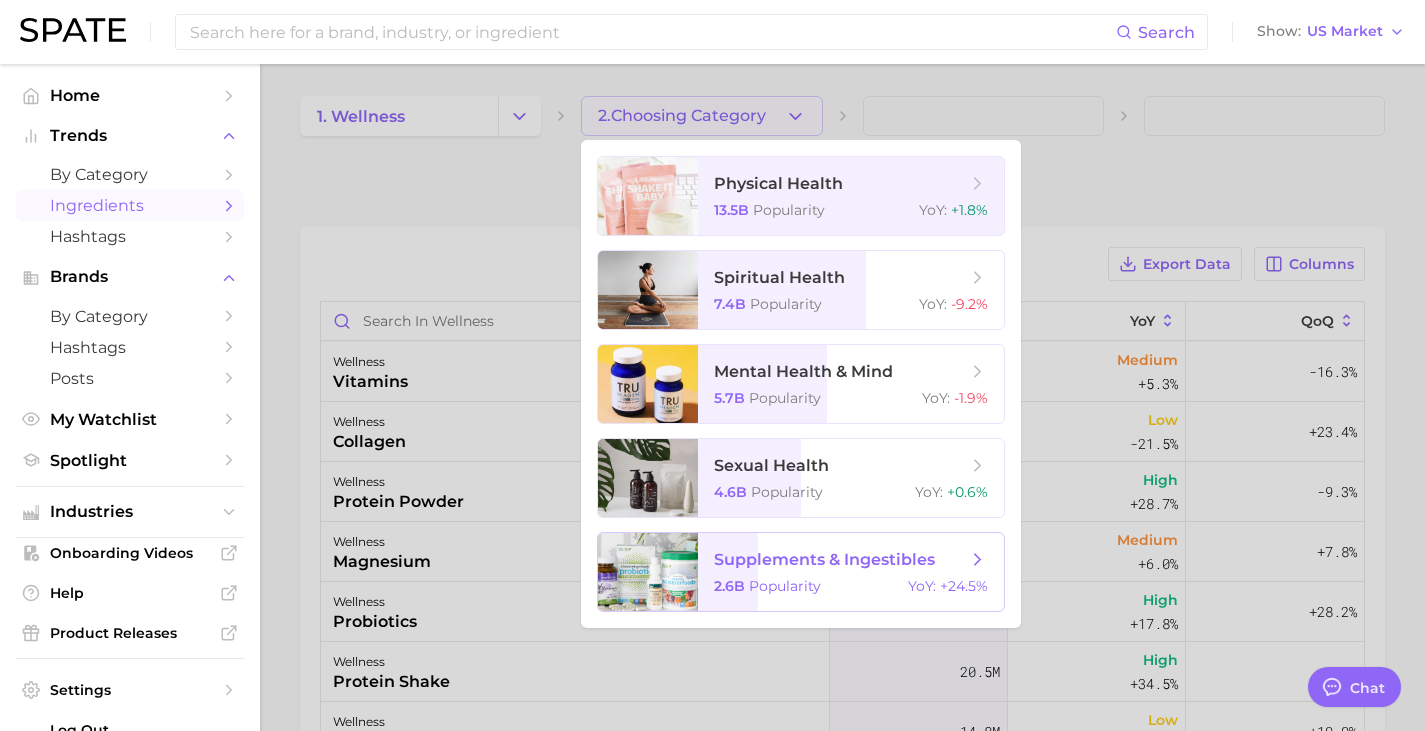 click on "supplements & ingestibles" at bounding box center (824, 559) 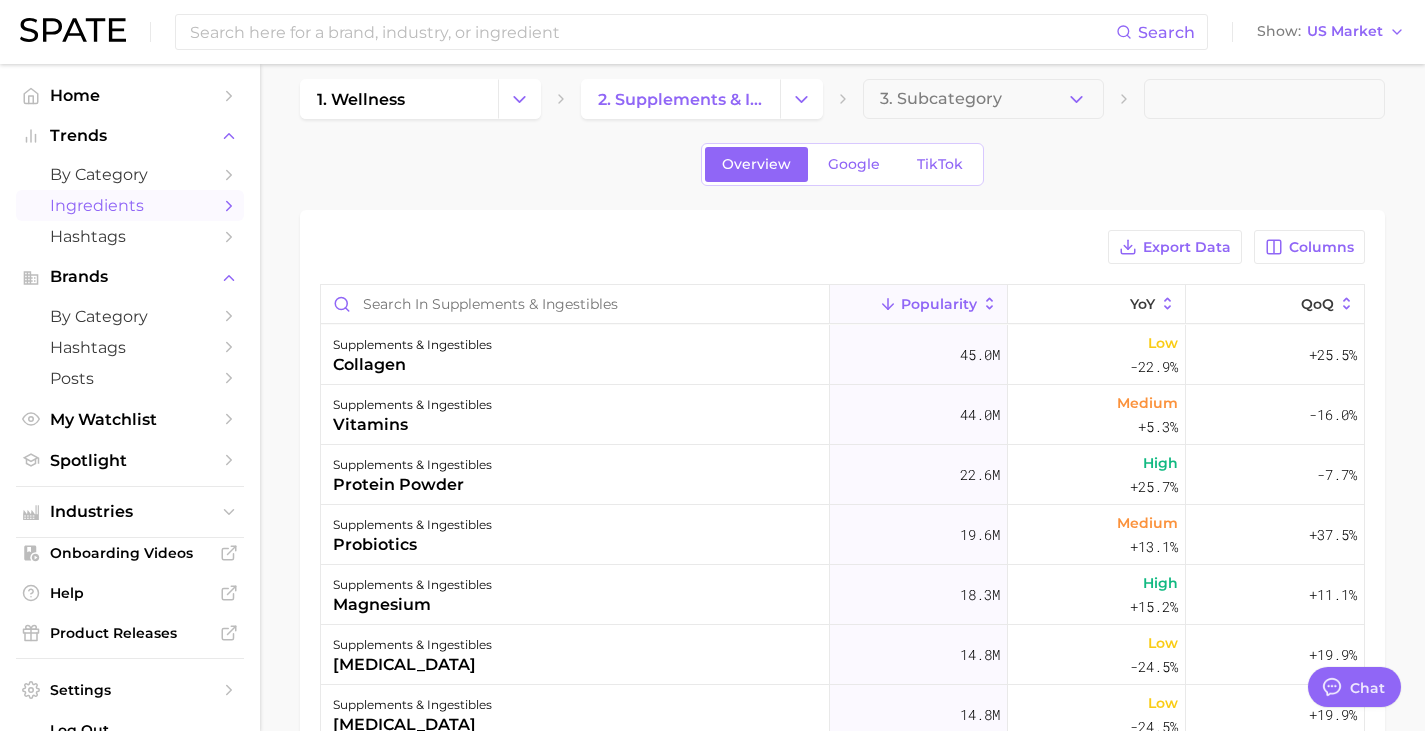 scroll, scrollTop: 18, scrollLeft: 0, axis: vertical 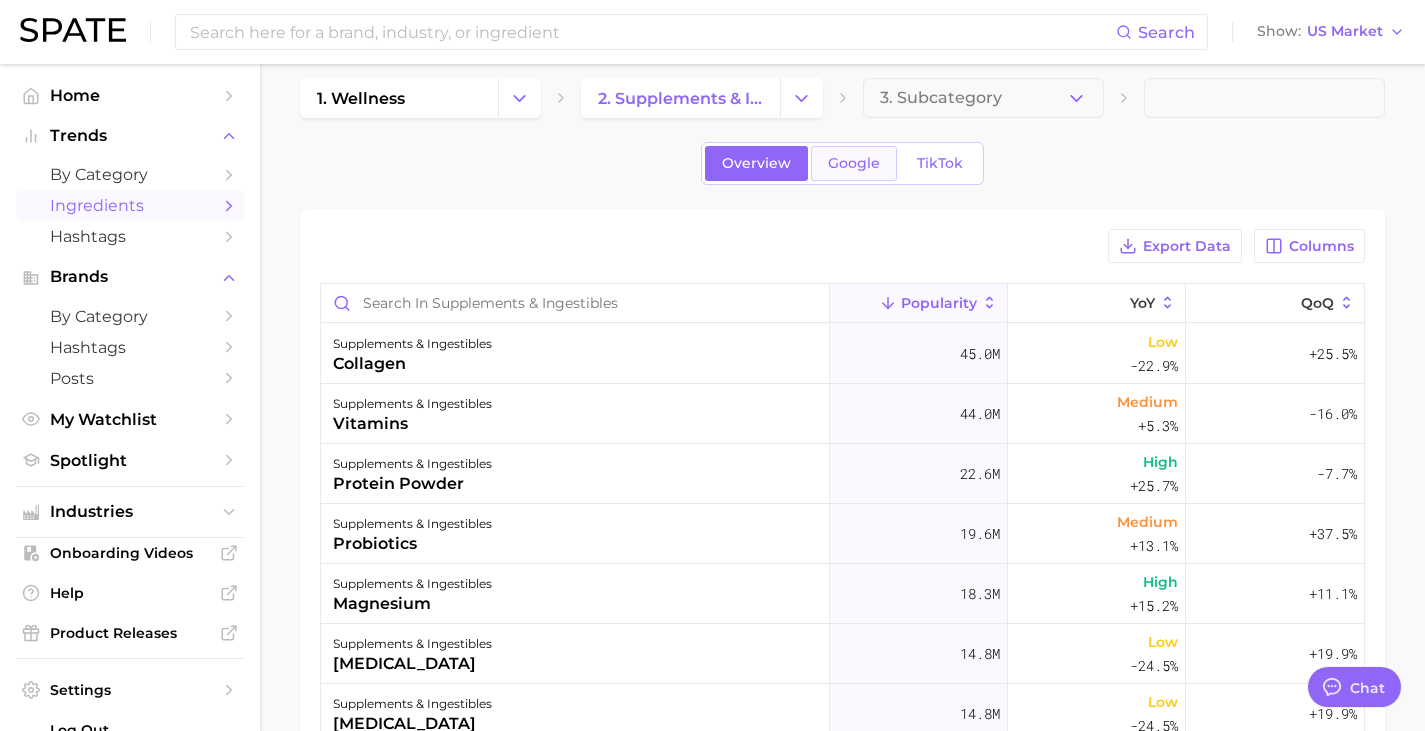 click on "Google" at bounding box center (854, 163) 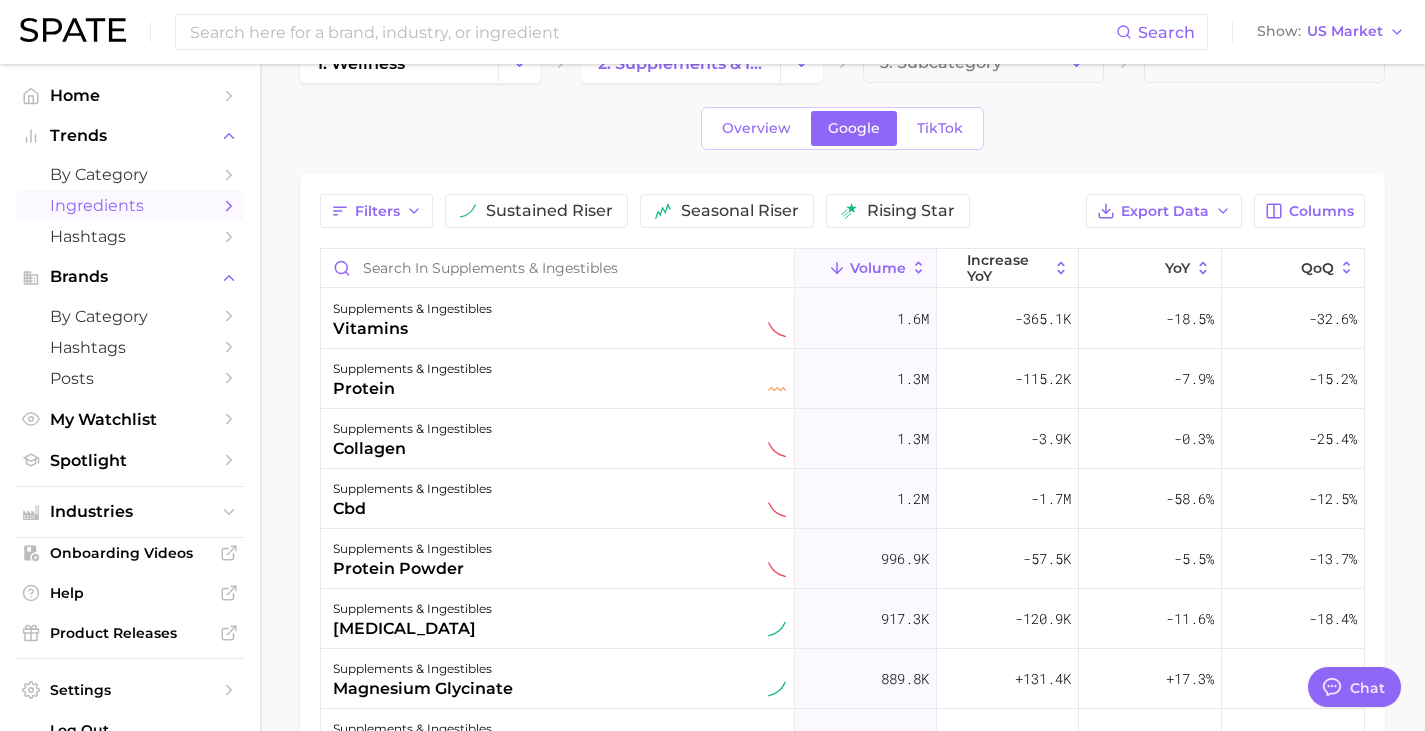 scroll, scrollTop: 0, scrollLeft: 0, axis: both 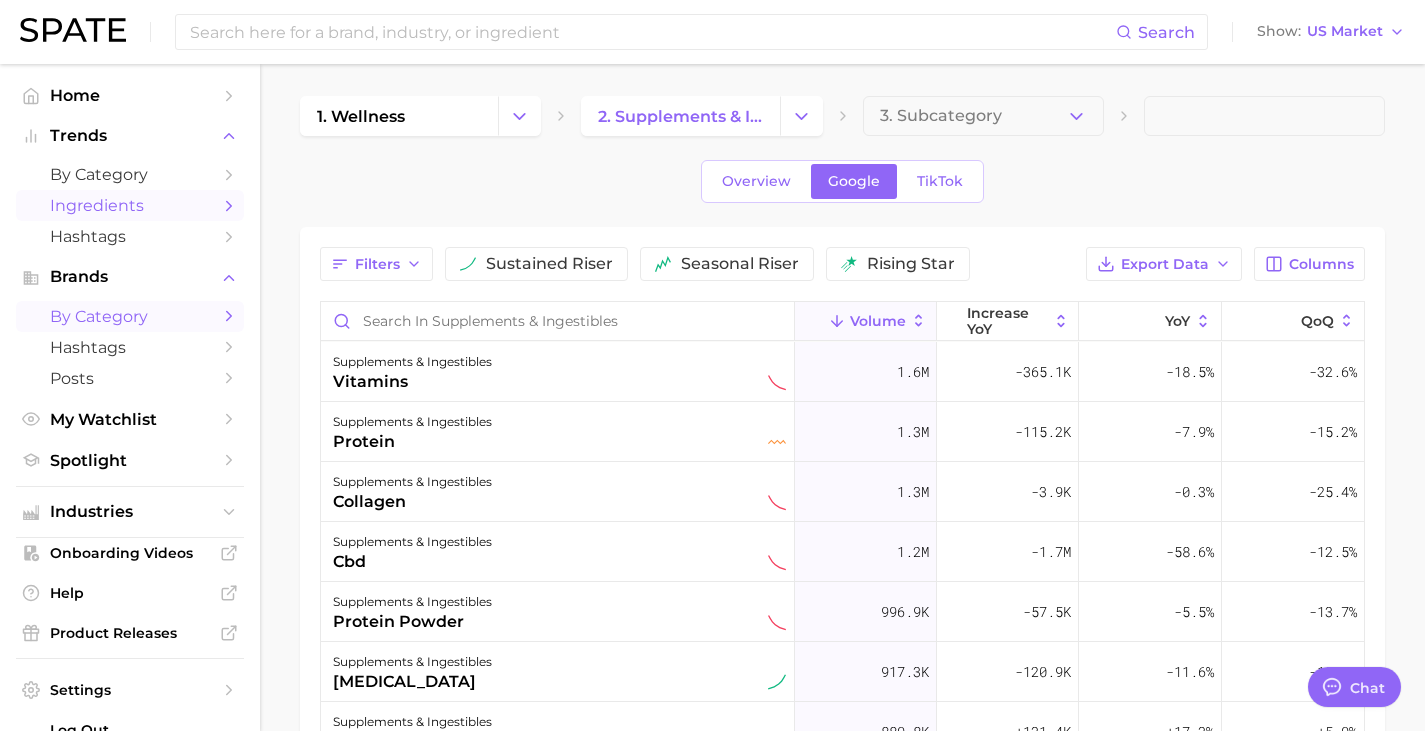 click on "by Category" at bounding box center (130, 316) 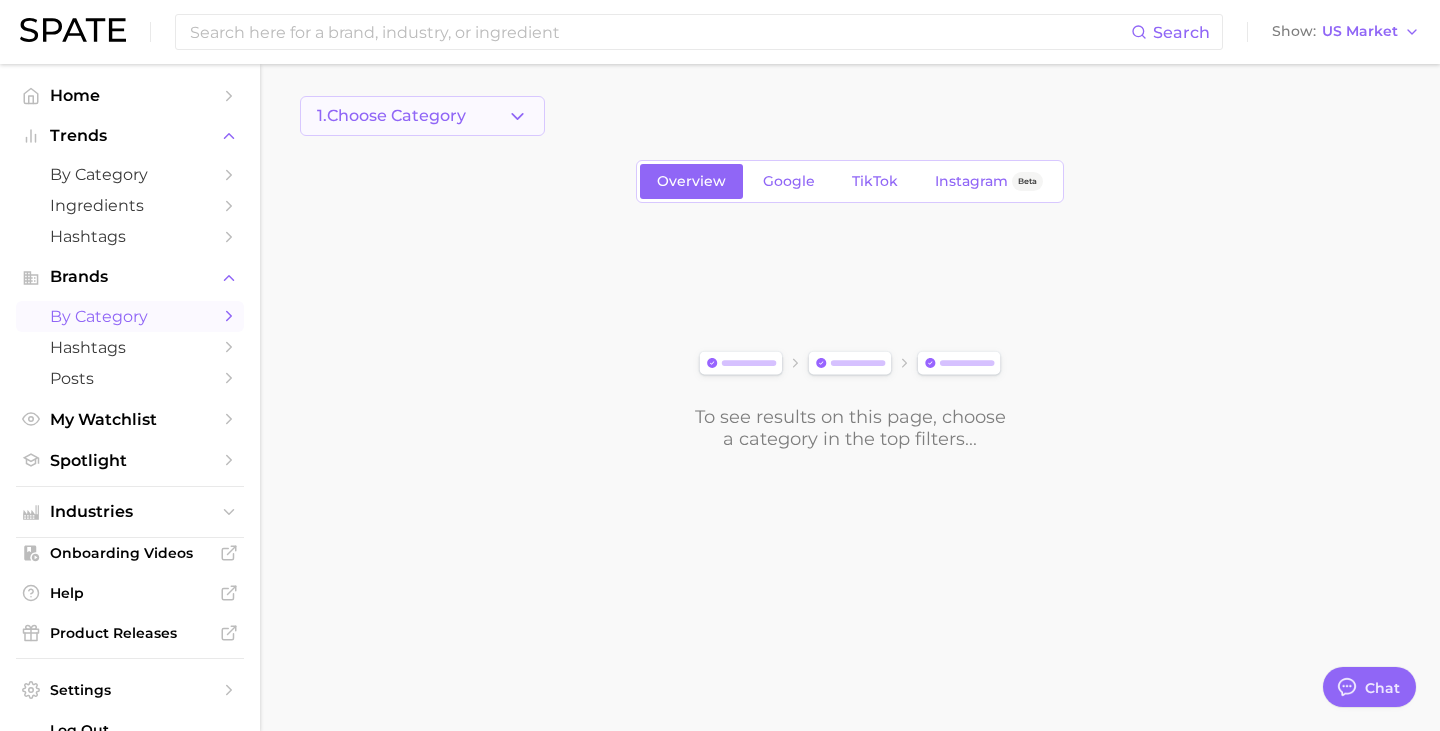 click on "1.  Choose Category" at bounding box center [391, 116] 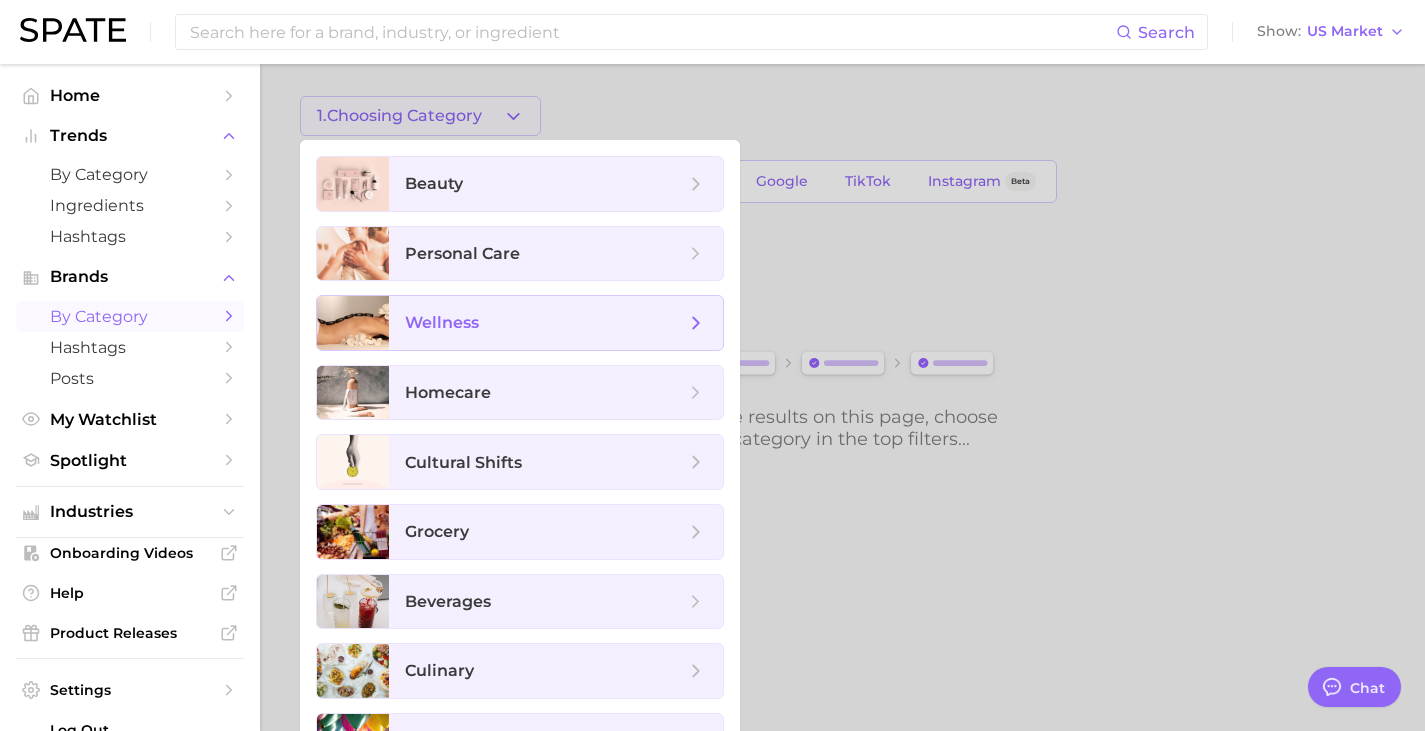 click on "wellness" at bounding box center [442, 322] 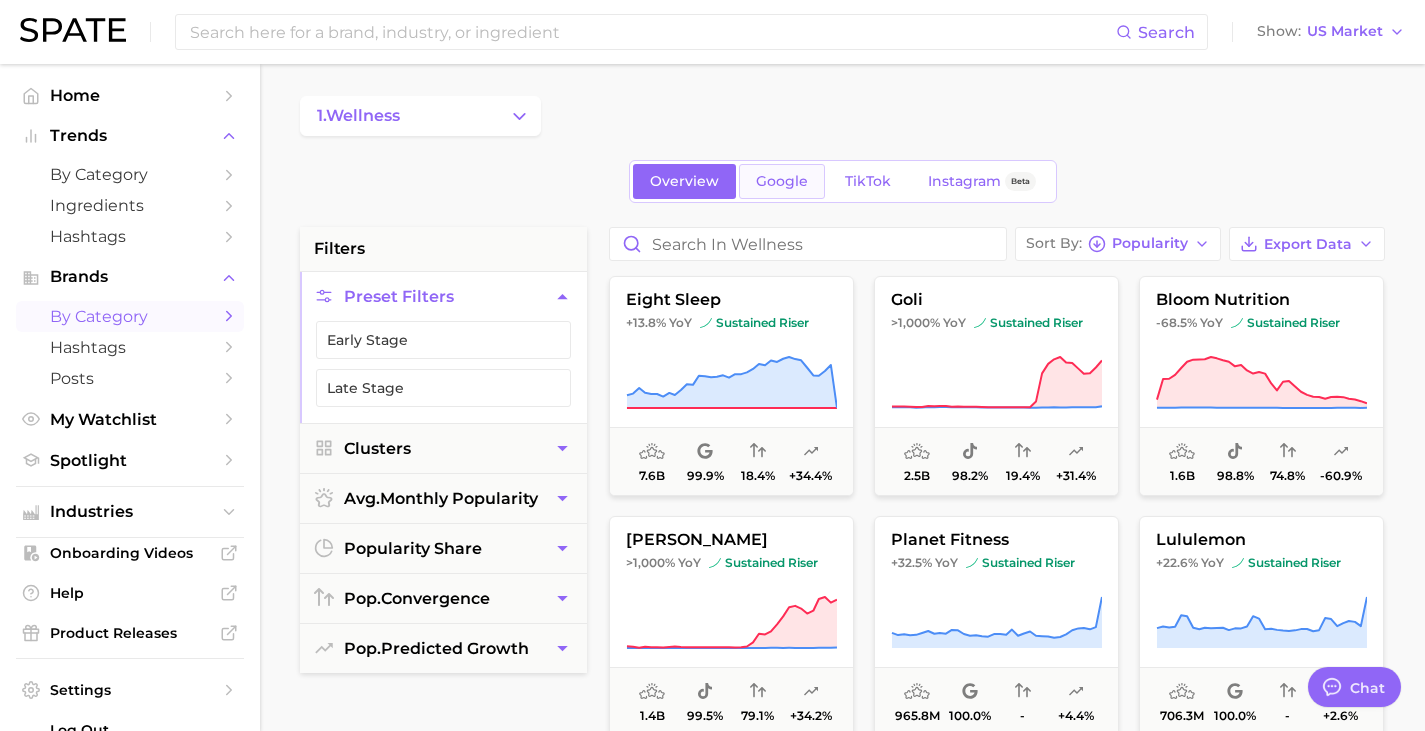 click on "Google" at bounding box center (782, 181) 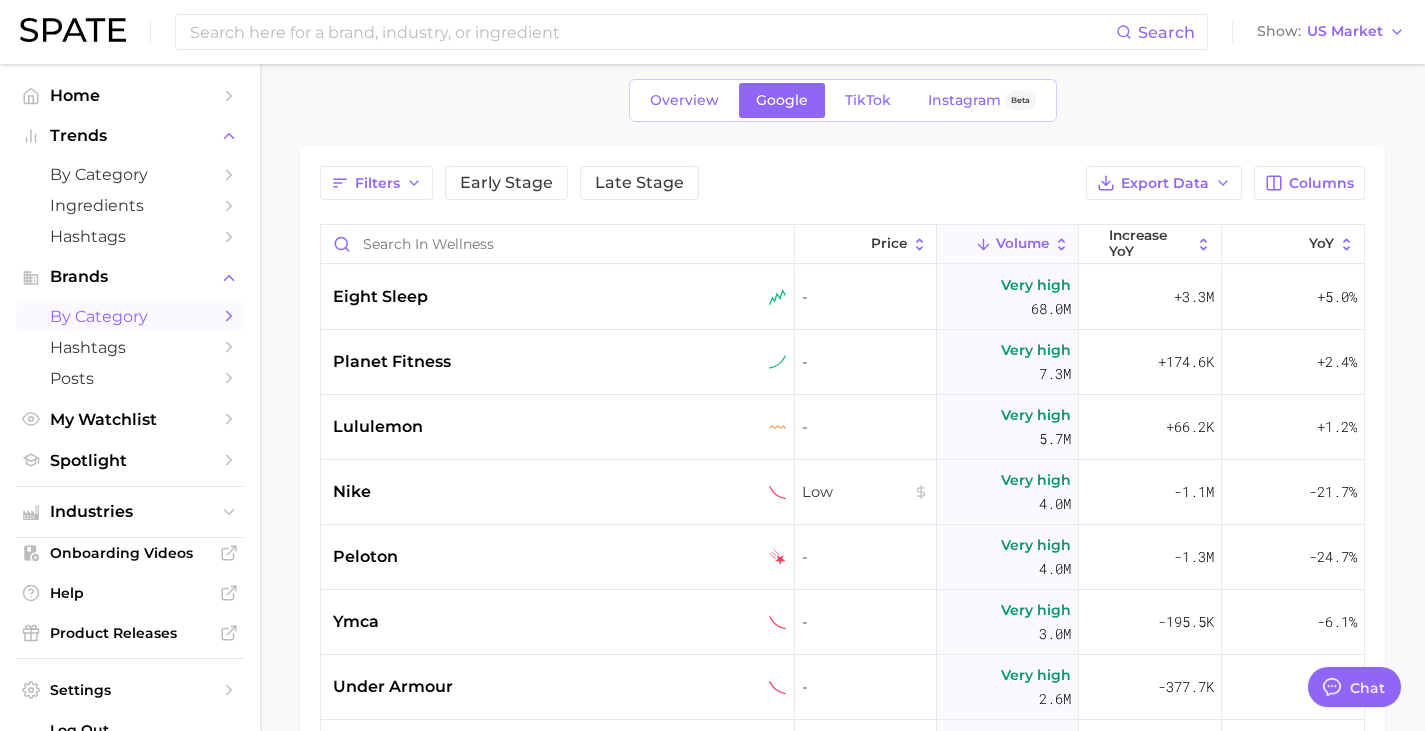 scroll, scrollTop: 0, scrollLeft: 0, axis: both 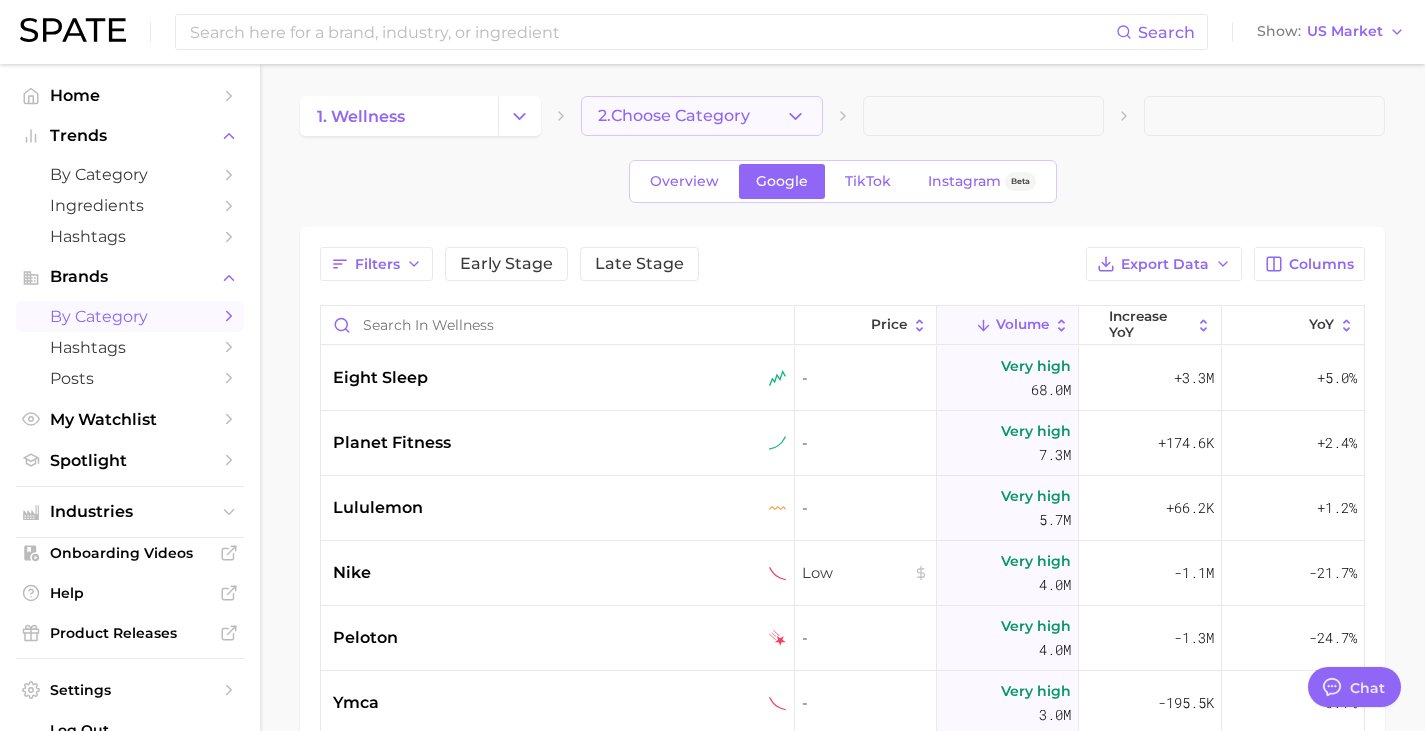 click on "2.  Choose Category" at bounding box center [674, 116] 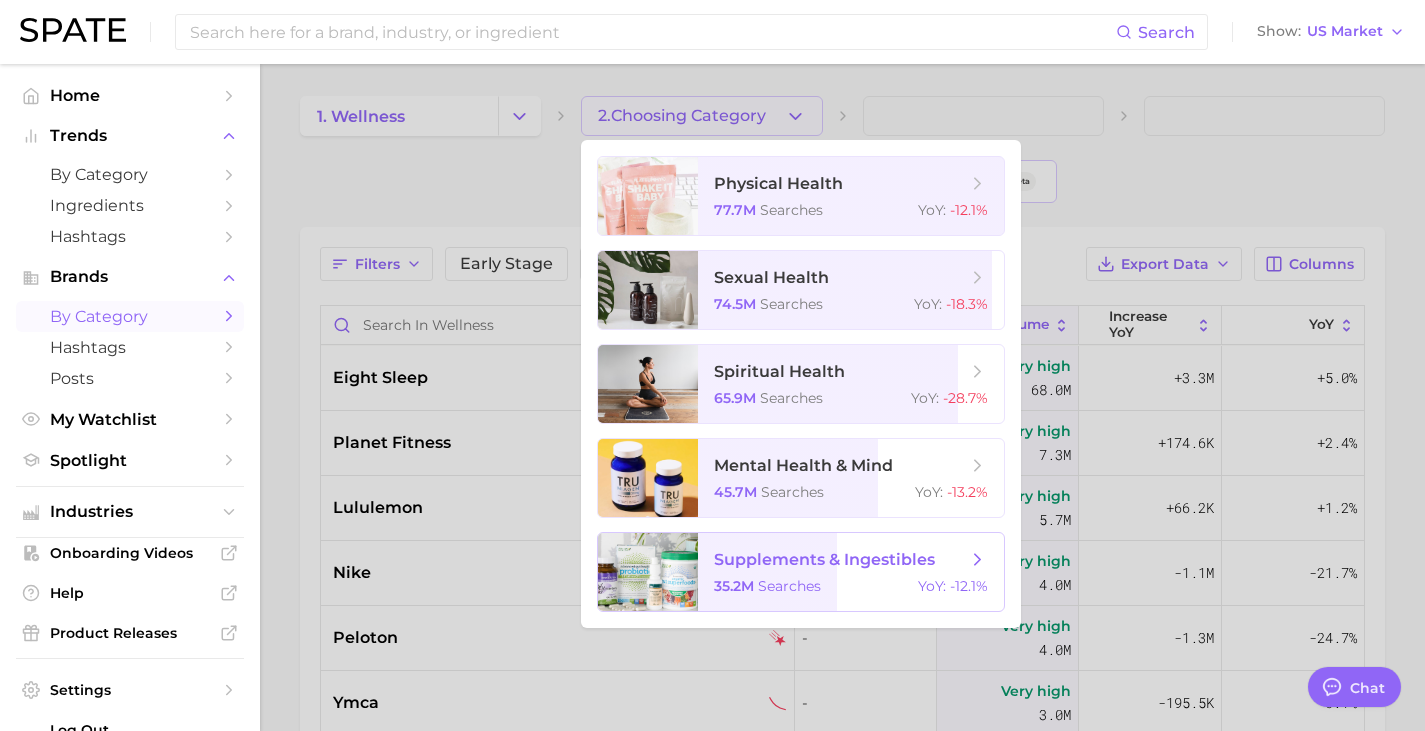 click on "supplements & ingestibles" at bounding box center [824, 559] 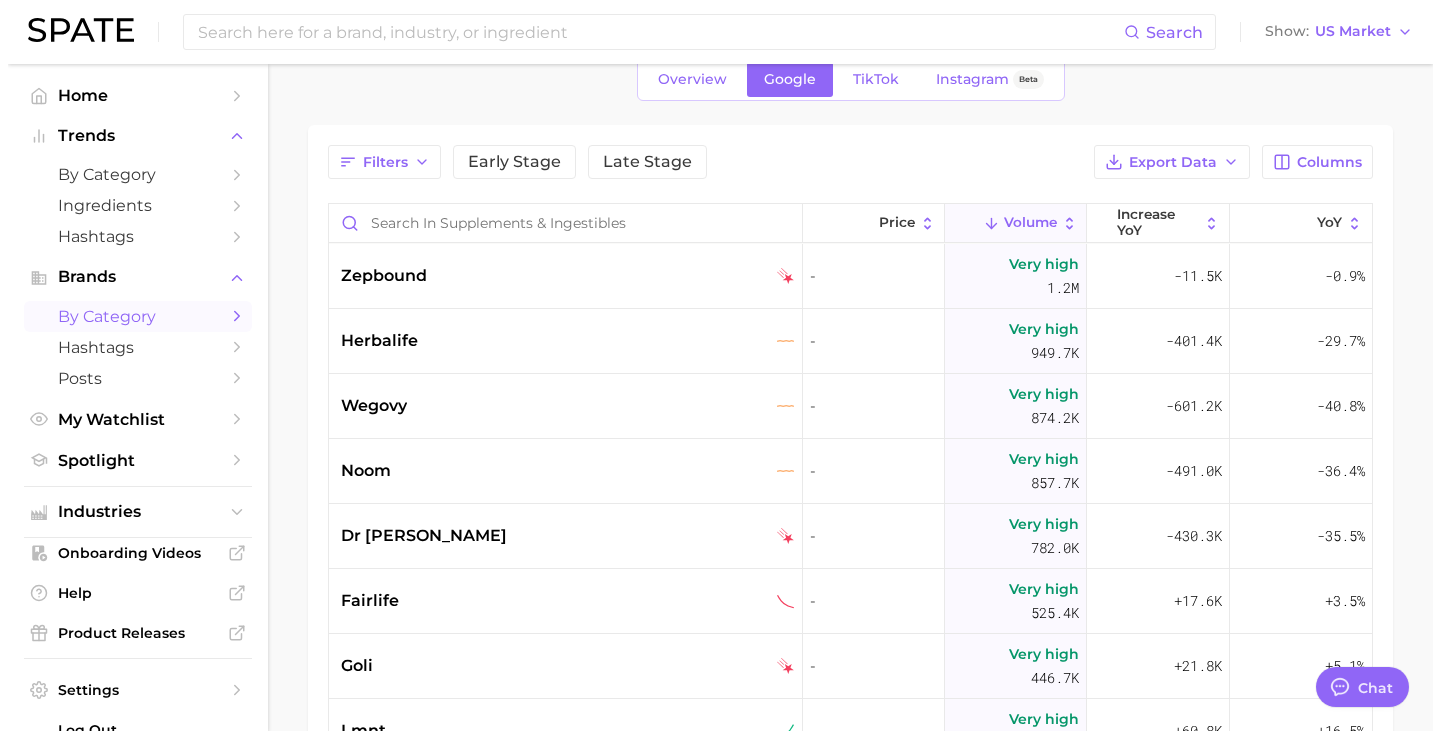 scroll, scrollTop: 0, scrollLeft: 0, axis: both 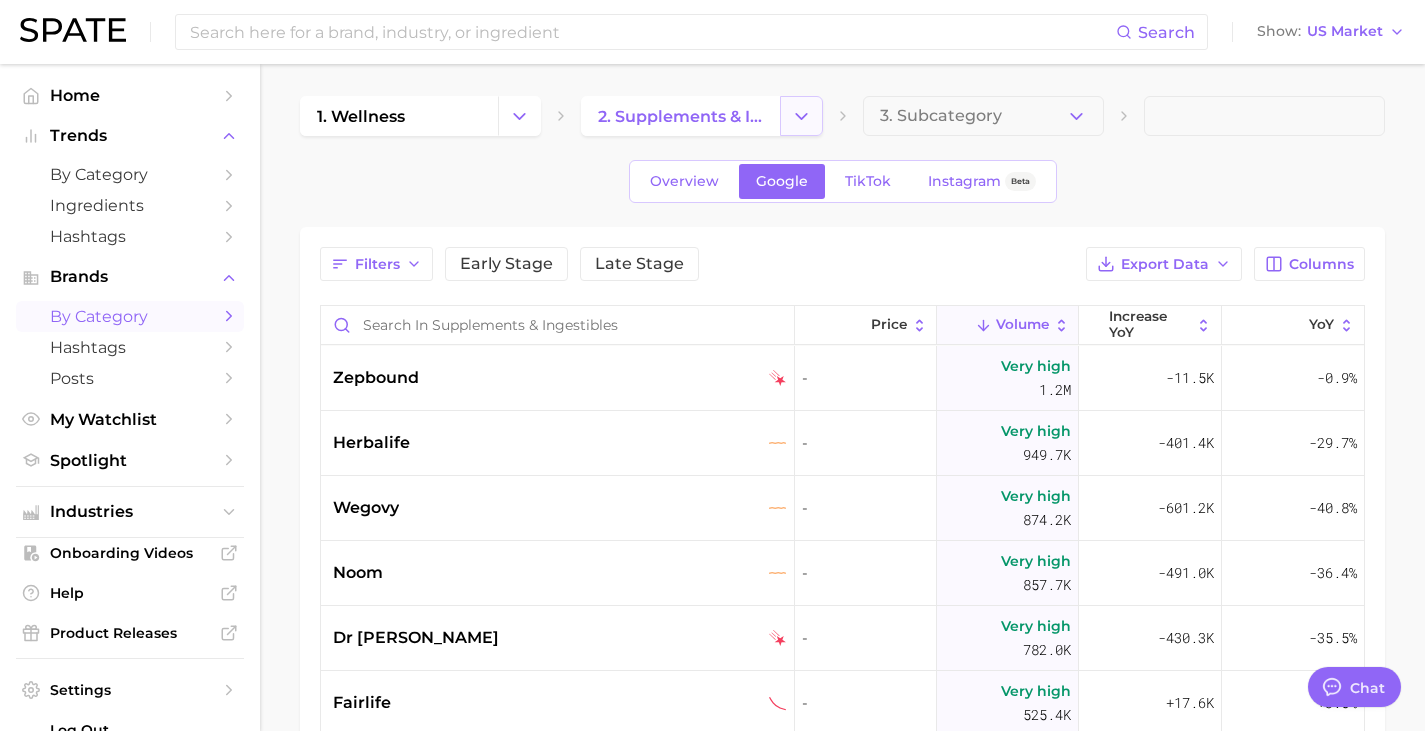 click 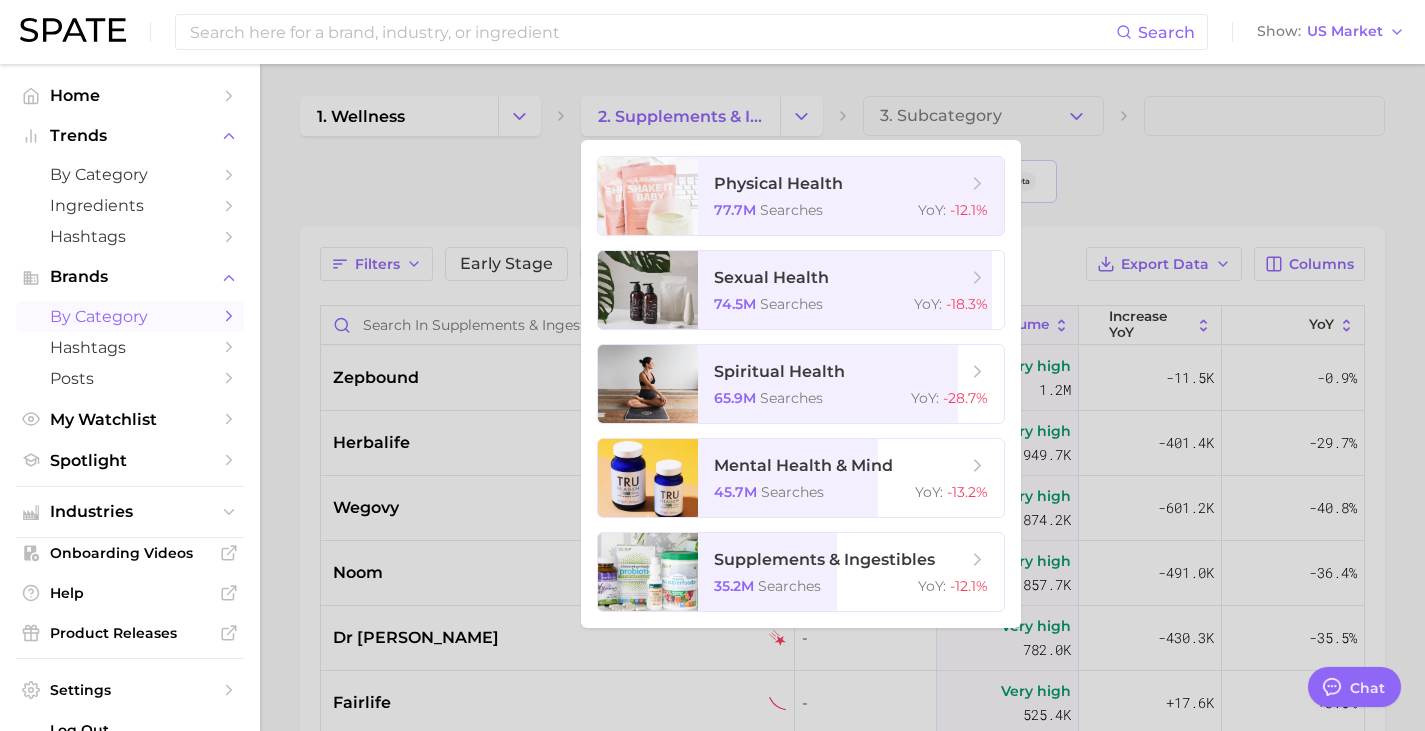 click at bounding box center [712, 365] 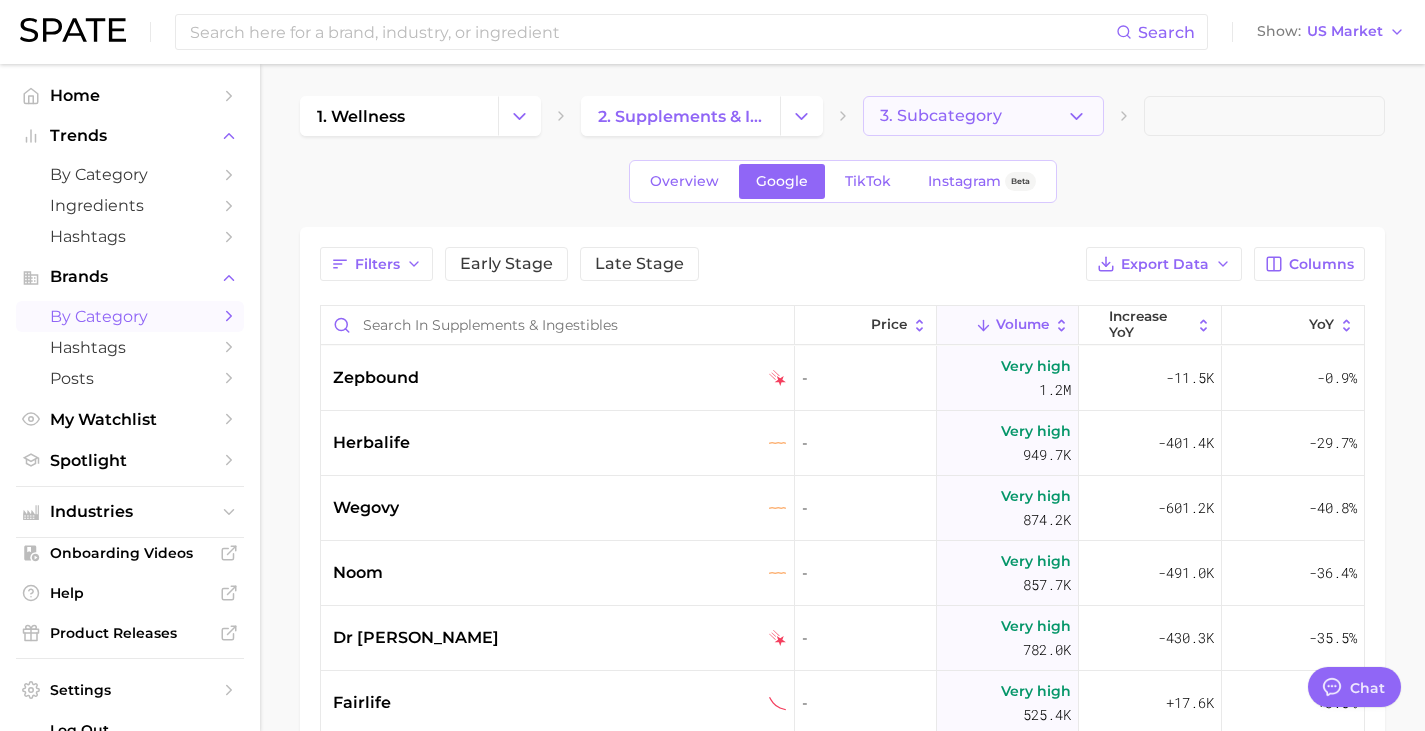 click on "3. Subcategory" at bounding box center [983, 116] 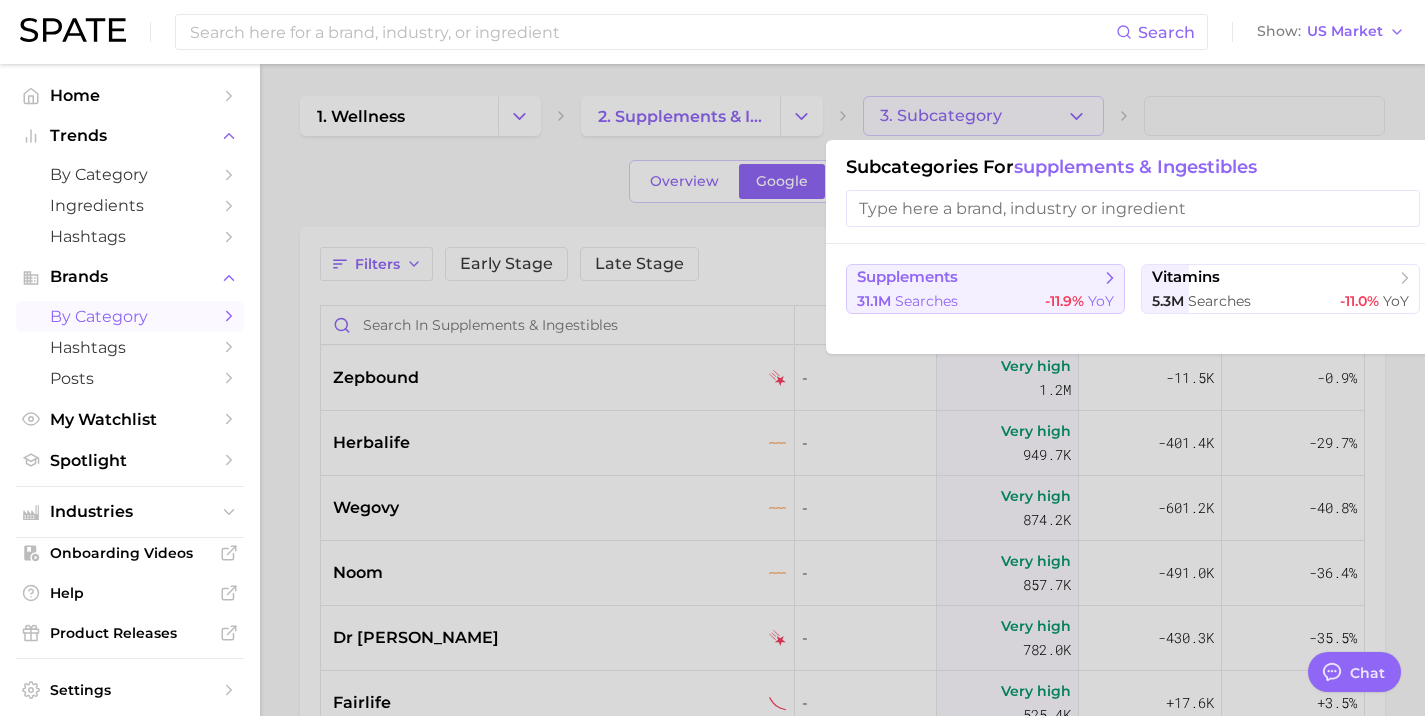 click on "supplements 31.1m   searches -11.9%   YoY" at bounding box center [985, 289] 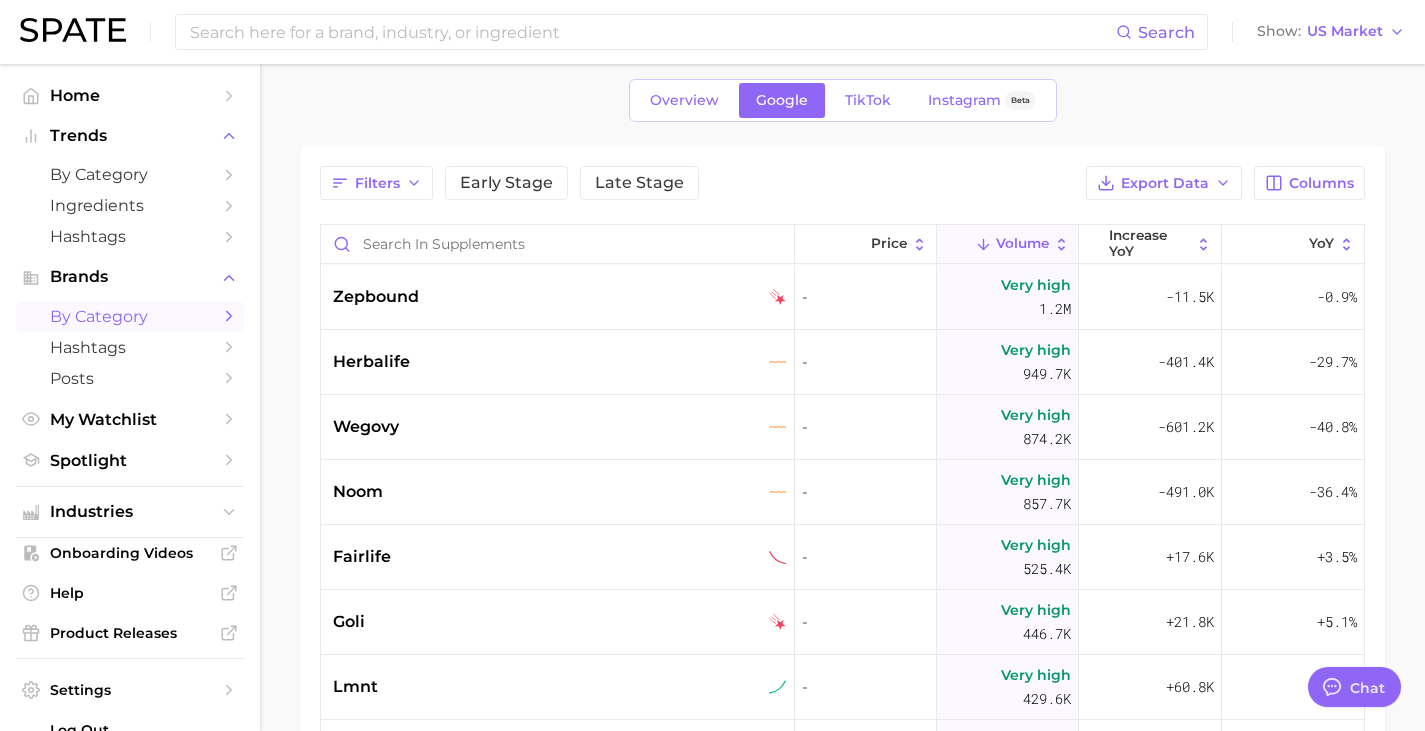 scroll, scrollTop: 0, scrollLeft: 0, axis: both 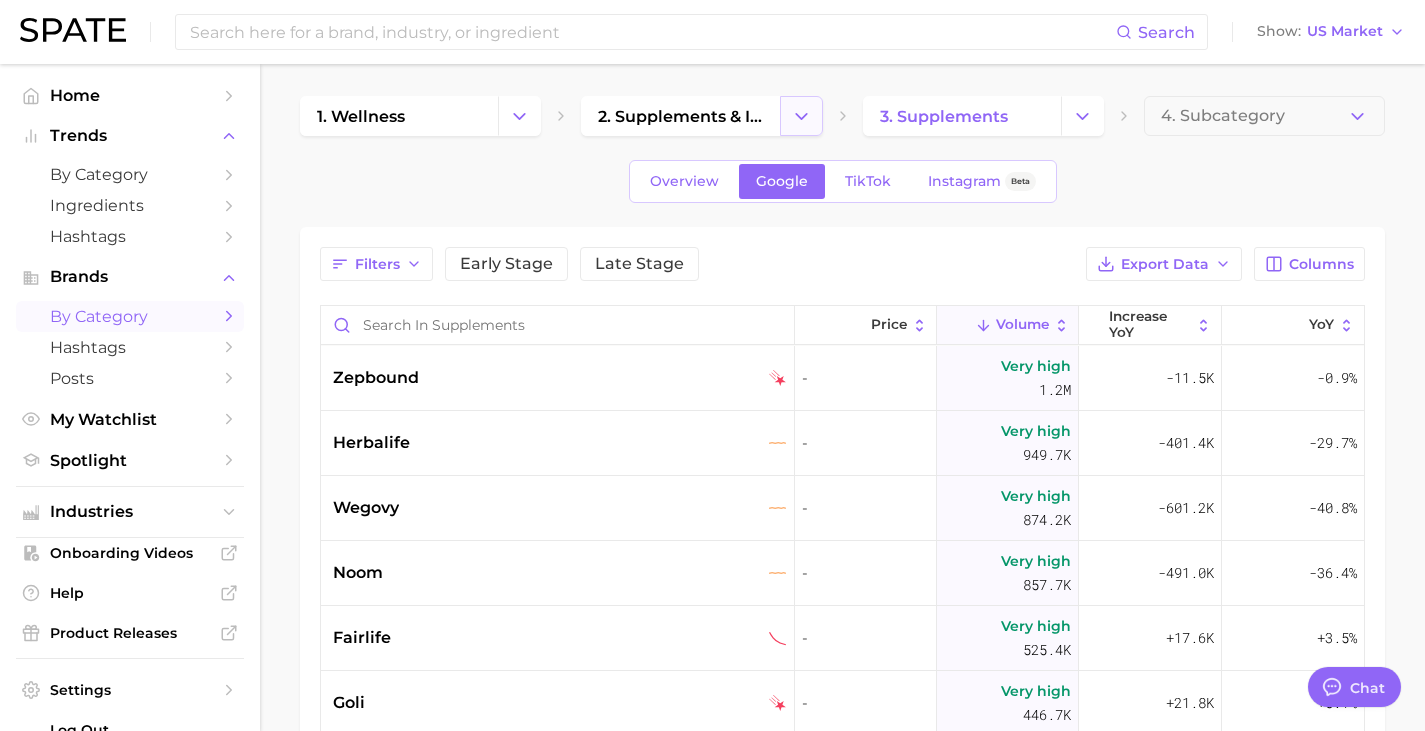 click 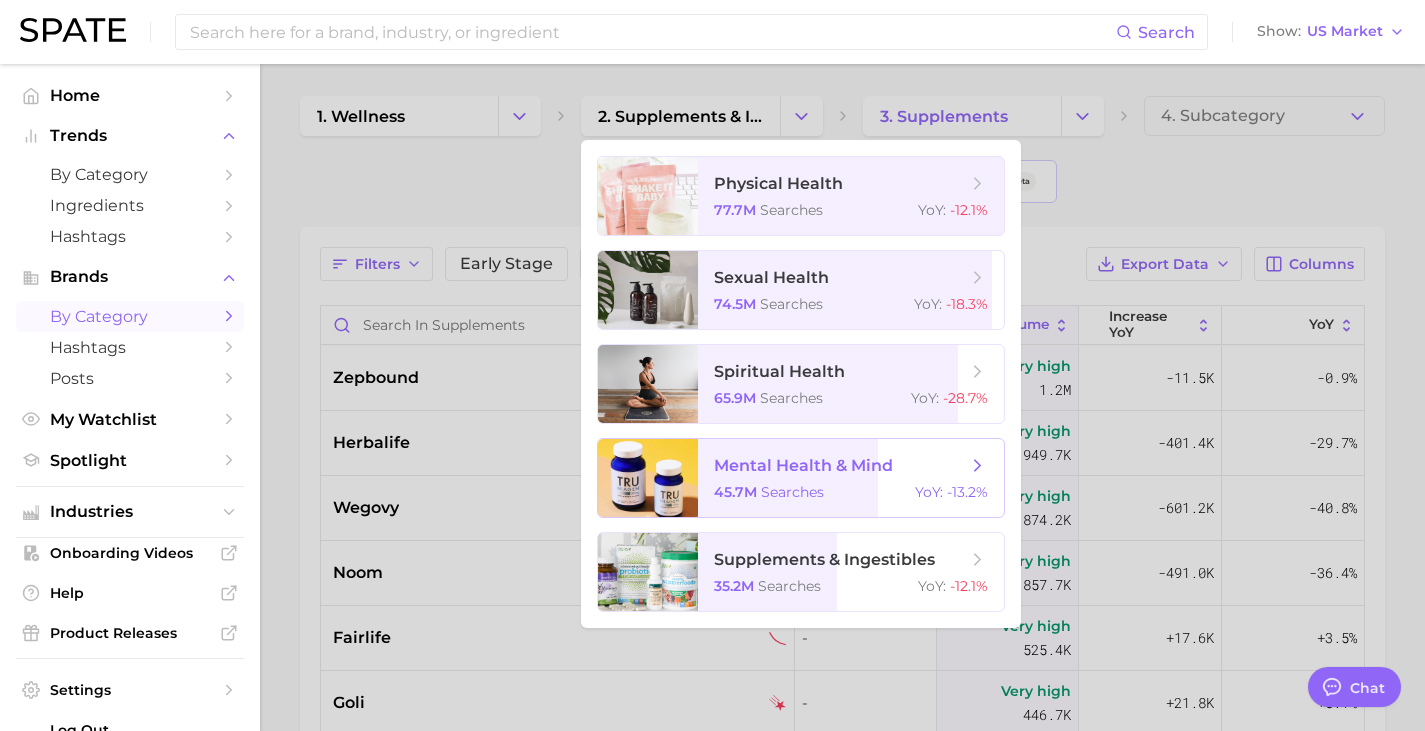 click on "mental health & mind 45.7m   searches YoY :   -13.2%" at bounding box center (851, 478) 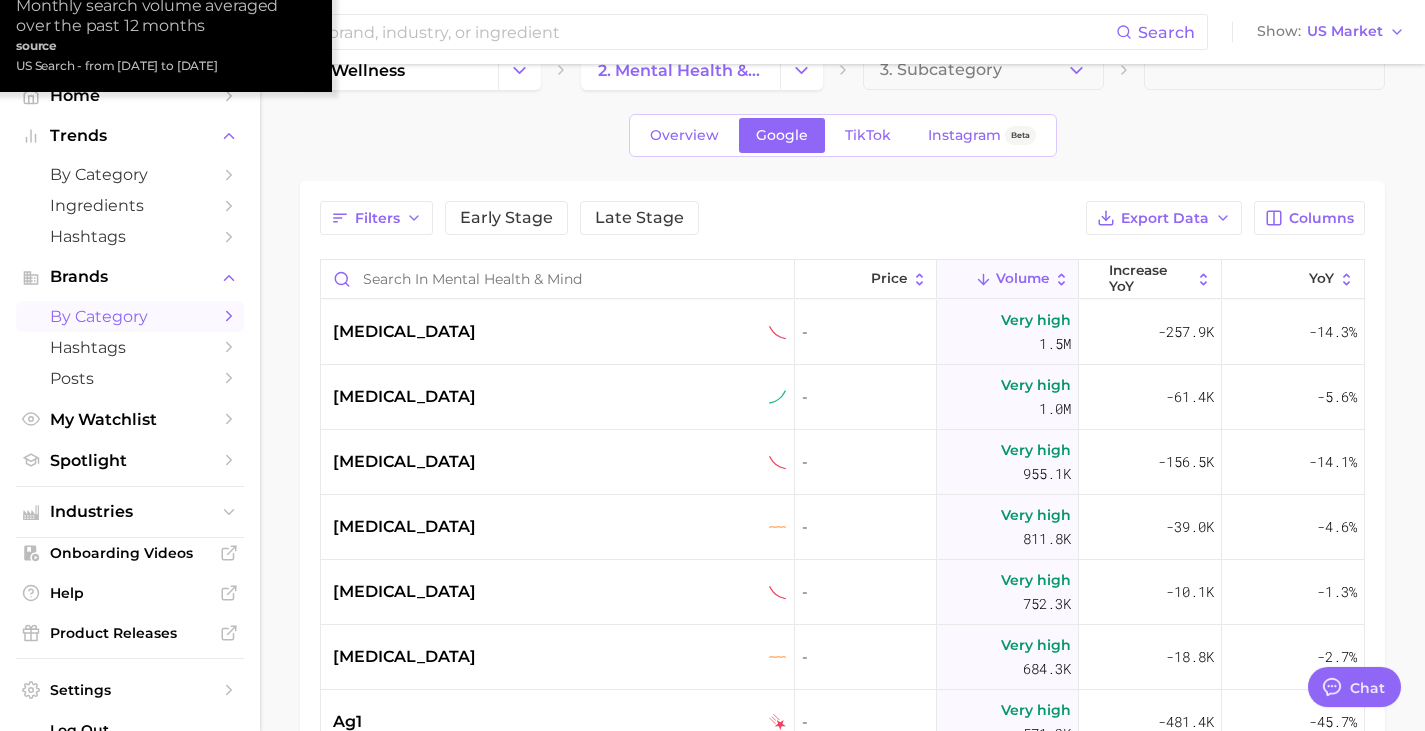 scroll, scrollTop: 0, scrollLeft: 0, axis: both 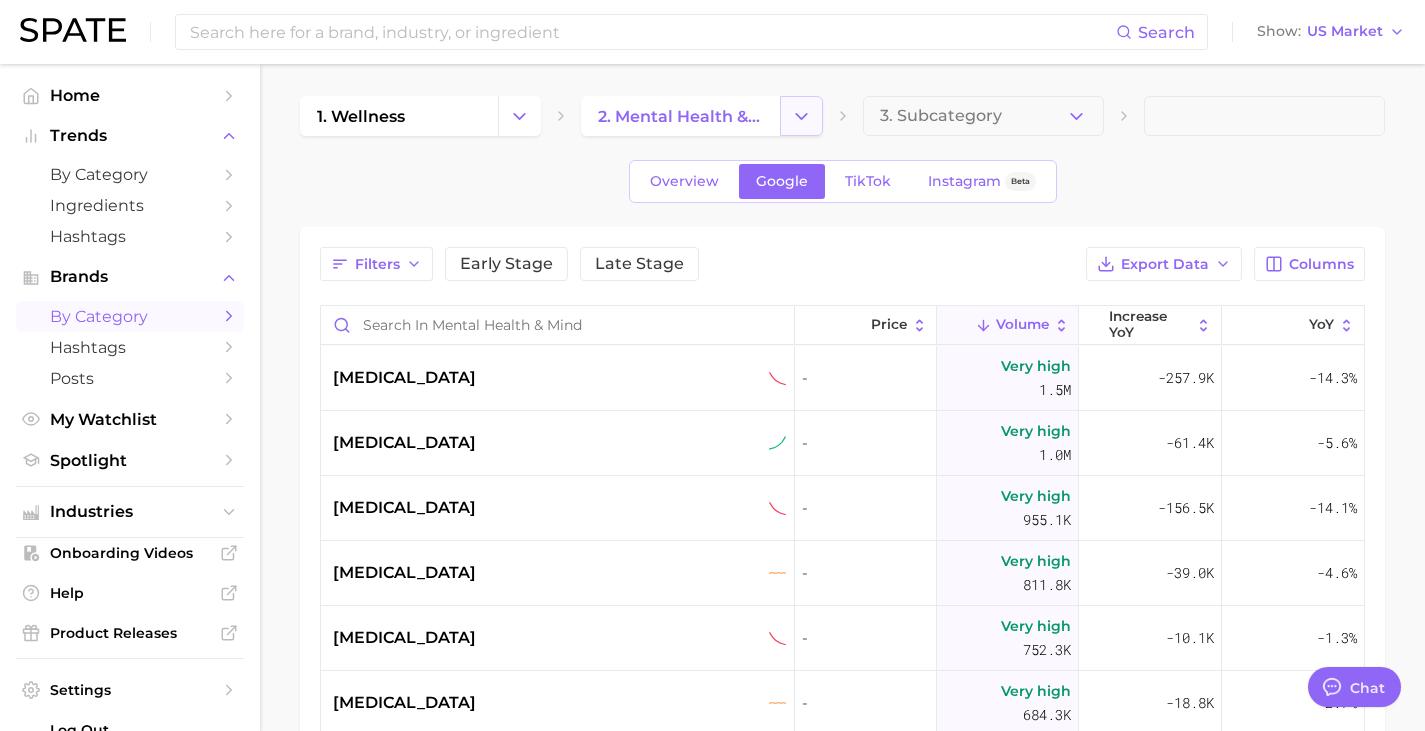 click 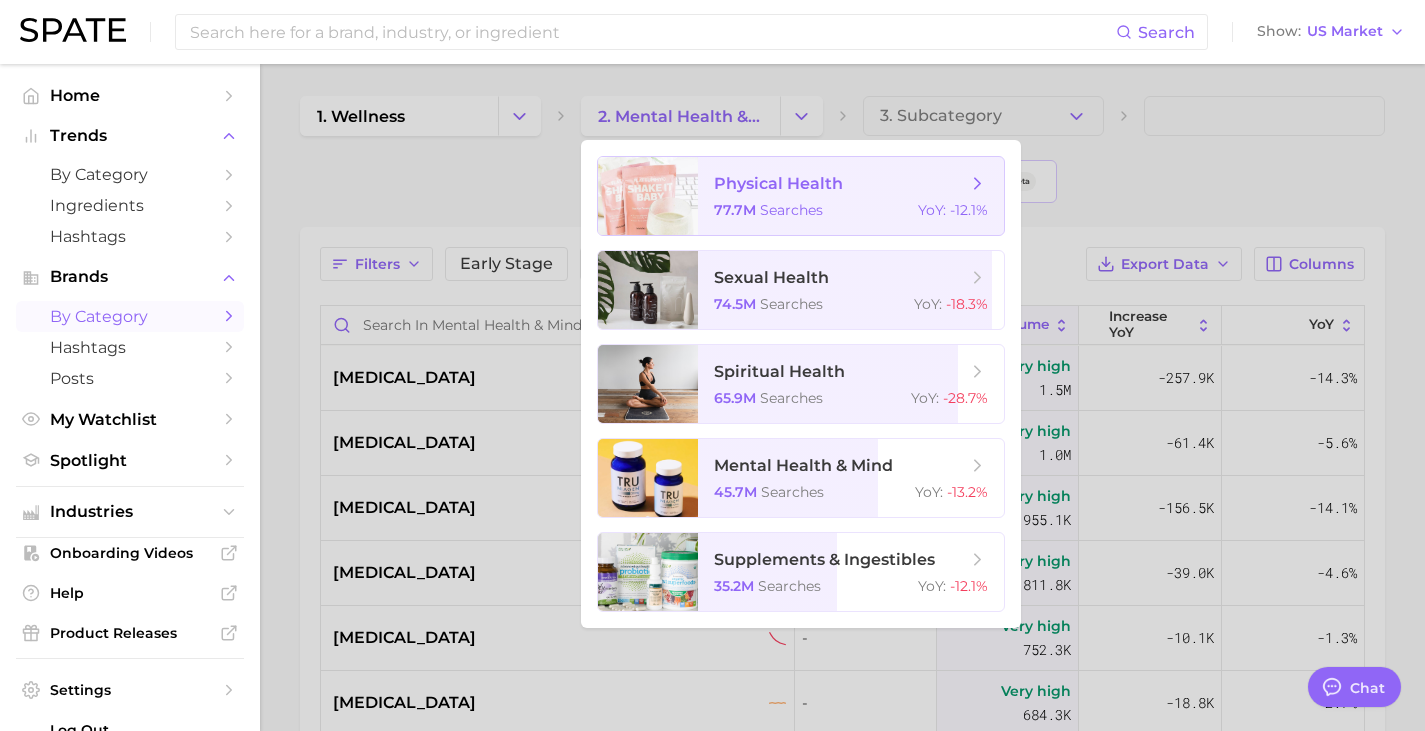 click on "physical health" at bounding box center (778, 183) 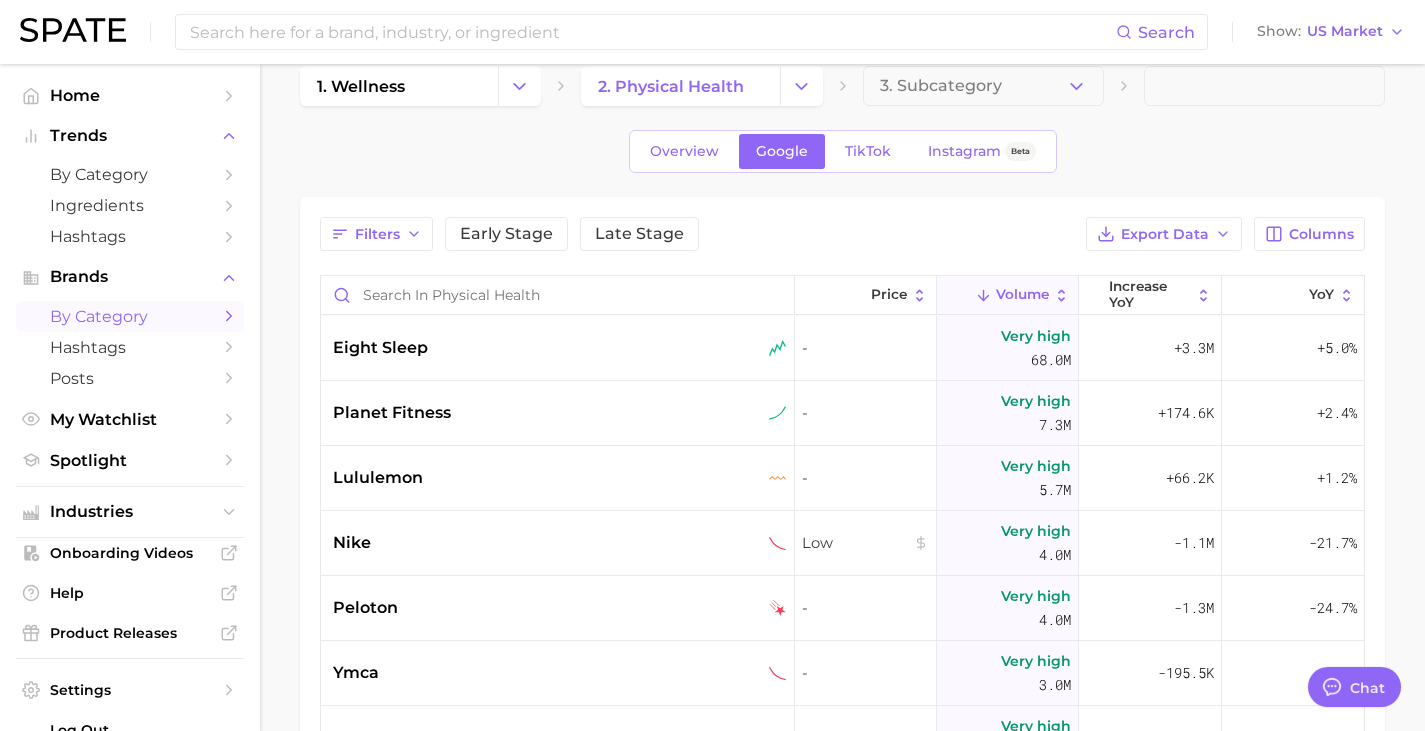scroll, scrollTop: 0, scrollLeft: 0, axis: both 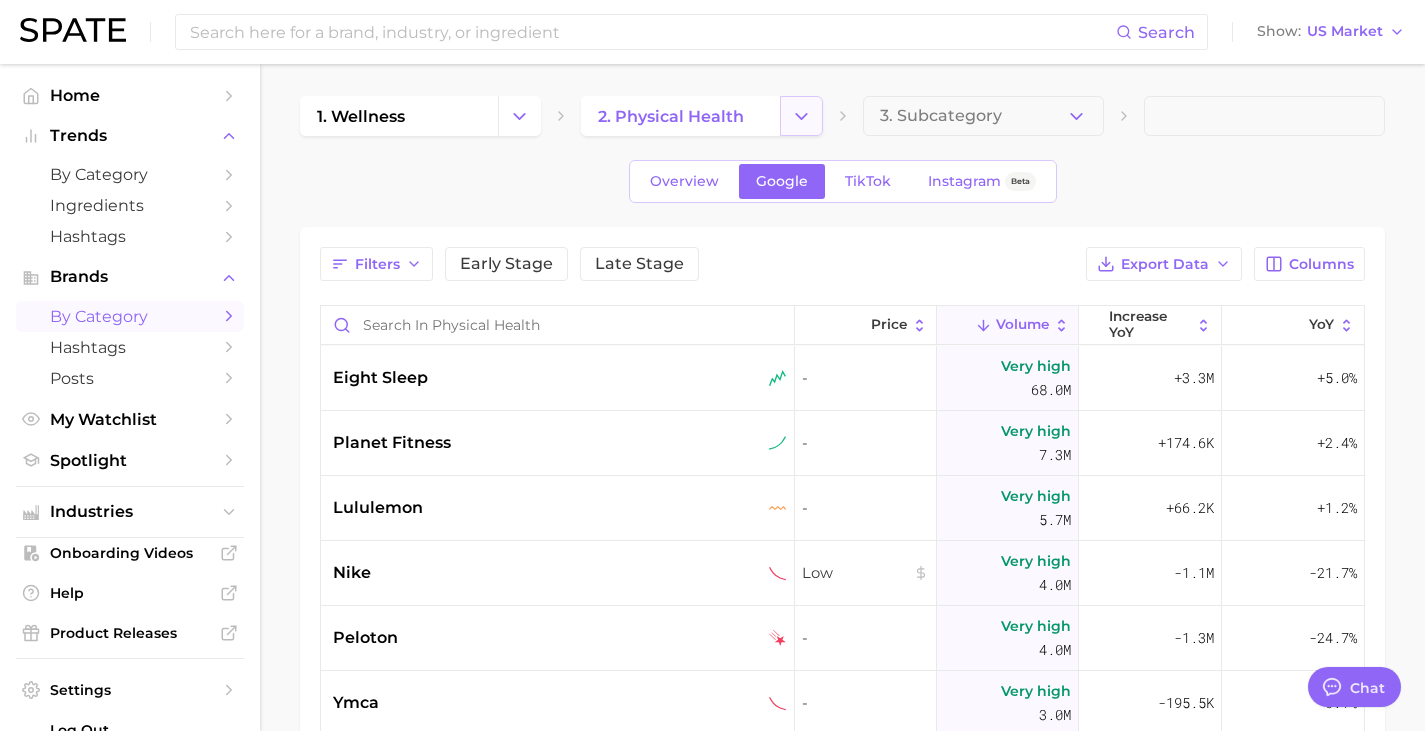 click at bounding box center [801, 116] 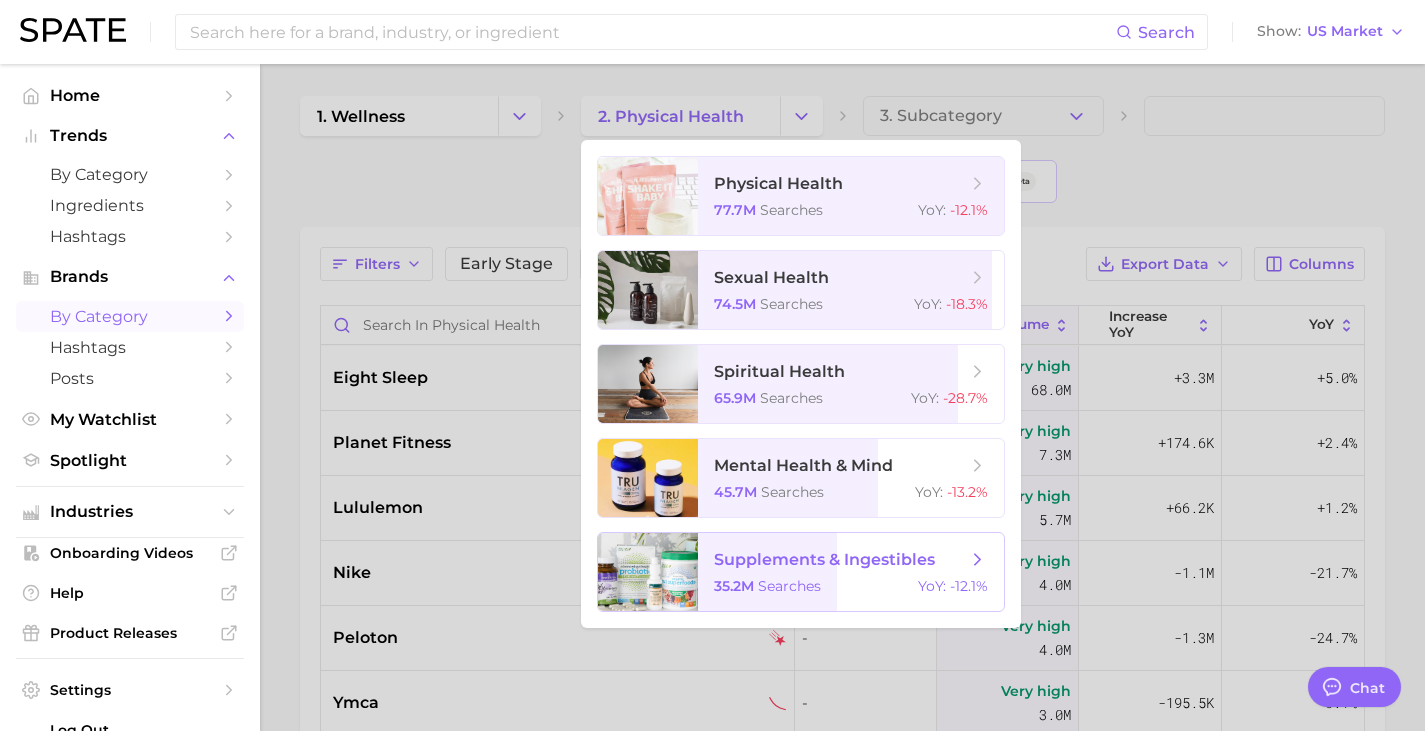 click on "supplements & ingestibles 35.2m   searches YoY :   -12.1%" at bounding box center [851, 572] 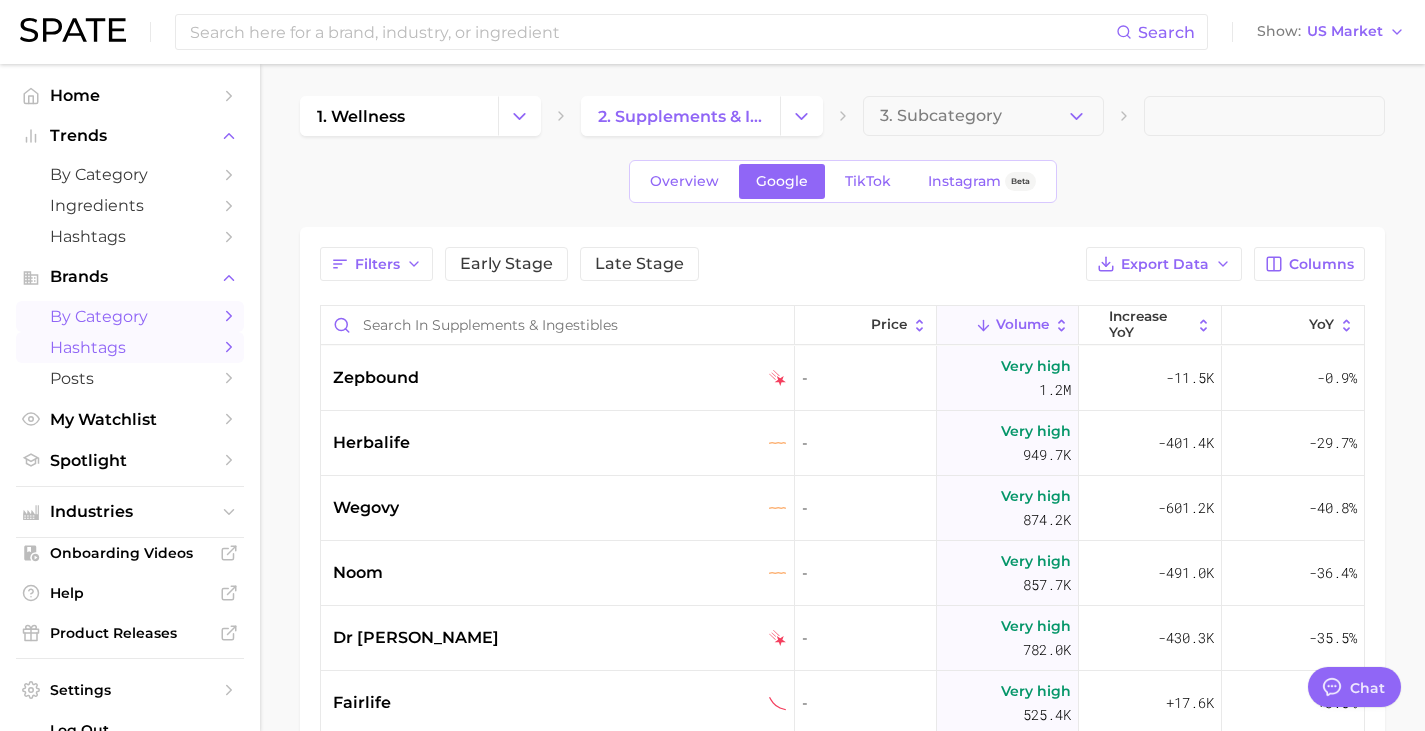 click on "Hashtags" at bounding box center [130, 347] 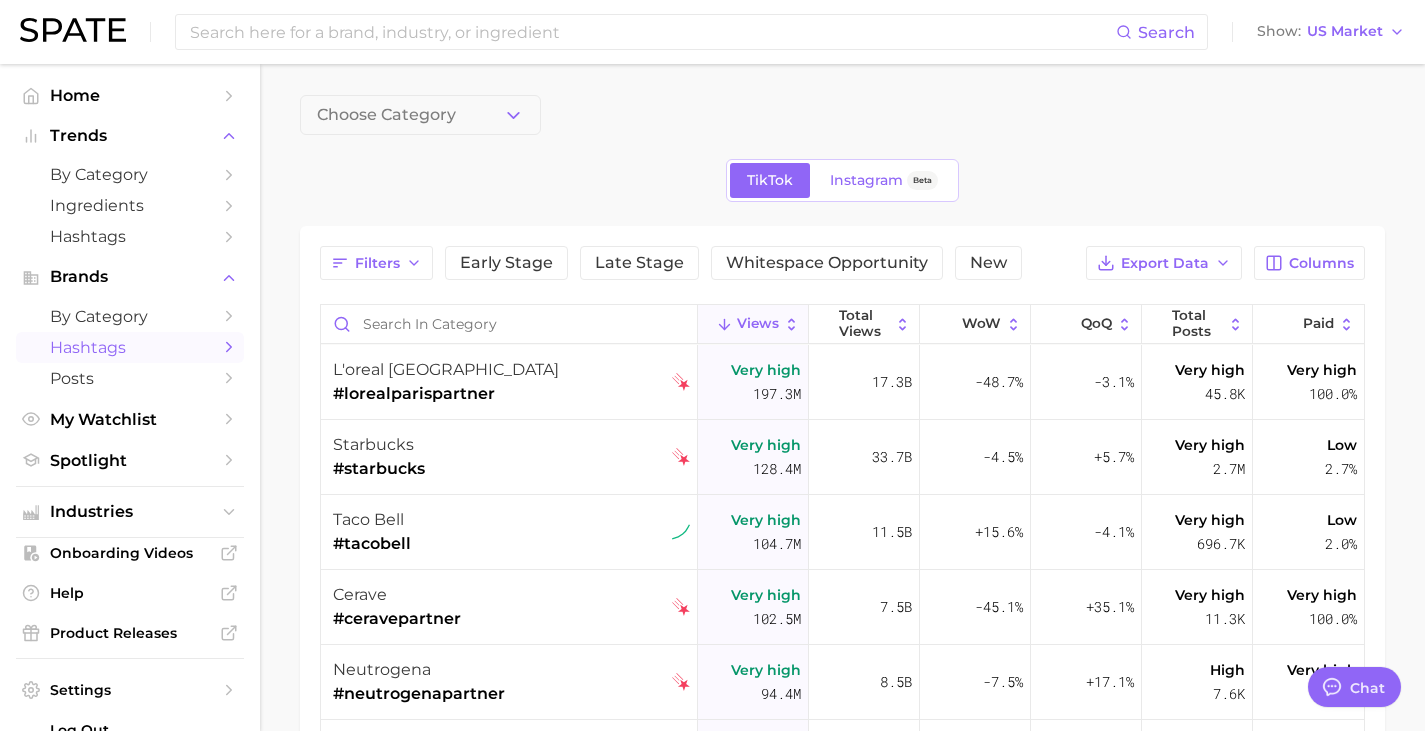 scroll, scrollTop: 0, scrollLeft: 0, axis: both 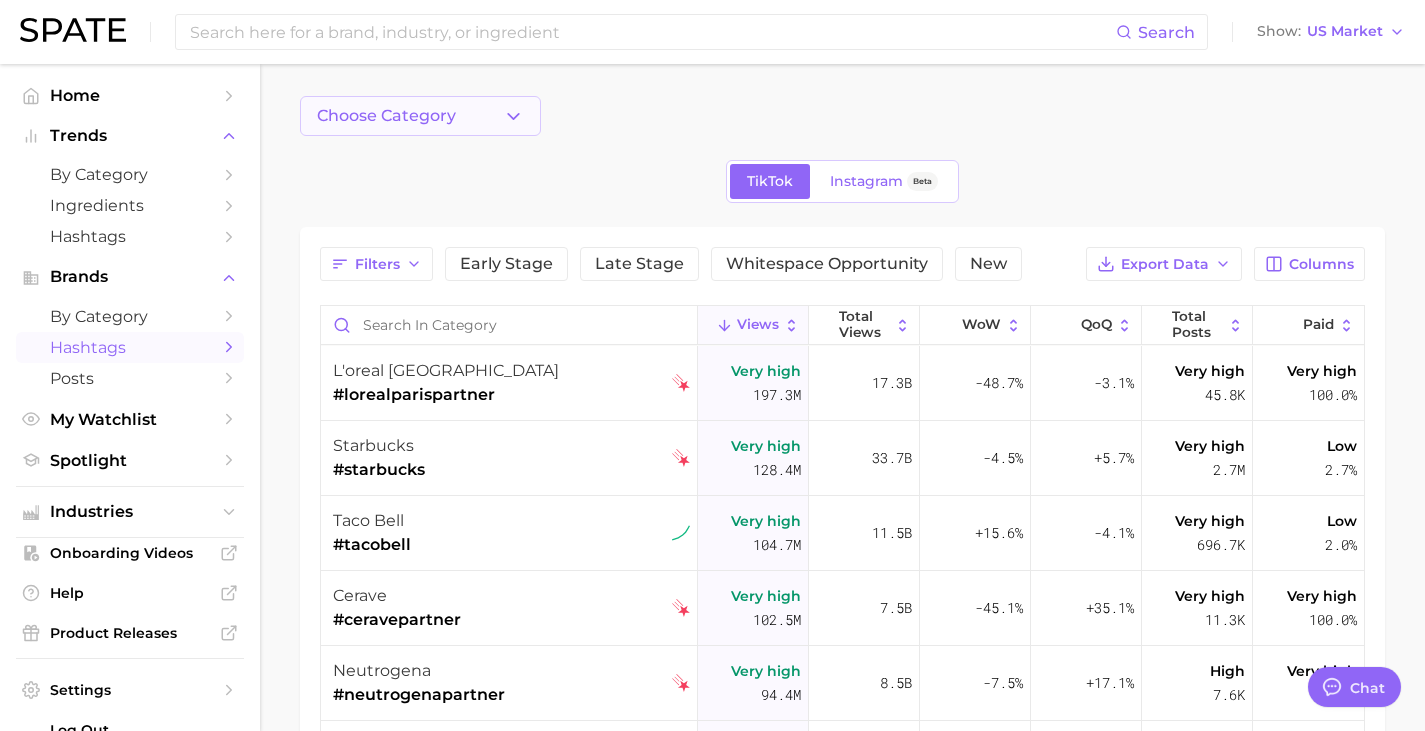 click on "Choose Category" at bounding box center [420, 116] 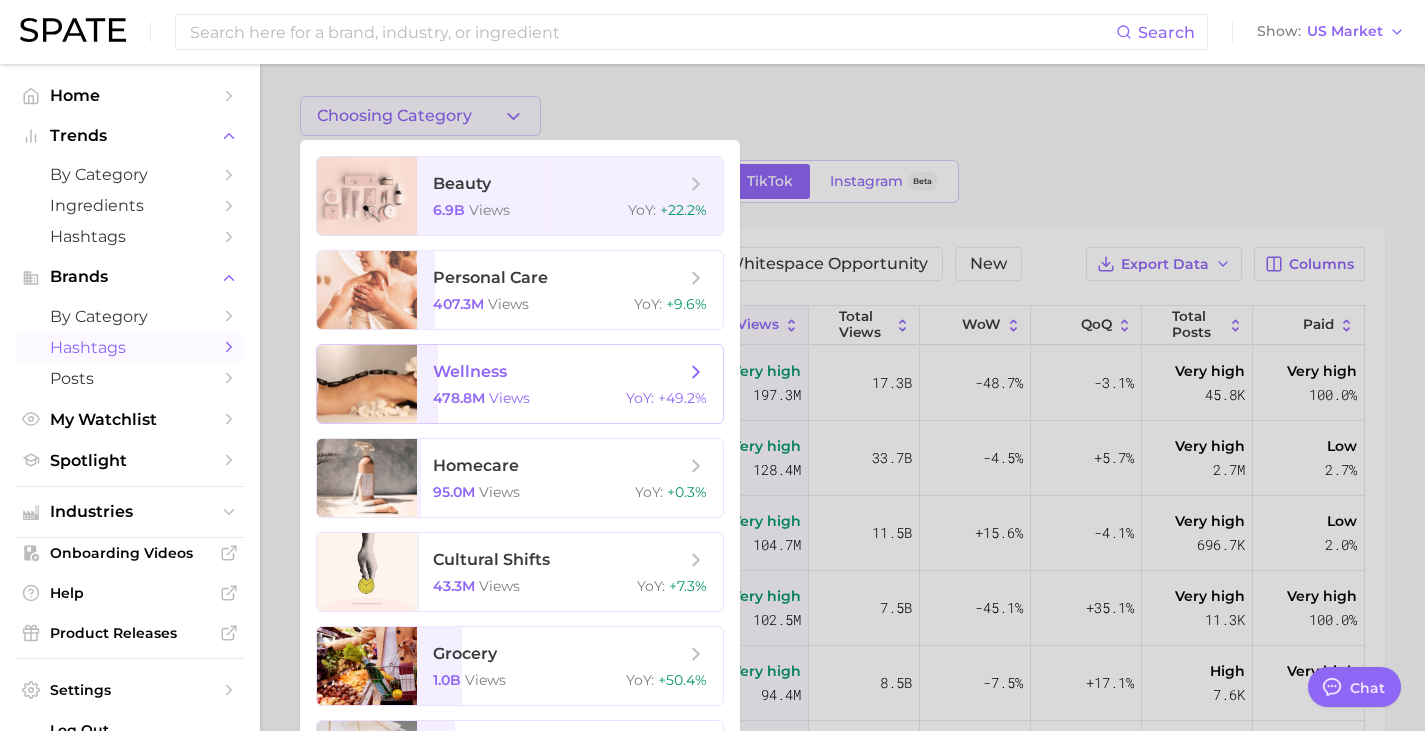click on "wellness 478.8m   views YoY :   +49.2%" at bounding box center [570, 384] 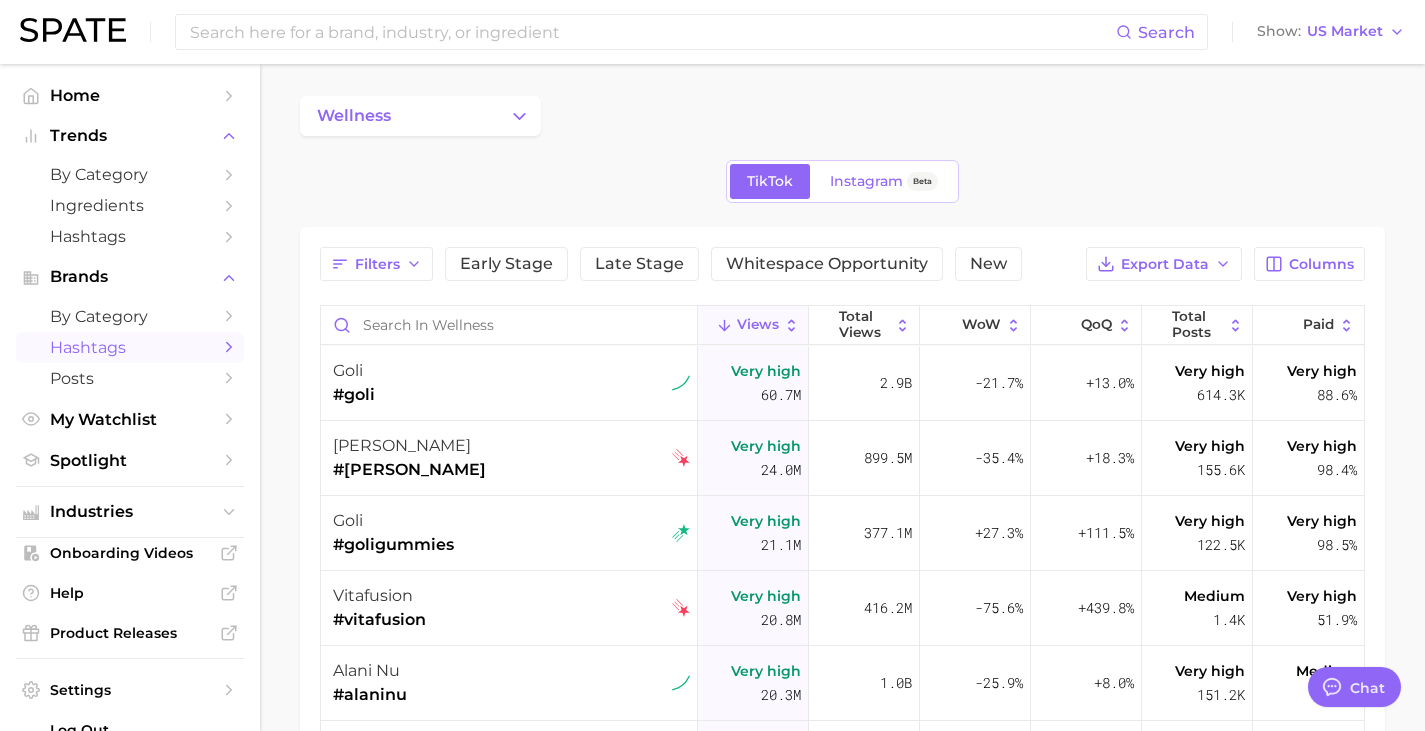 scroll, scrollTop: 1, scrollLeft: 0, axis: vertical 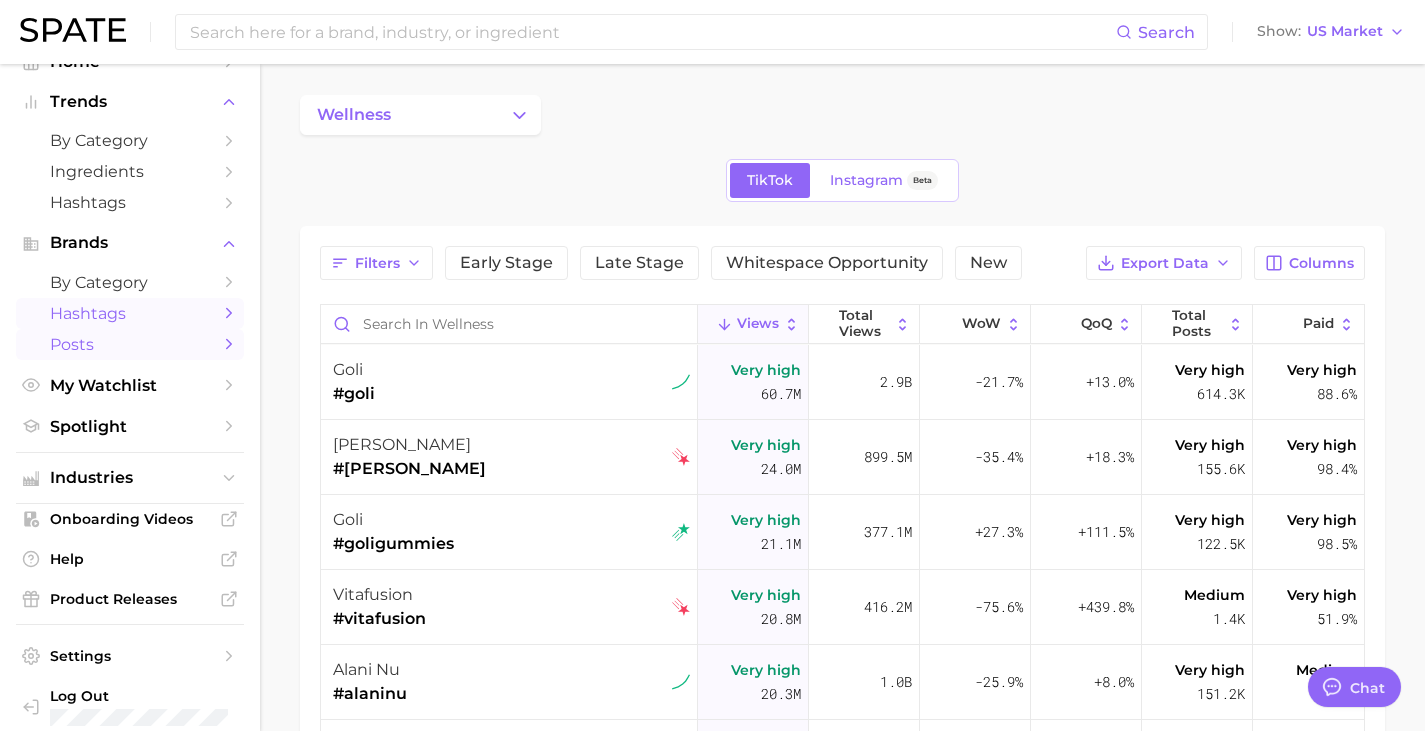 click on "Posts" at bounding box center (130, 344) 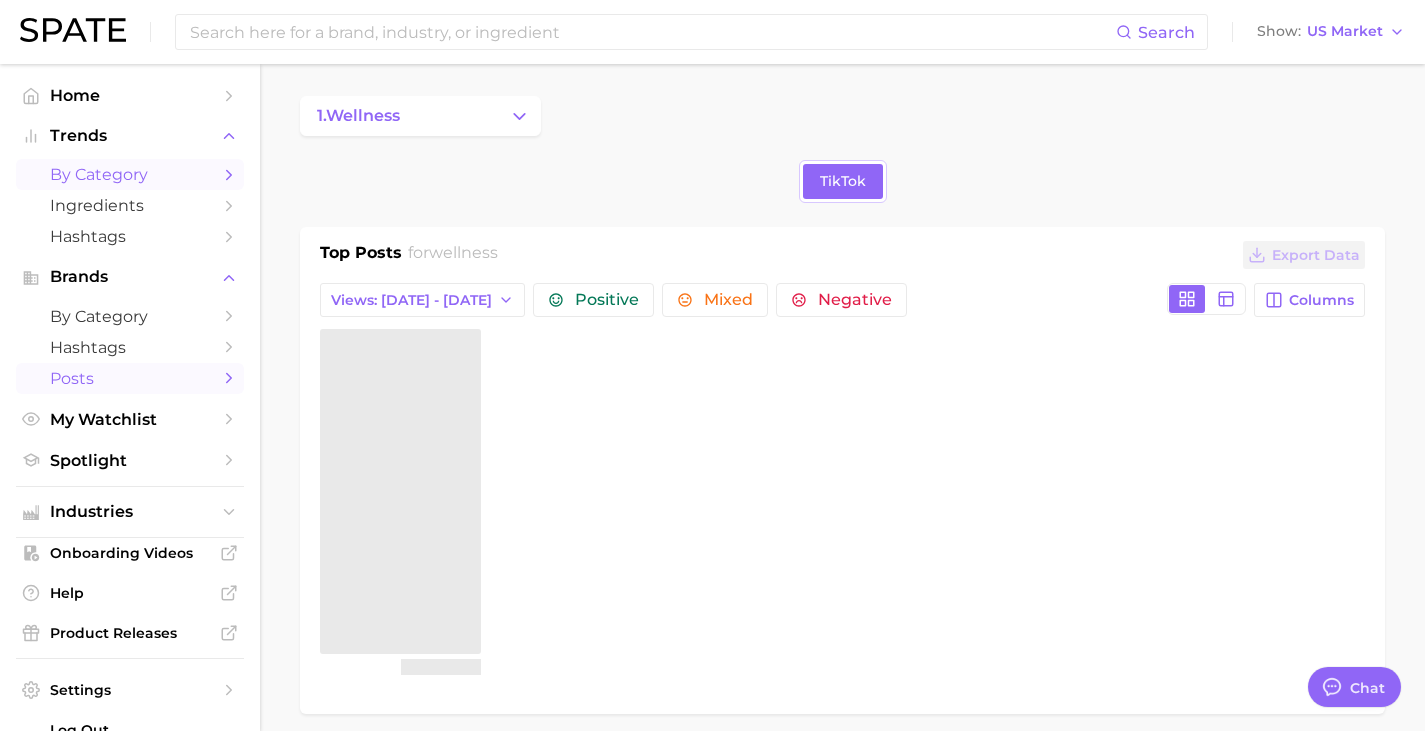 click on "by Category" at bounding box center [130, 174] 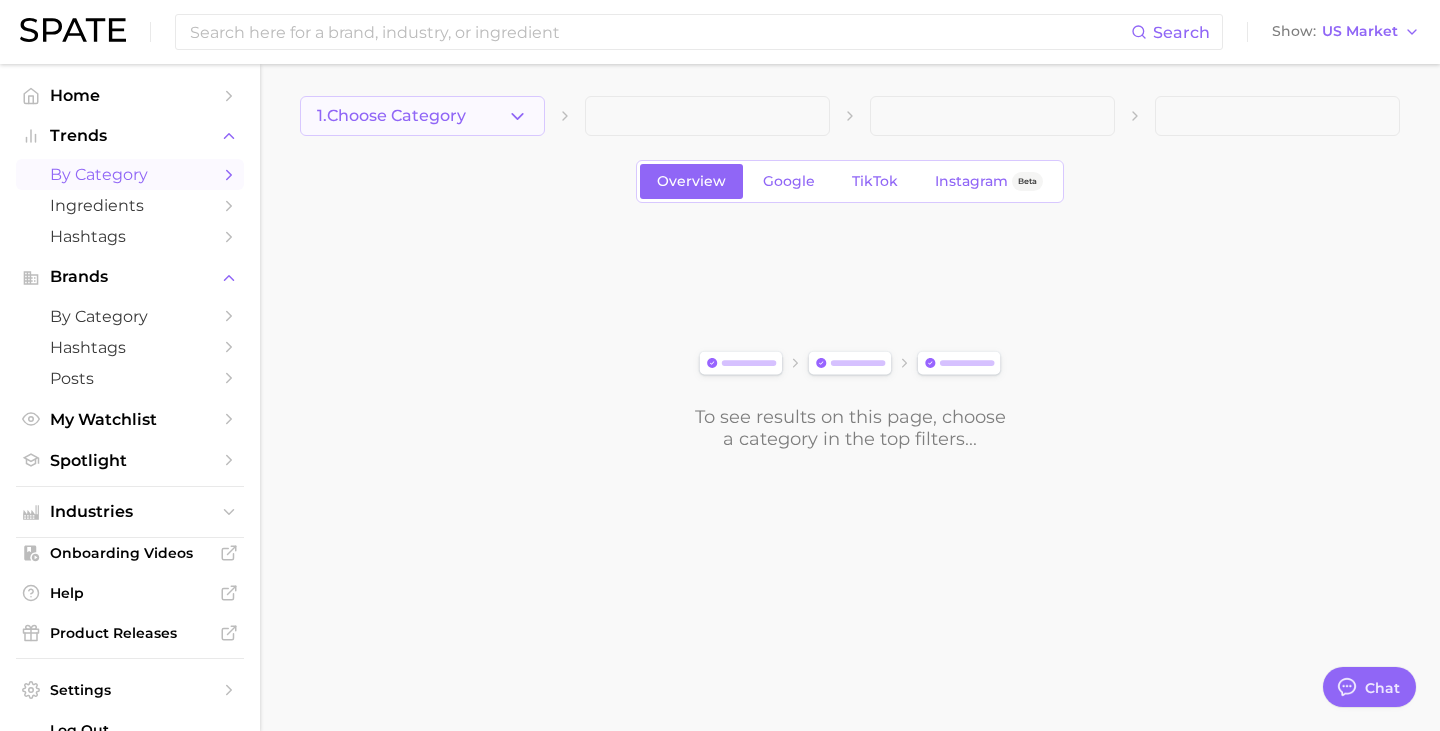click on "1.  Choose Category" at bounding box center [422, 116] 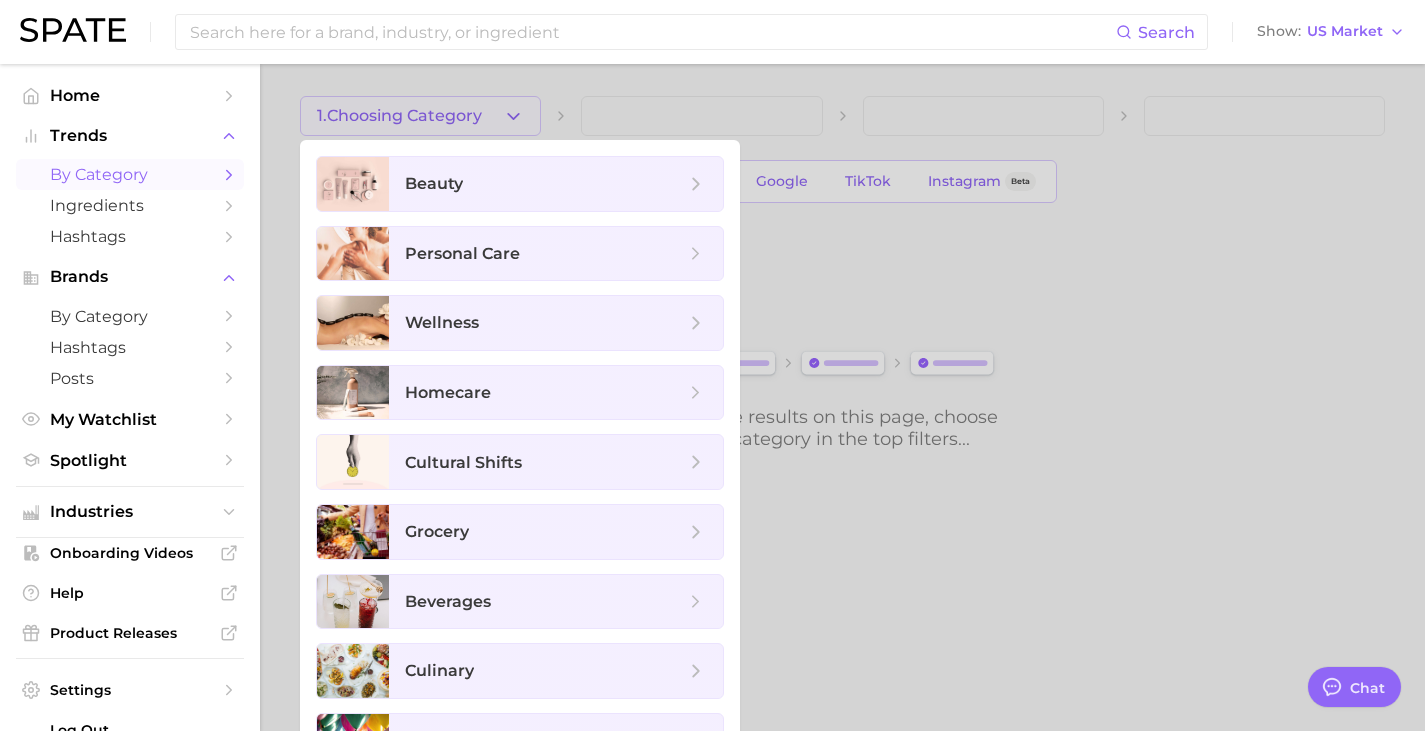 click at bounding box center [712, 365] 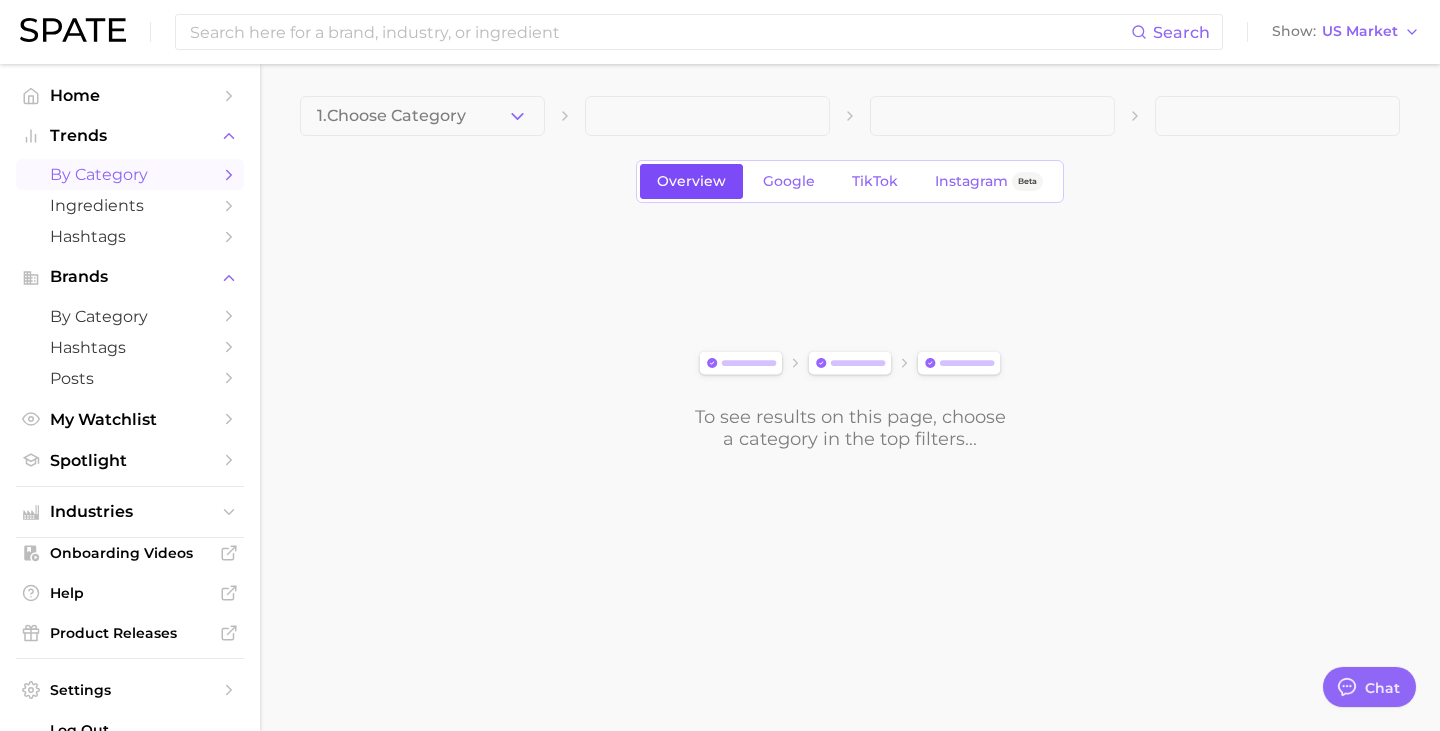 click on "Overview" at bounding box center [691, 181] 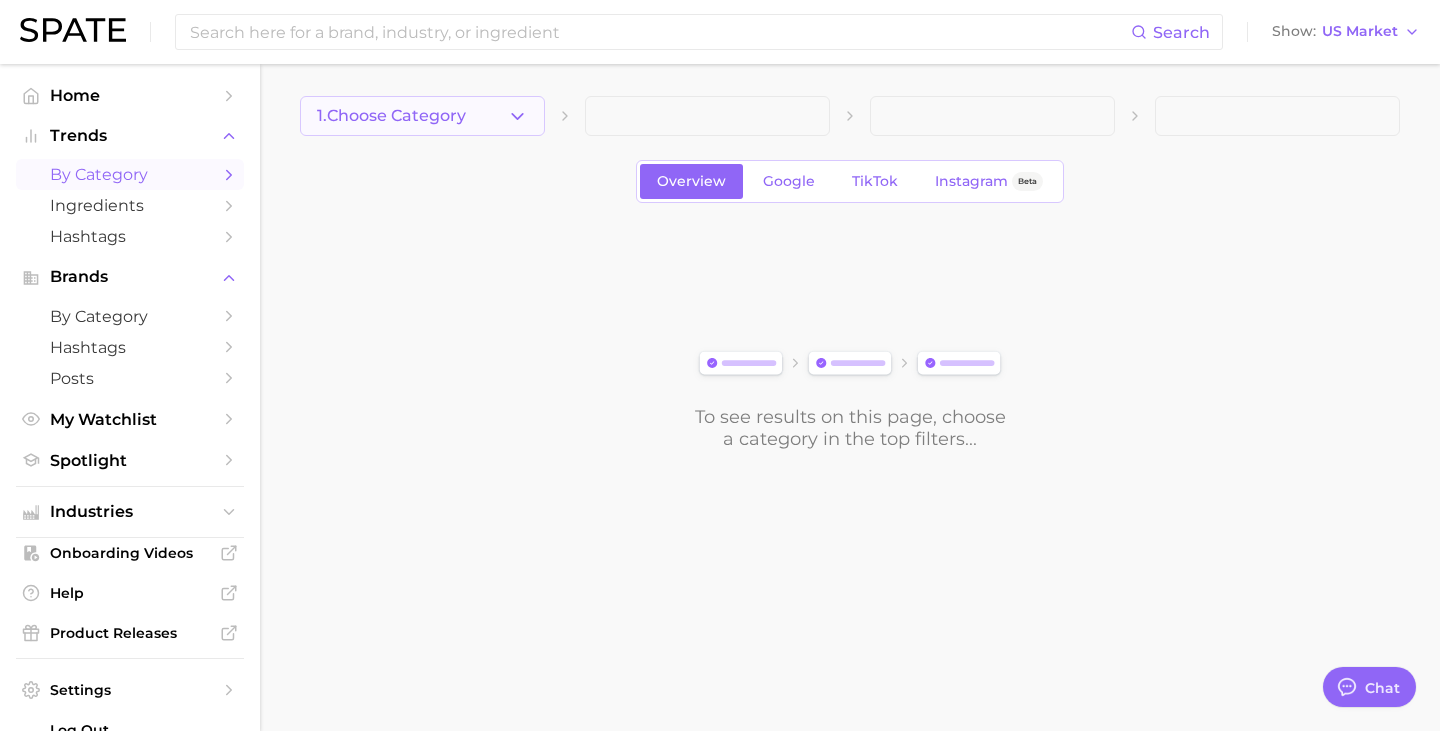 click on "1.  Choose Category" at bounding box center (422, 116) 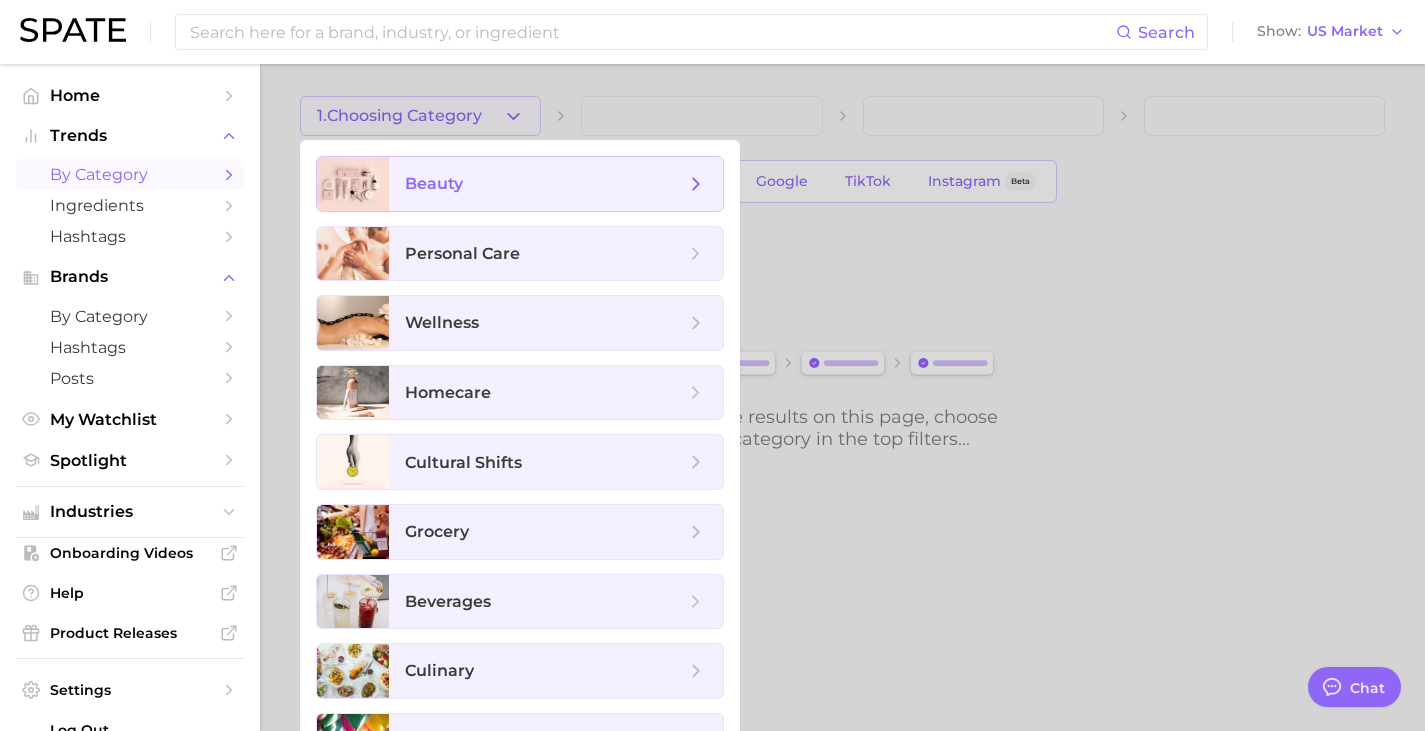 click on "beauty" at bounding box center [434, 183] 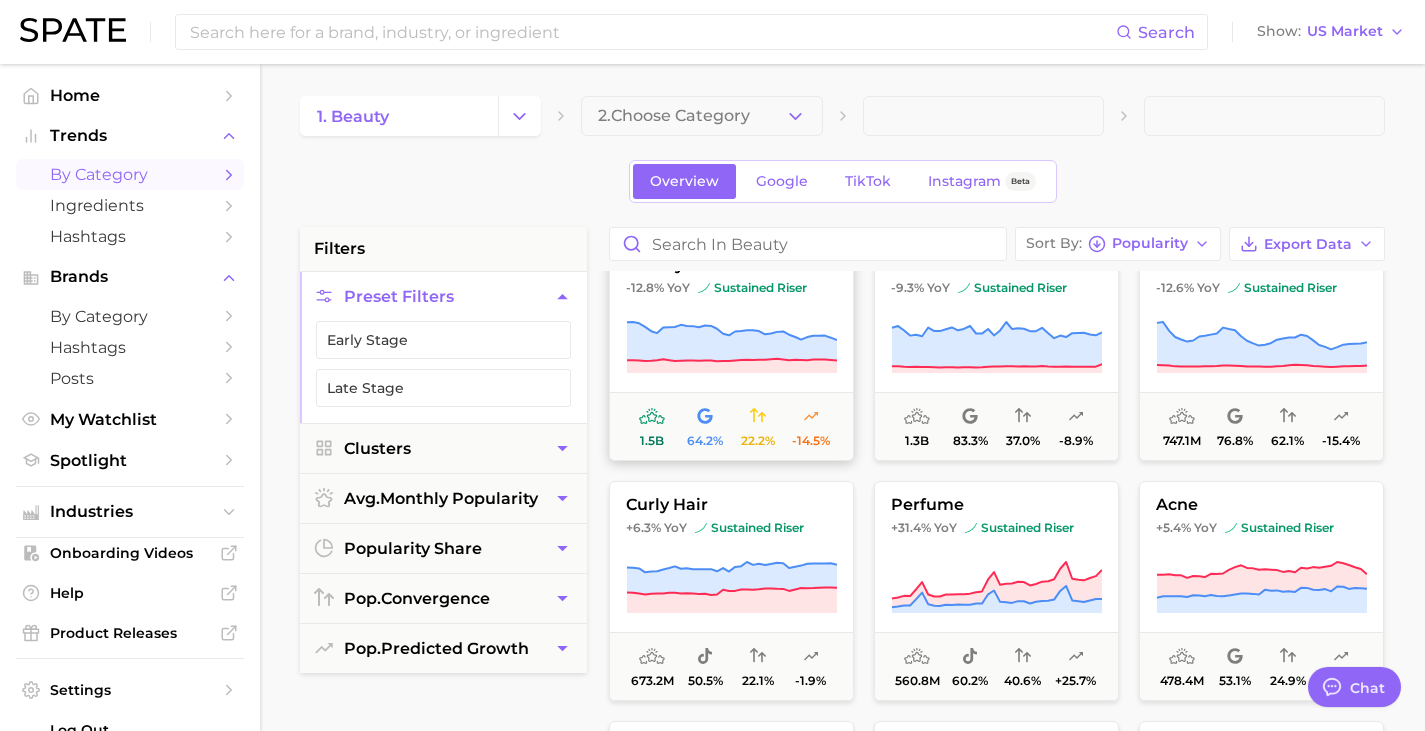 scroll, scrollTop: 0, scrollLeft: 0, axis: both 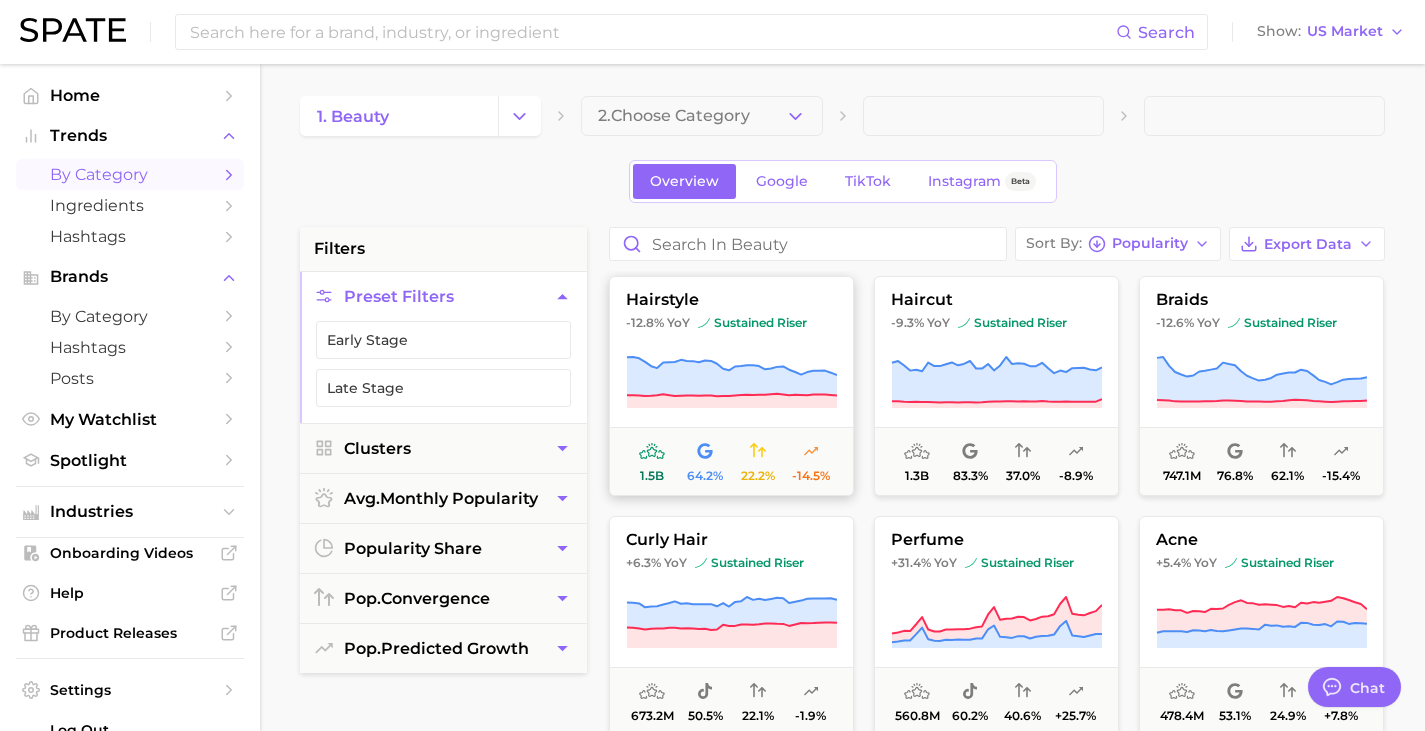click on "hairstyle -12.8%   YoY sustained riser 1.5b 64.2% 22.2% -14.5%" at bounding box center [731, 386] 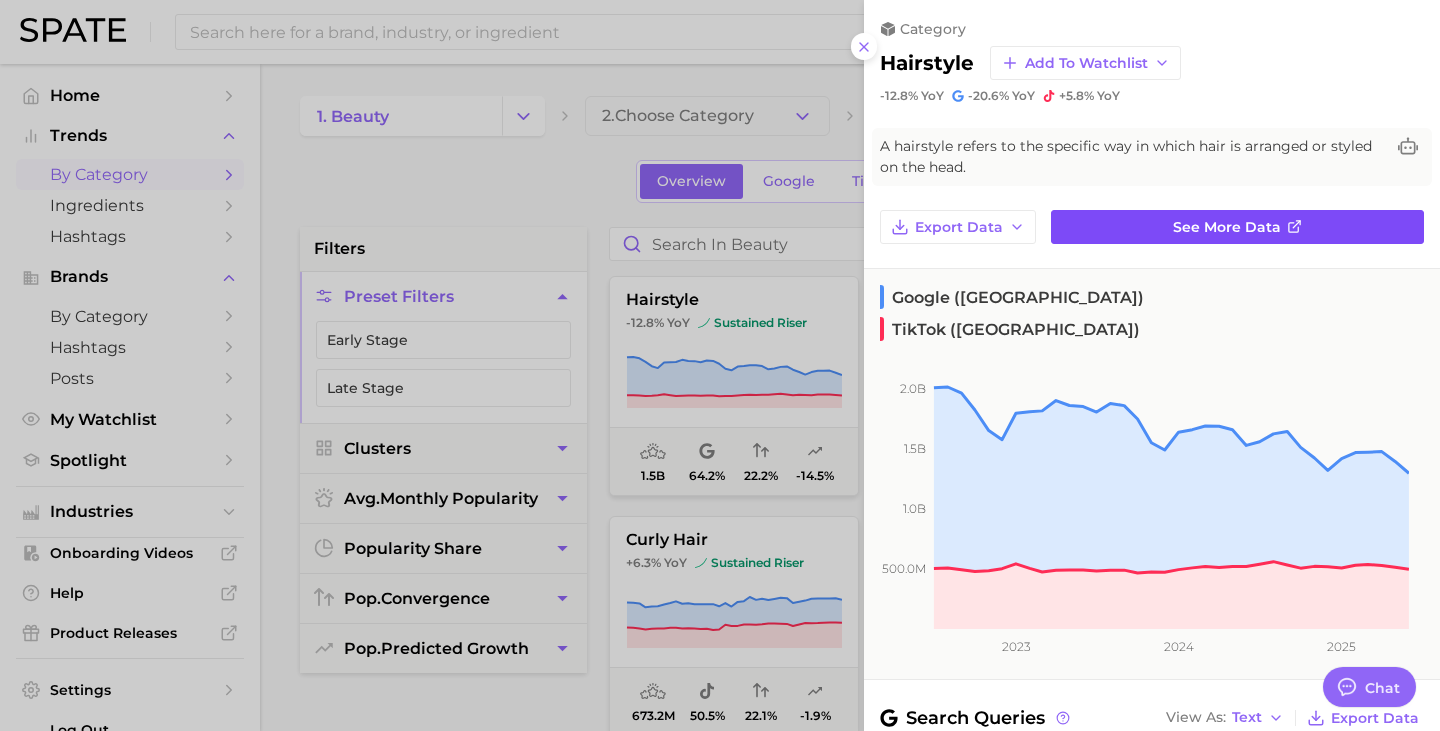 click on "See more data" at bounding box center [1237, 227] 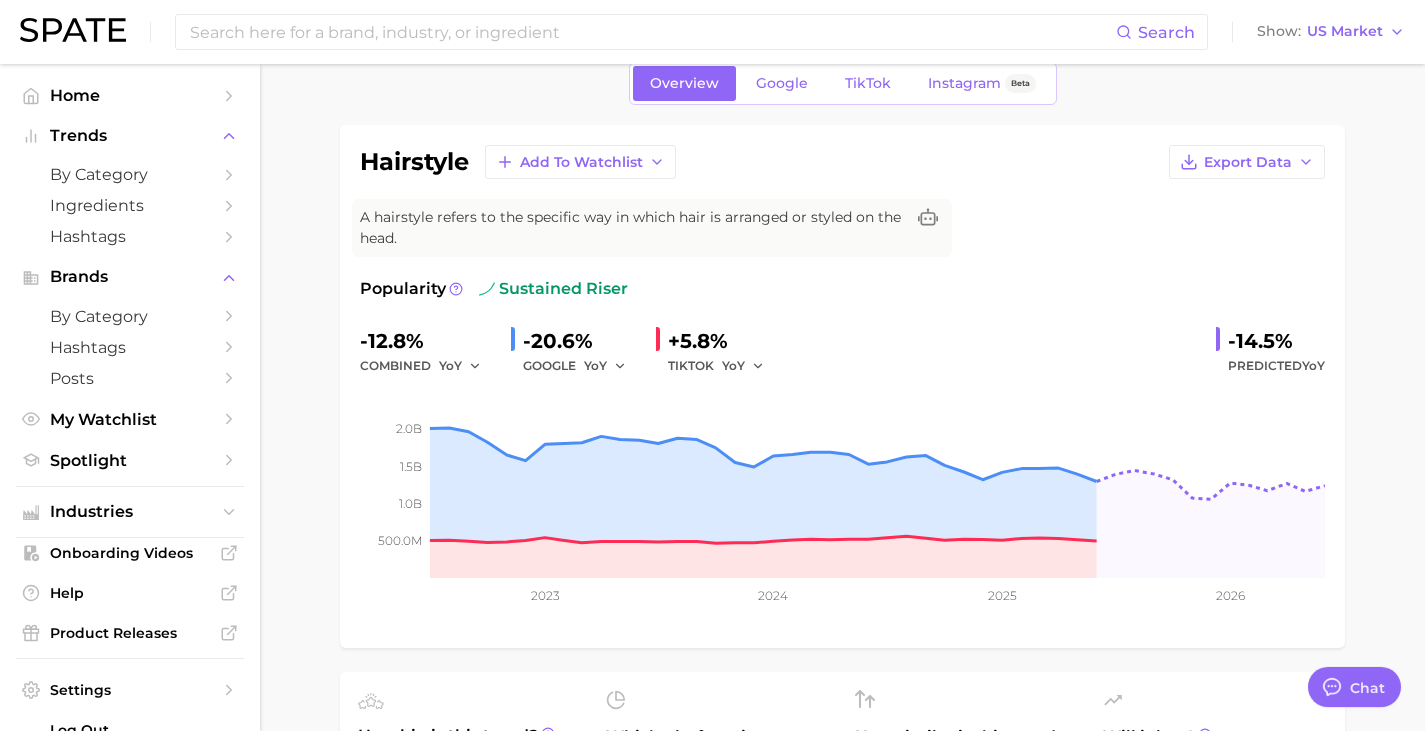 scroll, scrollTop: 95, scrollLeft: 0, axis: vertical 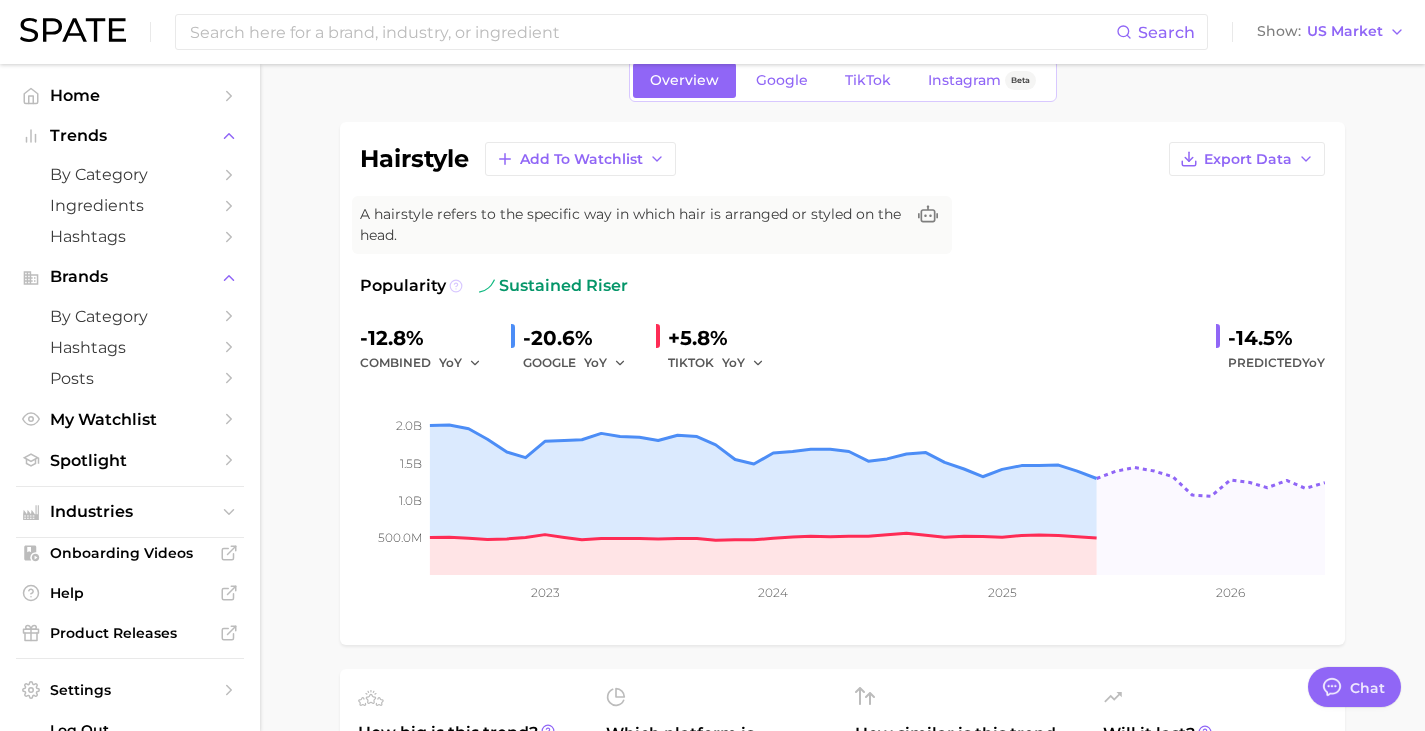 click 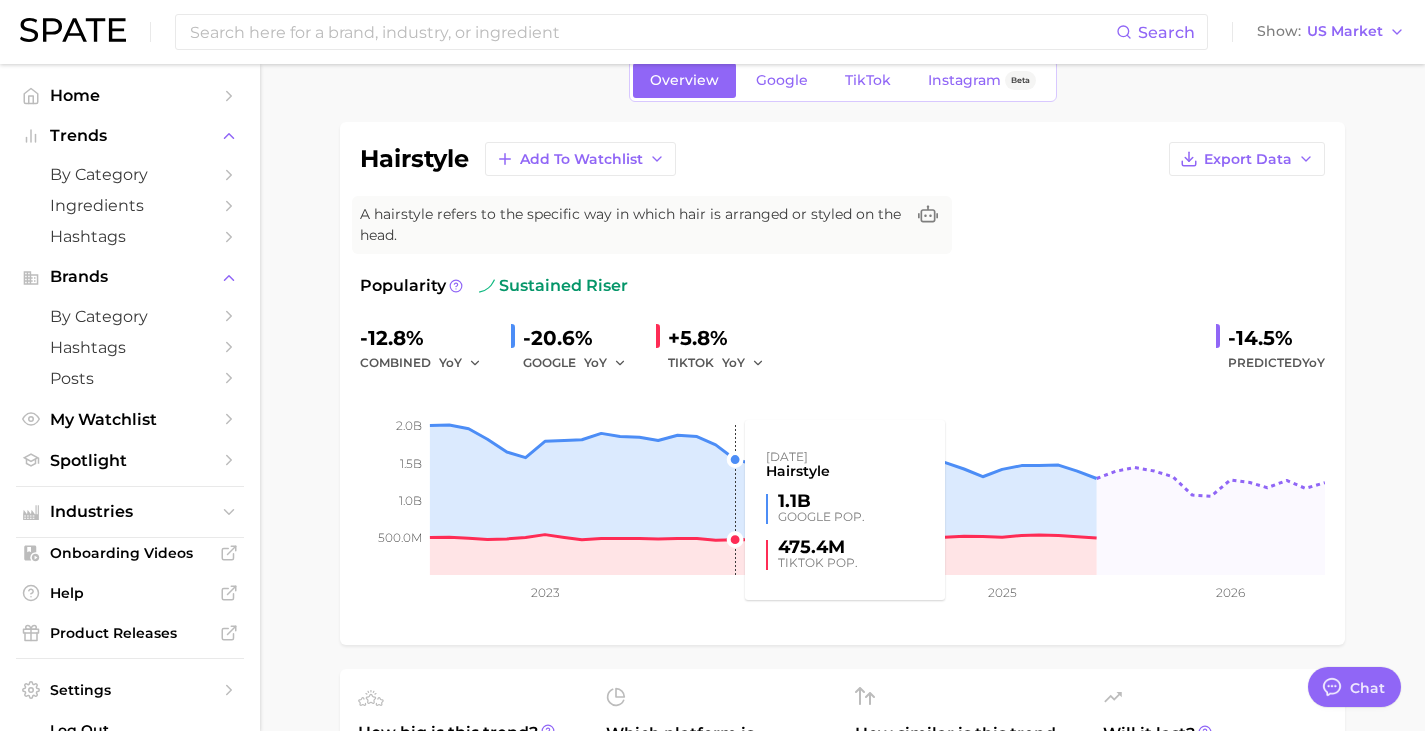 scroll, scrollTop: 65, scrollLeft: 0, axis: vertical 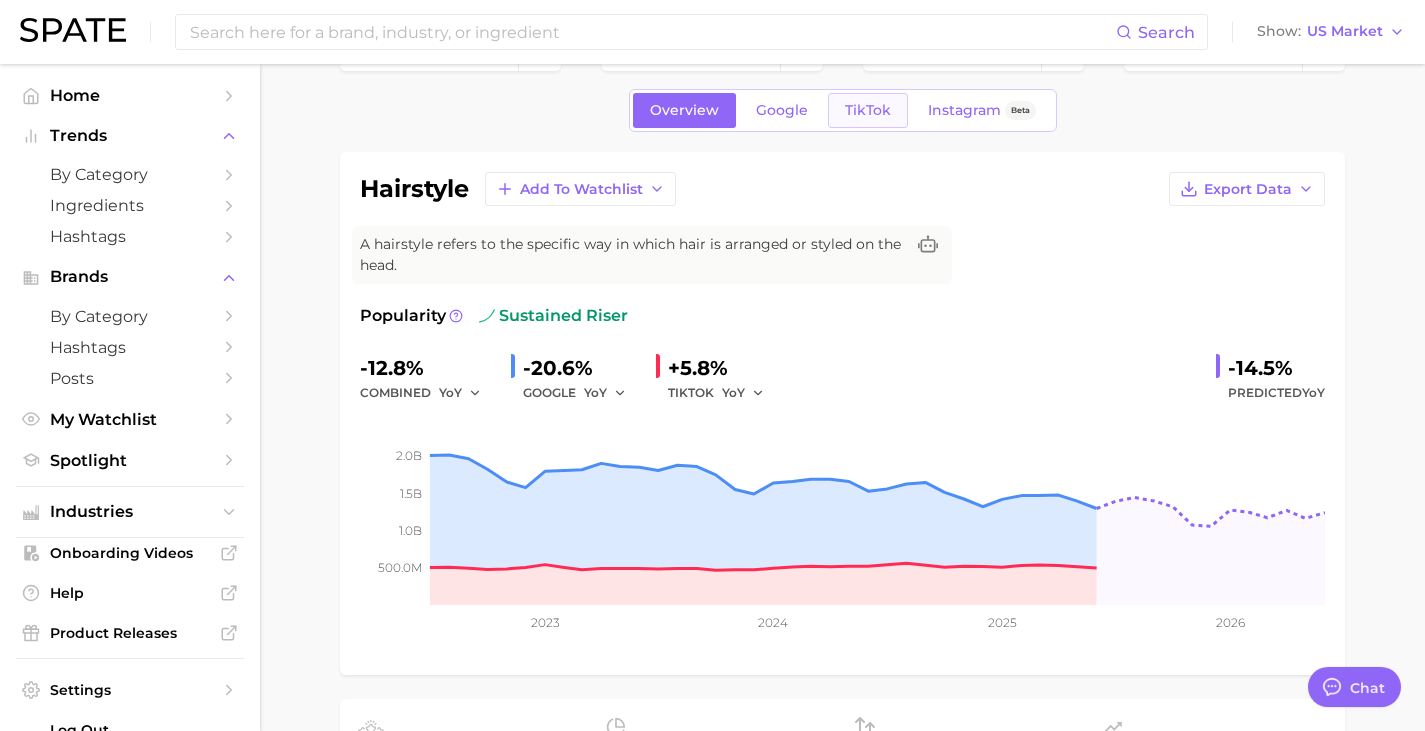 click on "TikTok" at bounding box center [868, 110] 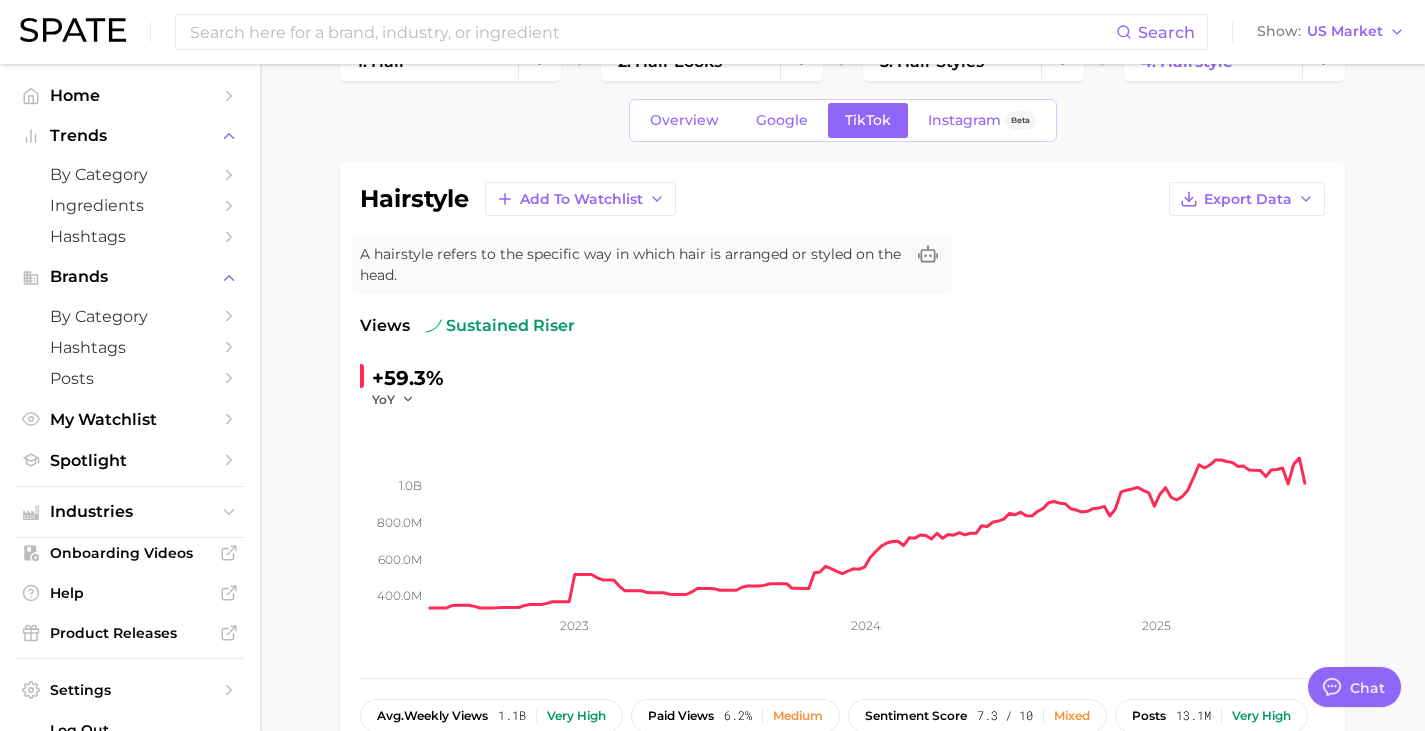 scroll, scrollTop: 57, scrollLeft: 0, axis: vertical 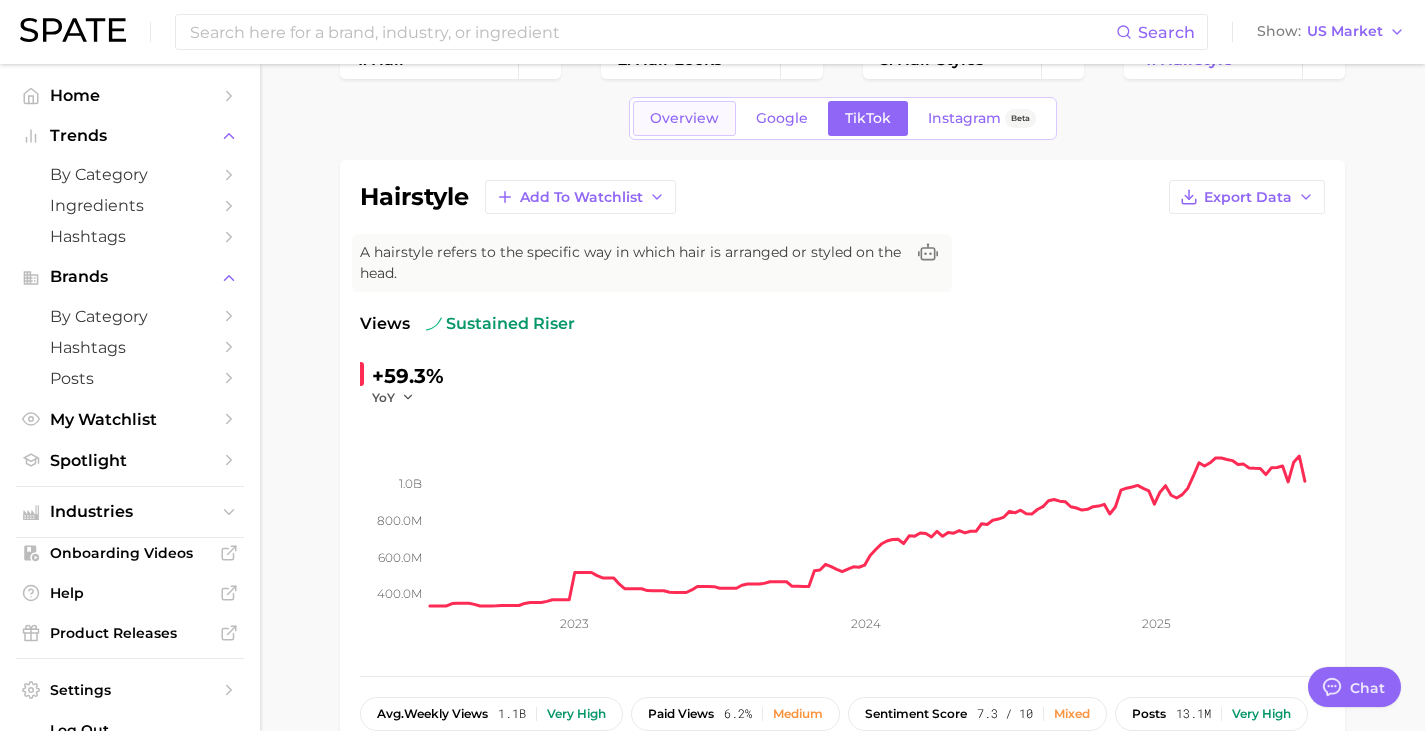 click on "Overview" at bounding box center (684, 118) 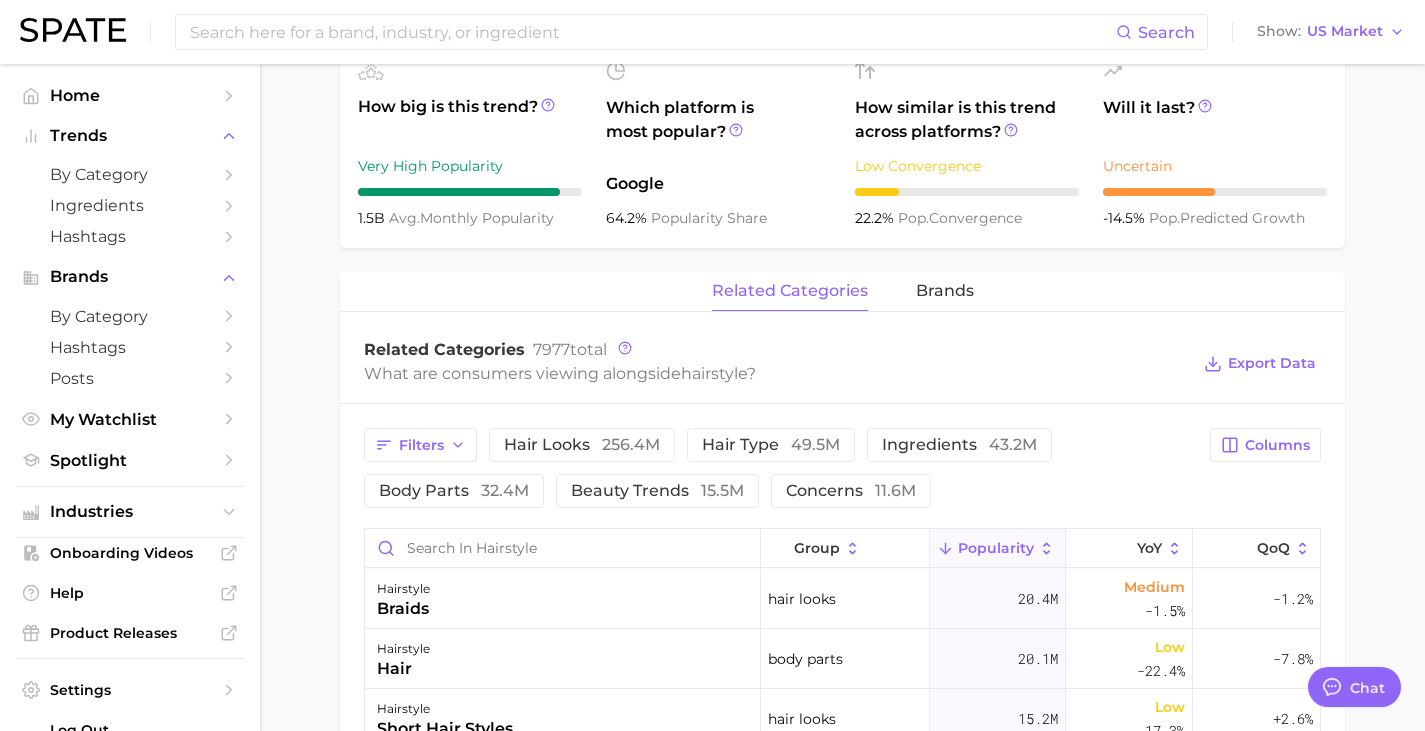 scroll, scrollTop: 720, scrollLeft: 0, axis: vertical 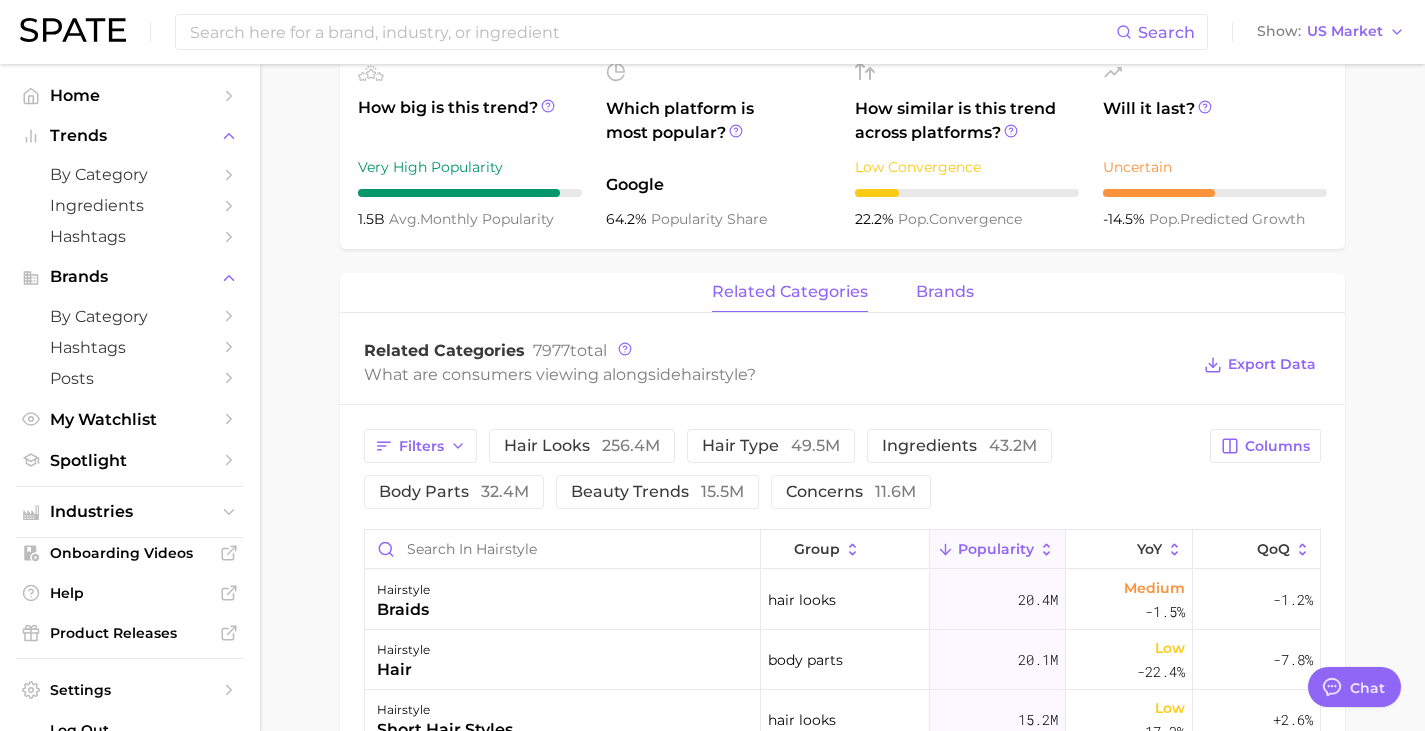 click on "brands" at bounding box center (945, 292) 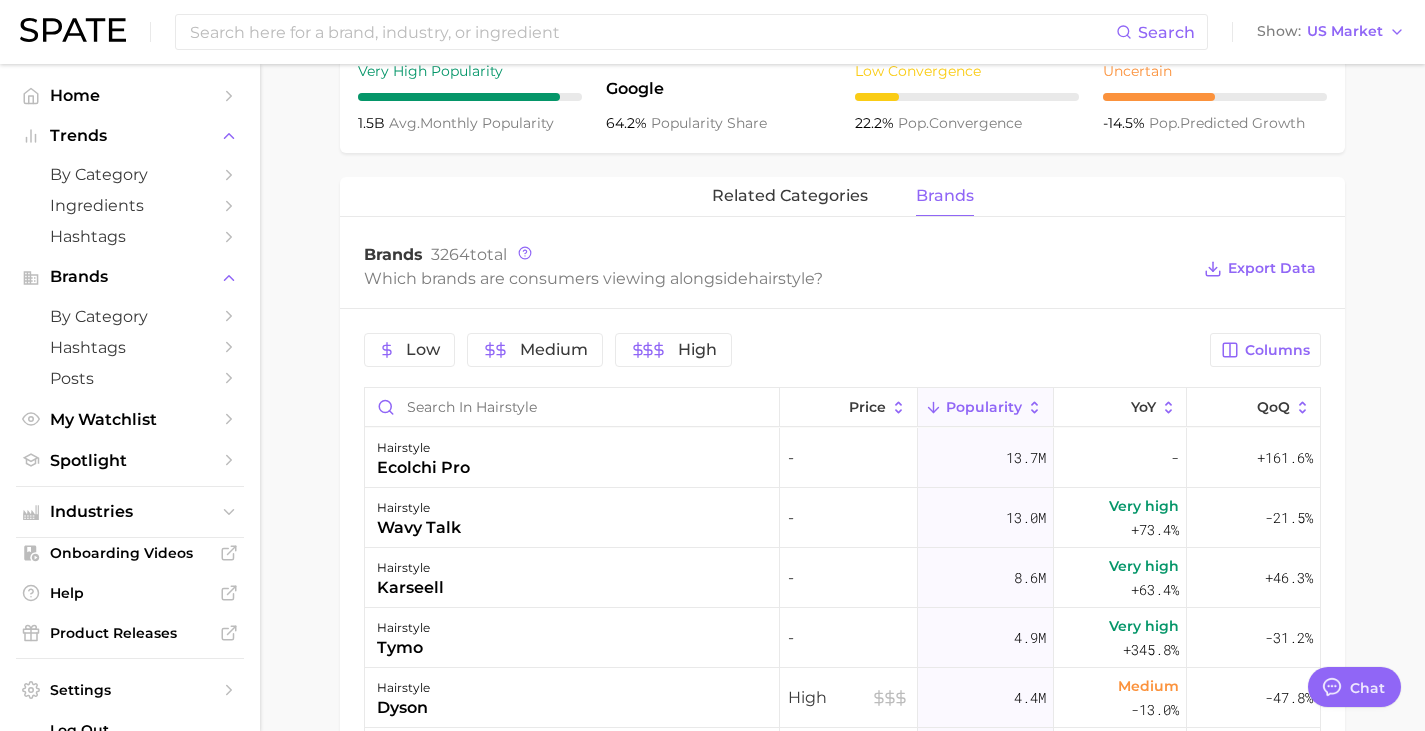 scroll, scrollTop: 817, scrollLeft: 0, axis: vertical 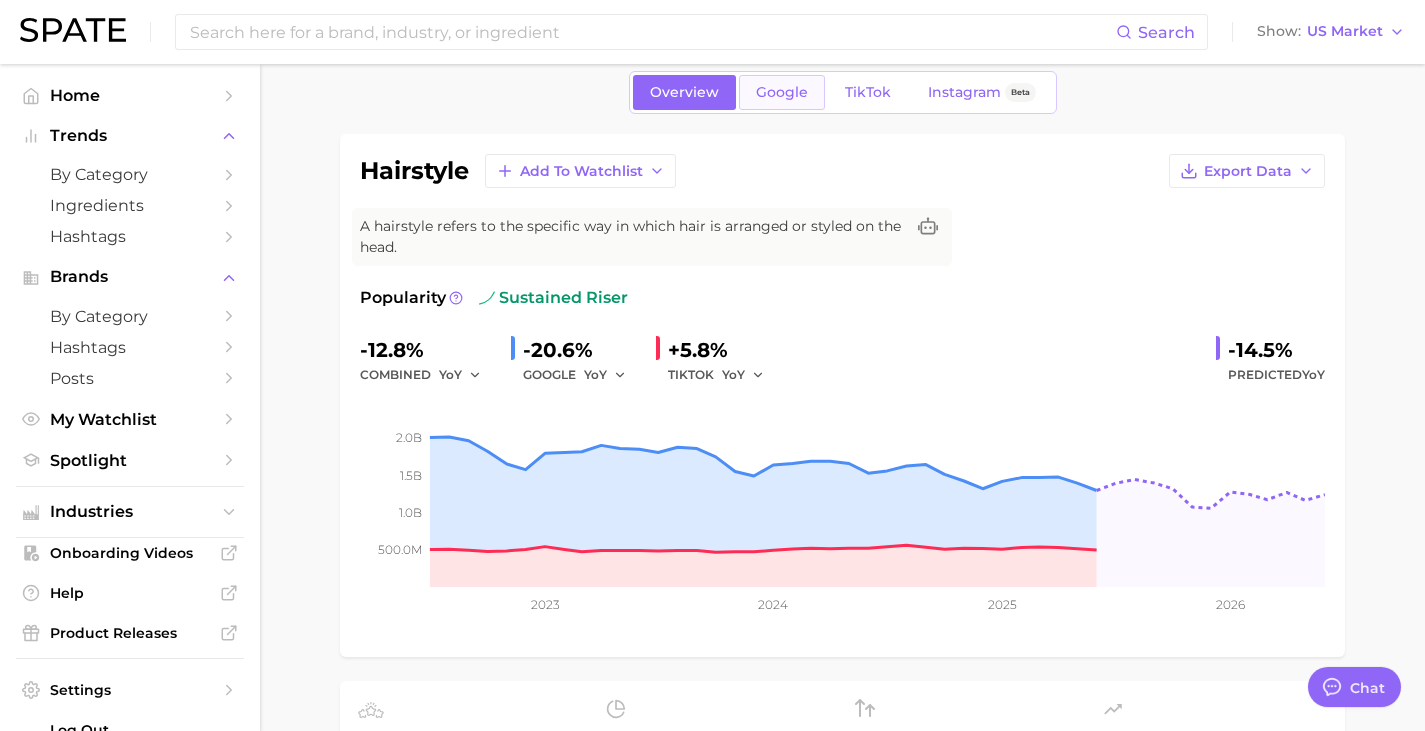 click on "Google" at bounding box center (782, 92) 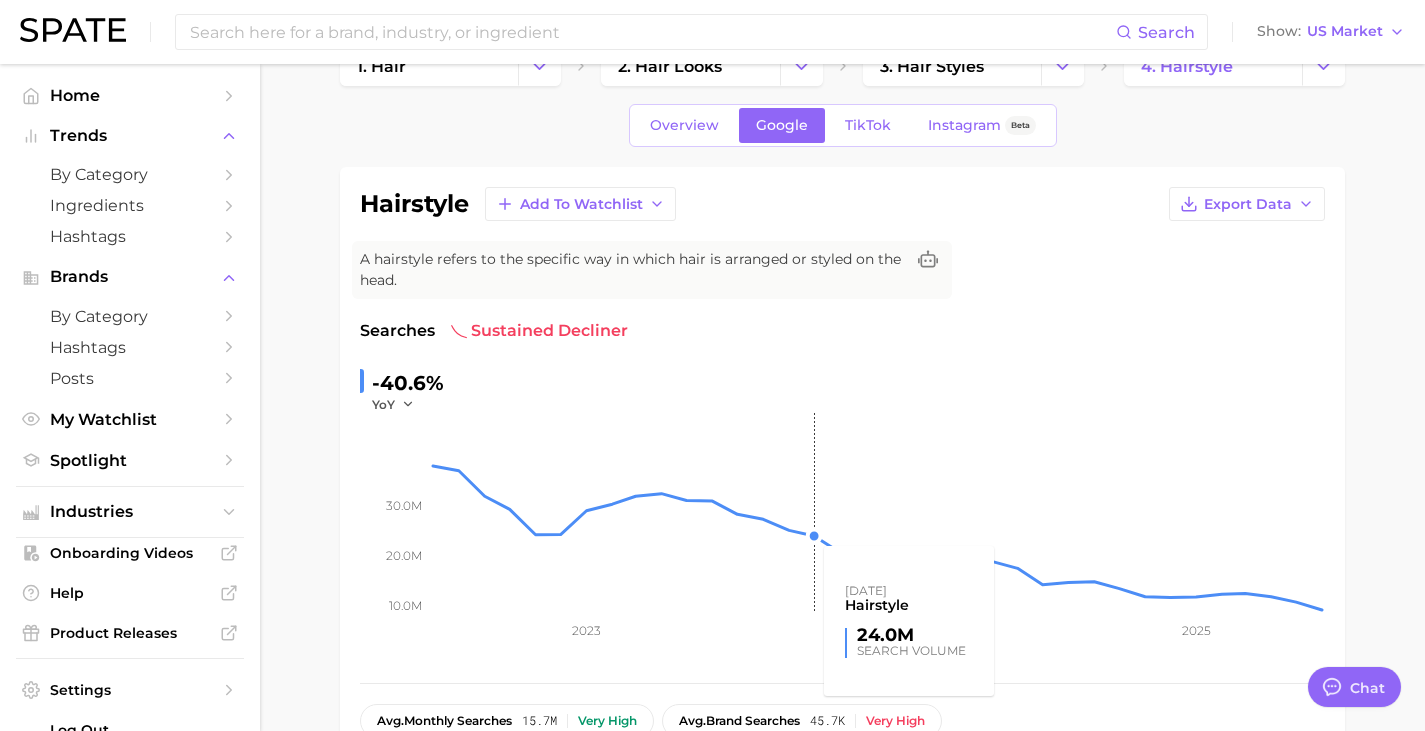 scroll, scrollTop: 51, scrollLeft: 0, axis: vertical 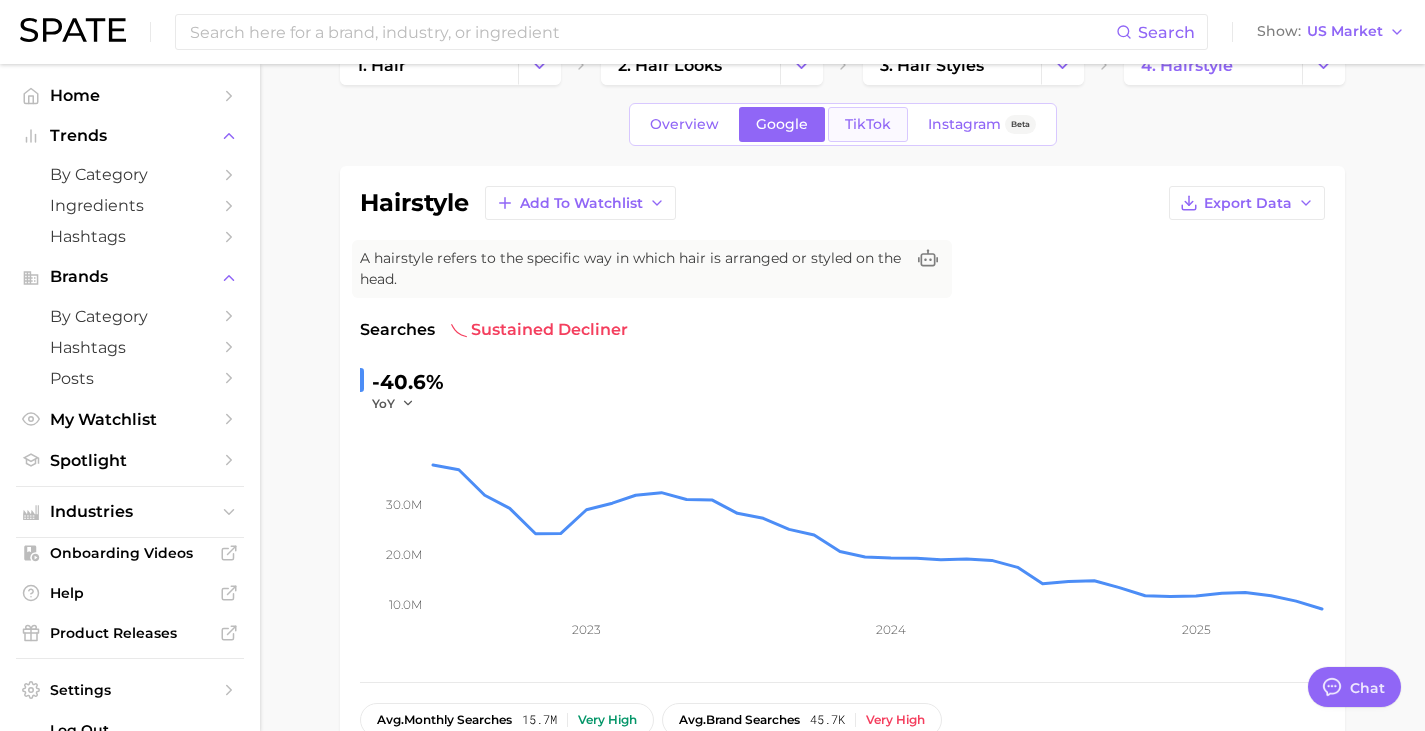 click on "TikTok" at bounding box center (868, 124) 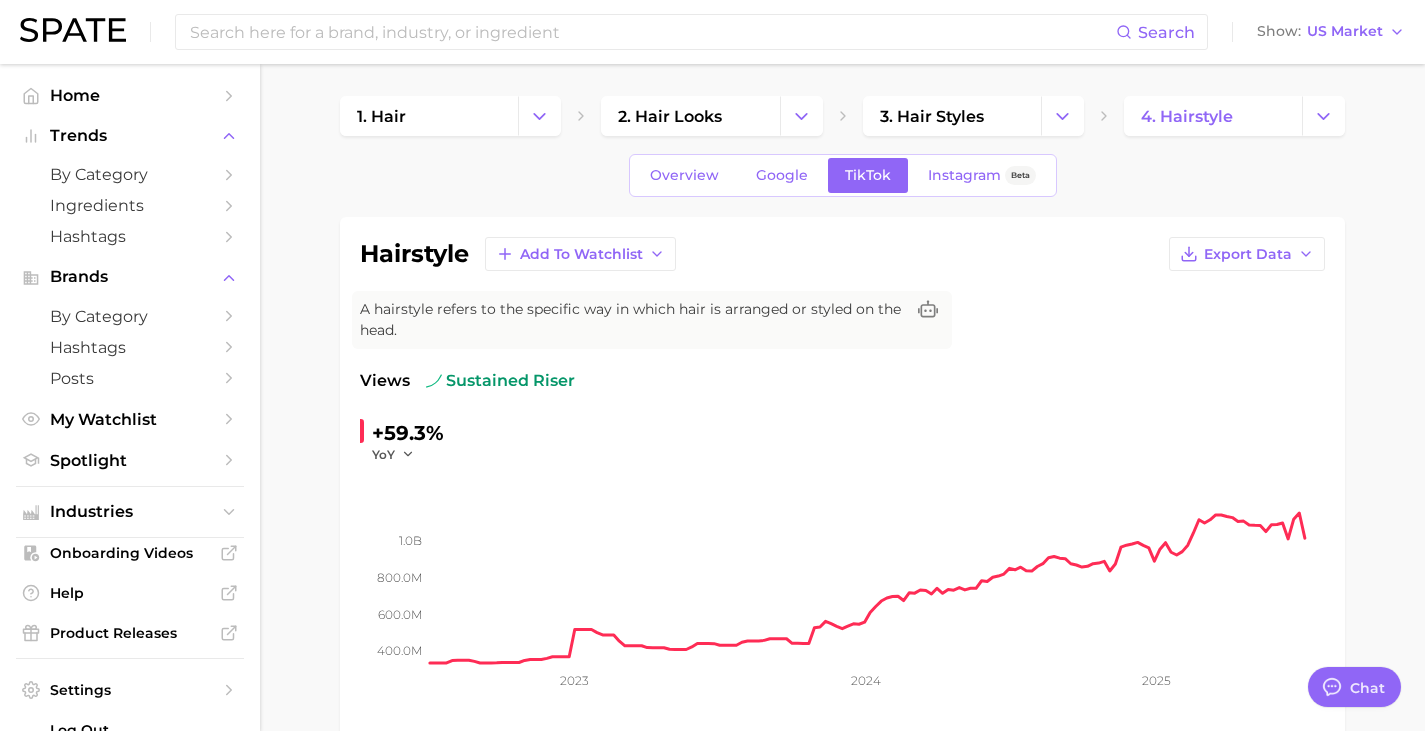 scroll, scrollTop: 0, scrollLeft: 0, axis: both 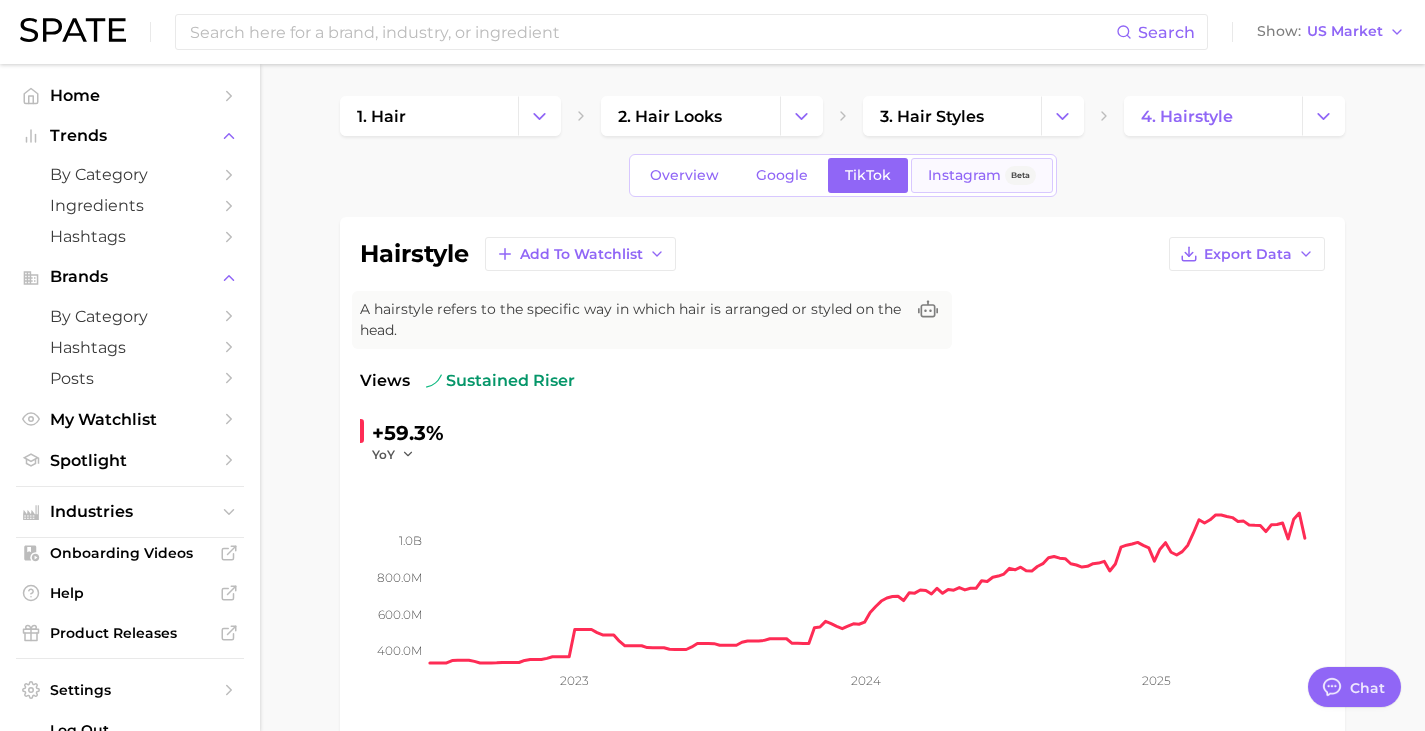 click on "Instagram" at bounding box center [964, 175] 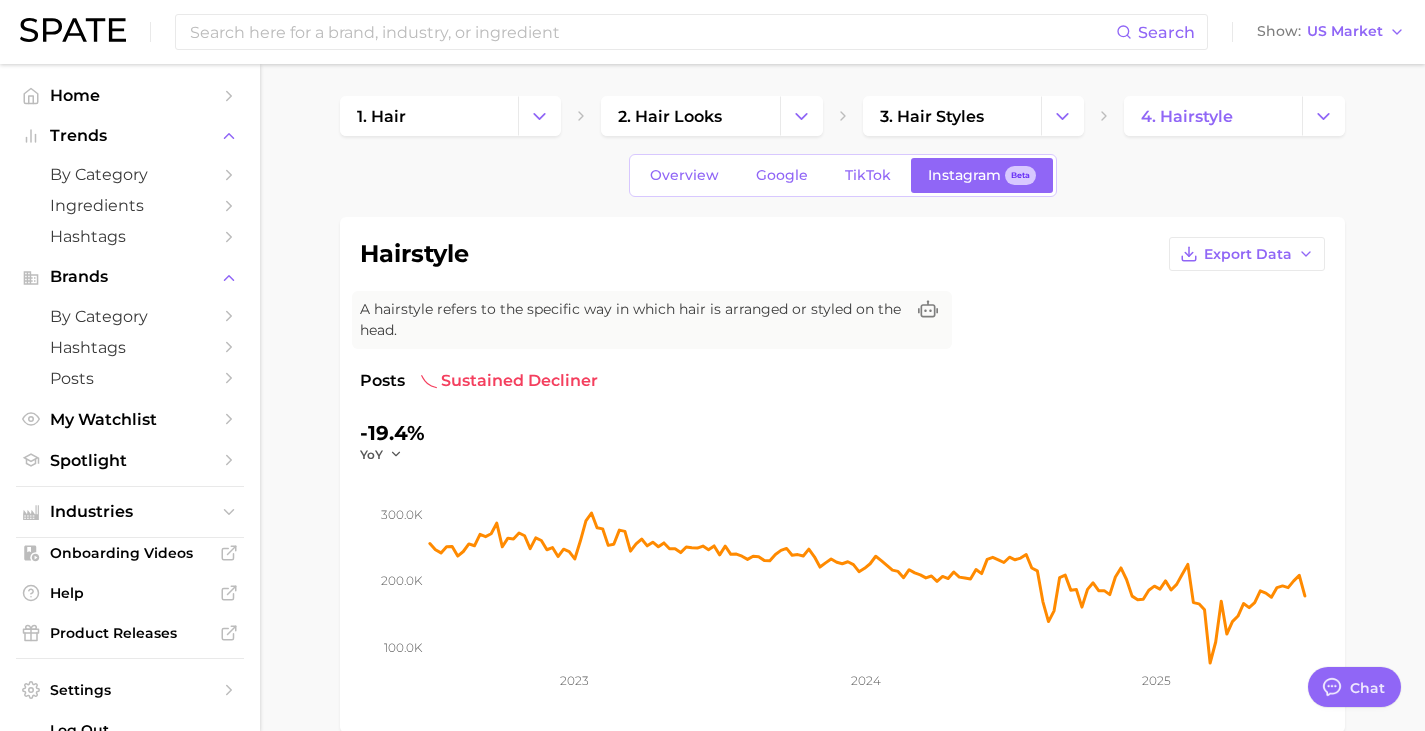scroll, scrollTop: 274, scrollLeft: 0, axis: vertical 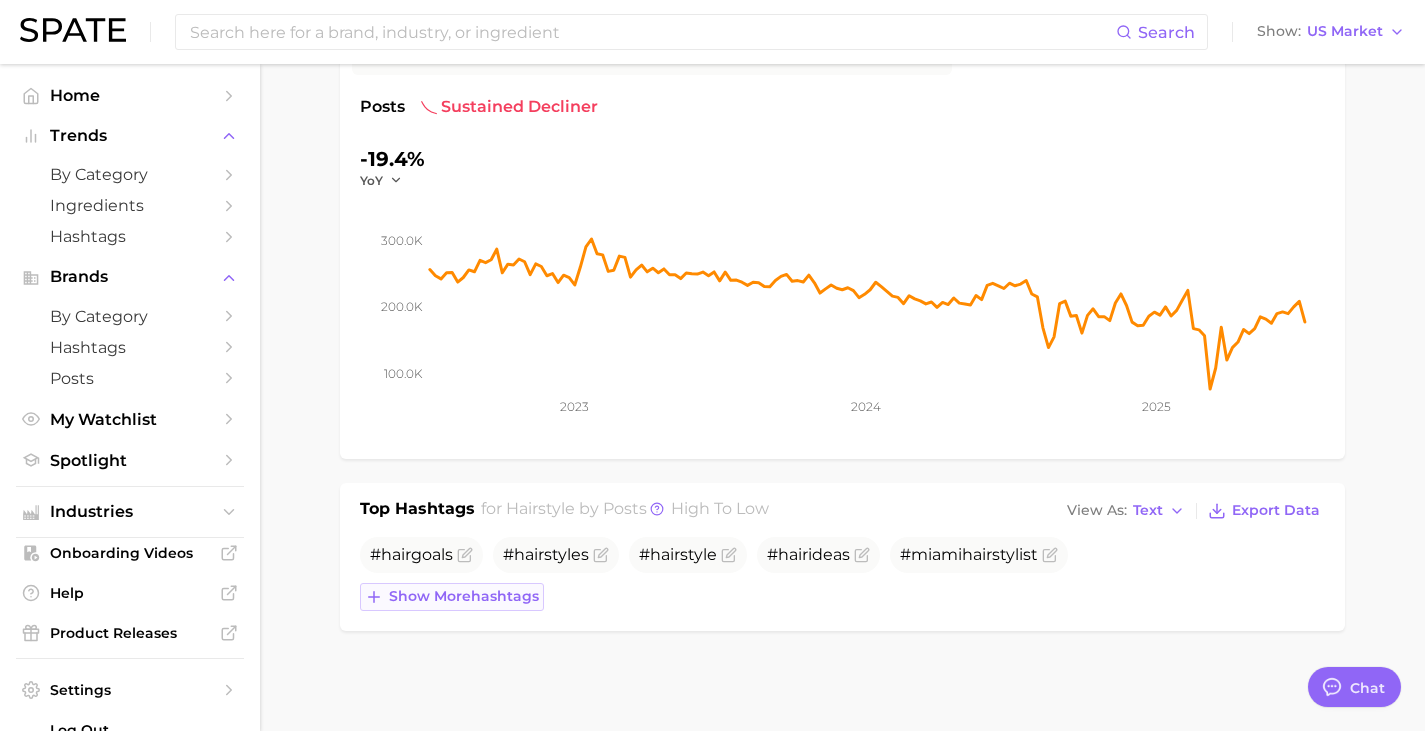 click on "Show more  hashtags" at bounding box center (464, 596) 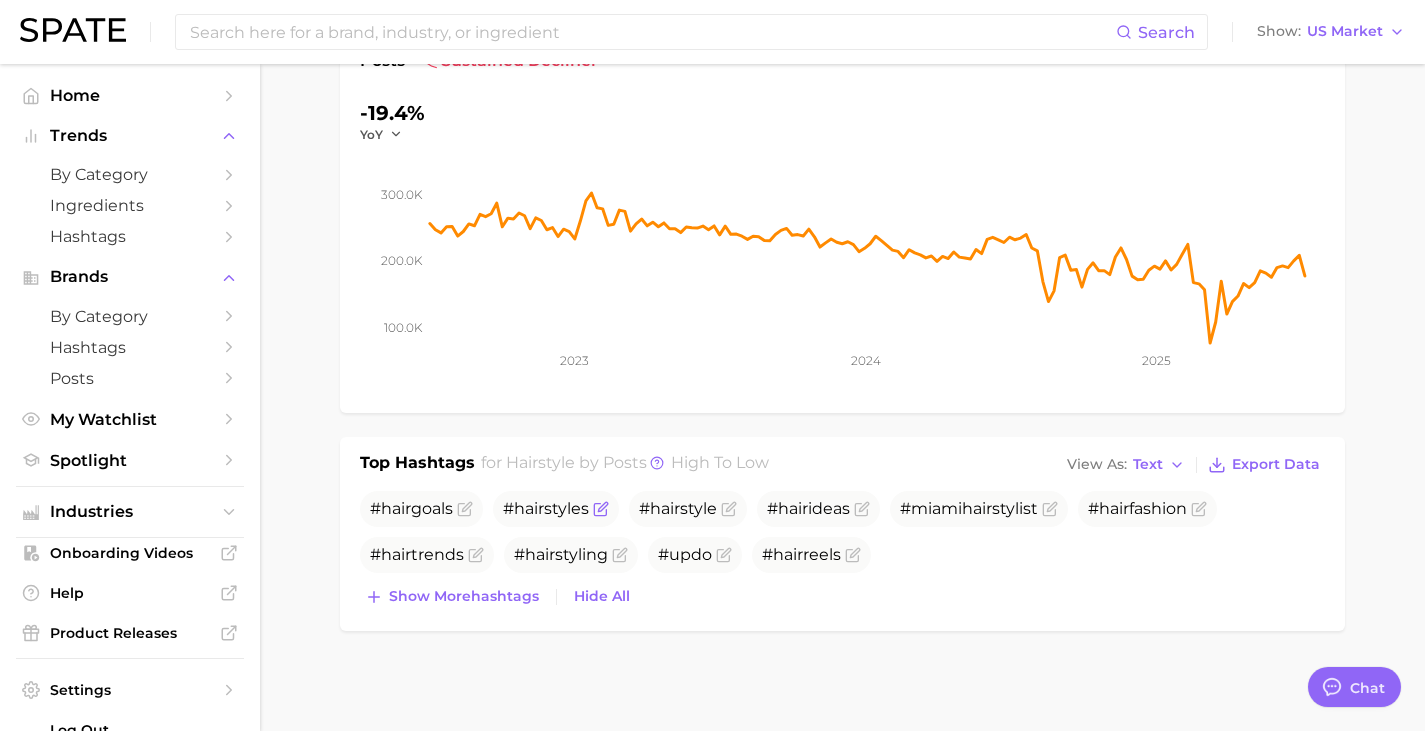 scroll, scrollTop: 0, scrollLeft: 0, axis: both 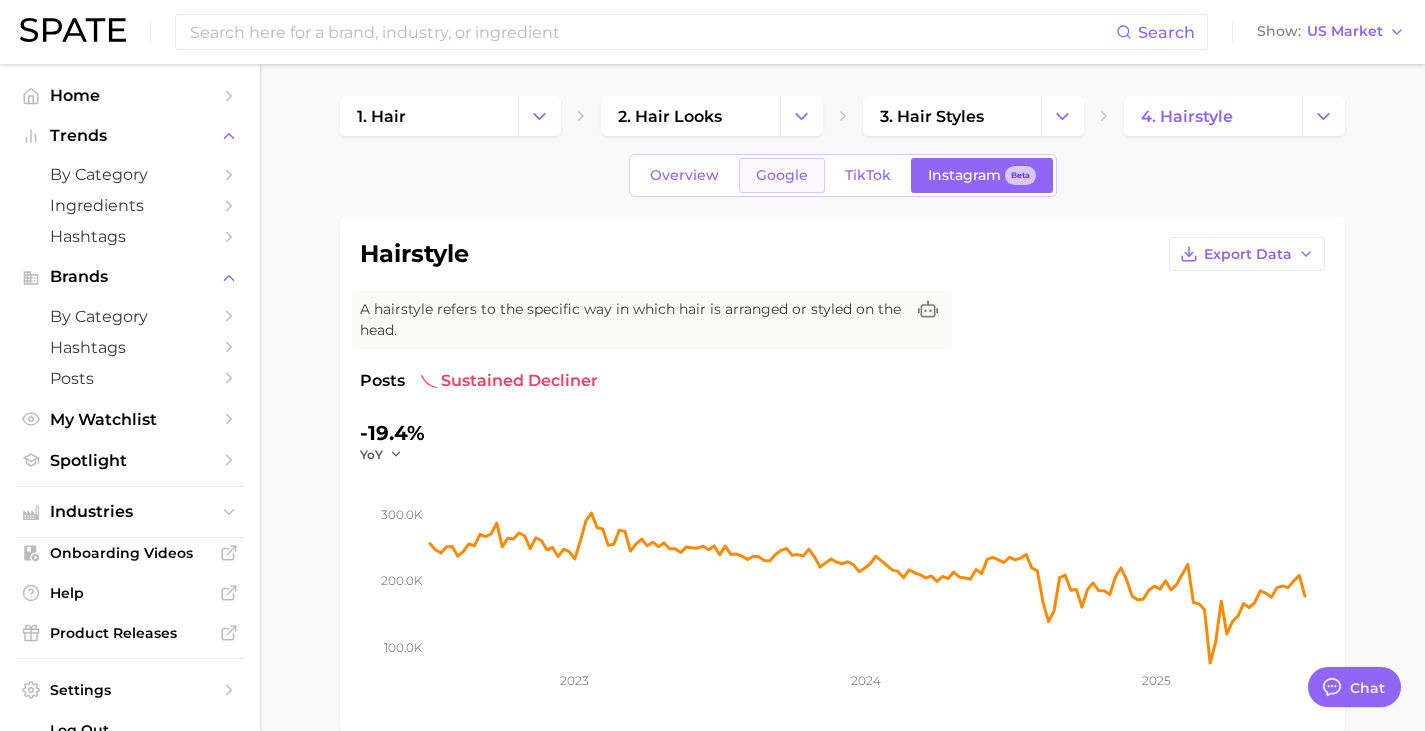 click on "Google" at bounding box center [782, 175] 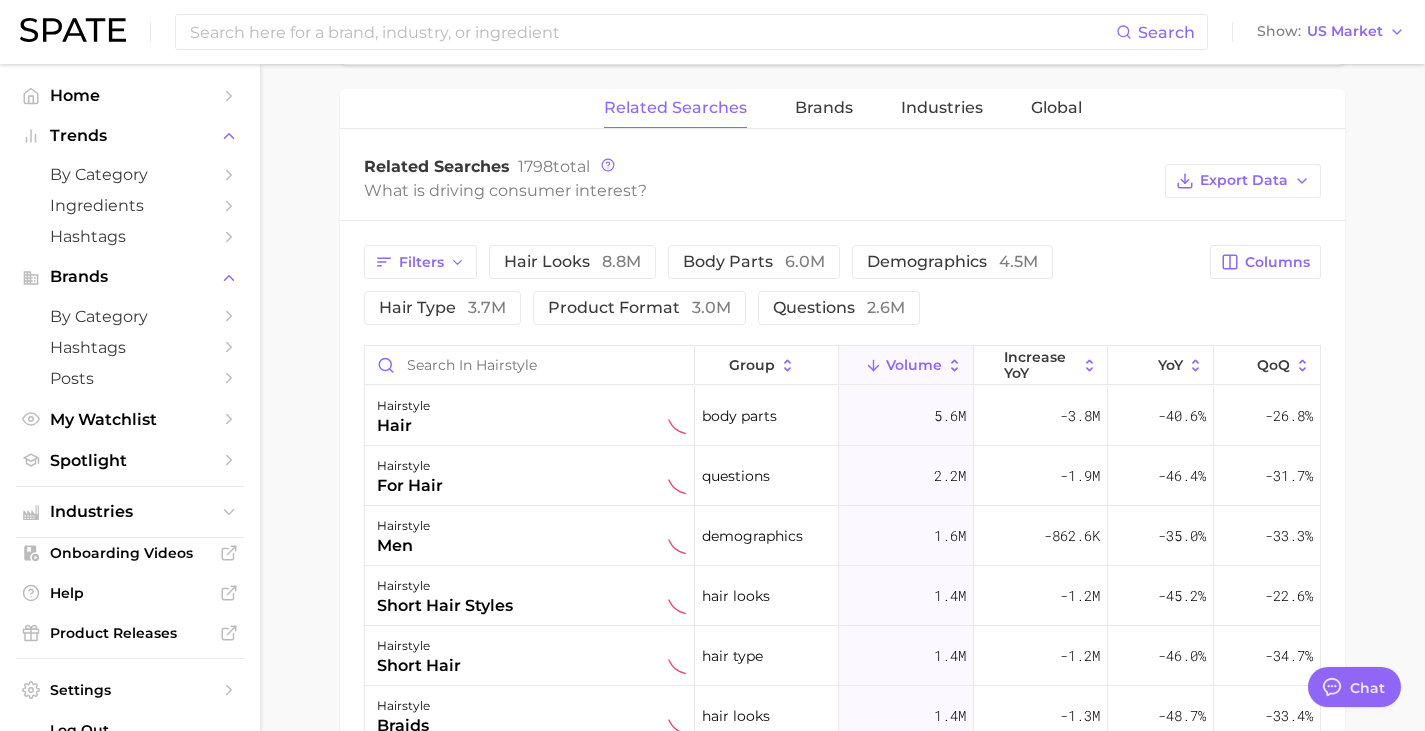 scroll, scrollTop: 916, scrollLeft: 0, axis: vertical 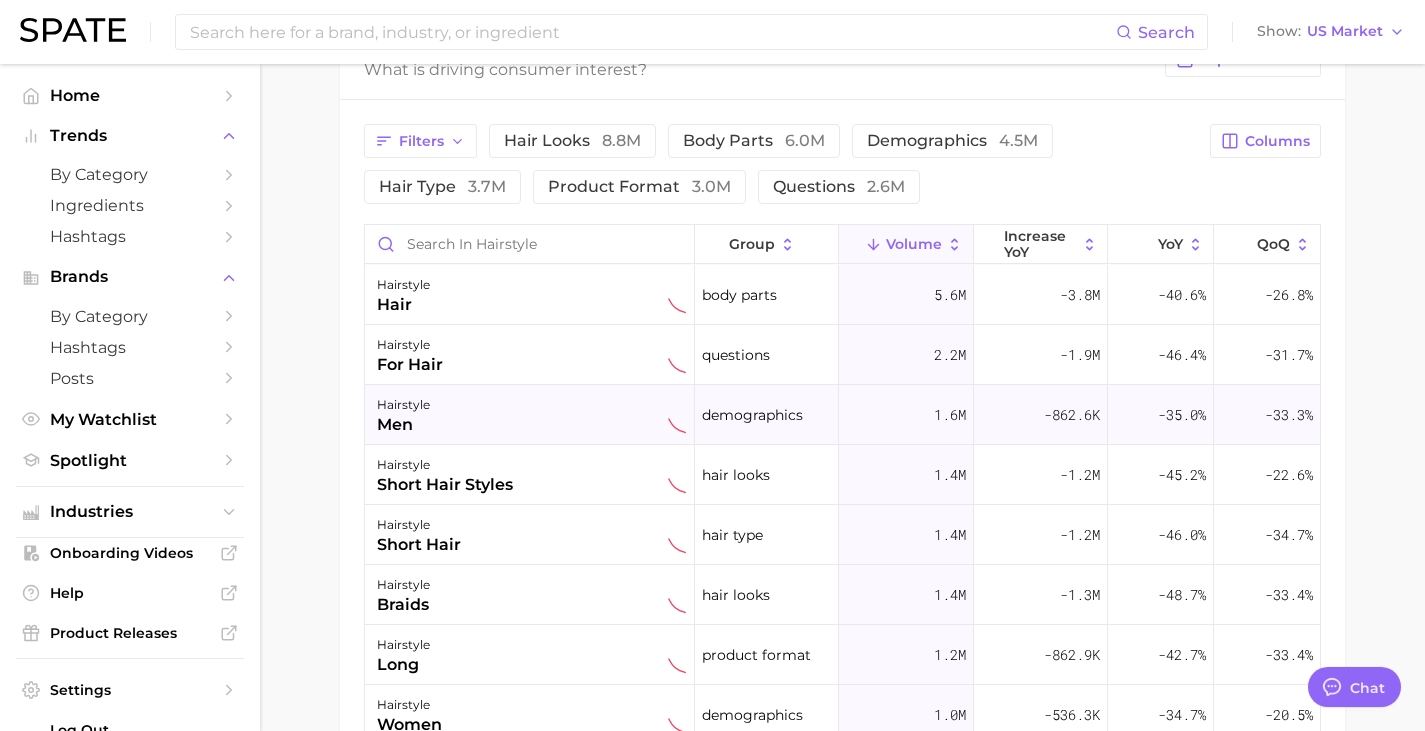 click on "hairstyle men" at bounding box center (531, 415) 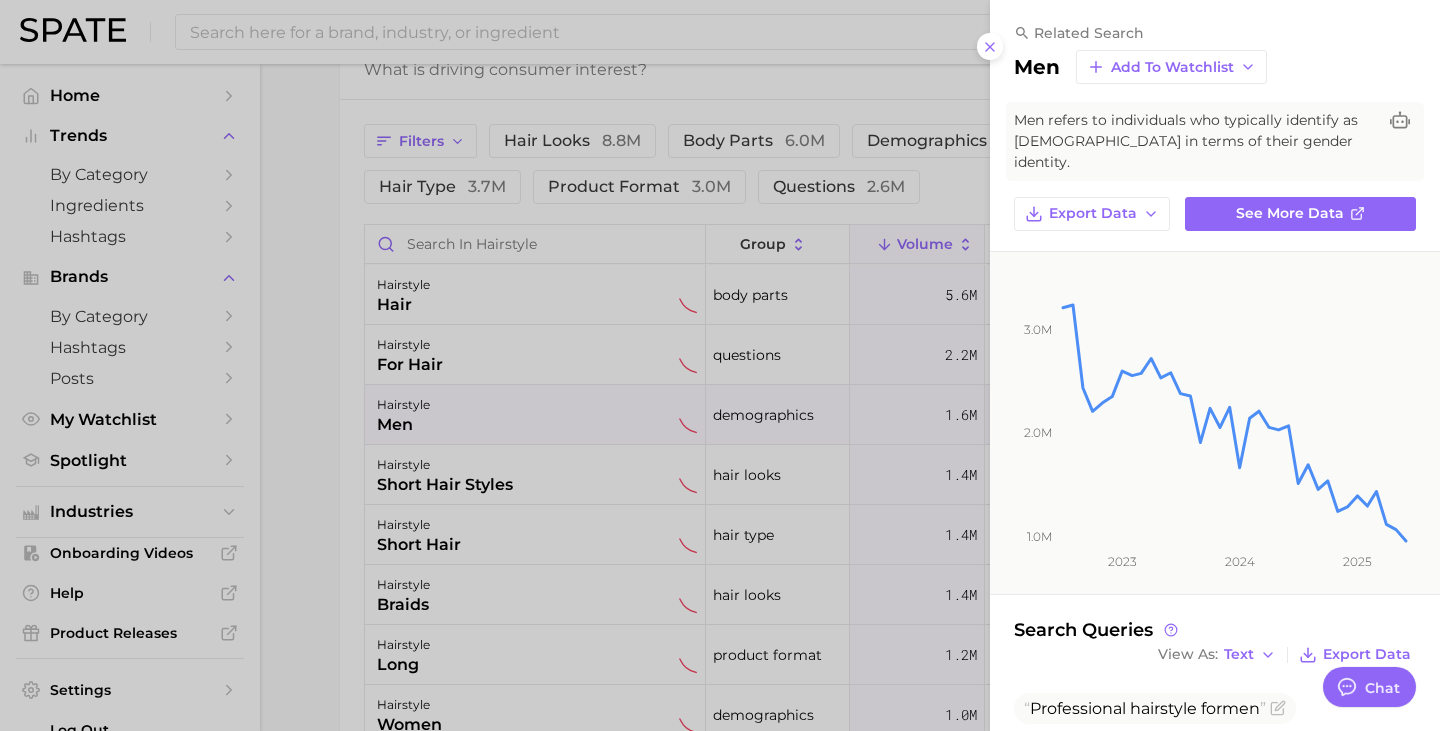click at bounding box center (720, 365) 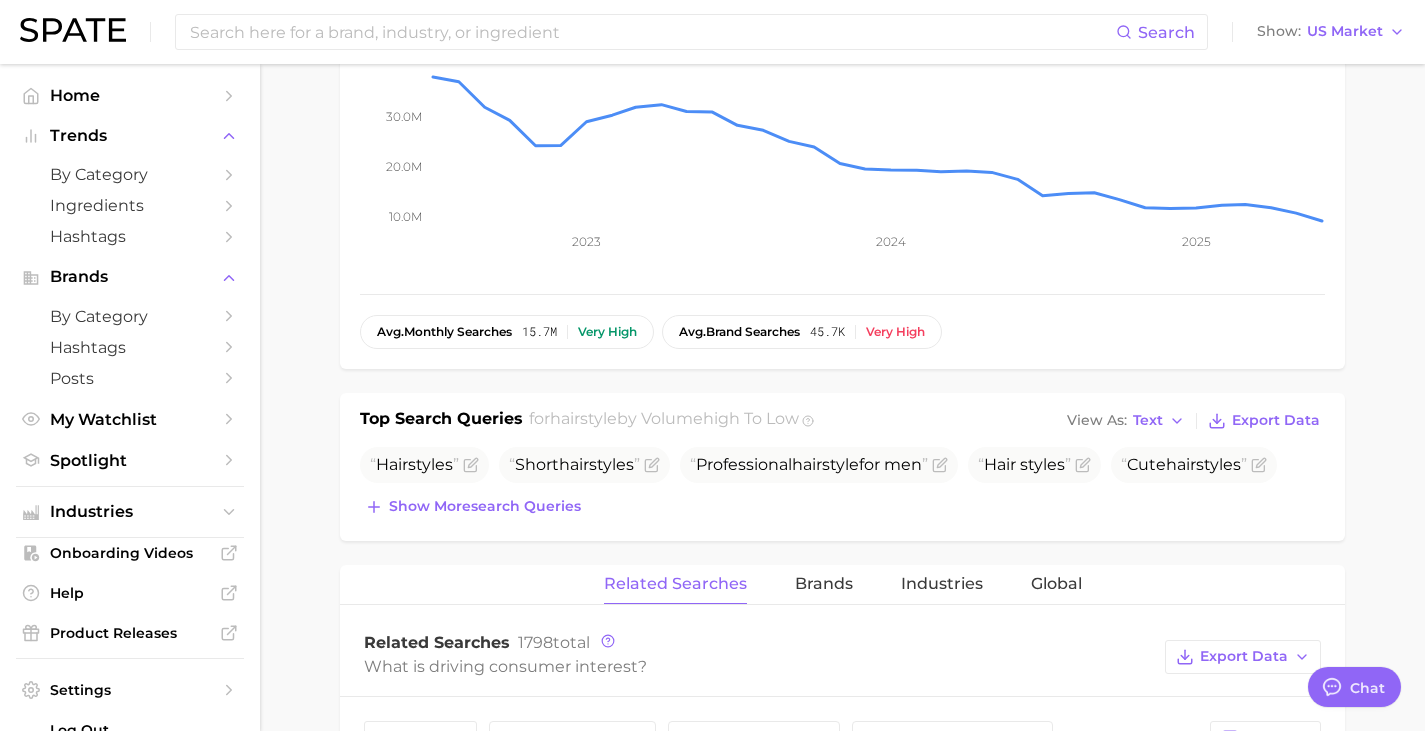 scroll, scrollTop: 1022, scrollLeft: 0, axis: vertical 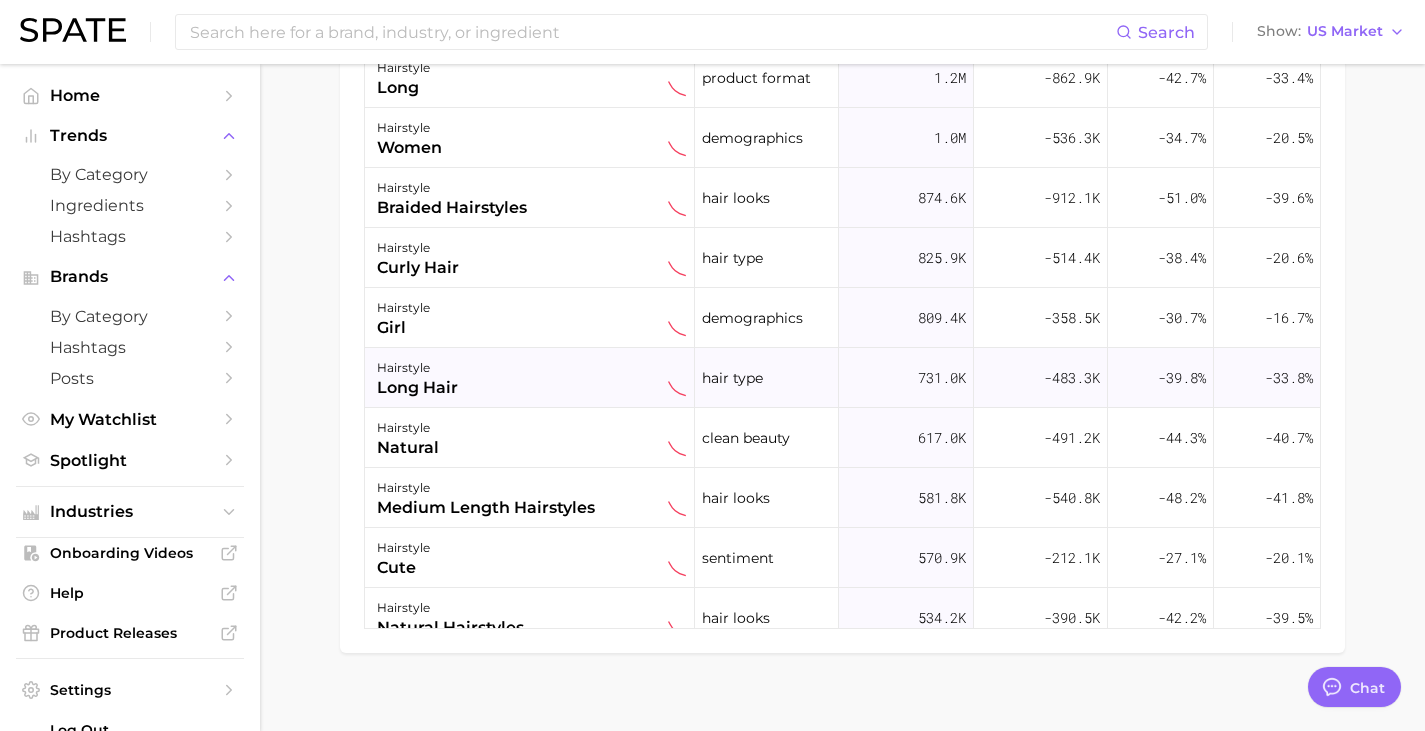 click on "hairstyle" at bounding box center [417, 368] 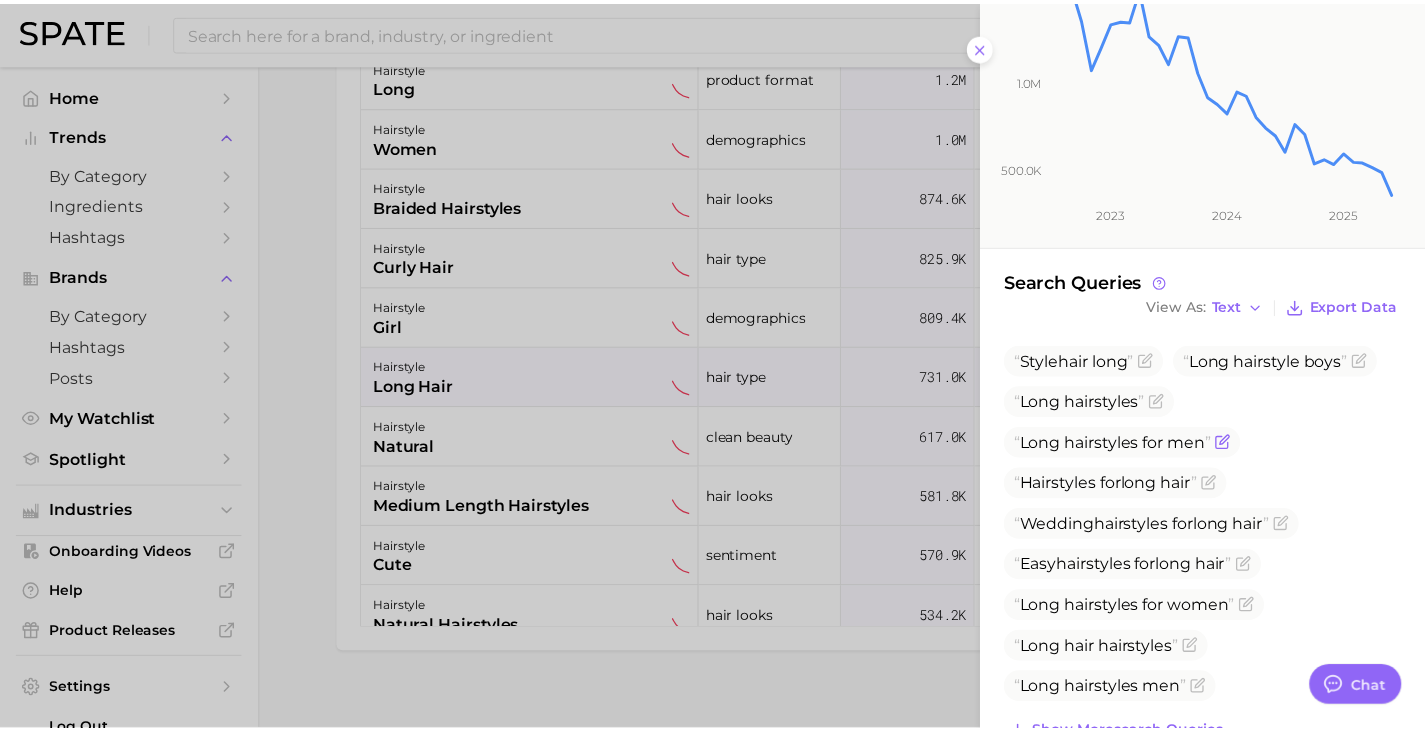 scroll, scrollTop: 0, scrollLeft: 0, axis: both 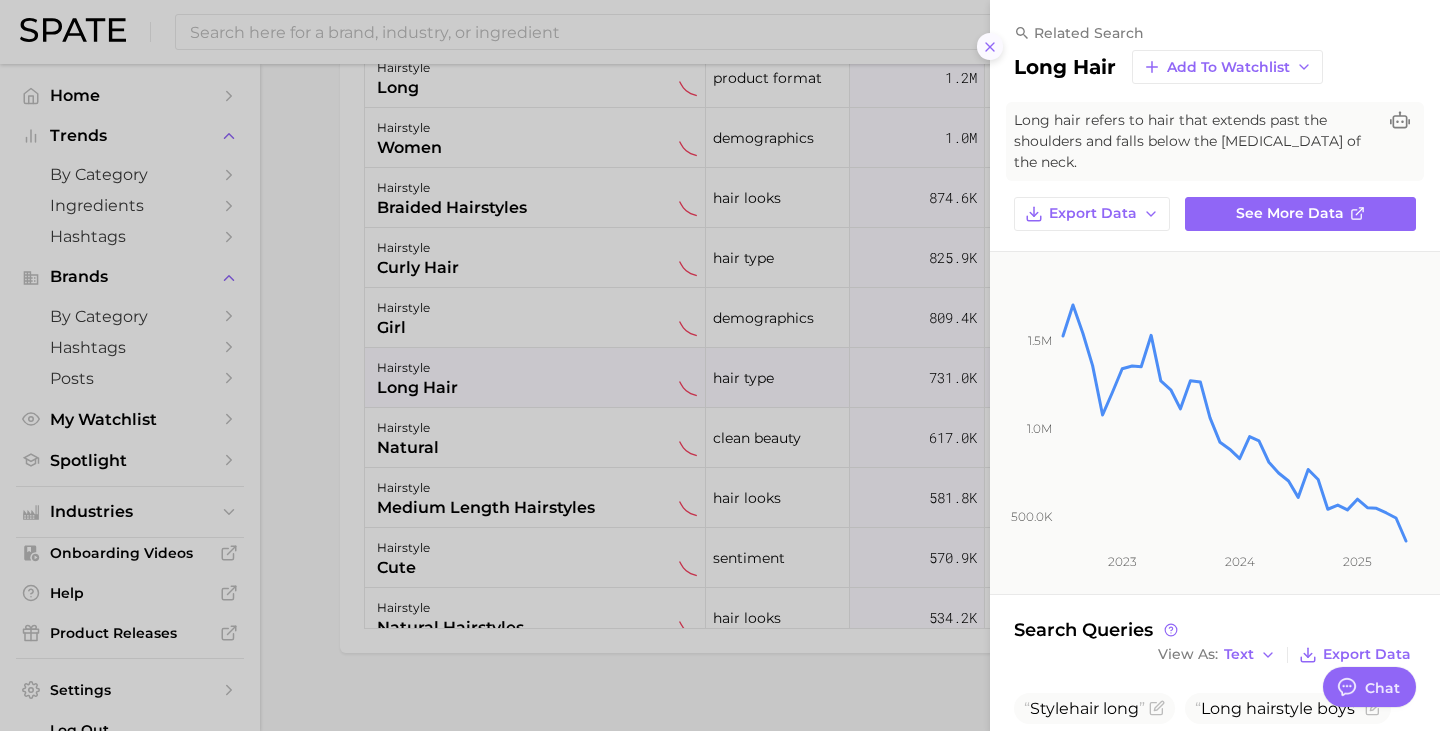 click 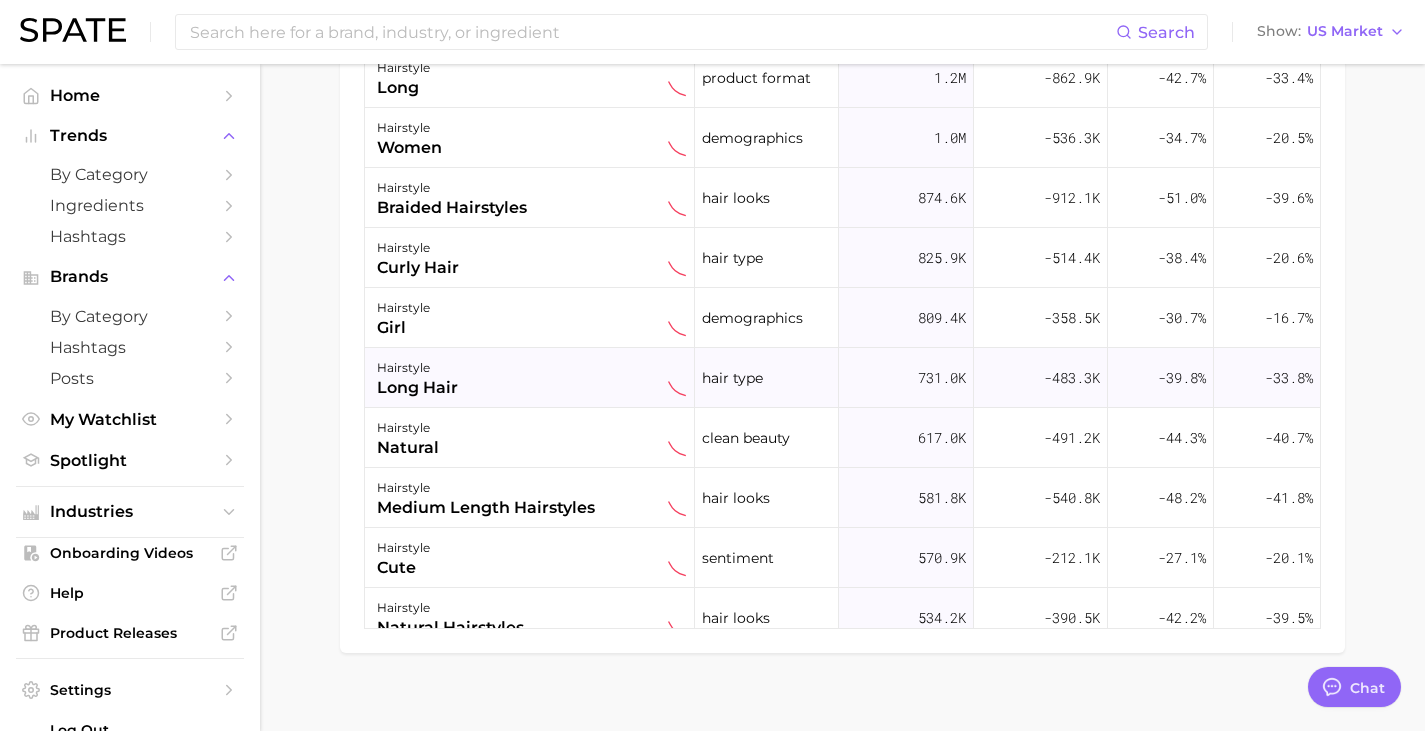 scroll, scrollTop: 0, scrollLeft: 0, axis: both 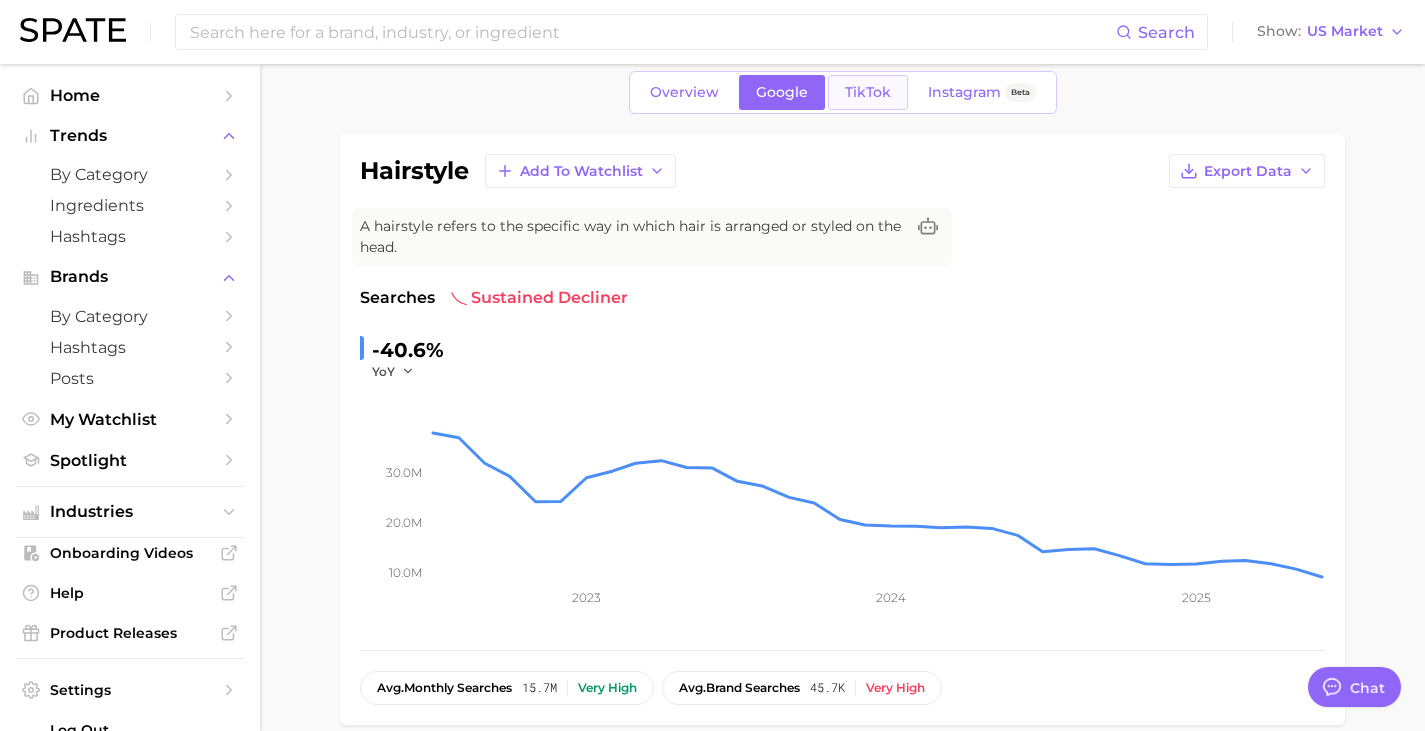 click on "TikTok" at bounding box center [868, 92] 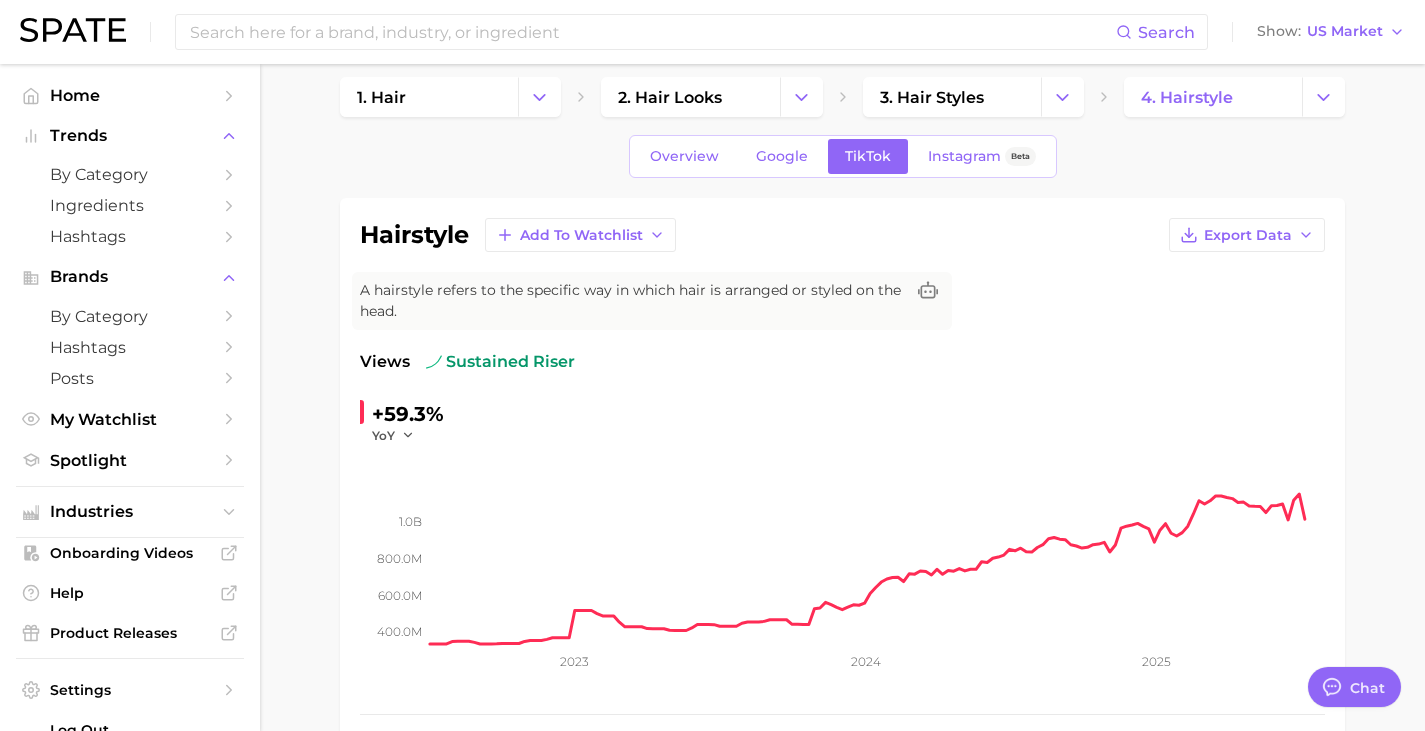 scroll, scrollTop: 20, scrollLeft: 0, axis: vertical 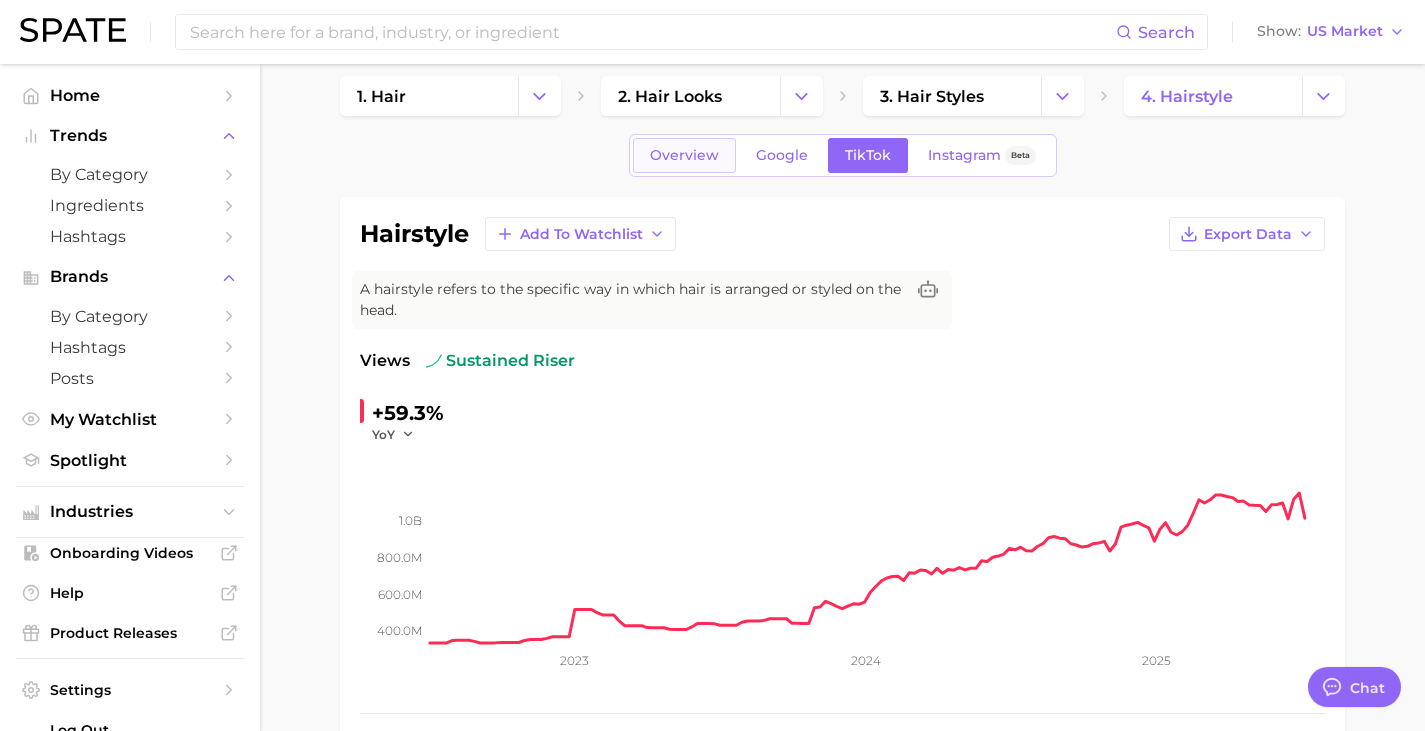 click on "Overview" at bounding box center (684, 155) 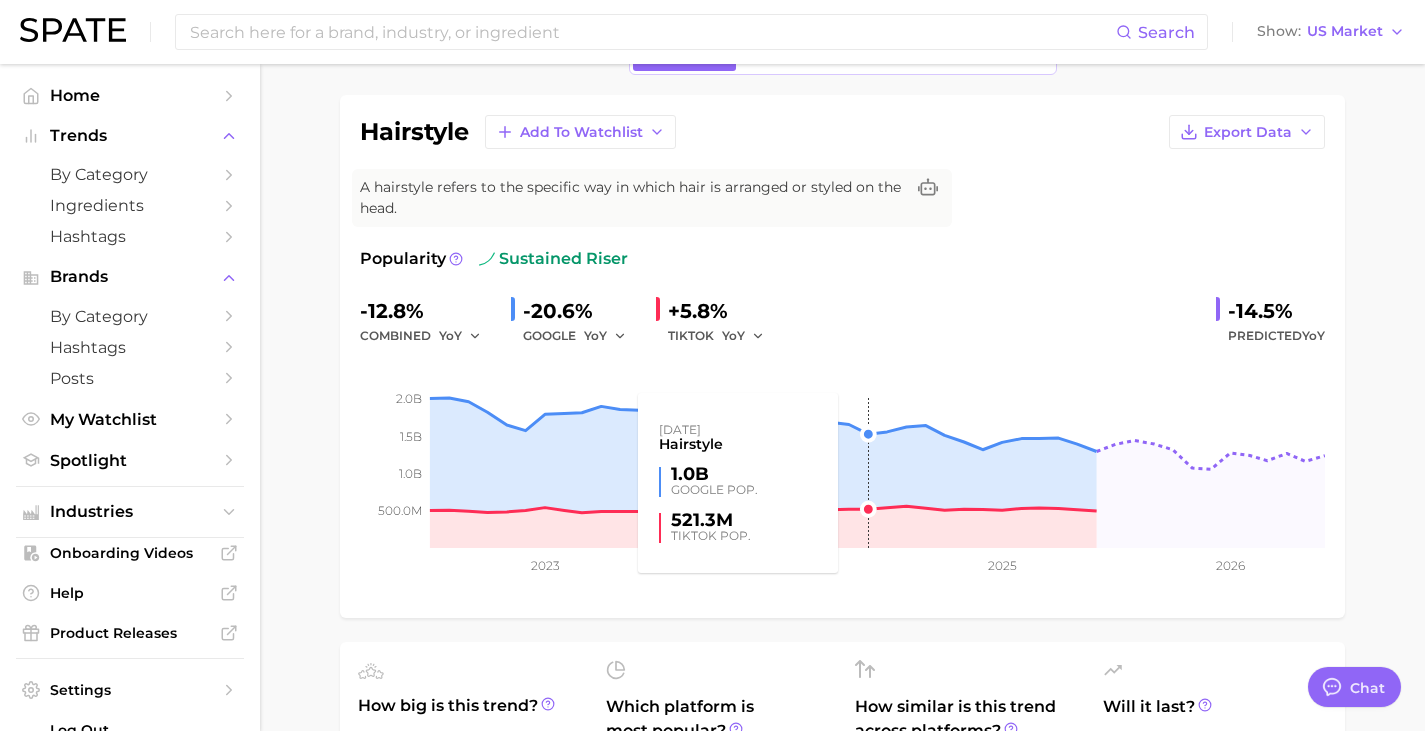 scroll, scrollTop: 0, scrollLeft: 0, axis: both 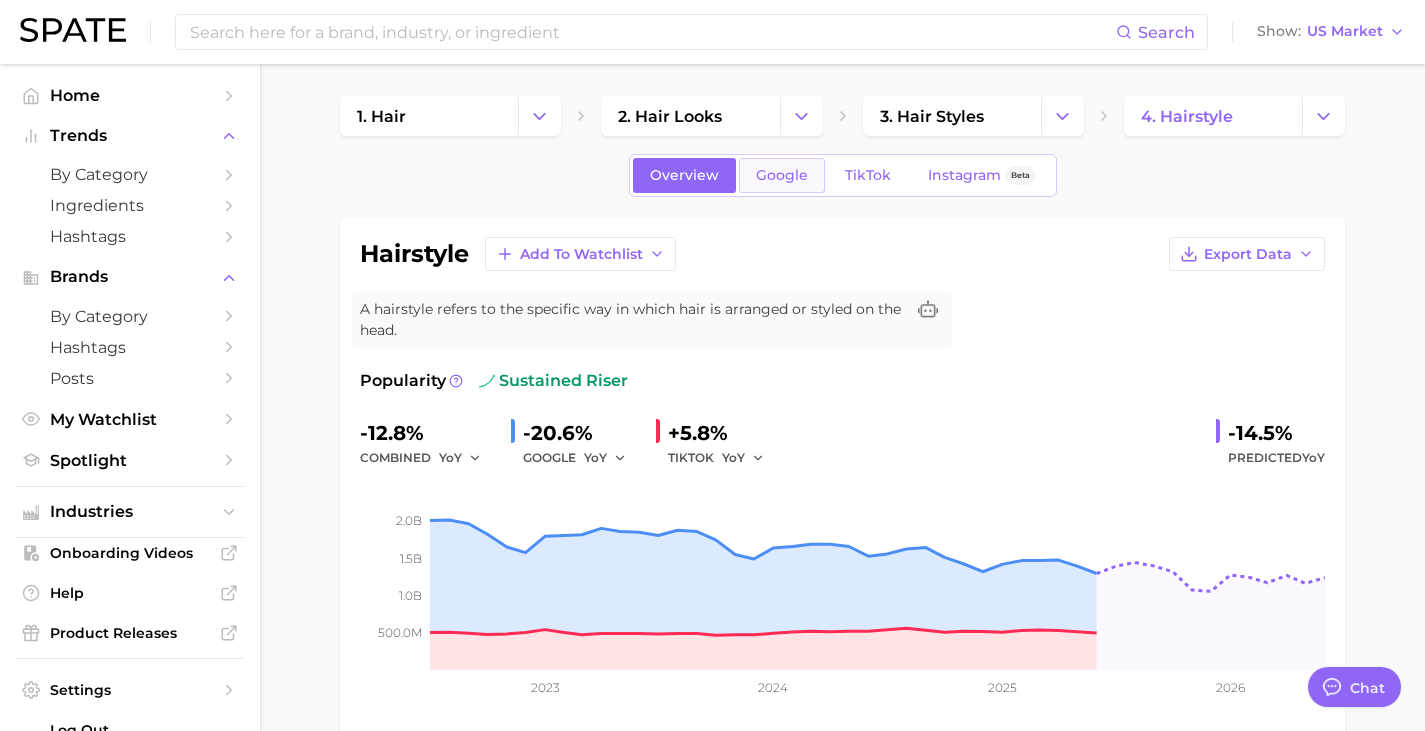 click on "Google" at bounding box center (782, 175) 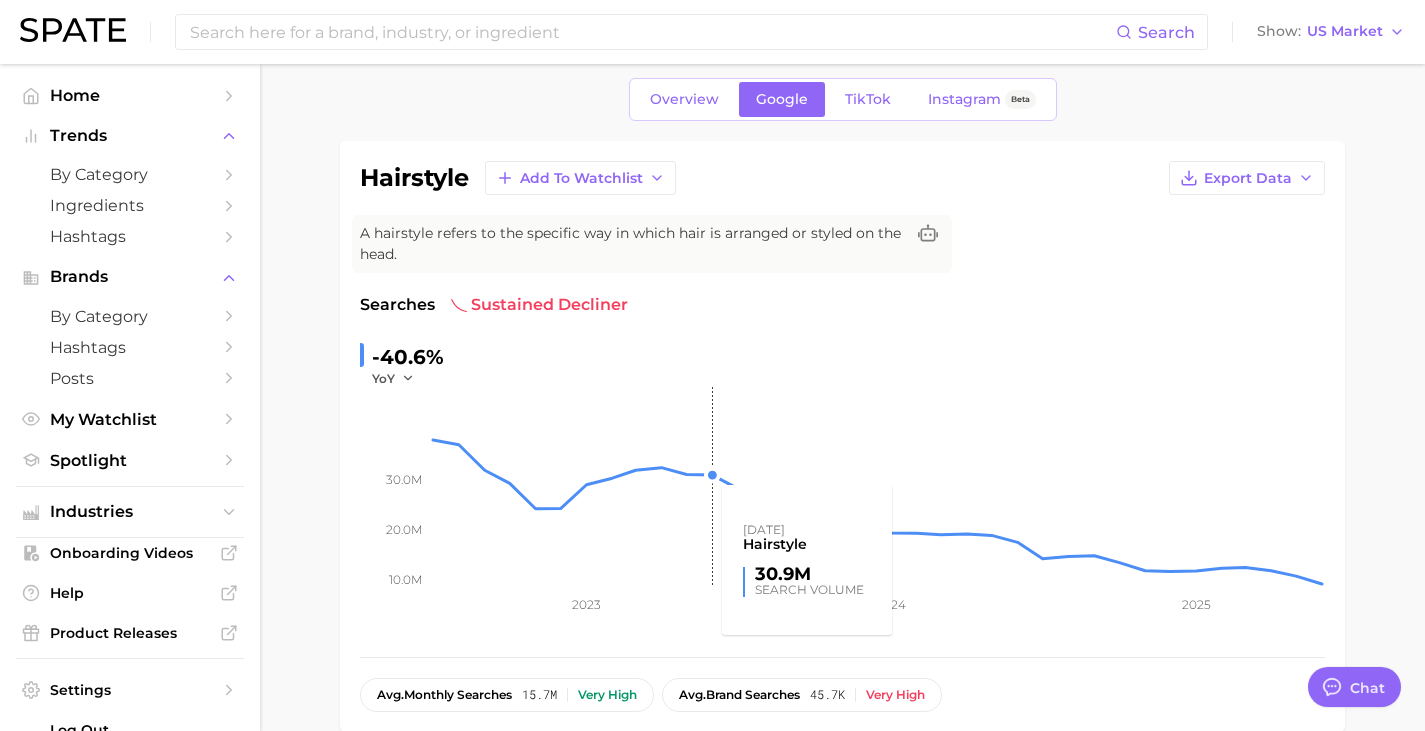 scroll, scrollTop: 48, scrollLeft: 0, axis: vertical 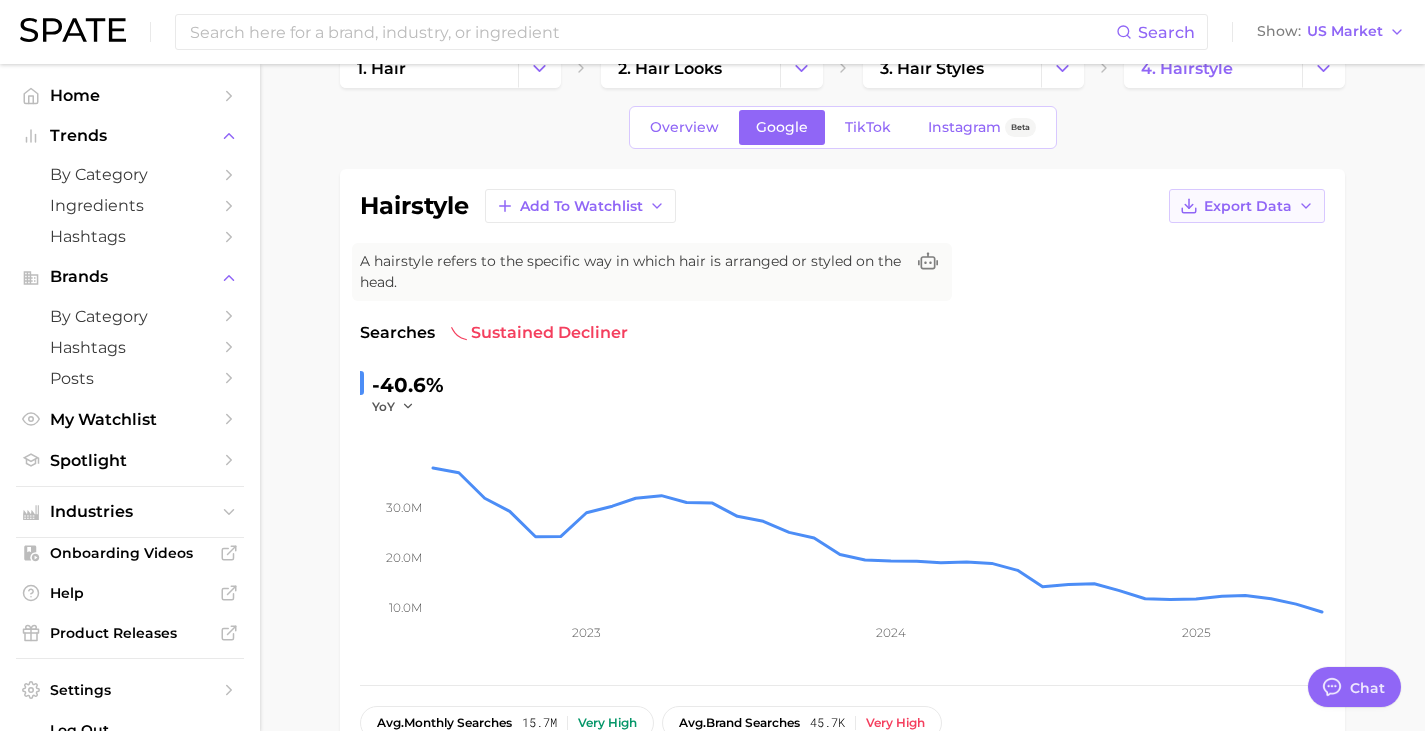 click on "Export Data" at bounding box center [1247, 206] 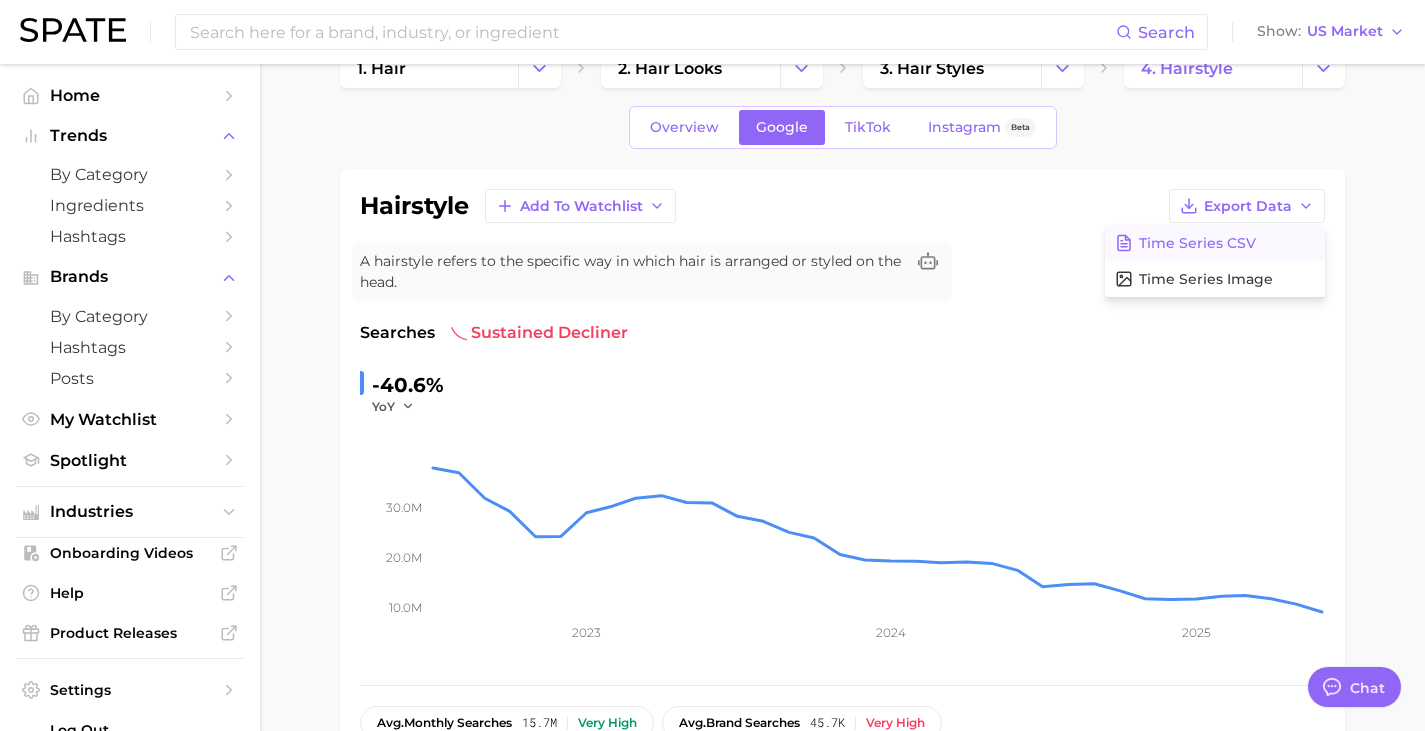 click on "Time Series CSV" at bounding box center [1197, 243] 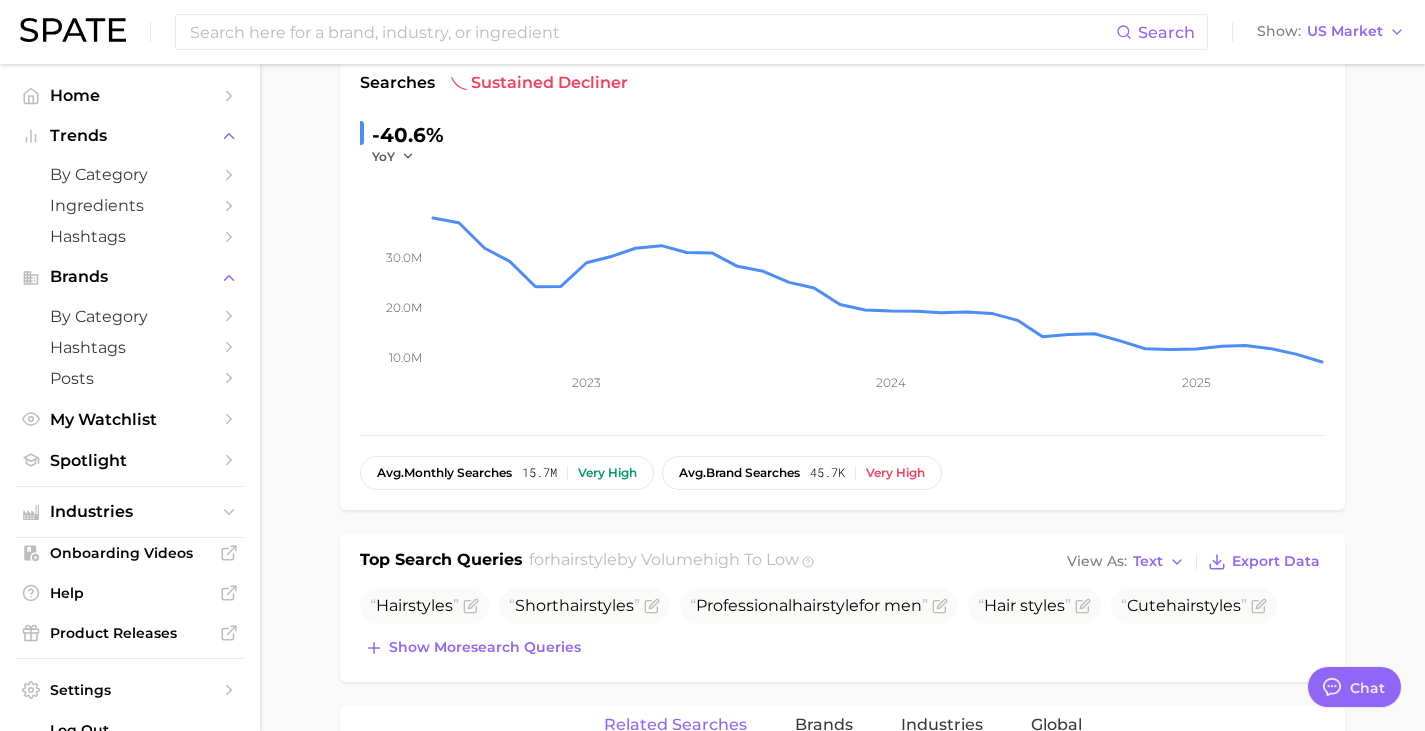 scroll, scrollTop: 315, scrollLeft: 0, axis: vertical 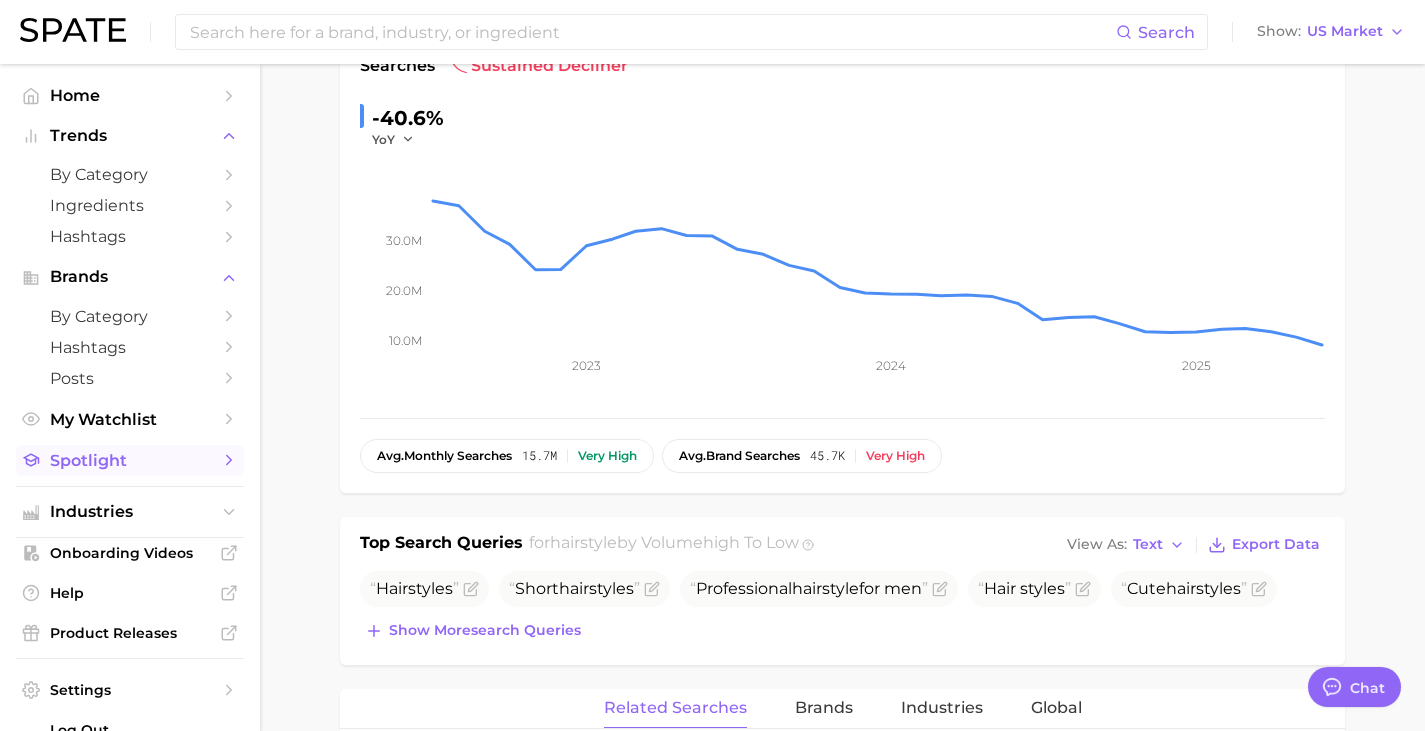 click on "Spotlight" at bounding box center [130, 460] 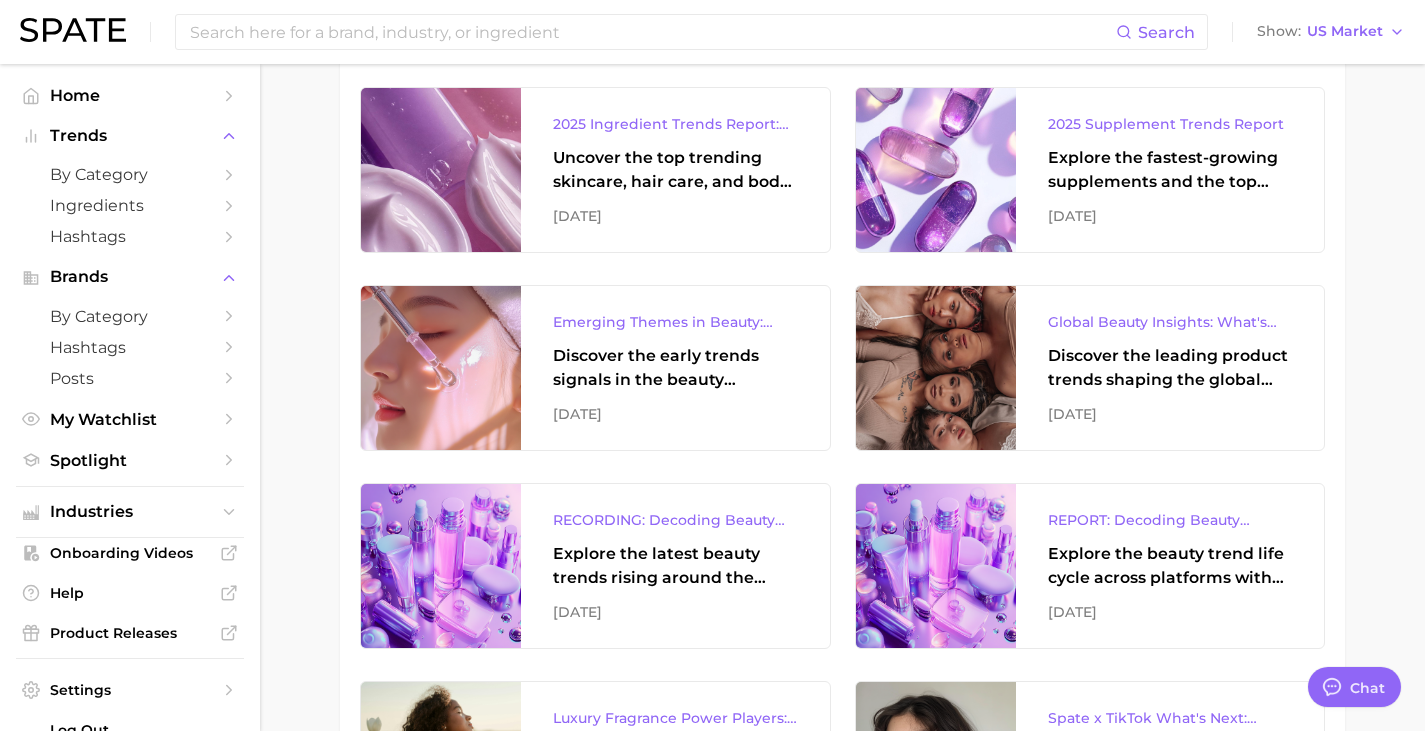 scroll, scrollTop: 724, scrollLeft: 0, axis: vertical 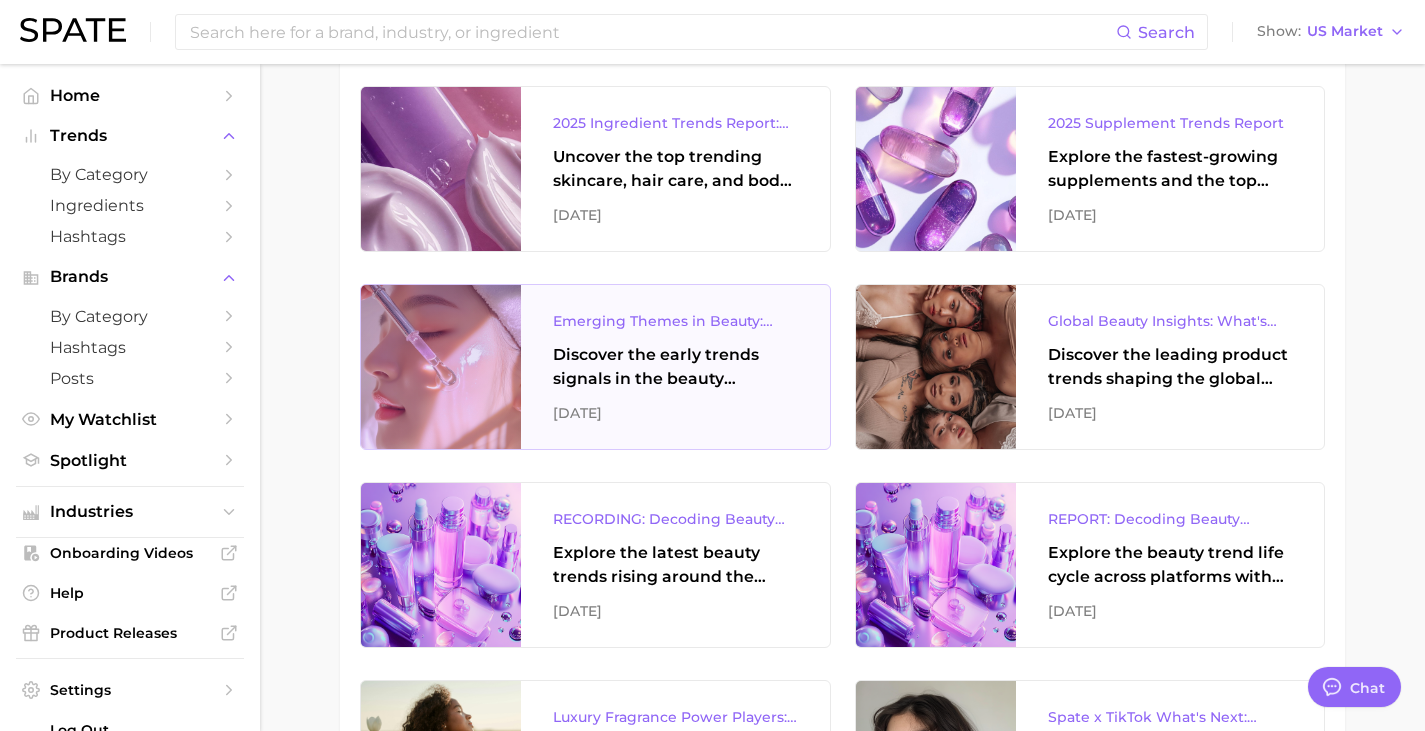 click on "Discover the early trends signals in the beauty industry." at bounding box center [675, 367] 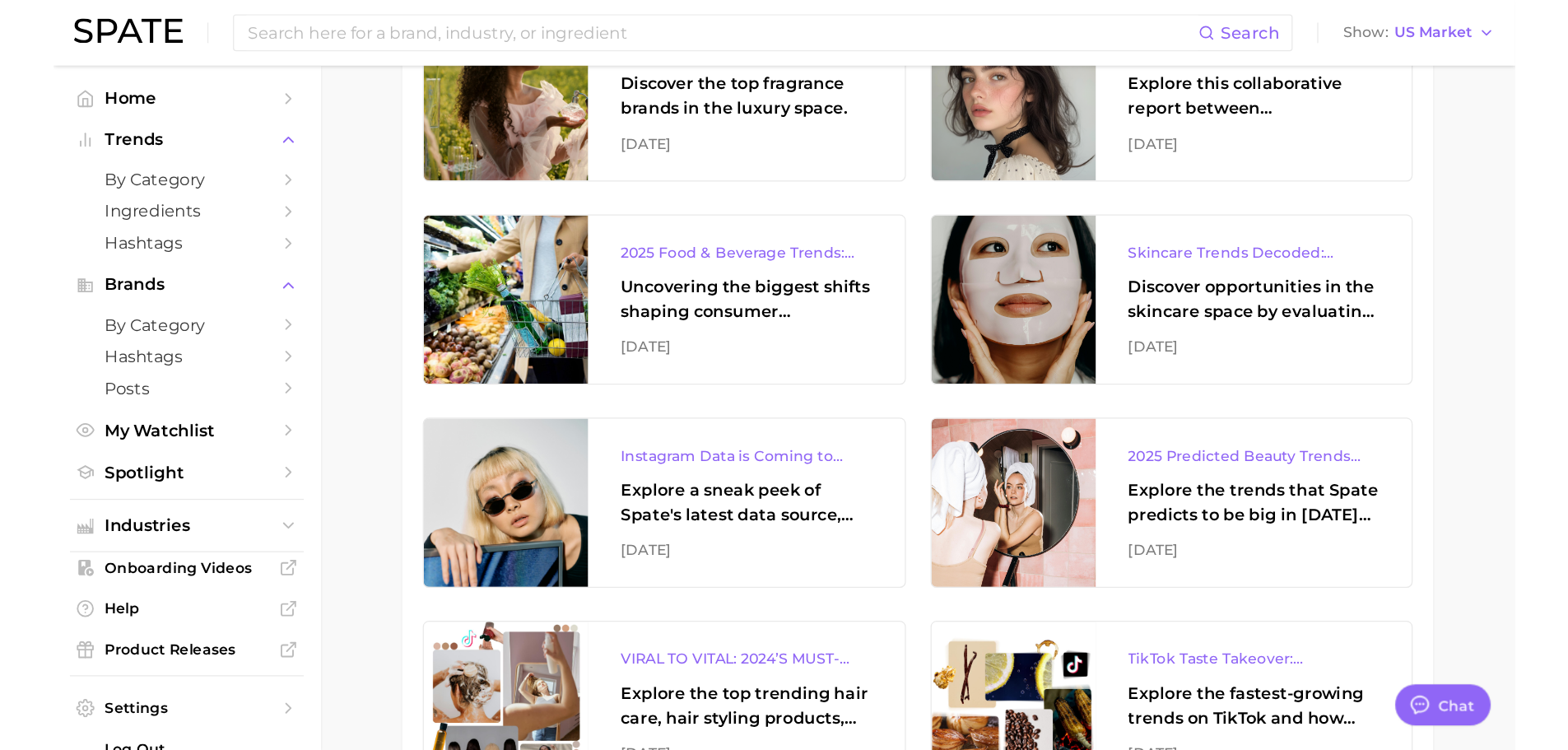 scroll, scrollTop: 1148, scrollLeft: 0, axis: vertical 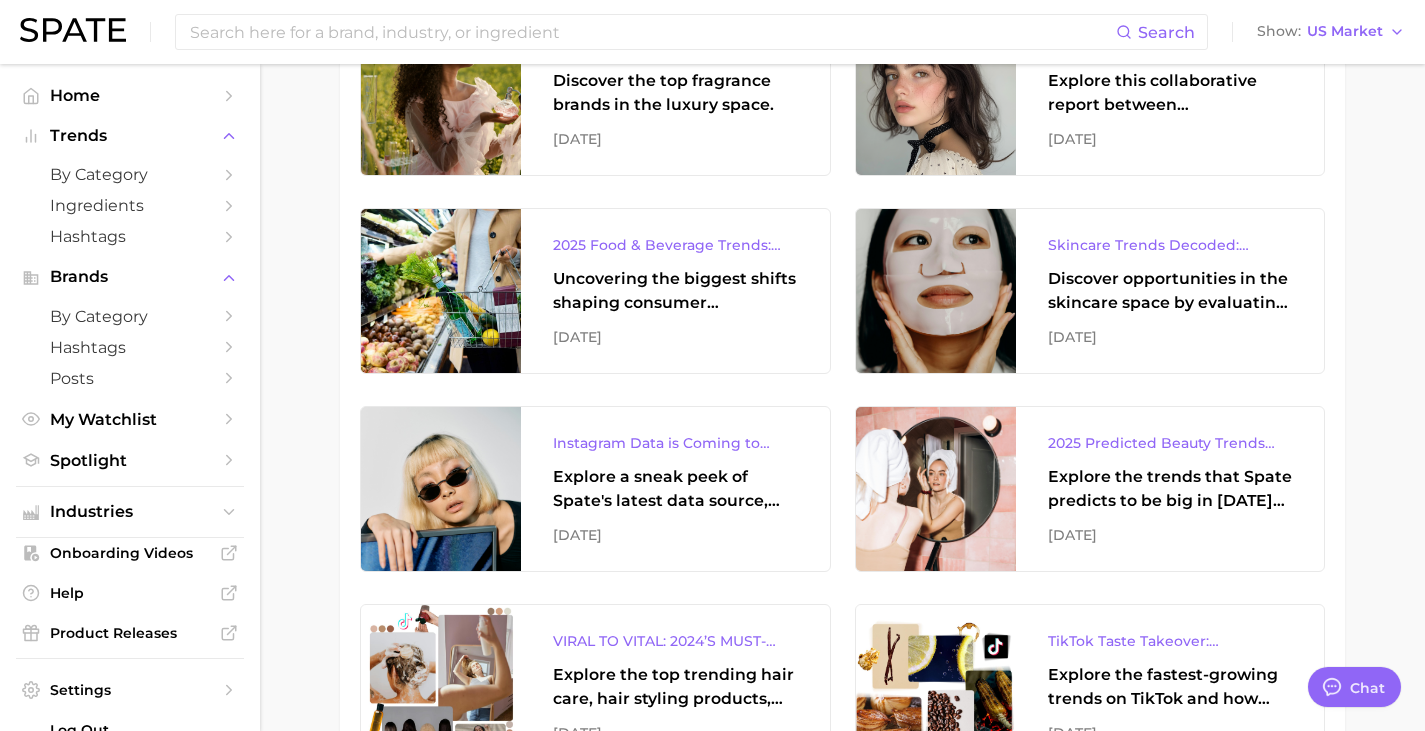 type on "x" 